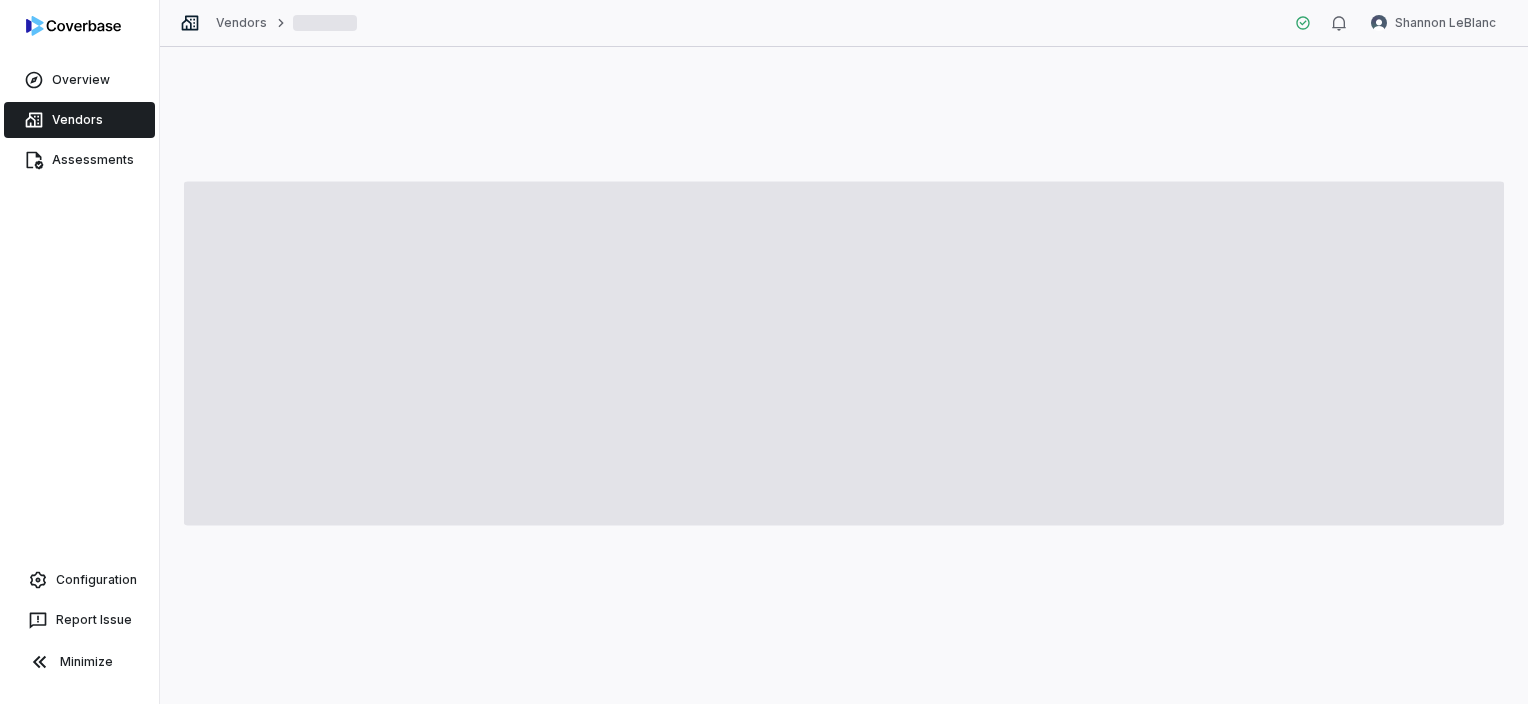 scroll, scrollTop: 0, scrollLeft: 0, axis: both 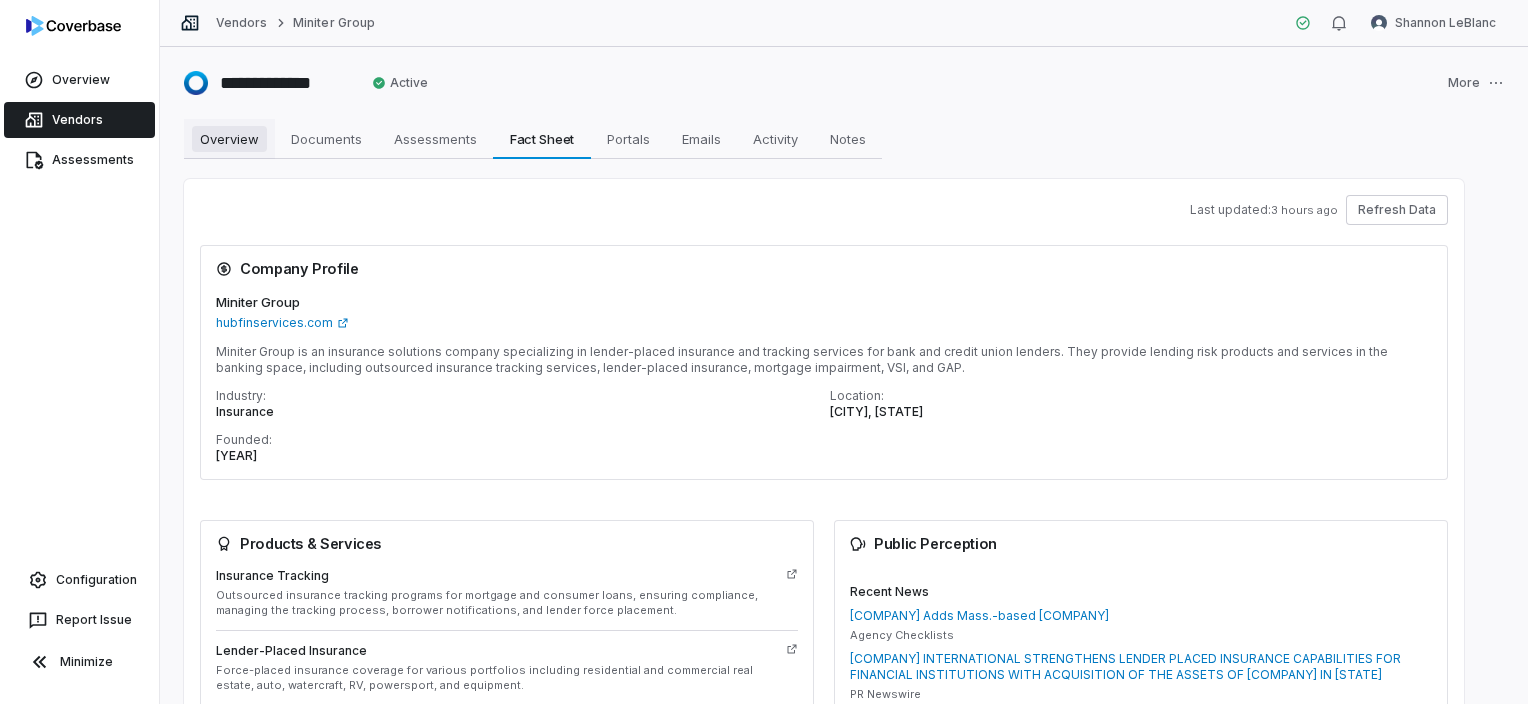 click on "Overview Overview" at bounding box center [229, 139] 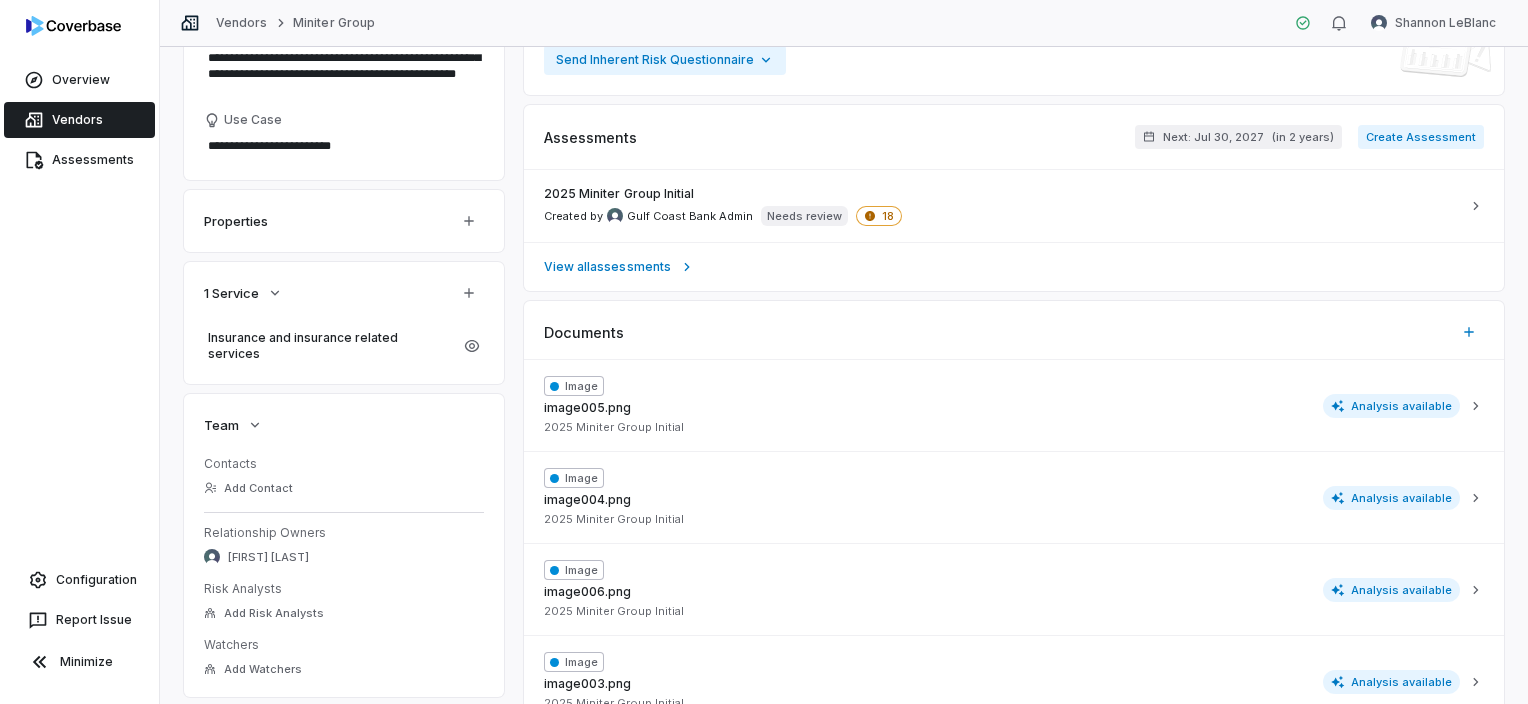 scroll, scrollTop: 400, scrollLeft: 0, axis: vertical 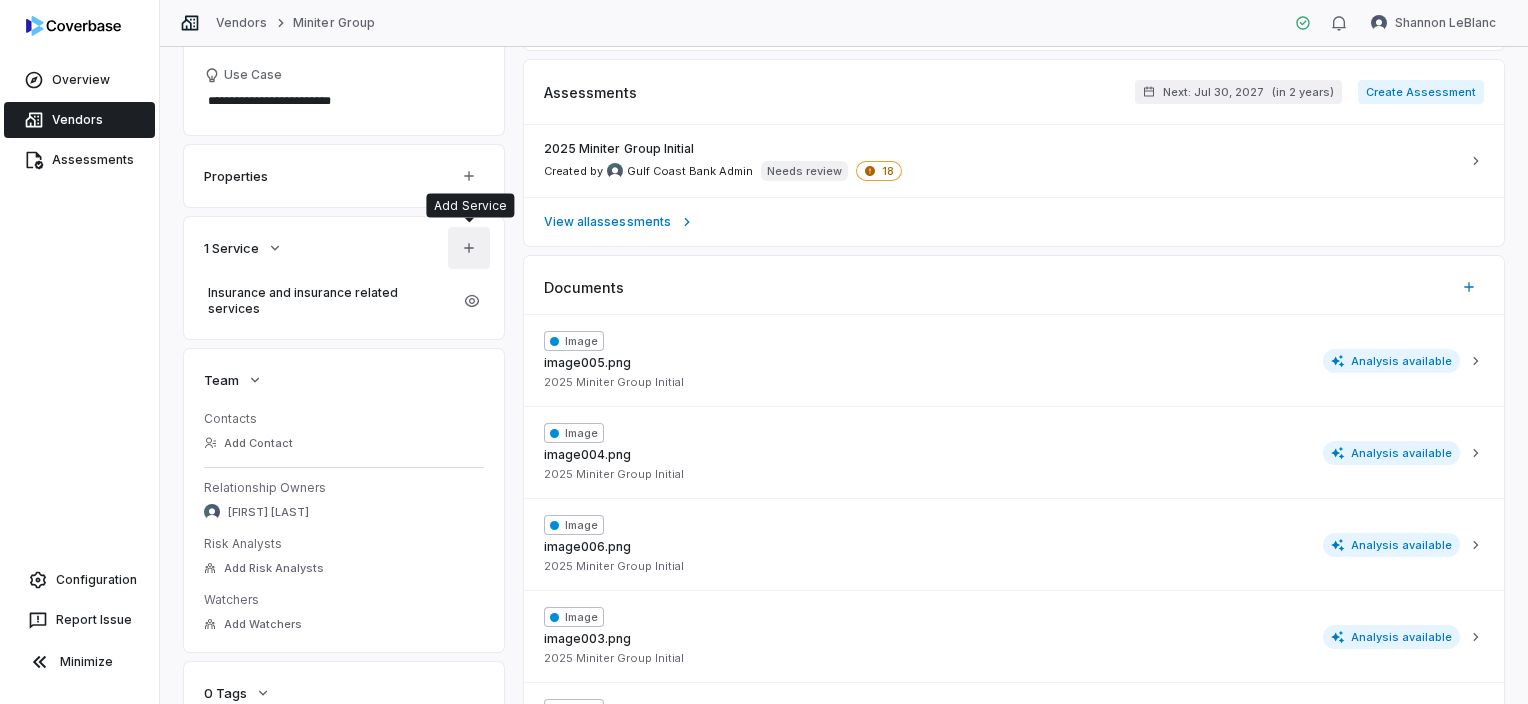 click 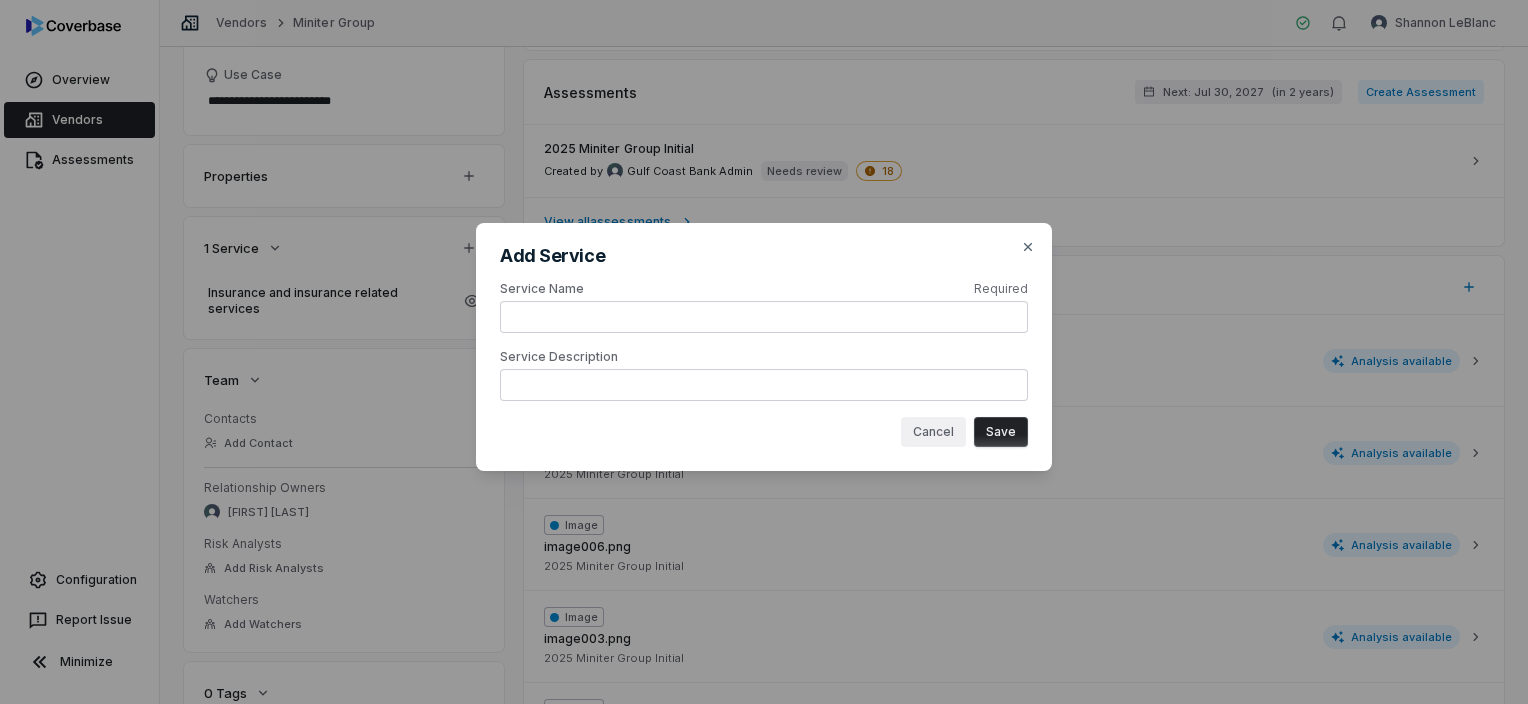 click on "Cancel" at bounding box center (933, 432) 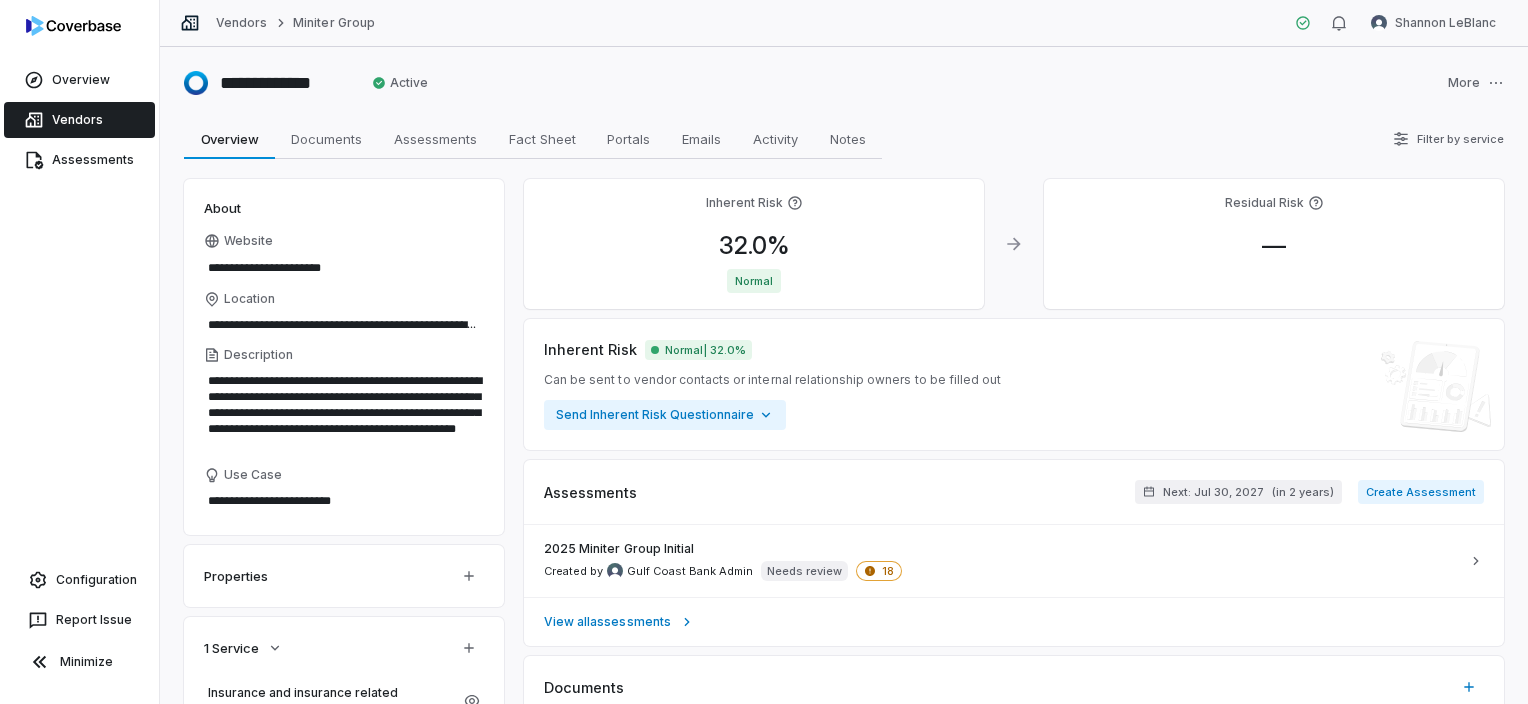 scroll, scrollTop: 0, scrollLeft: 0, axis: both 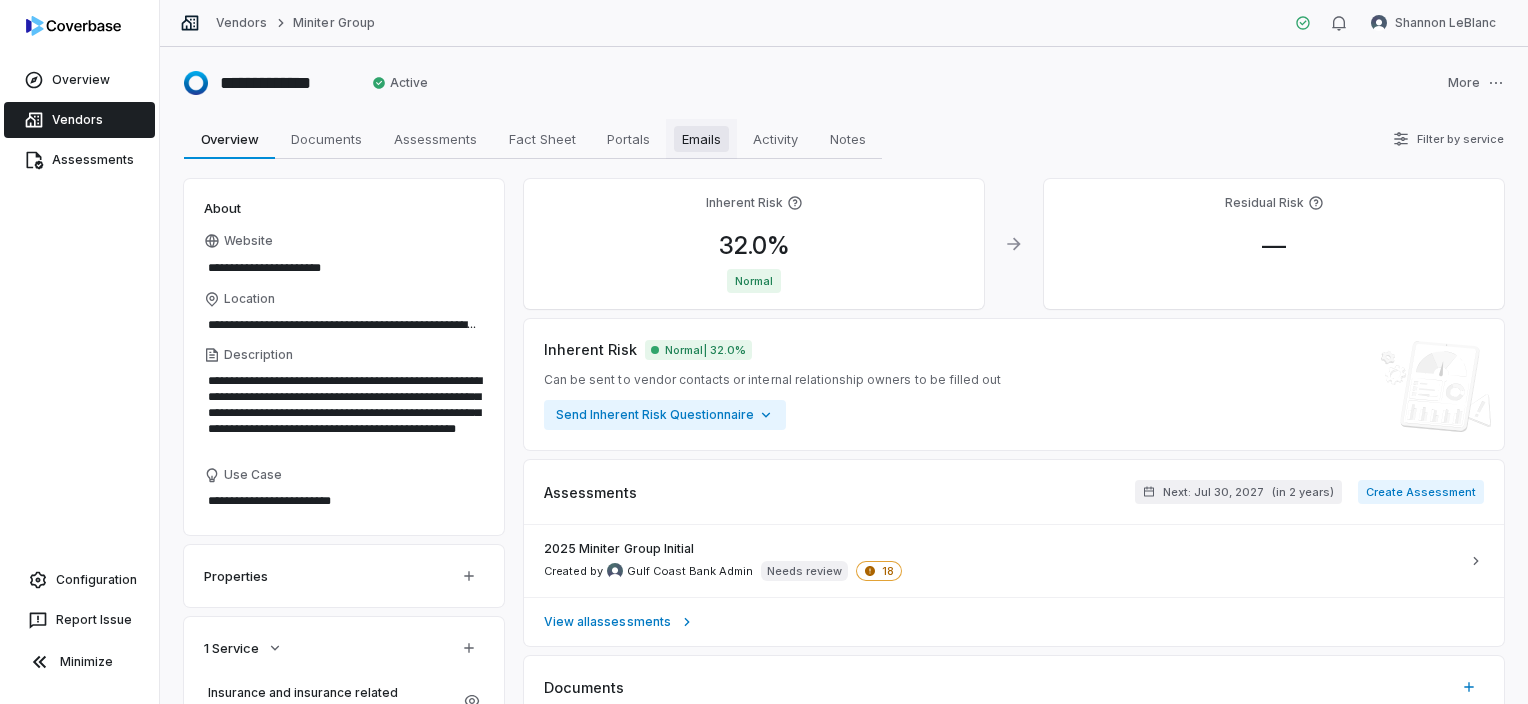 click on "Emails" at bounding box center (701, 139) 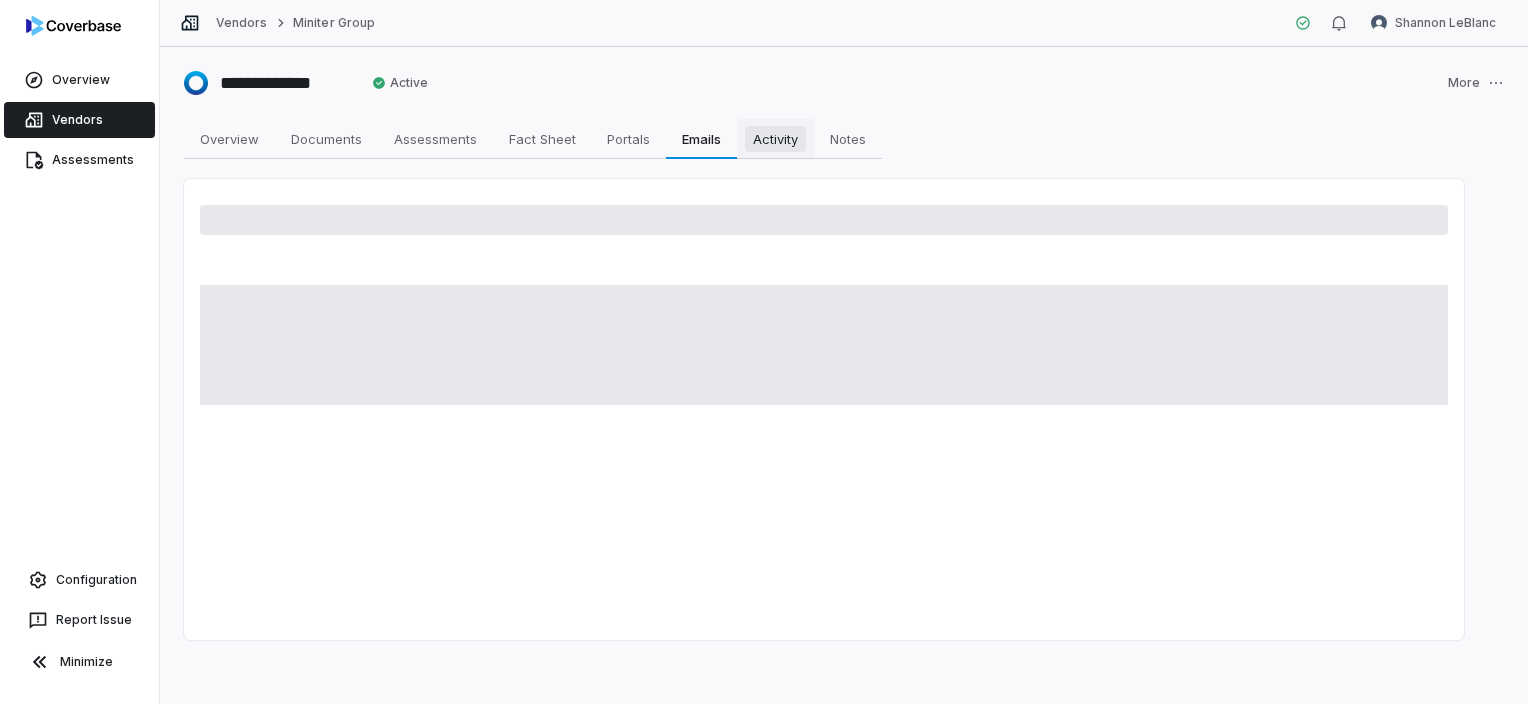 click on "Activity" at bounding box center (775, 139) 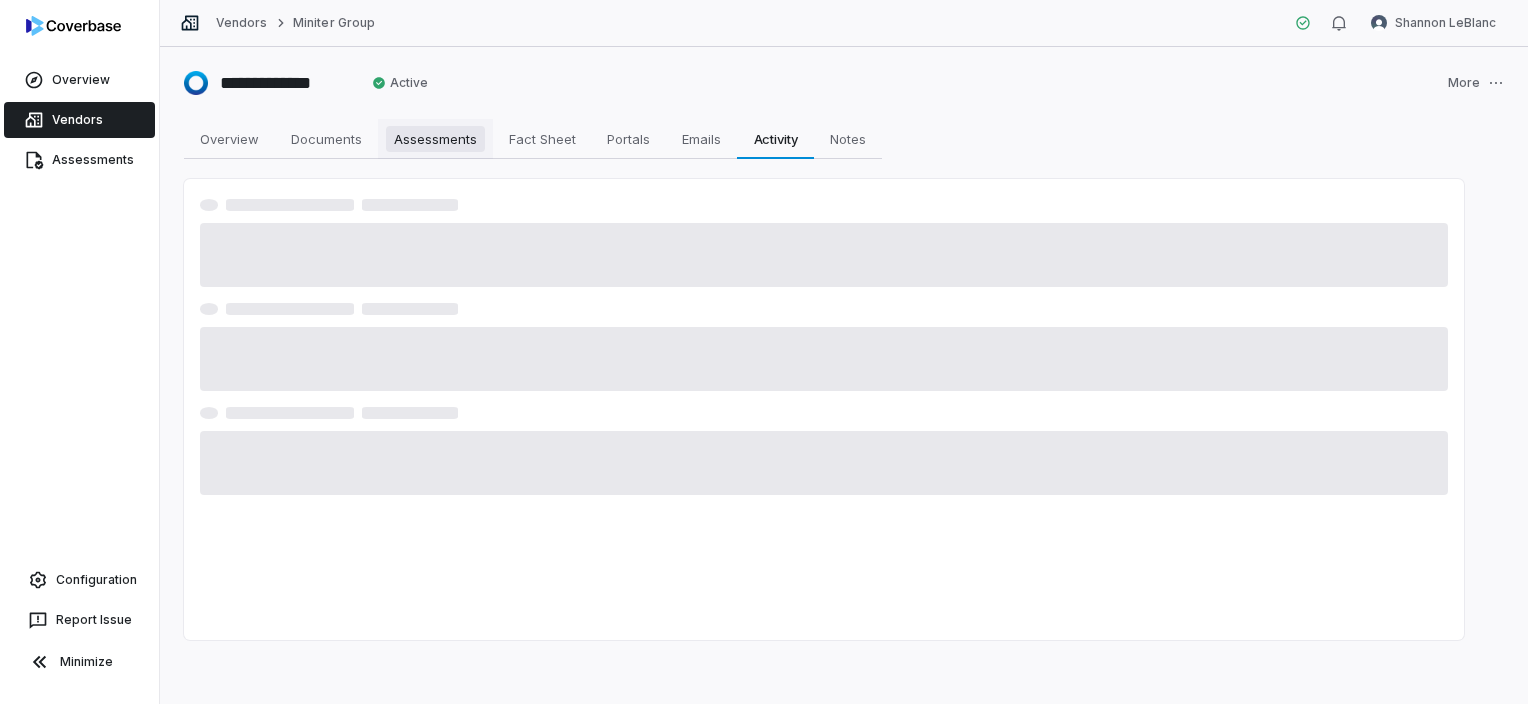 click on "Assessments" at bounding box center [435, 139] 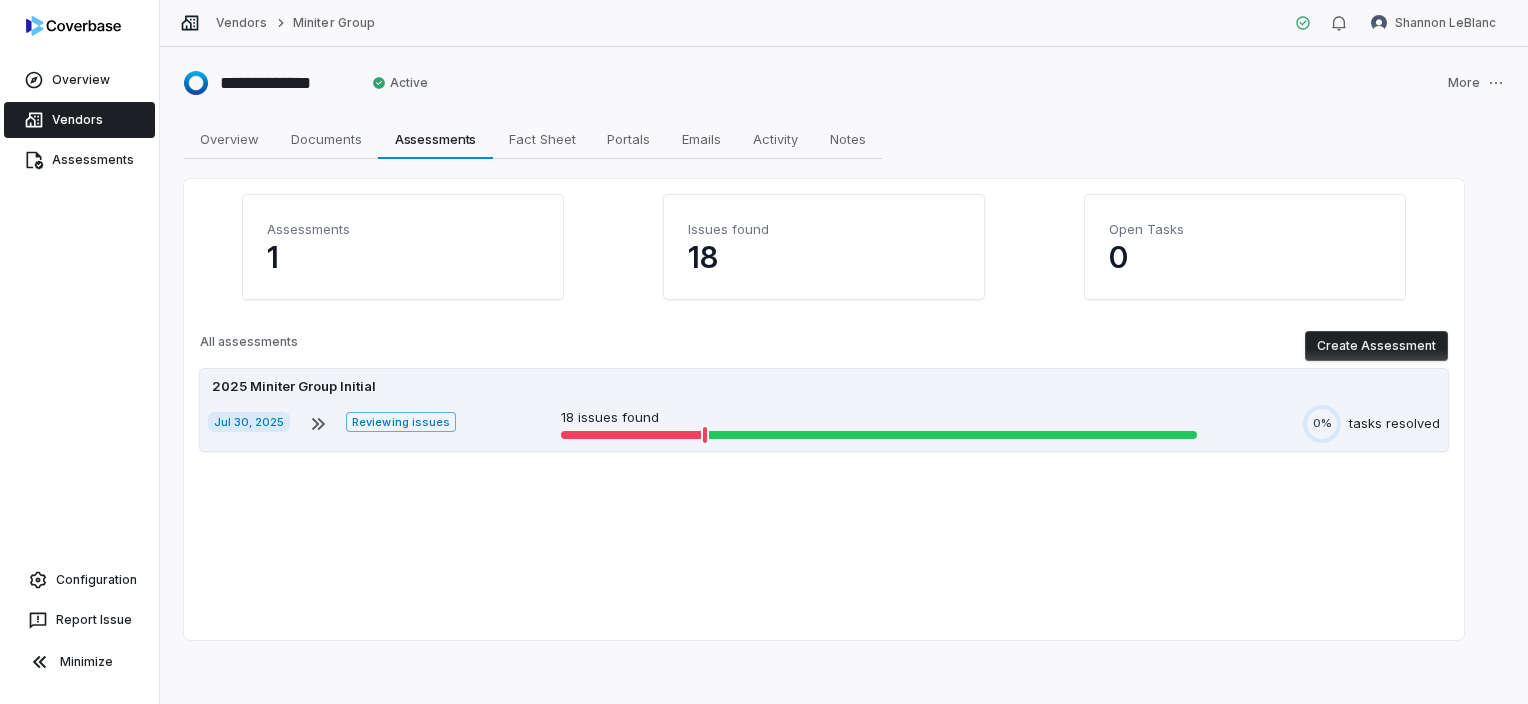 click on "Reviewing issues" at bounding box center (400, 422) 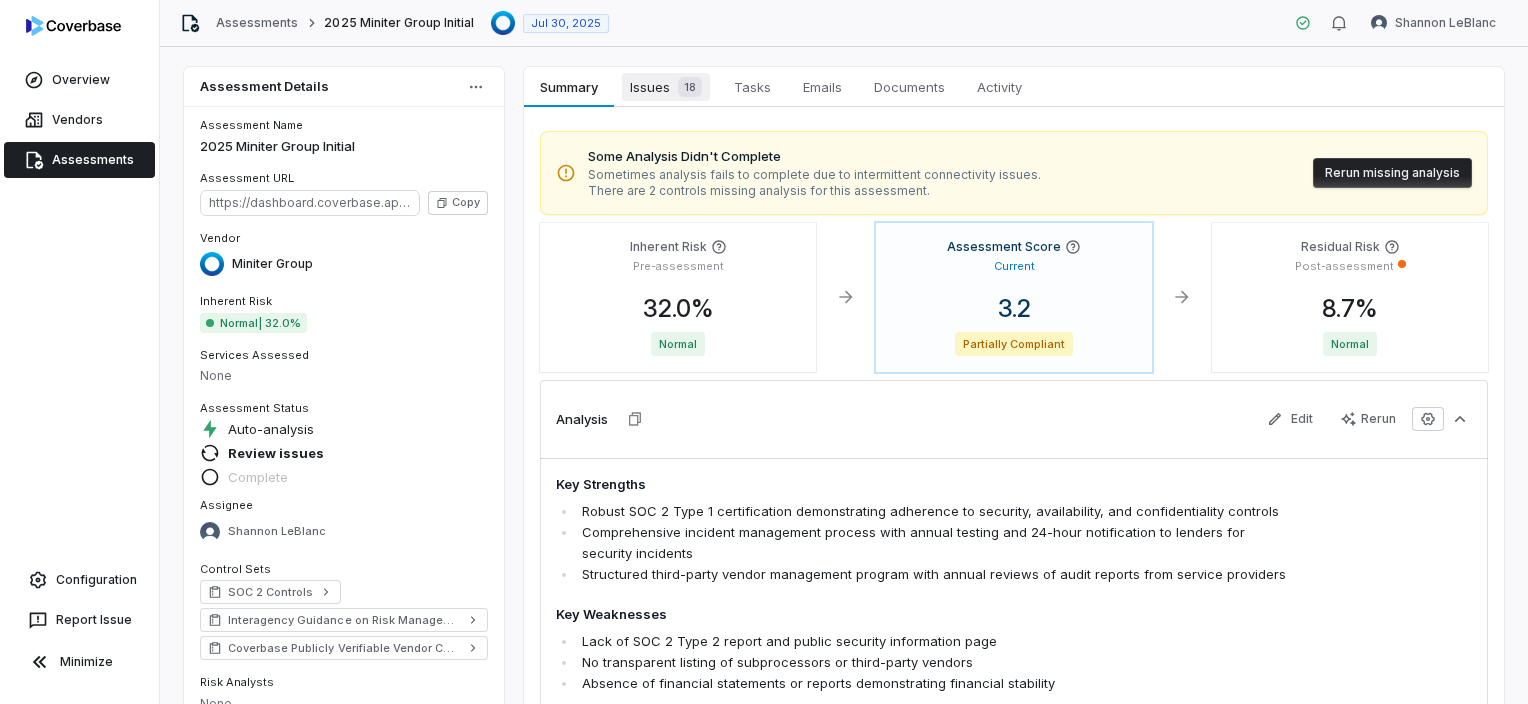 click on "Issues 18" at bounding box center (666, 87) 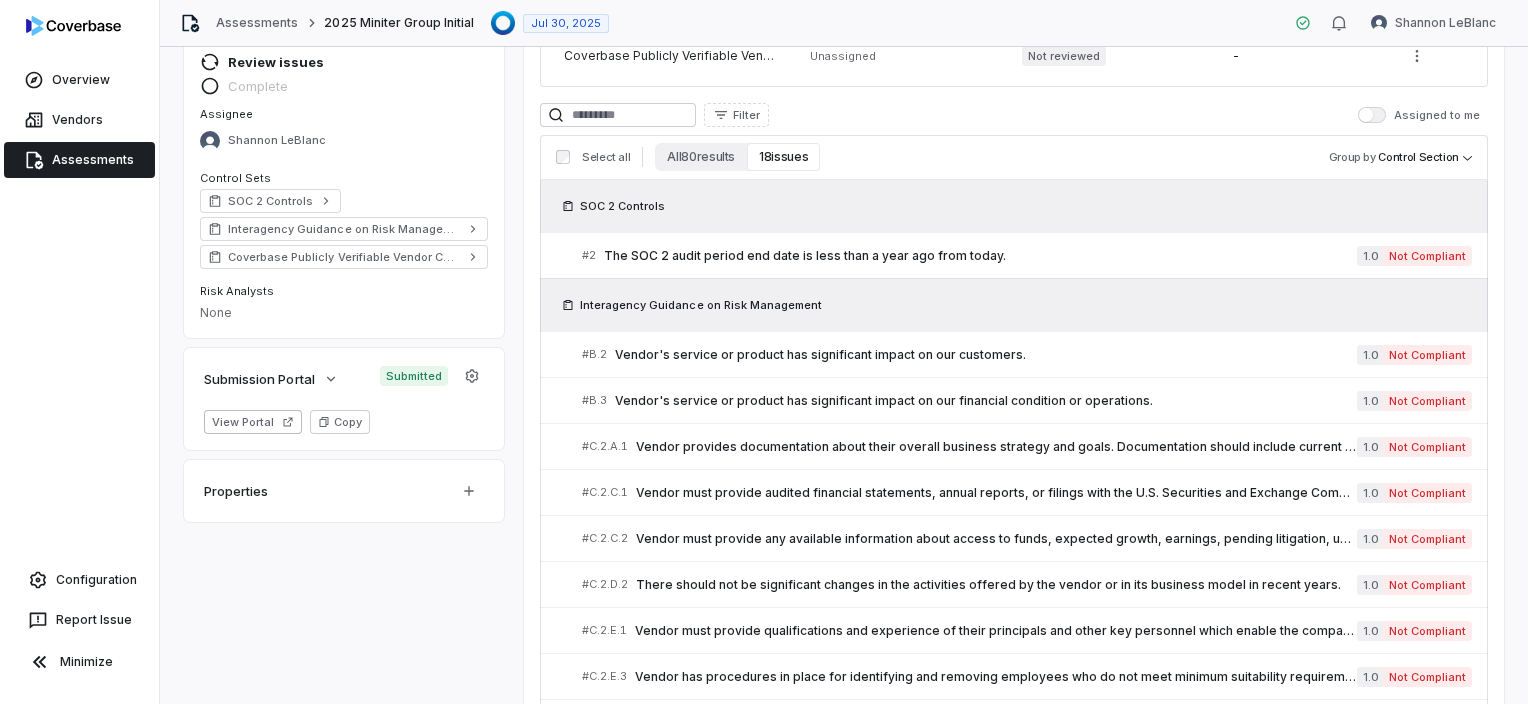 scroll, scrollTop: 400, scrollLeft: 0, axis: vertical 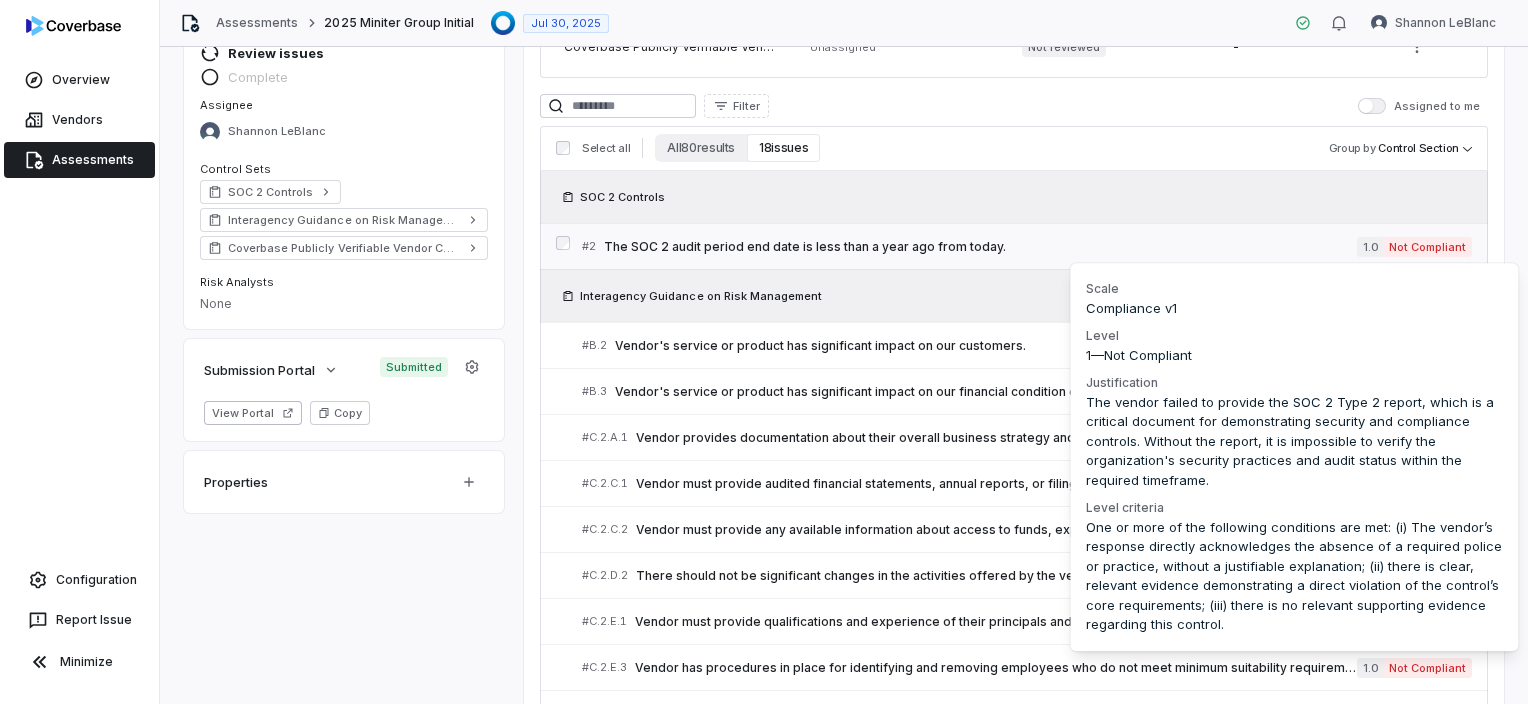 click on "Not Compliant" at bounding box center [1427, 247] 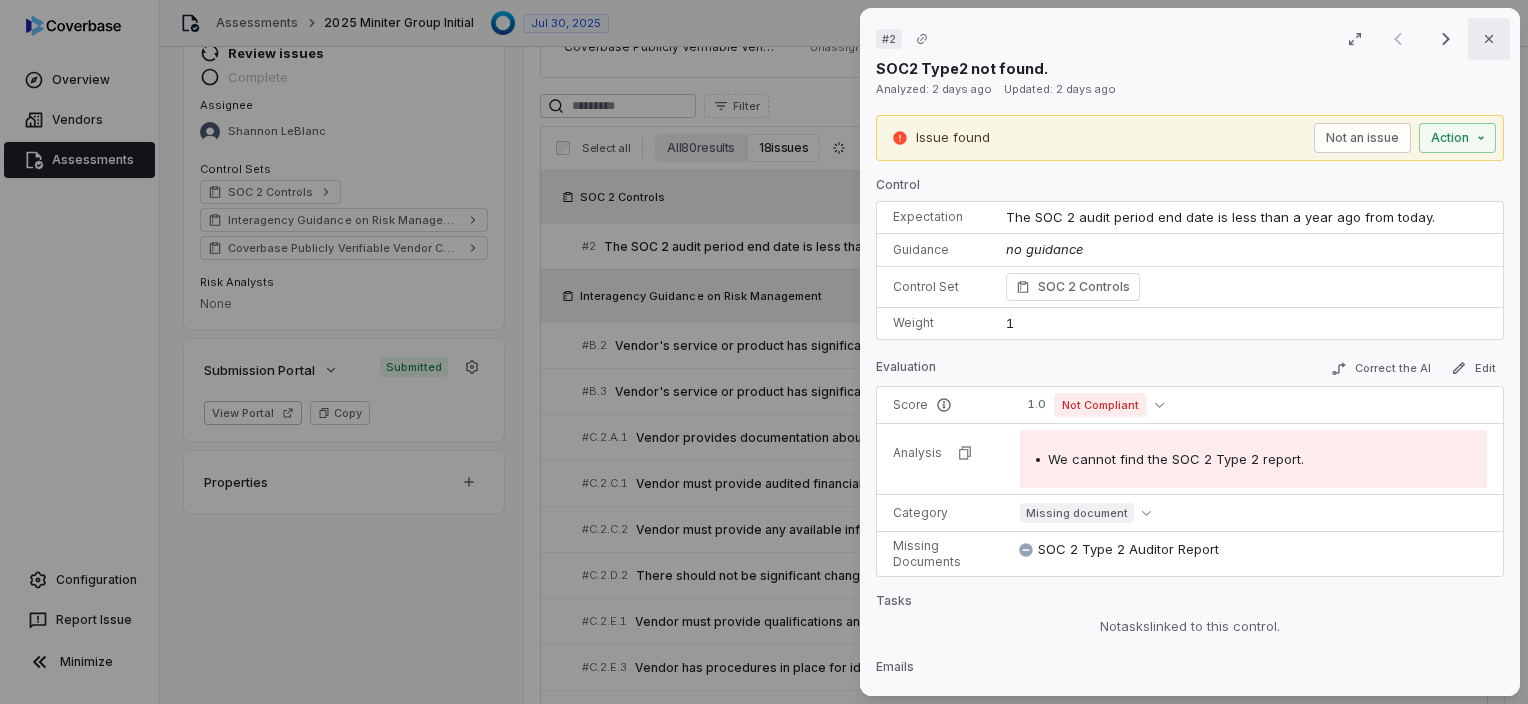 click 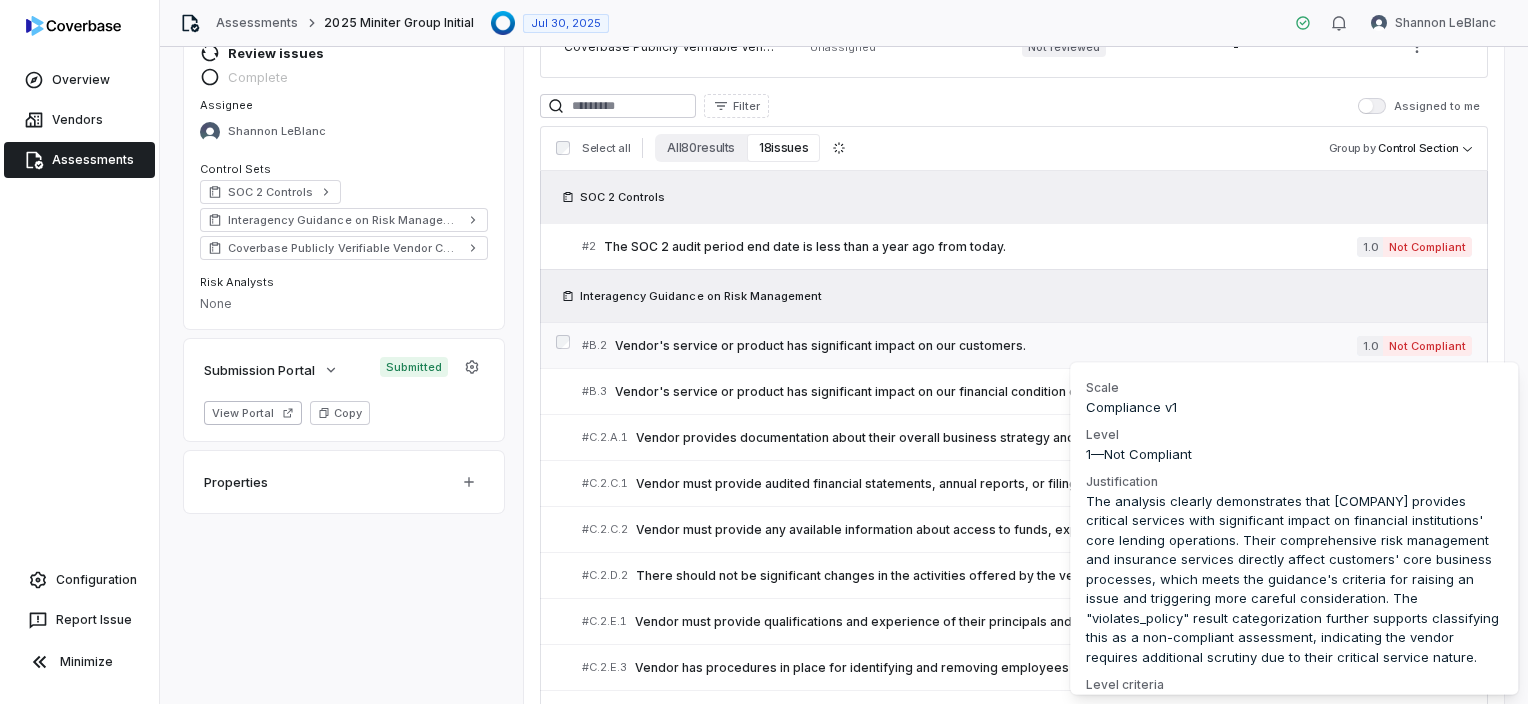 click on "Not Compliant" at bounding box center [1427, 346] 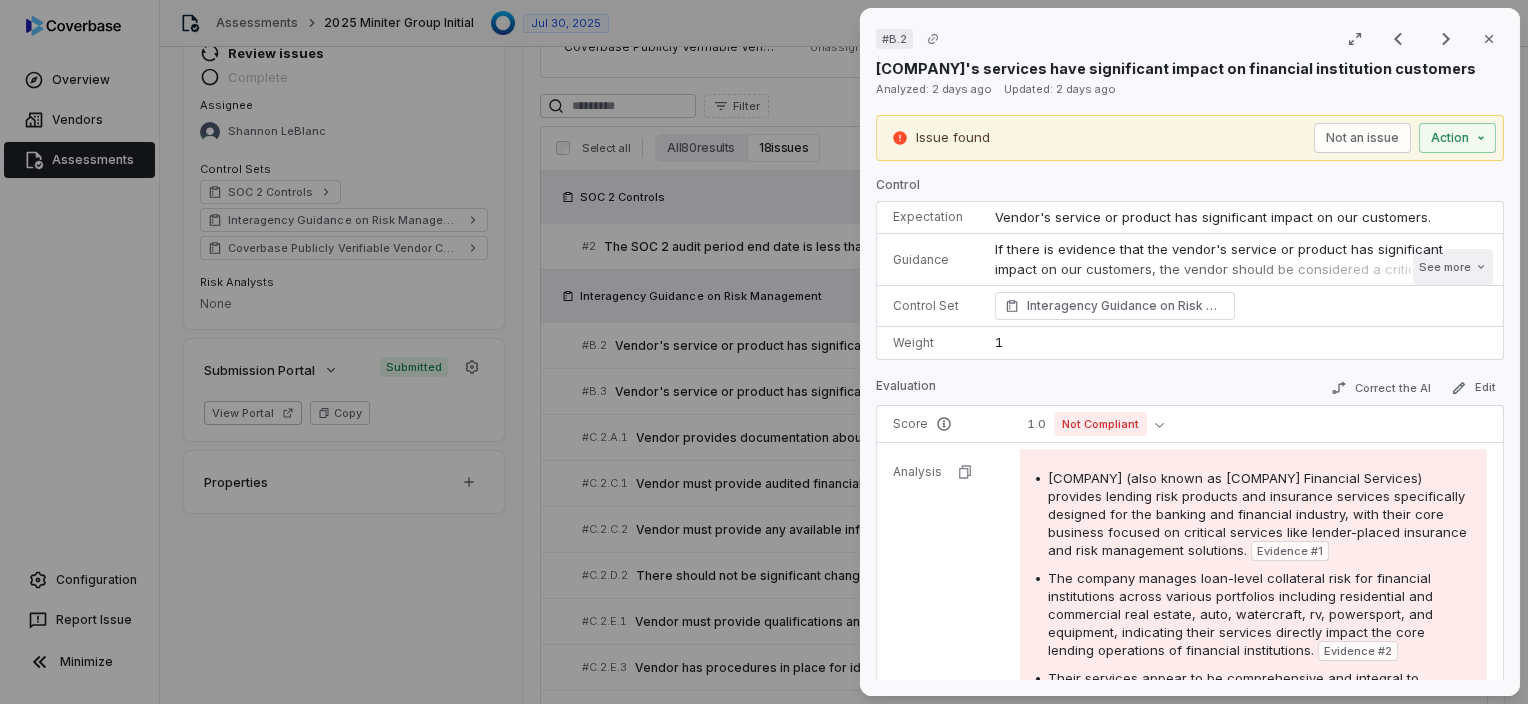click on "See more" at bounding box center (1453, 267) 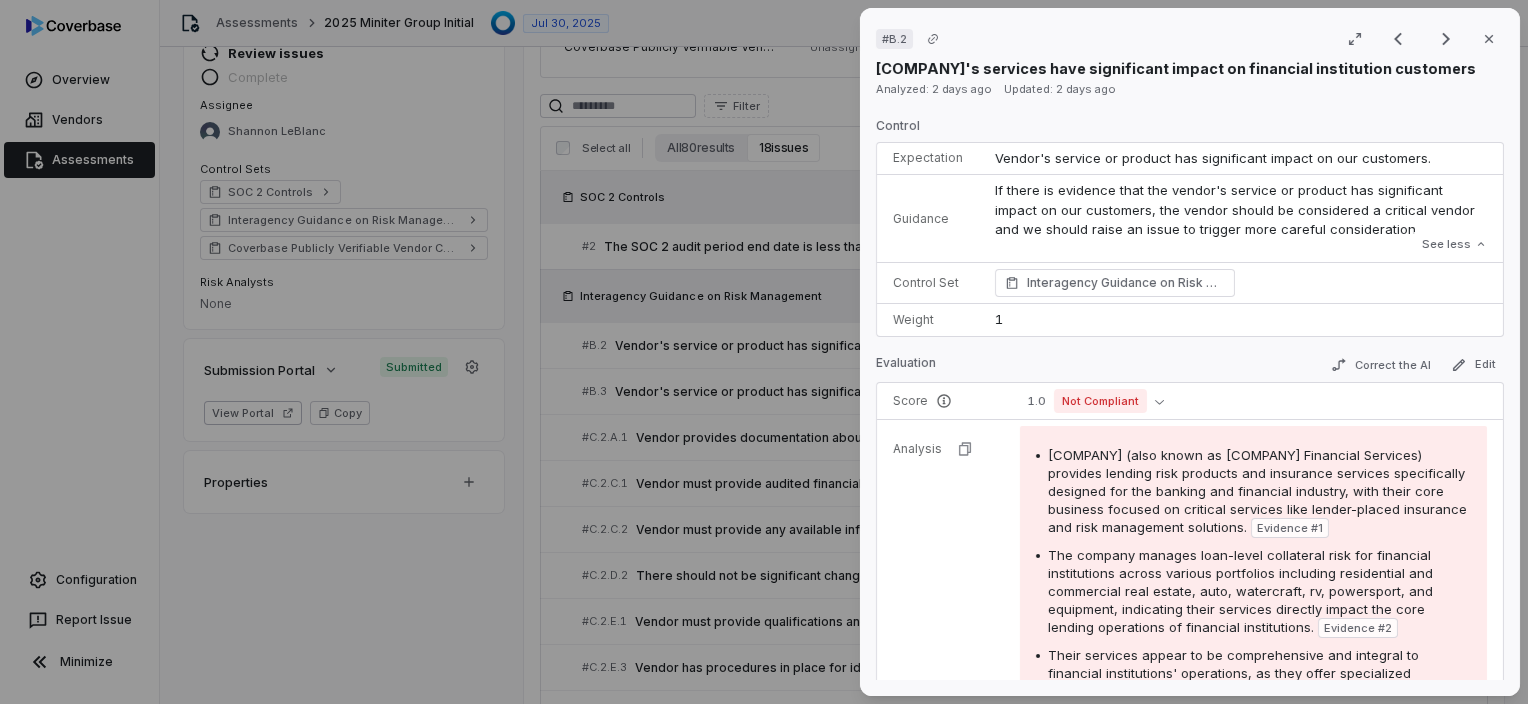 scroll, scrollTop: 0, scrollLeft: 0, axis: both 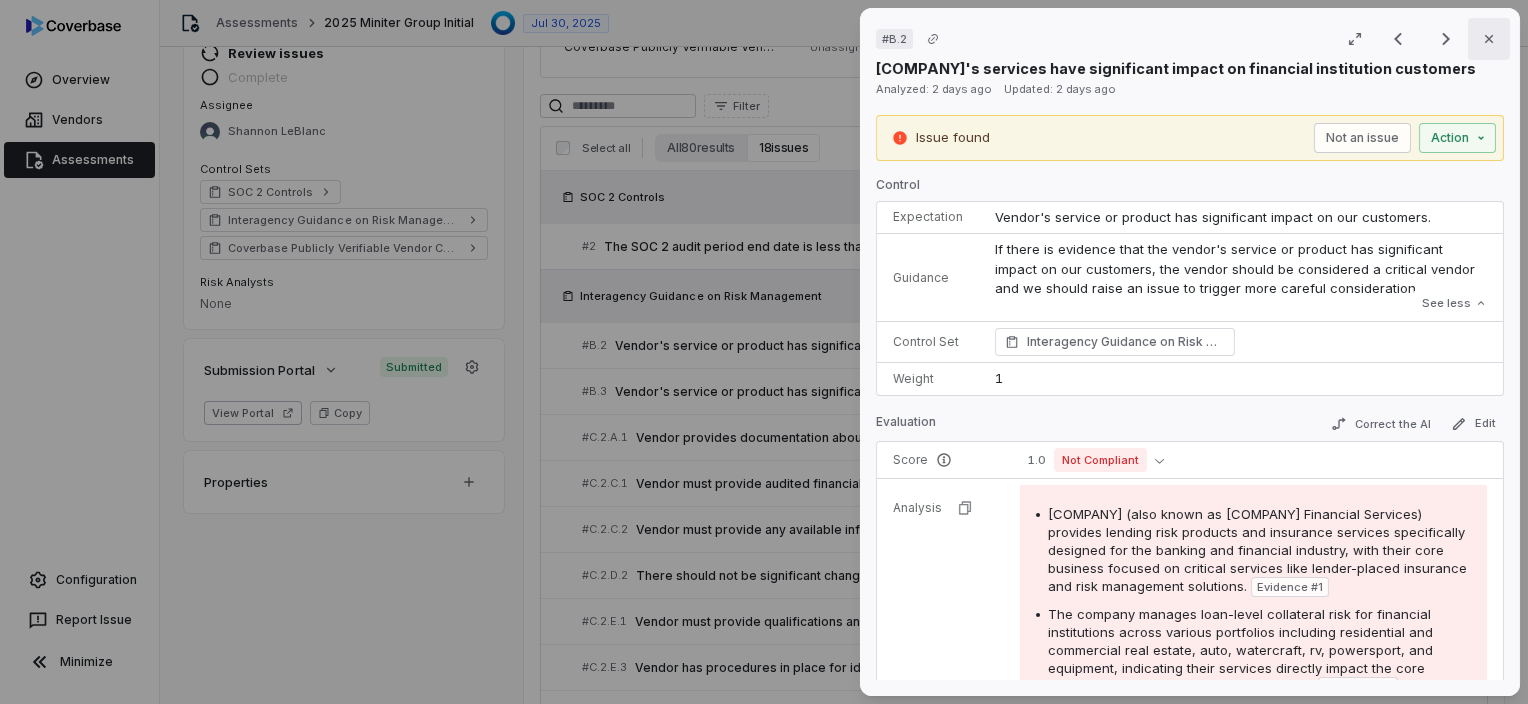 click 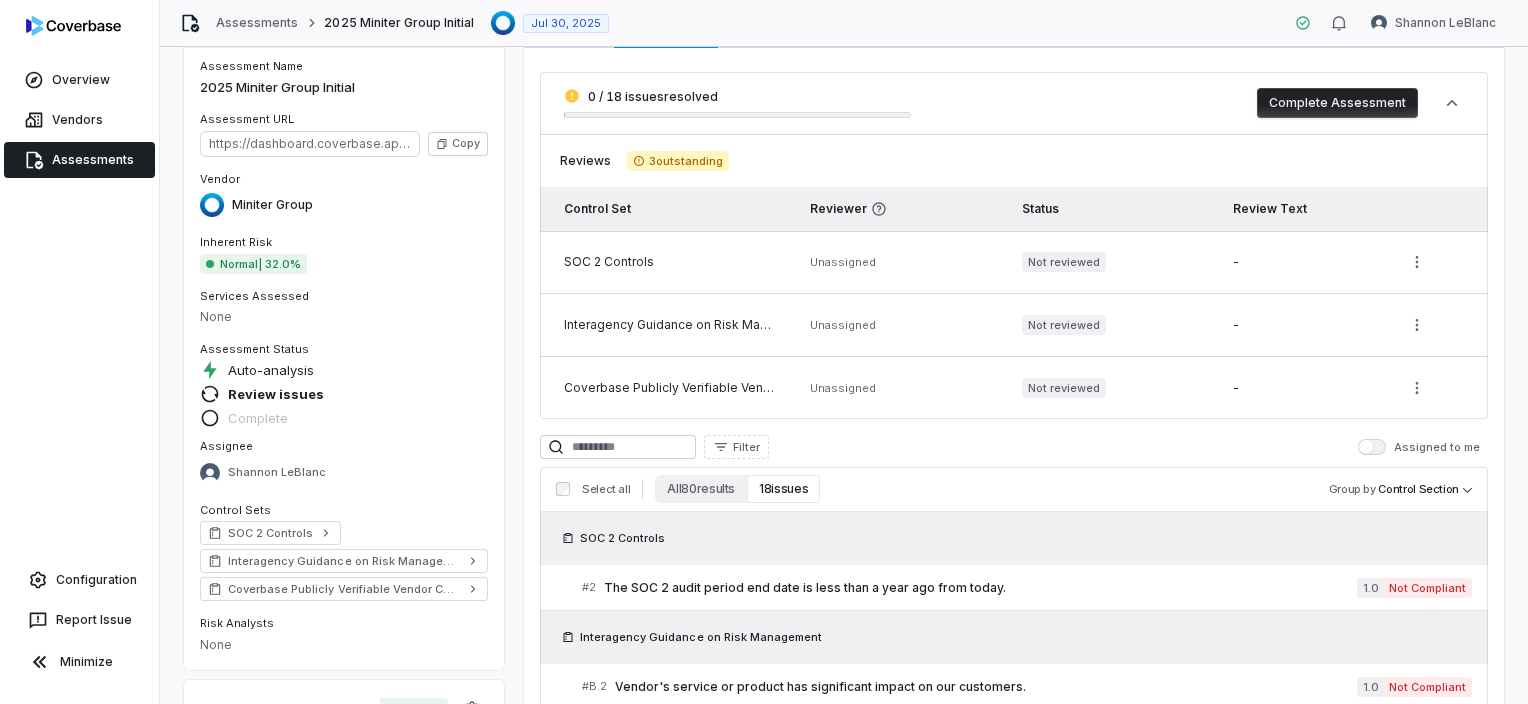 scroll, scrollTop: 0, scrollLeft: 0, axis: both 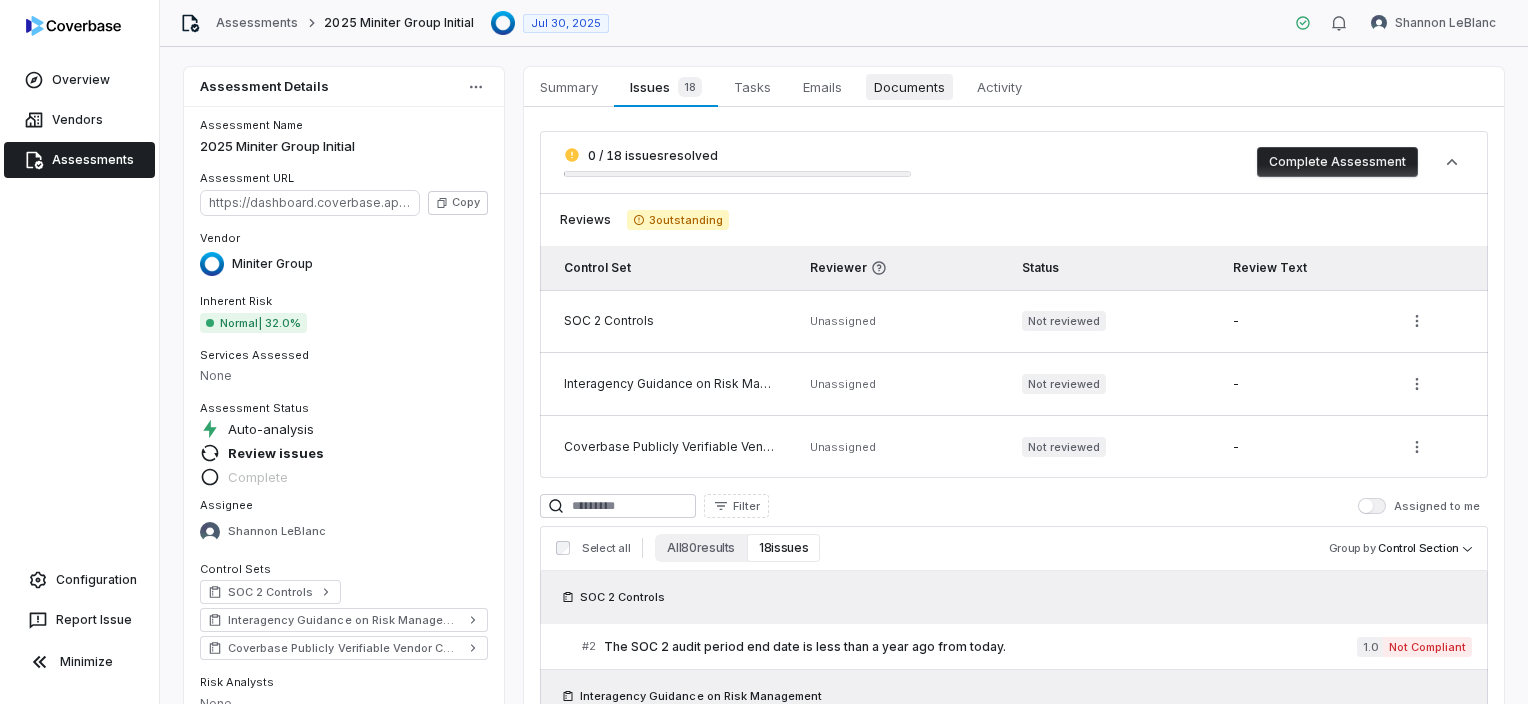 click on "Documents" at bounding box center [909, 87] 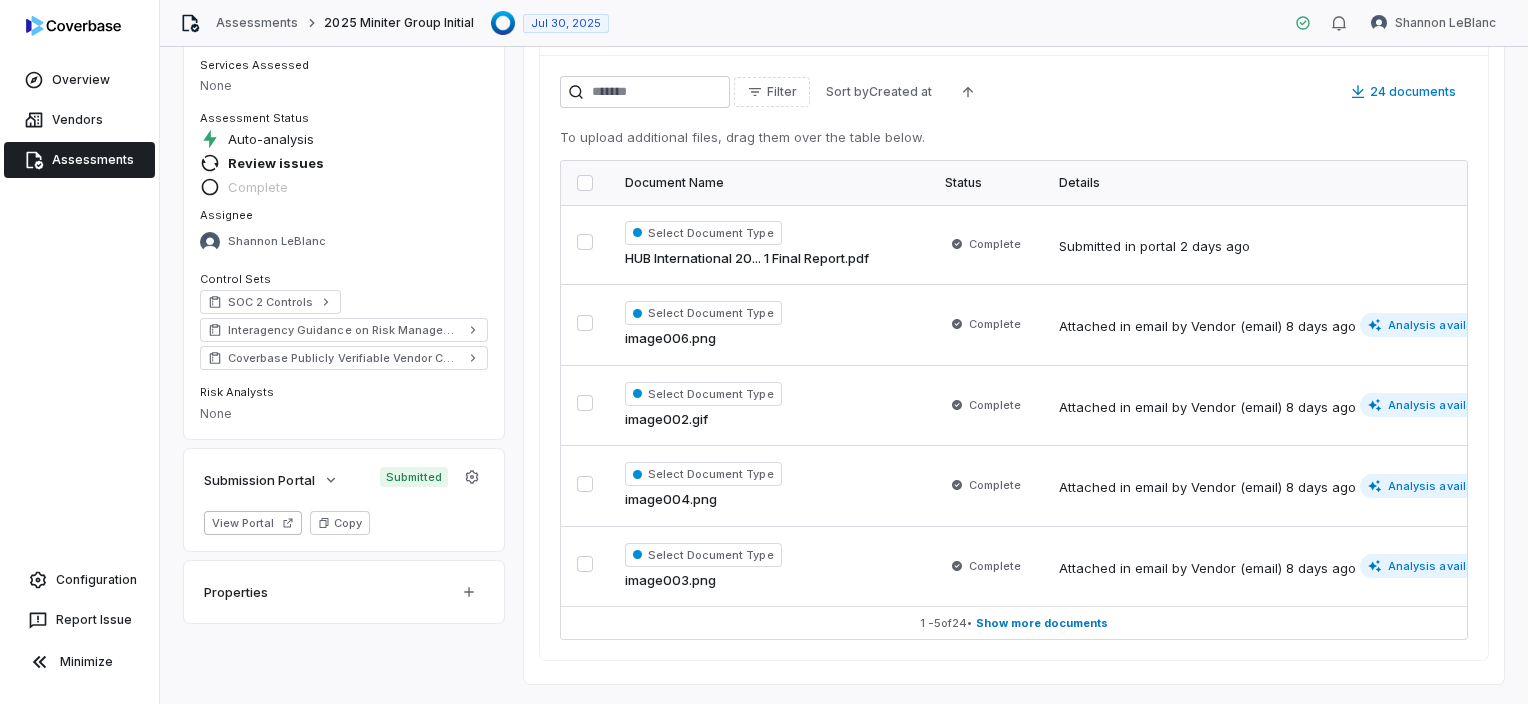 scroll, scrollTop: 298, scrollLeft: 0, axis: vertical 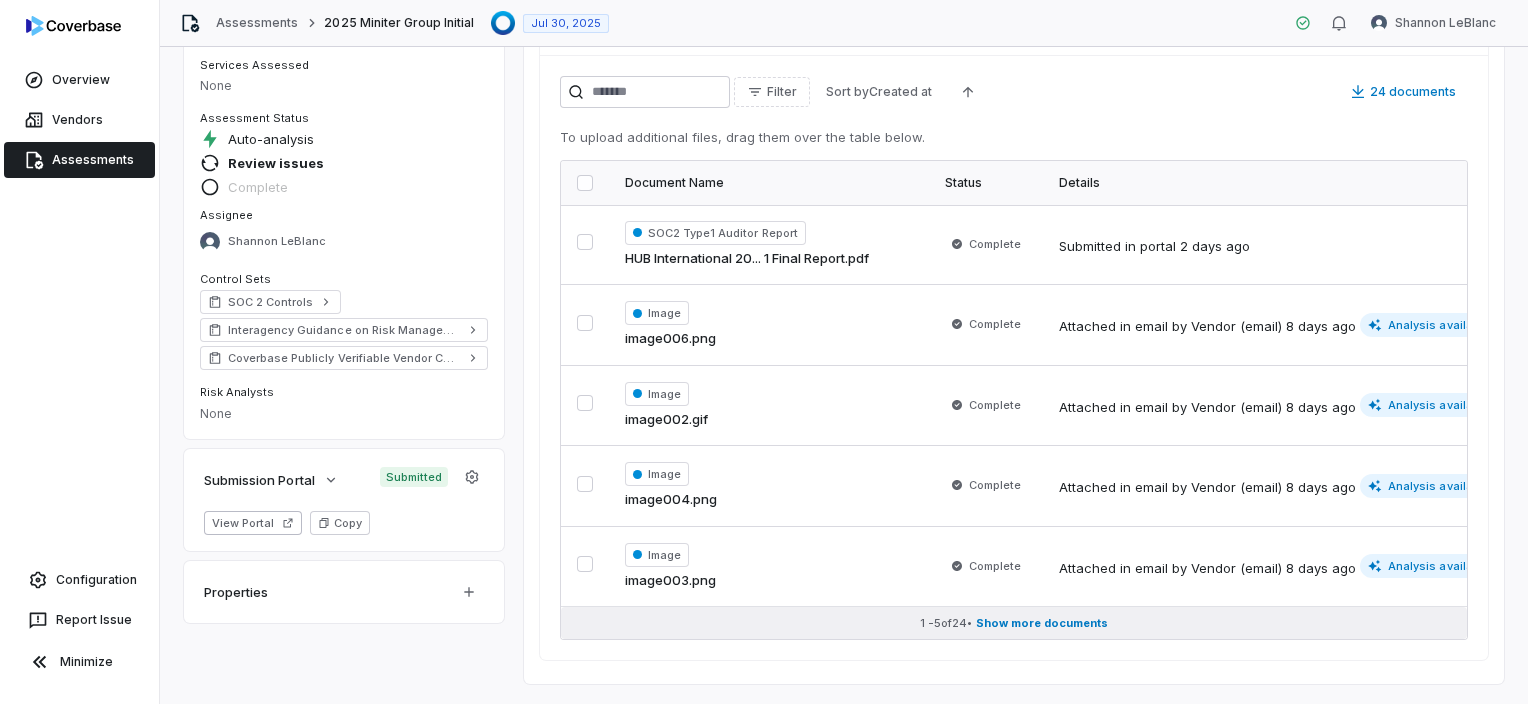 click on "Show more documents" at bounding box center (1042, 623) 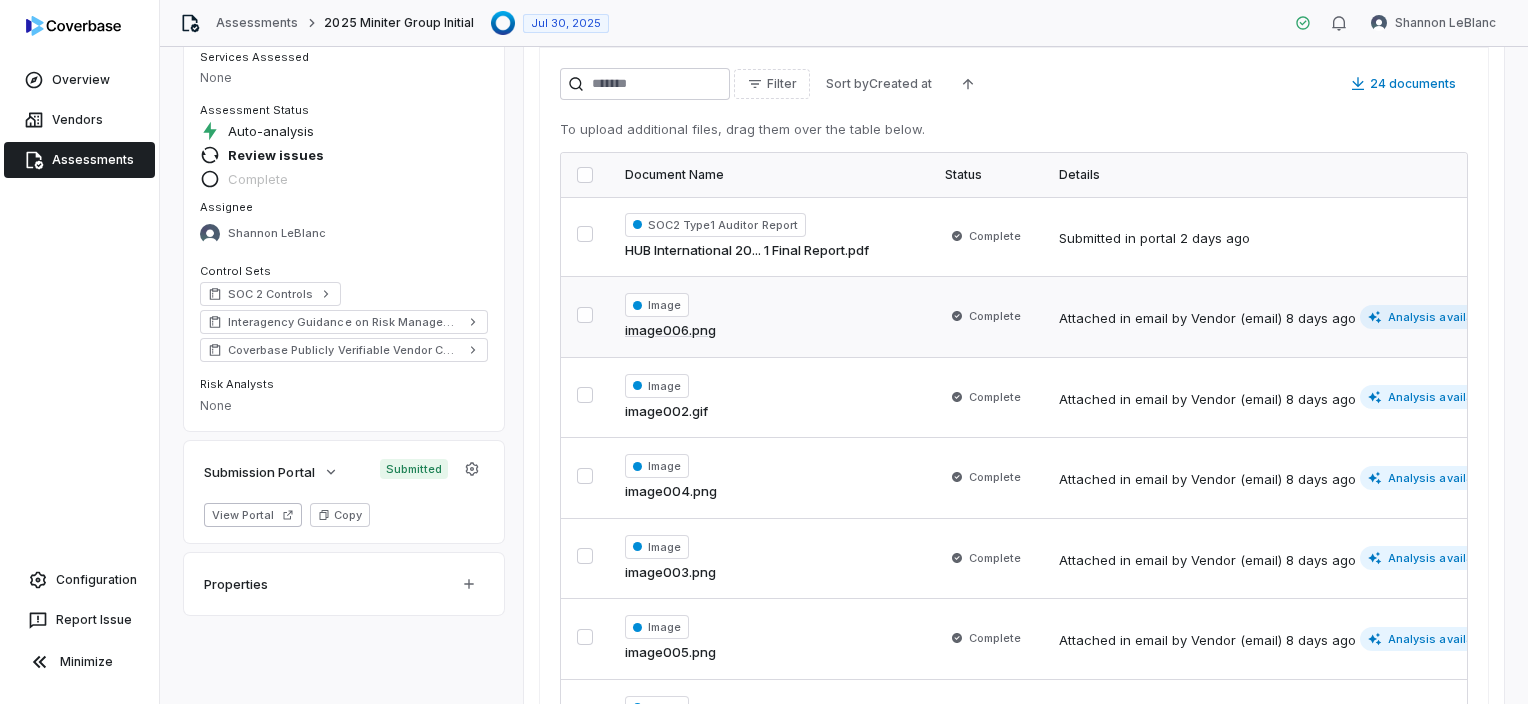 click on "Image" at bounding box center (657, 305) 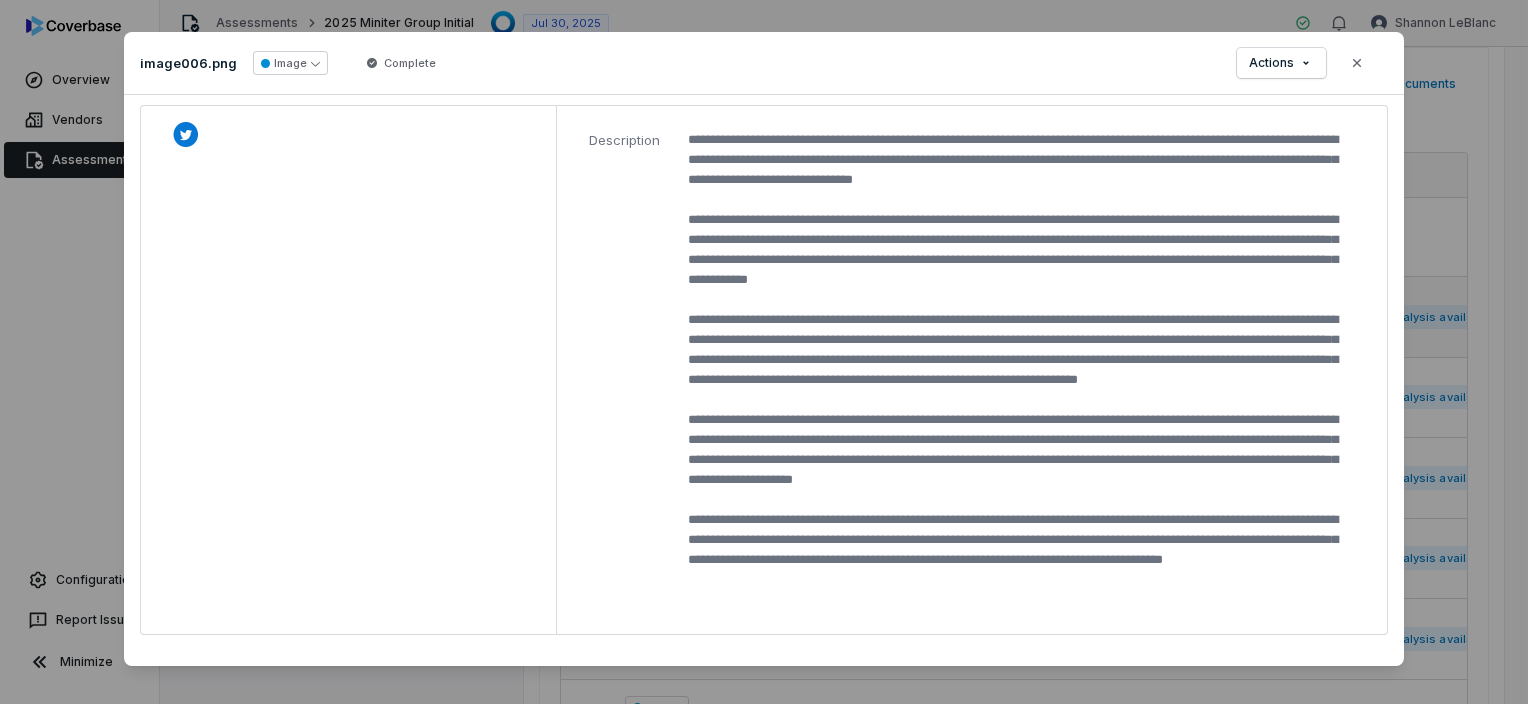 scroll, scrollTop: 0, scrollLeft: 0, axis: both 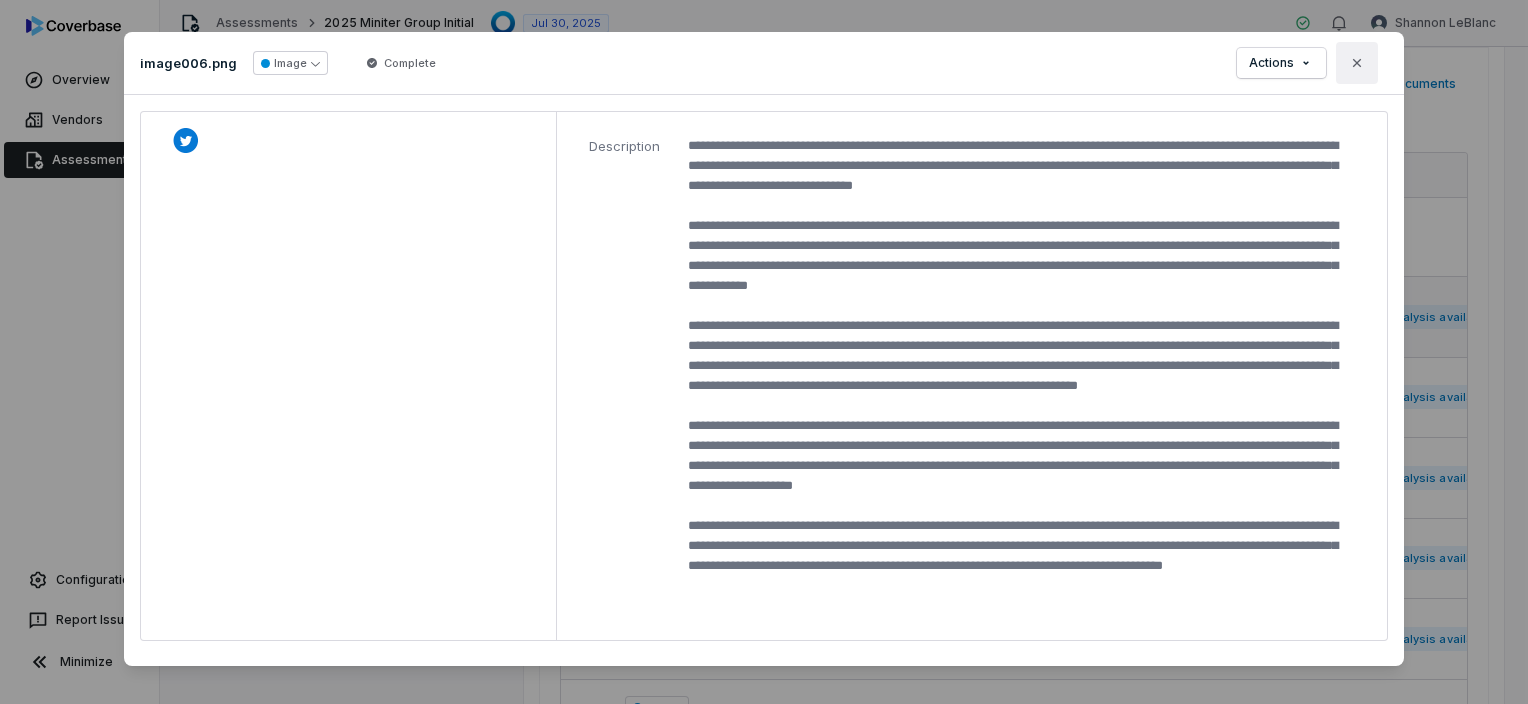 click 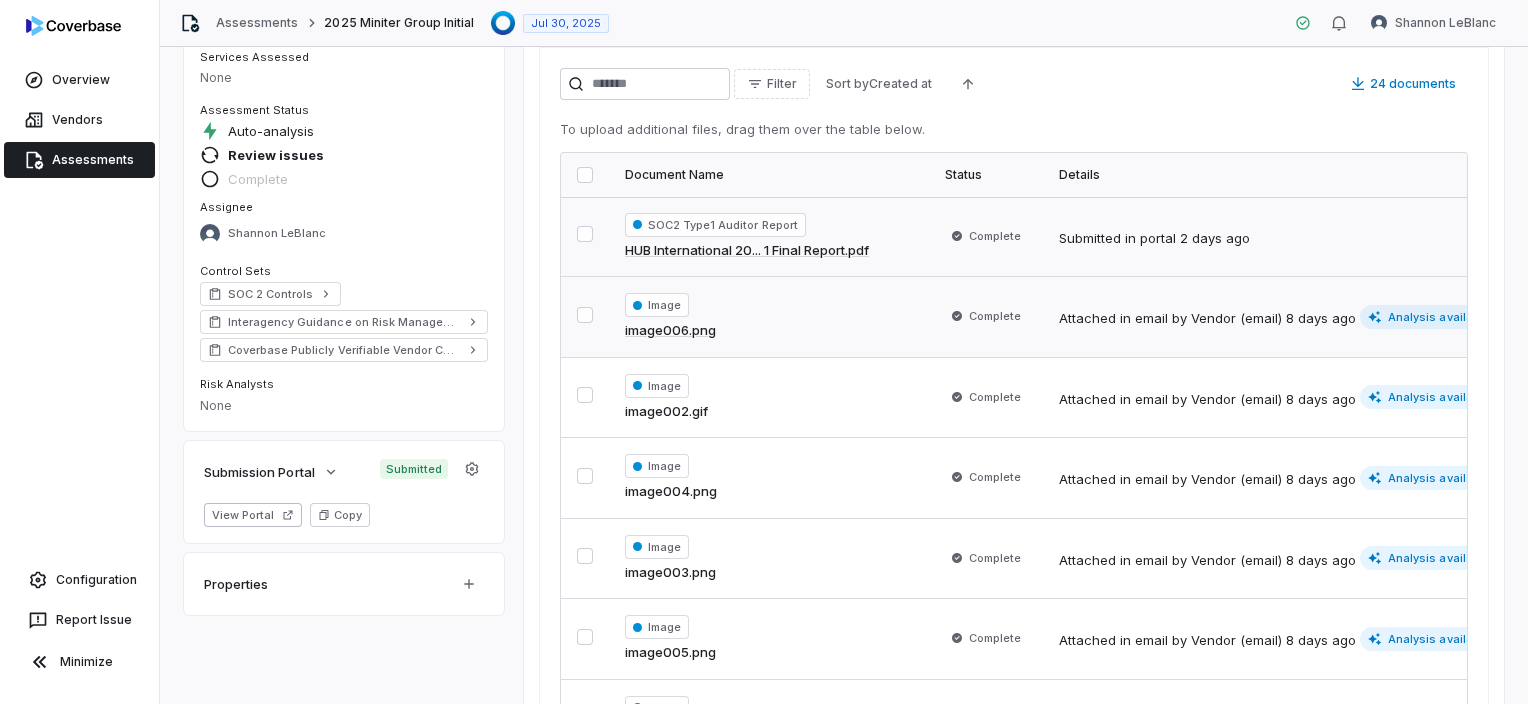 click on "SOC2 Type1 Auditor Report" at bounding box center [715, 225] 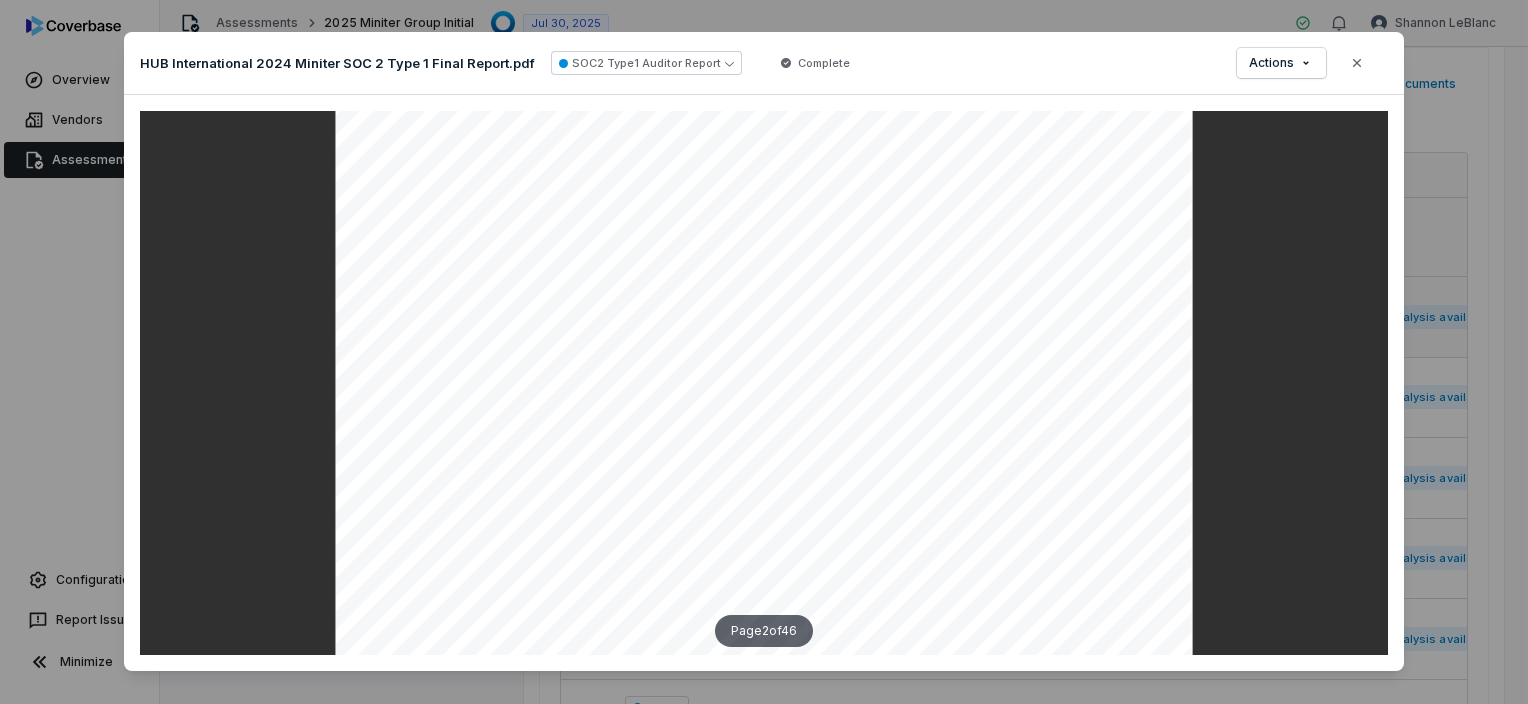 scroll, scrollTop: 1700, scrollLeft: 0, axis: vertical 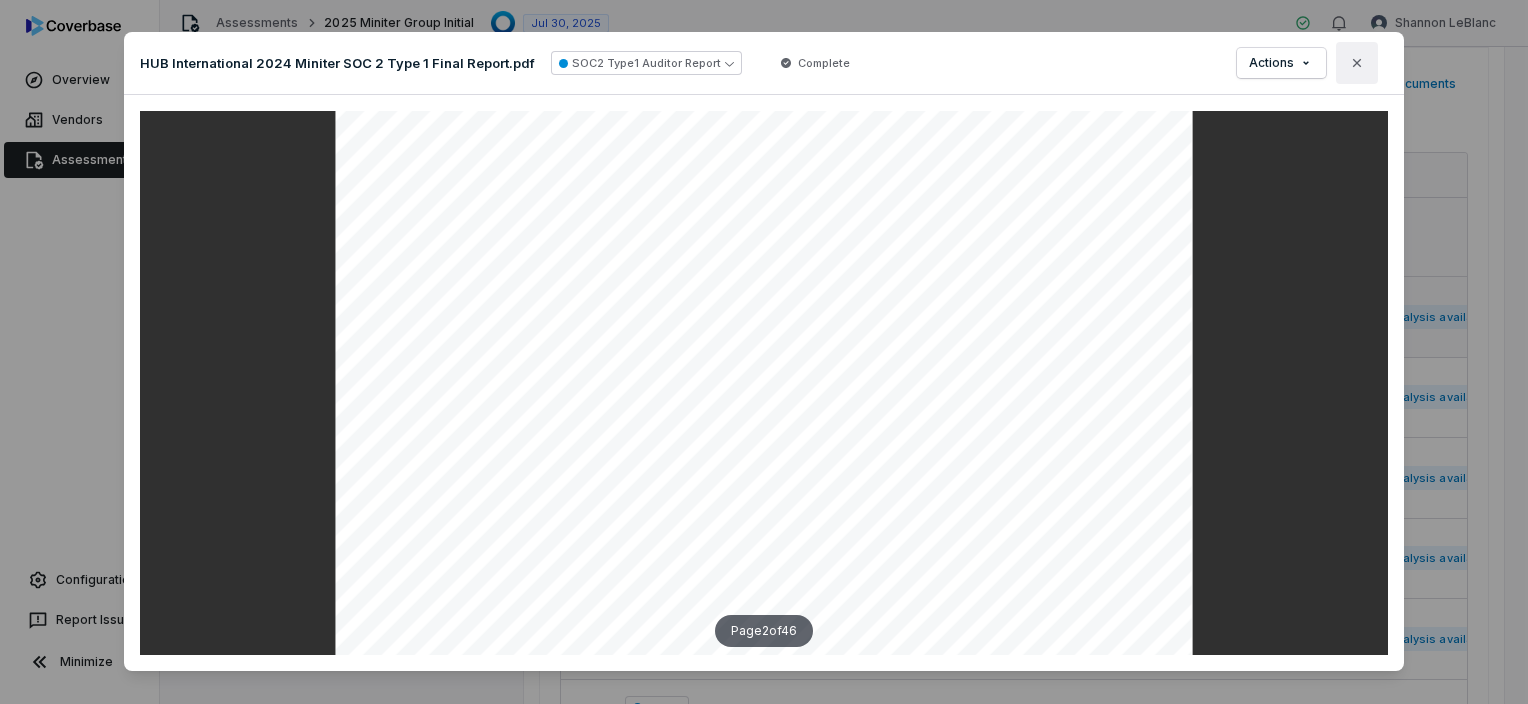 click on "Close" at bounding box center [1357, 63] 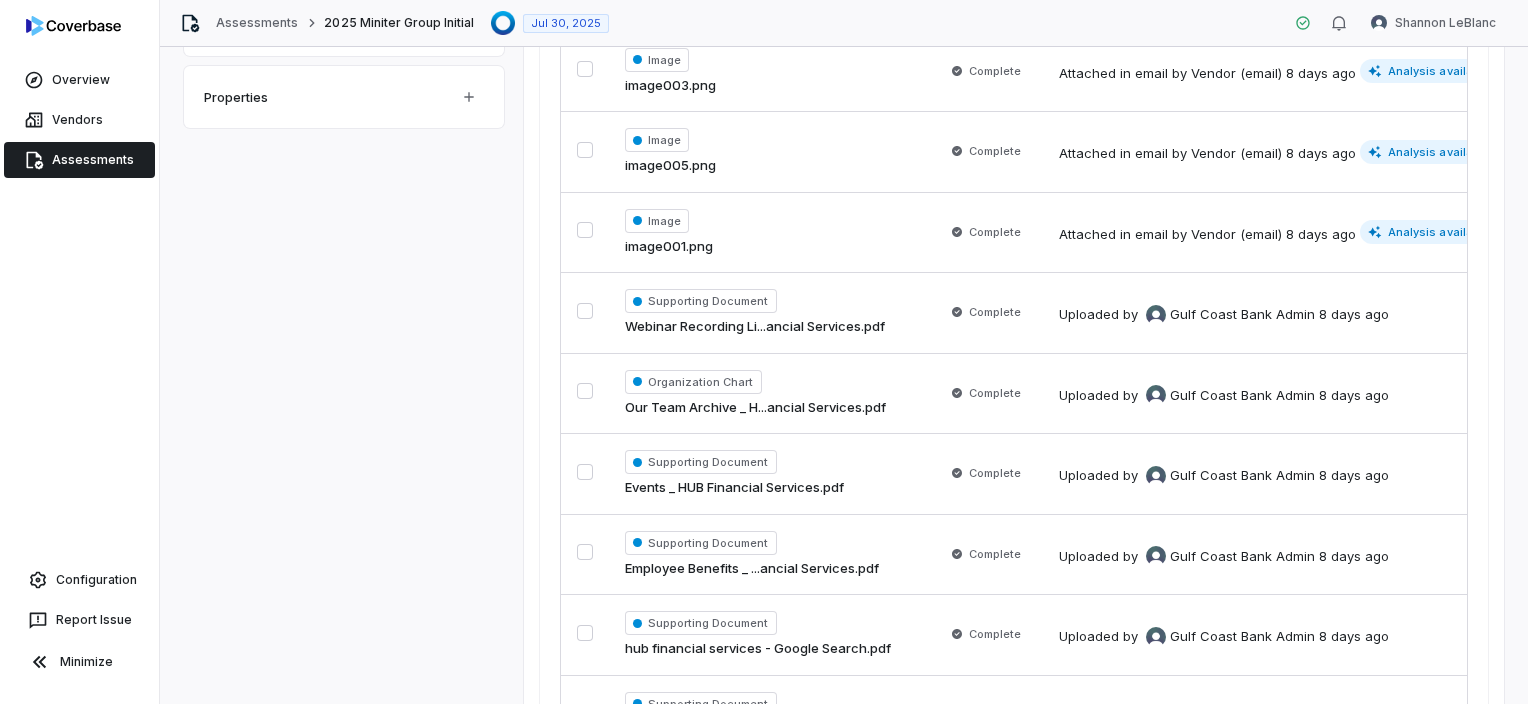 scroll, scrollTop: 524, scrollLeft: 0, axis: vertical 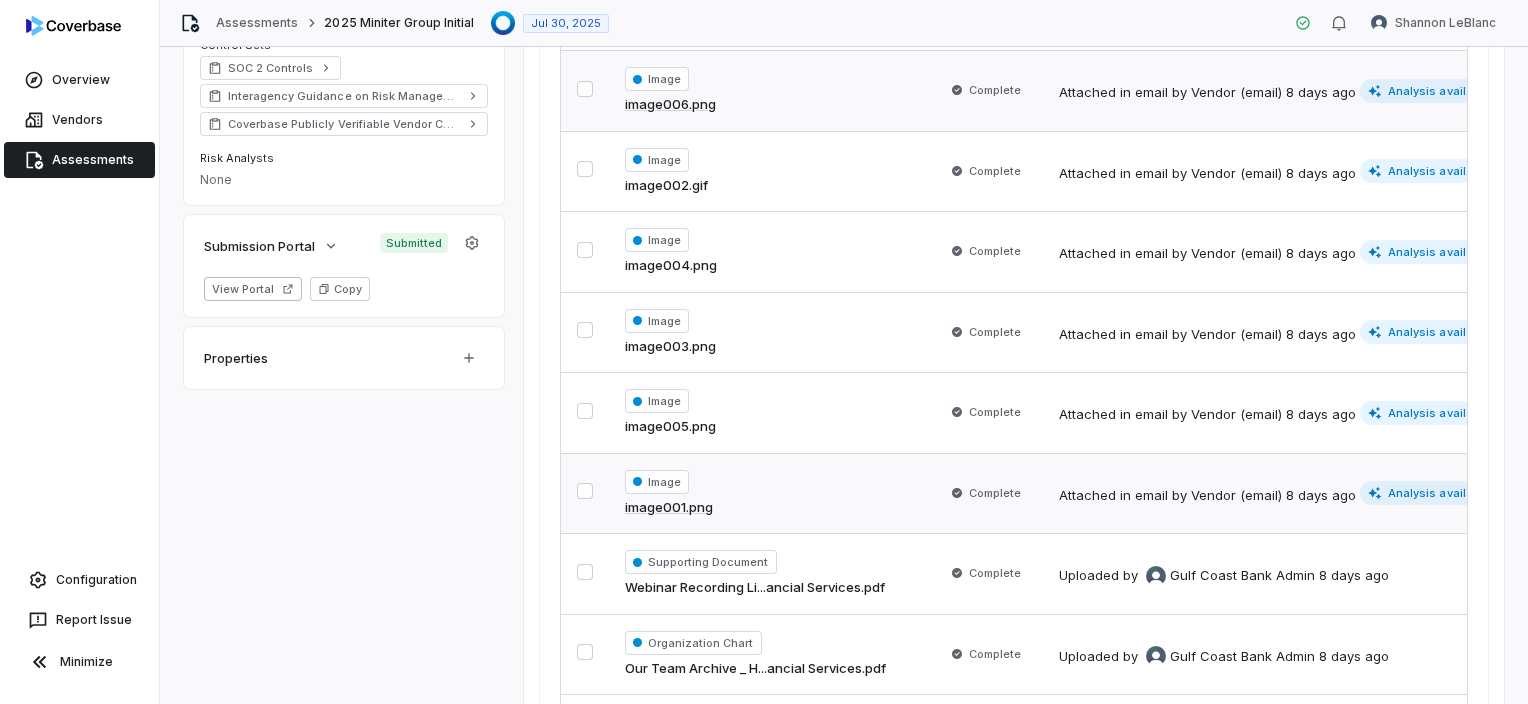 click on "Image" at bounding box center [657, 482] 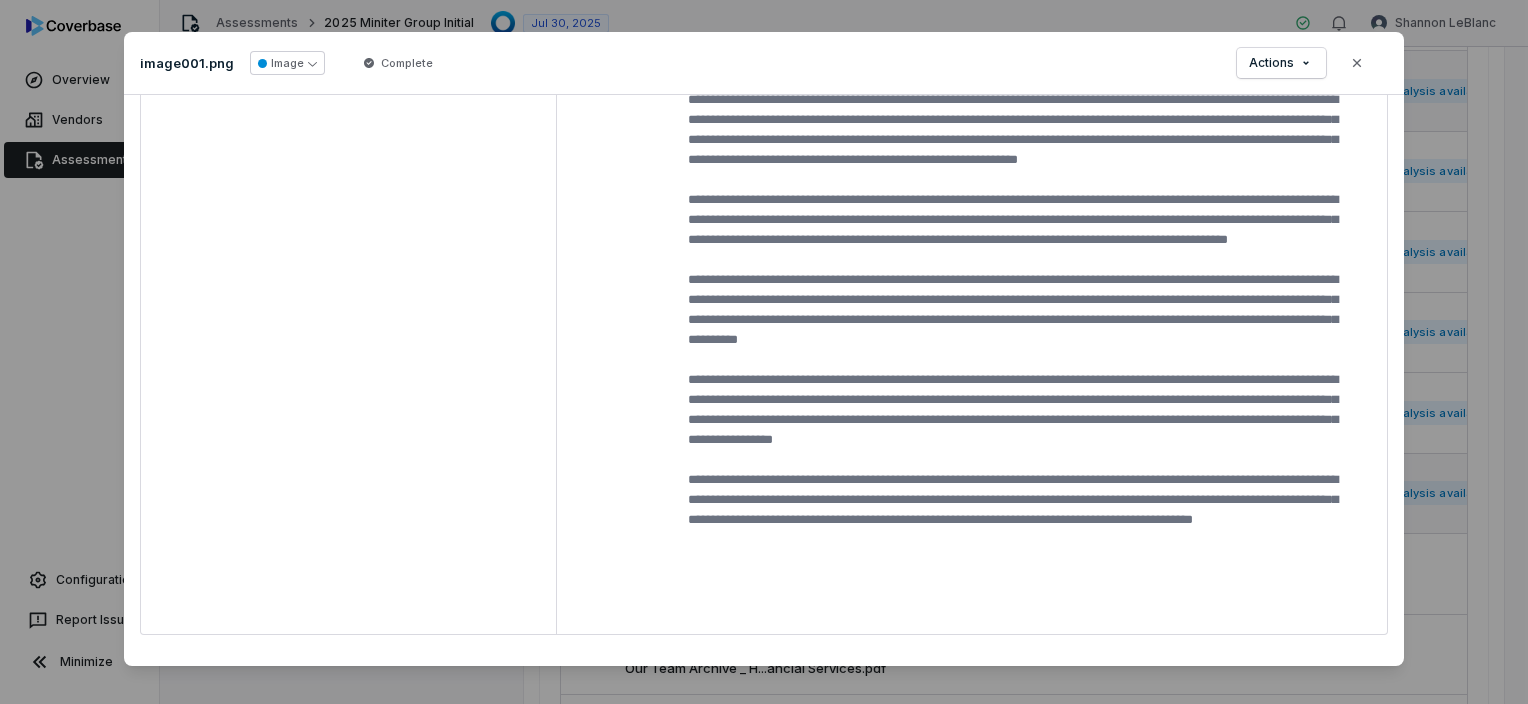 scroll, scrollTop: 0, scrollLeft: 0, axis: both 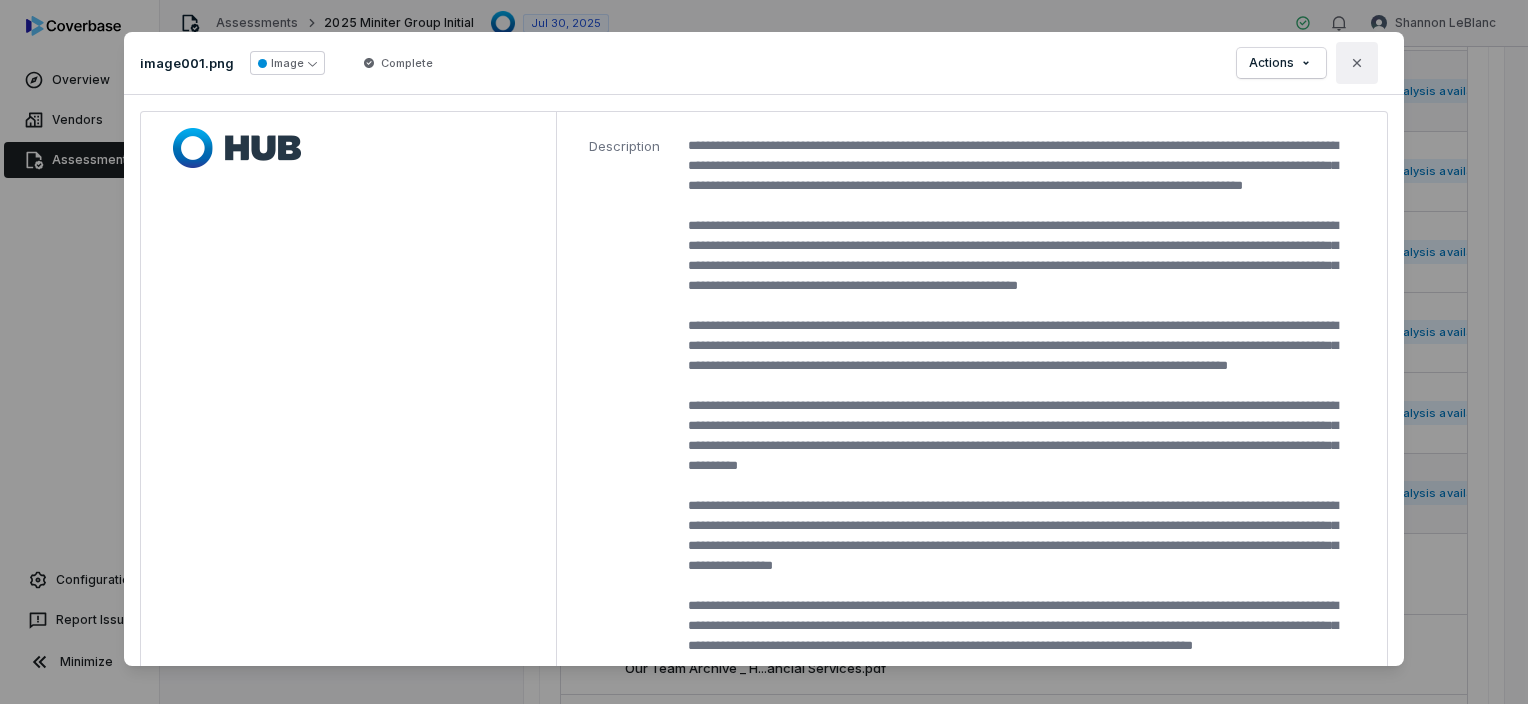 click 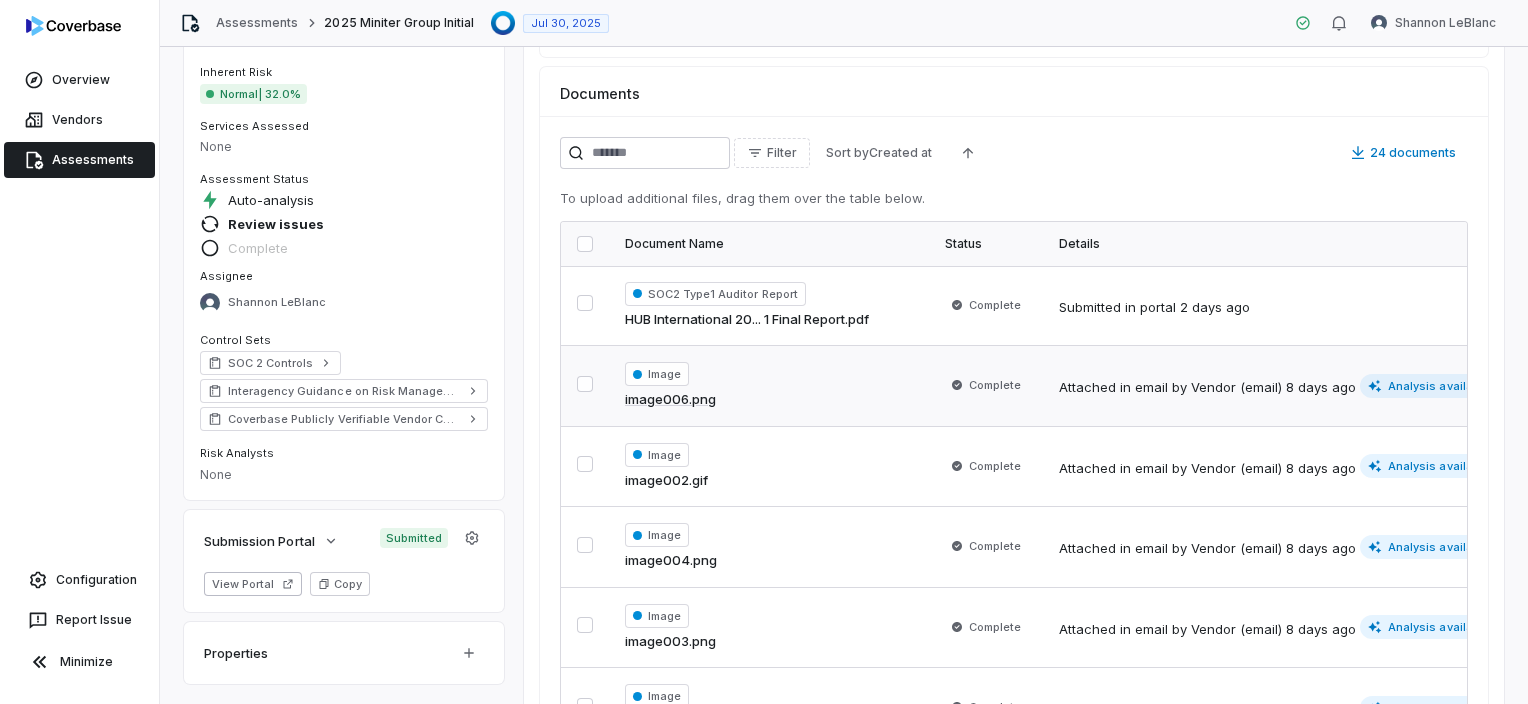 scroll, scrollTop: 224, scrollLeft: 0, axis: vertical 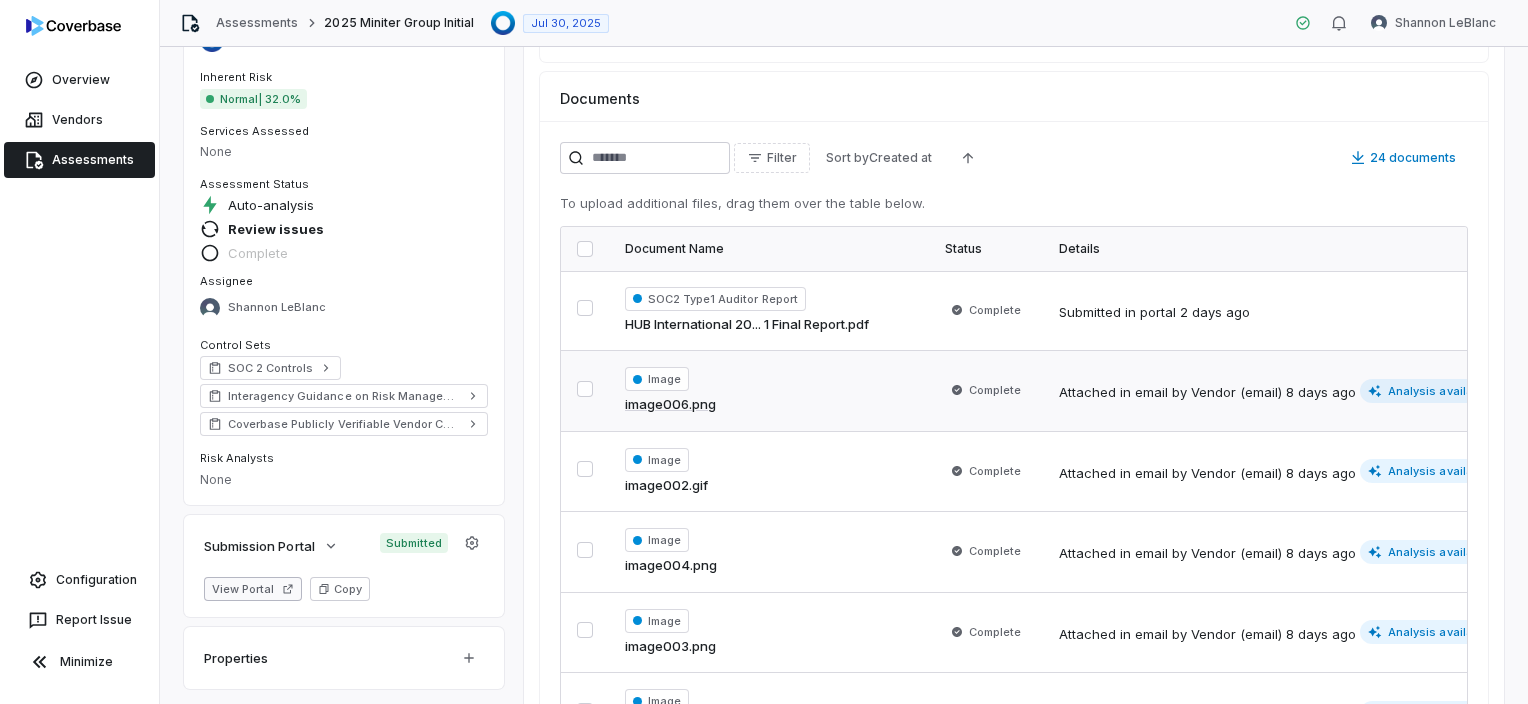 click on "View Portal" at bounding box center (253, 589) 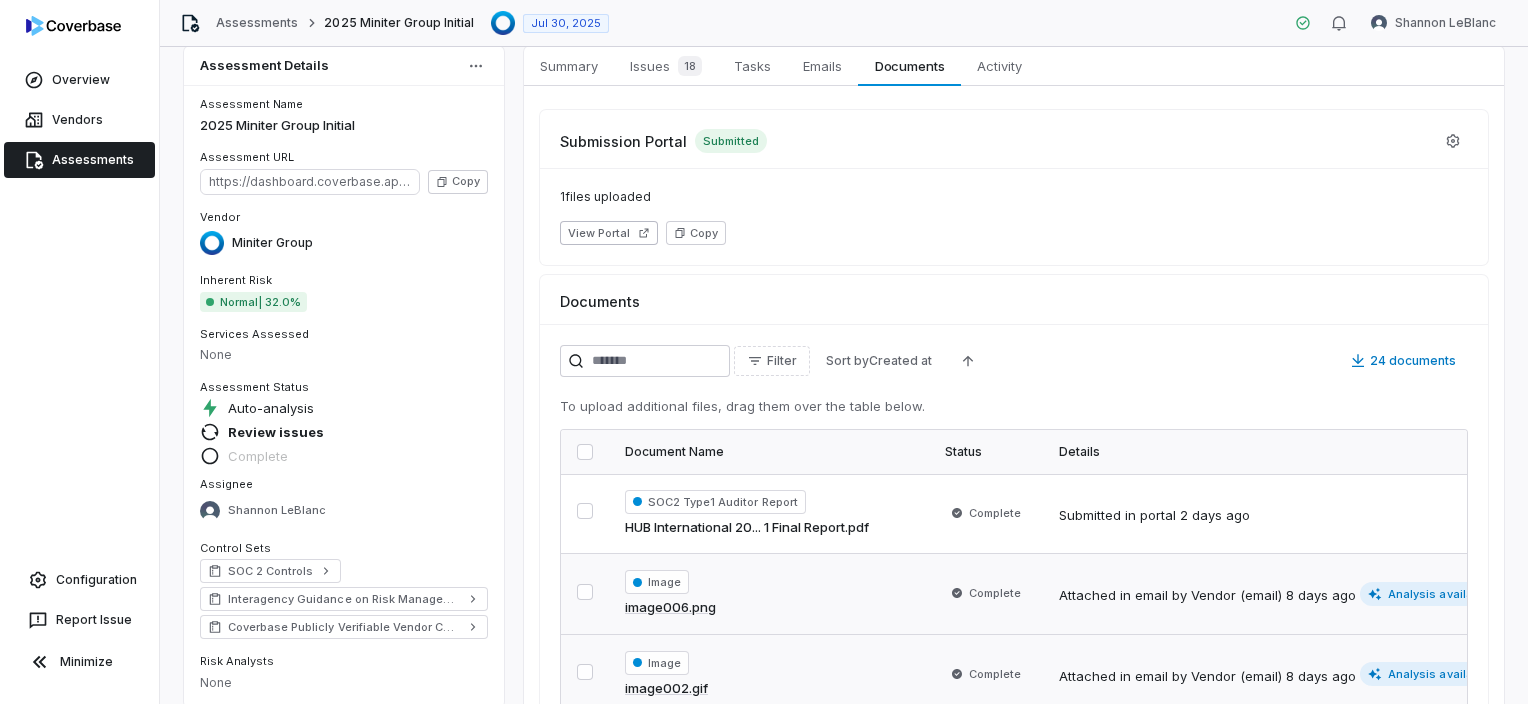 scroll, scrollTop: 0, scrollLeft: 0, axis: both 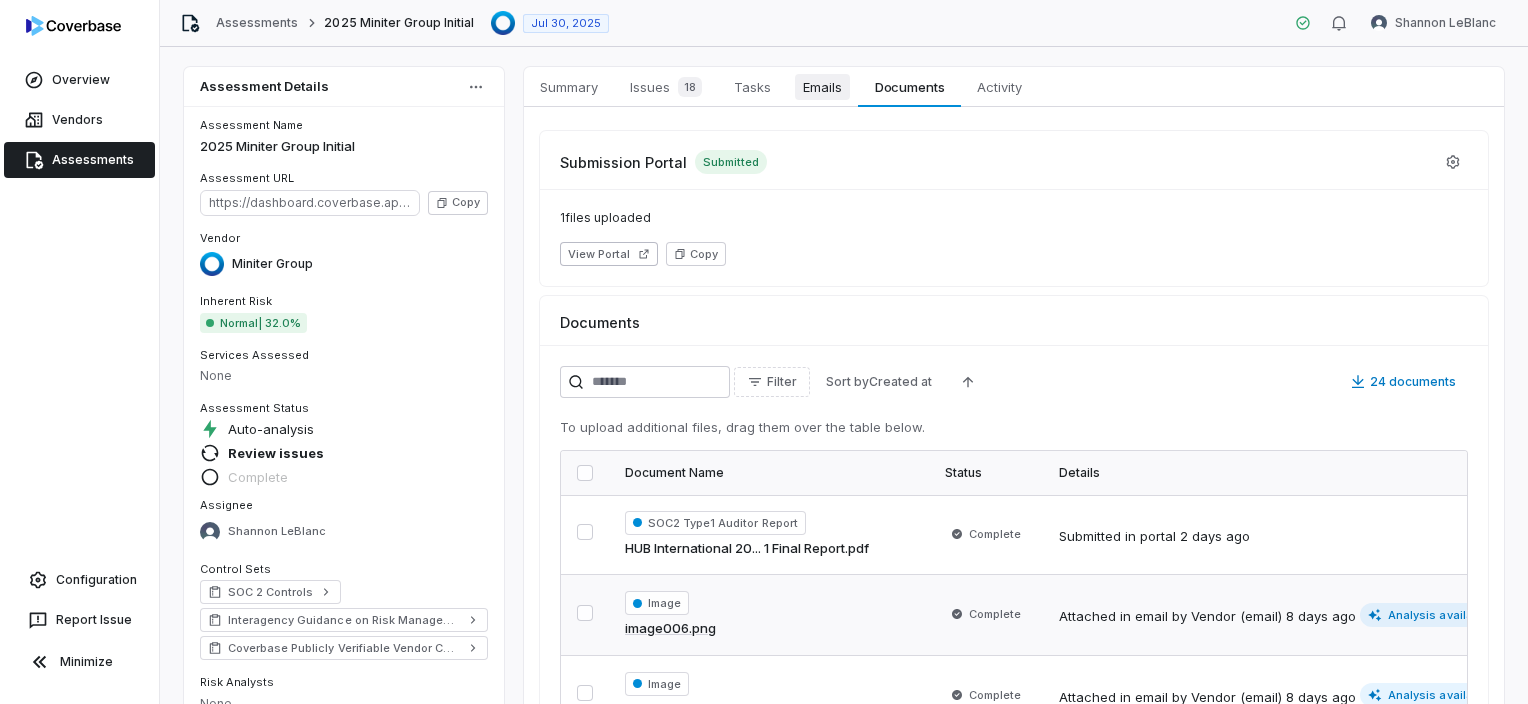 click on "Emails" at bounding box center [822, 87] 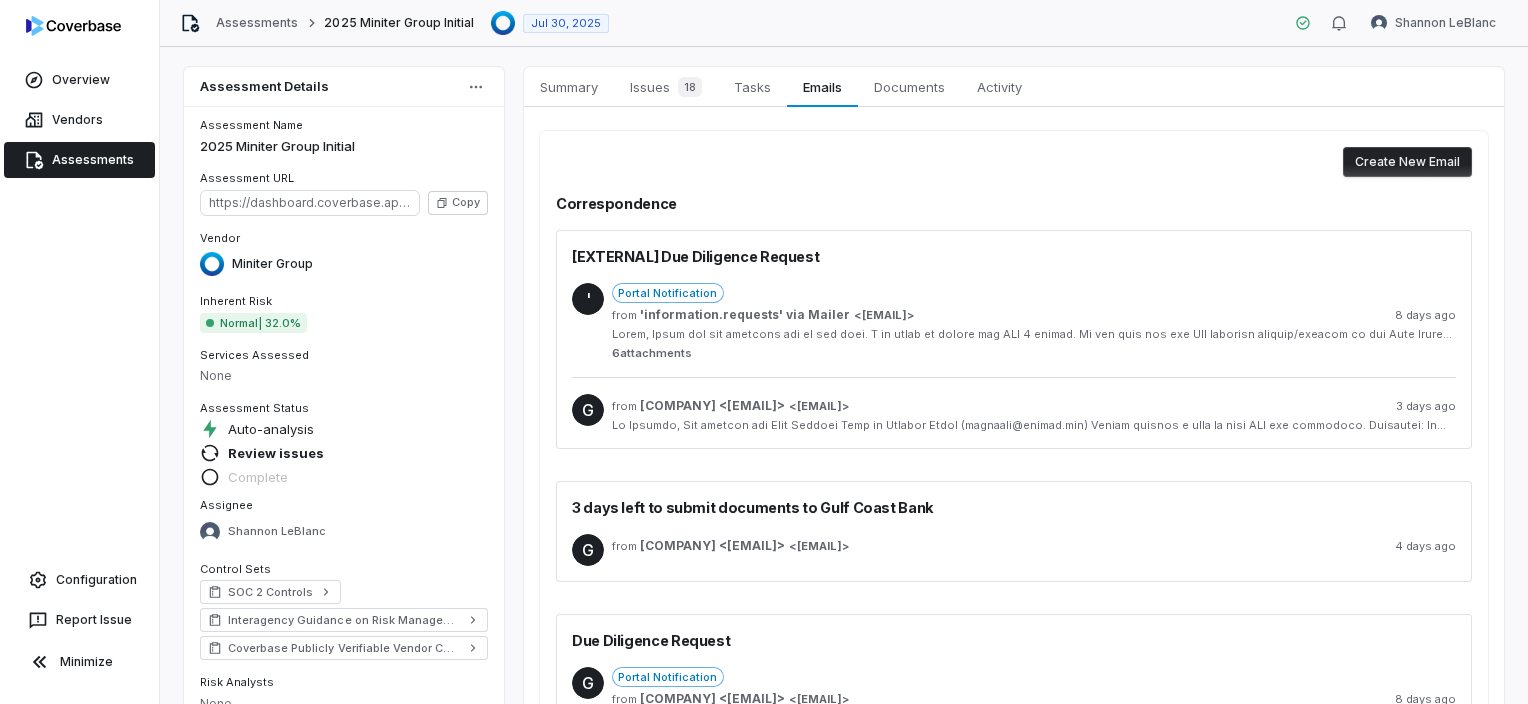 click at bounding box center (1034, 334) 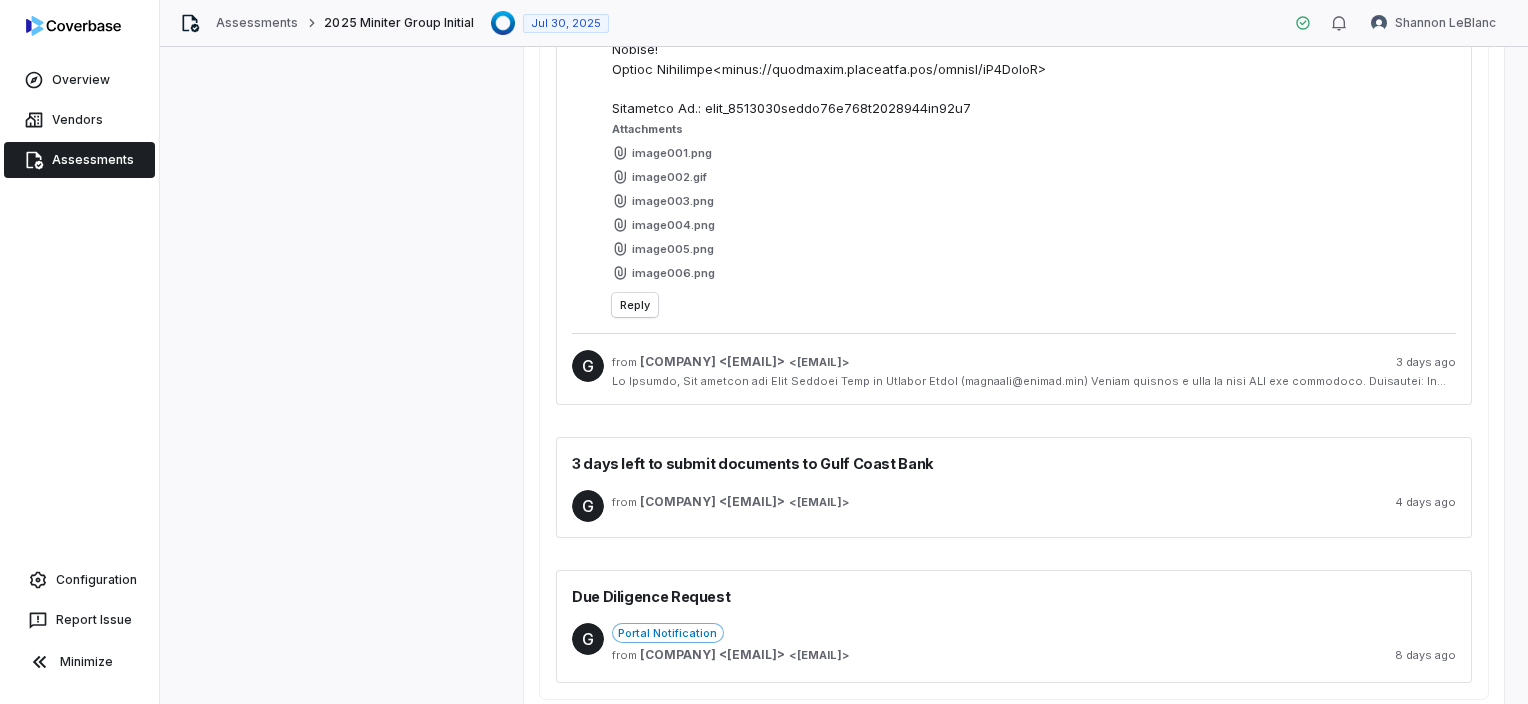 scroll, scrollTop: 1872, scrollLeft: 0, axis: vertical 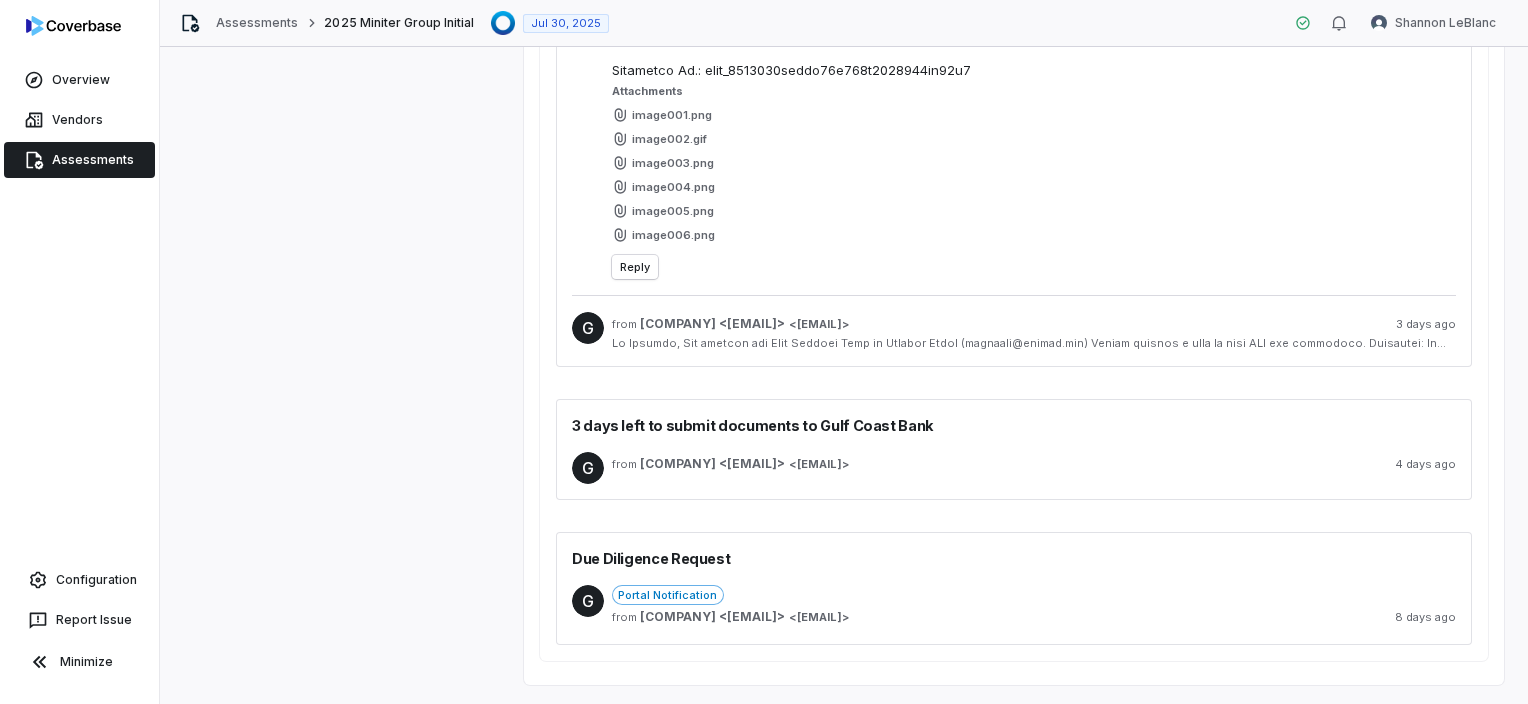 click on "G from Gulf Coast Bank <mailer@coverbase.ai>   < mailer@coverbase.ai > 4 days ago" at bounding box center [1014, 468] 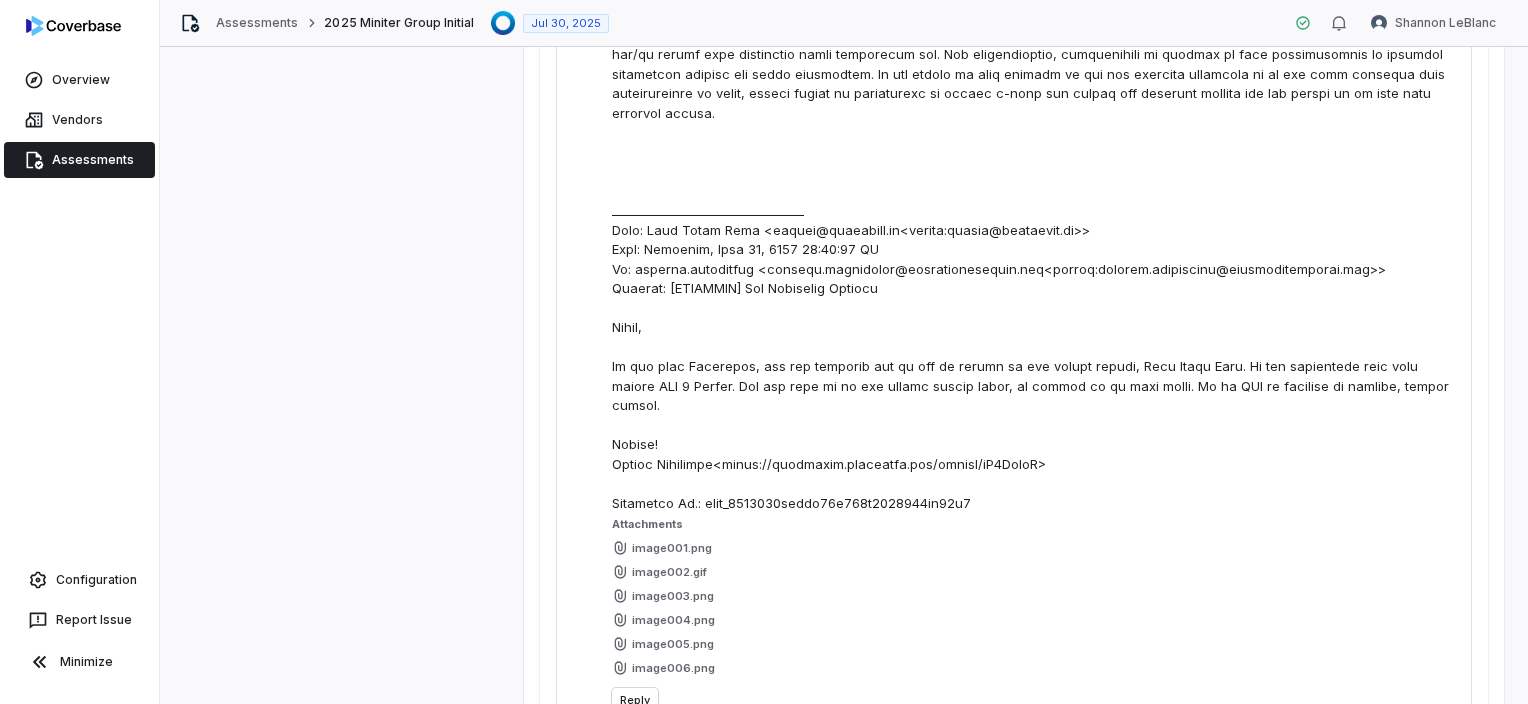 scroll, scrollTop: 1492, scrollLeft: 0, axis: vertical 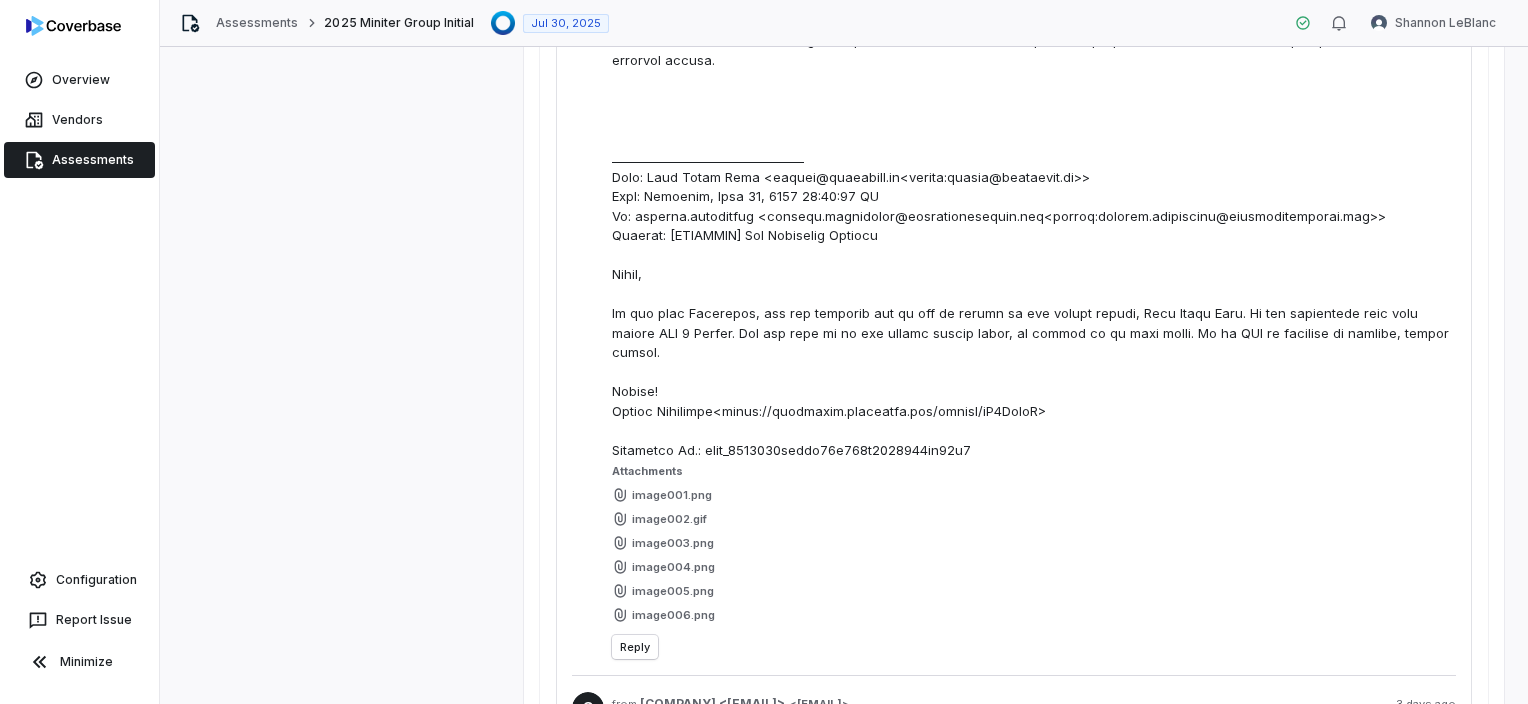 click on "image006.png" at bounding box center [673, 615] 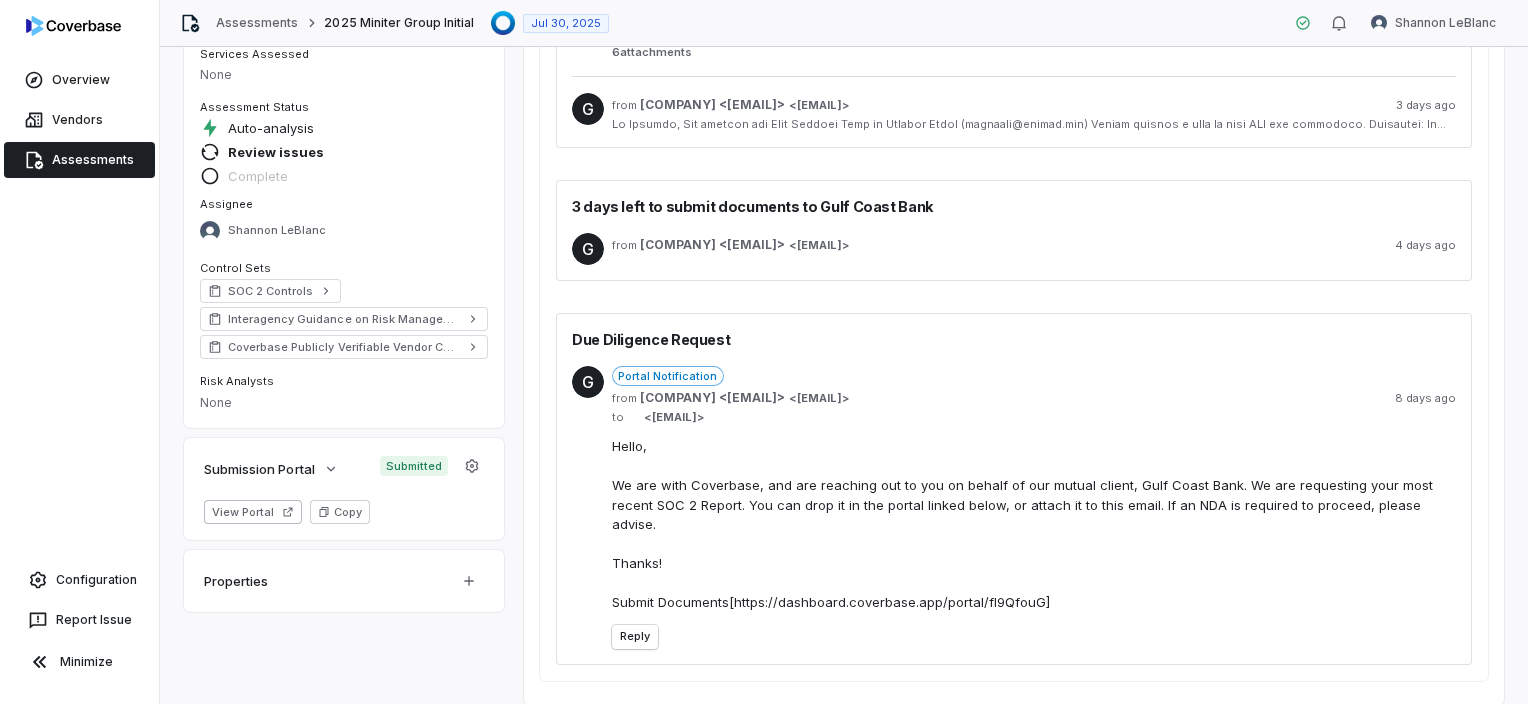 scroll, scrollTop: 0, scrollLeft: 0, axis: both 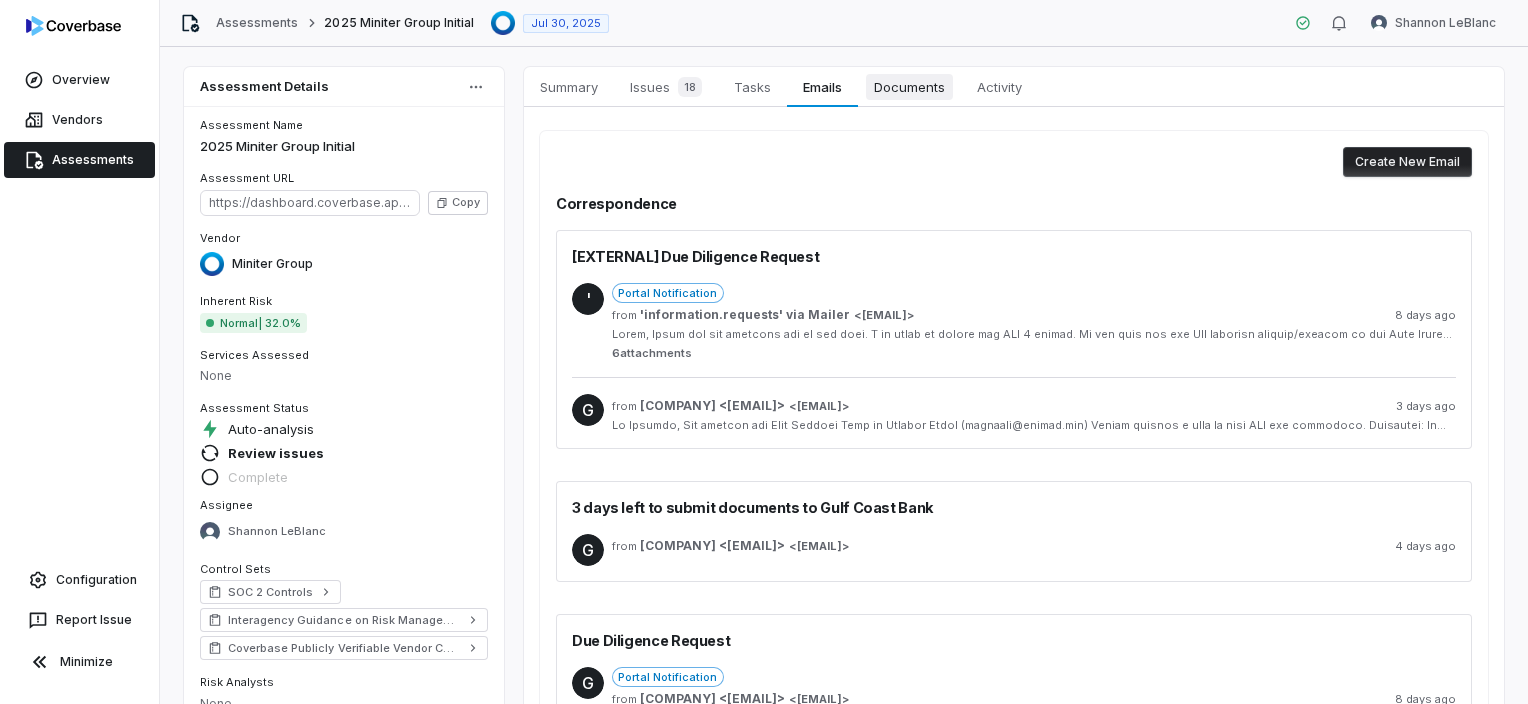 click on "Documents" at bounding box center [909, 87] 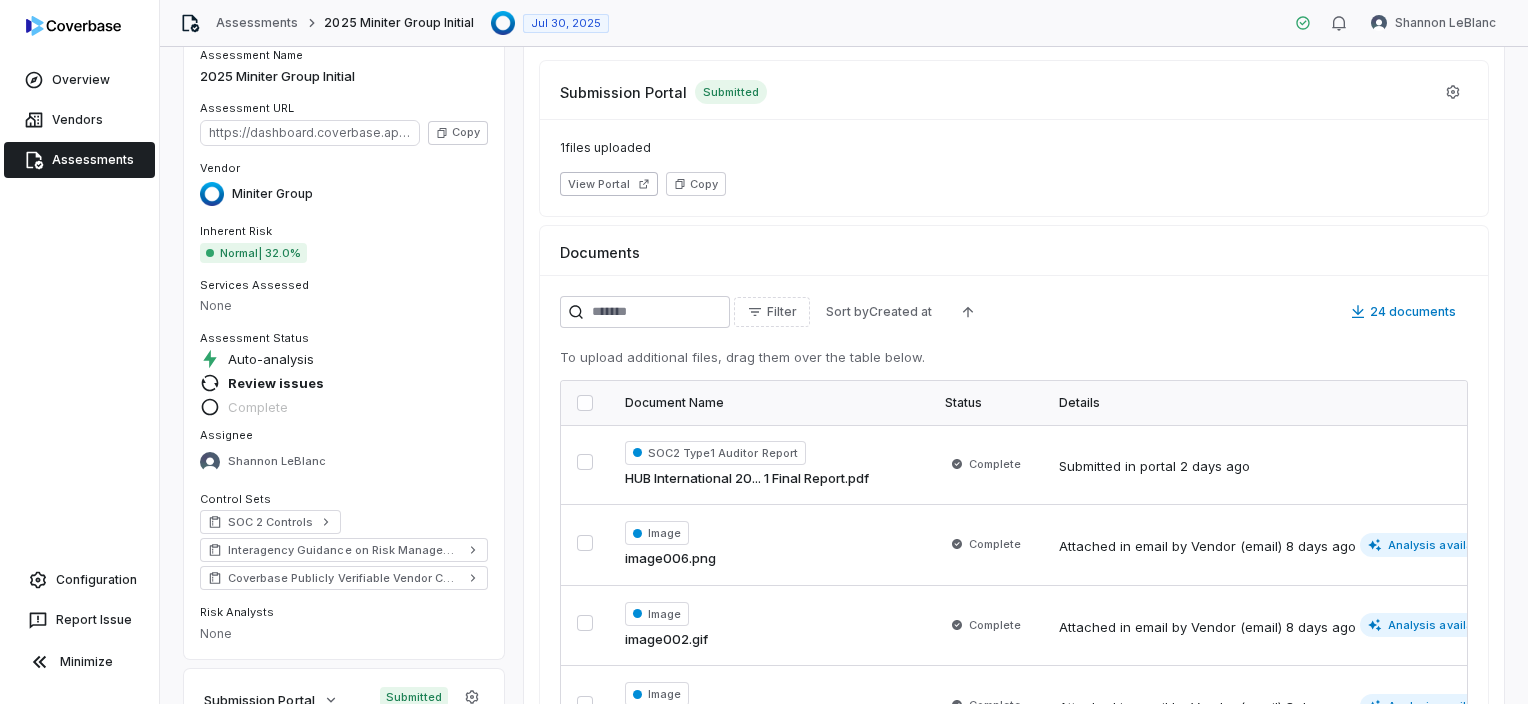 scroll, scrollTop: 0, scrollLeft: 0, axis: both 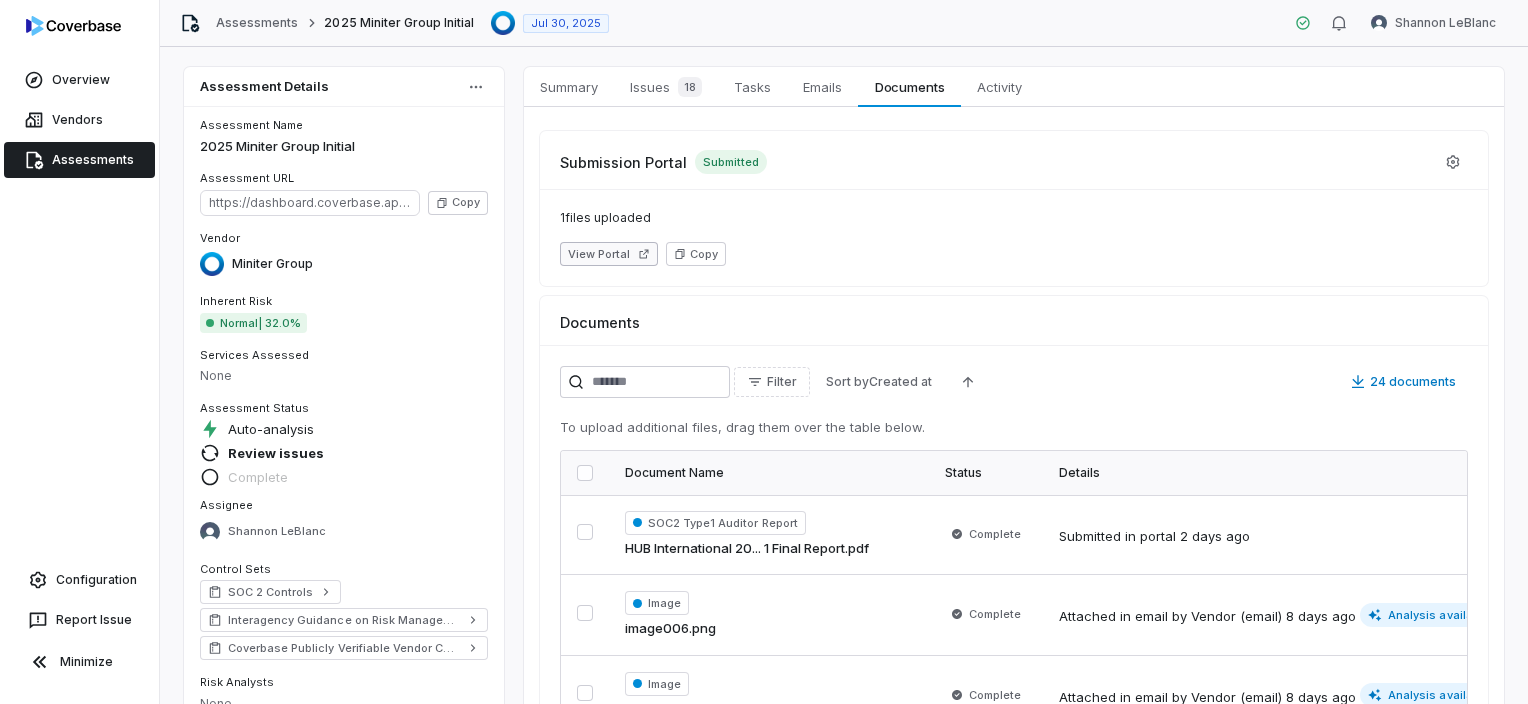 click on "View Portal" at bounding box center [609, 254] 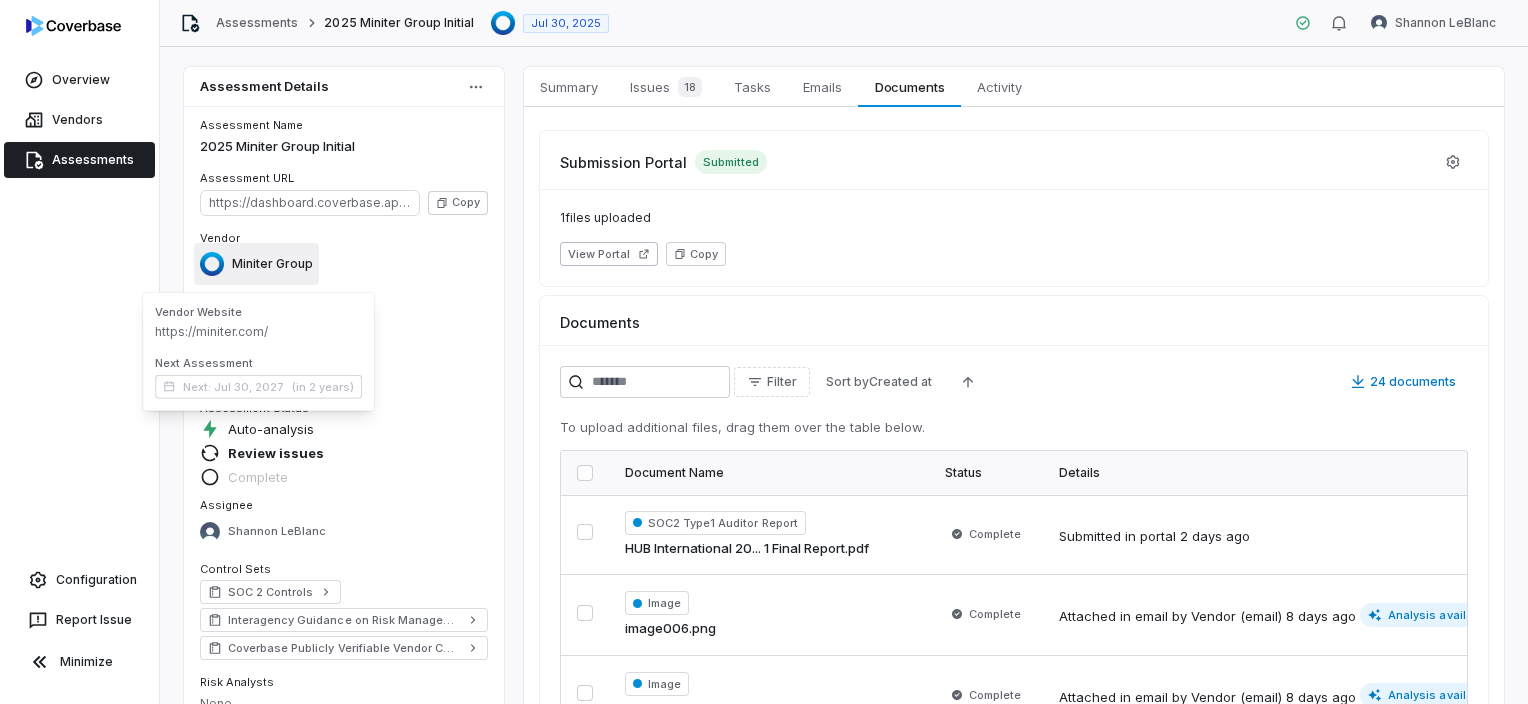 click on "Miniter Group" at bounding box center (256, 264) 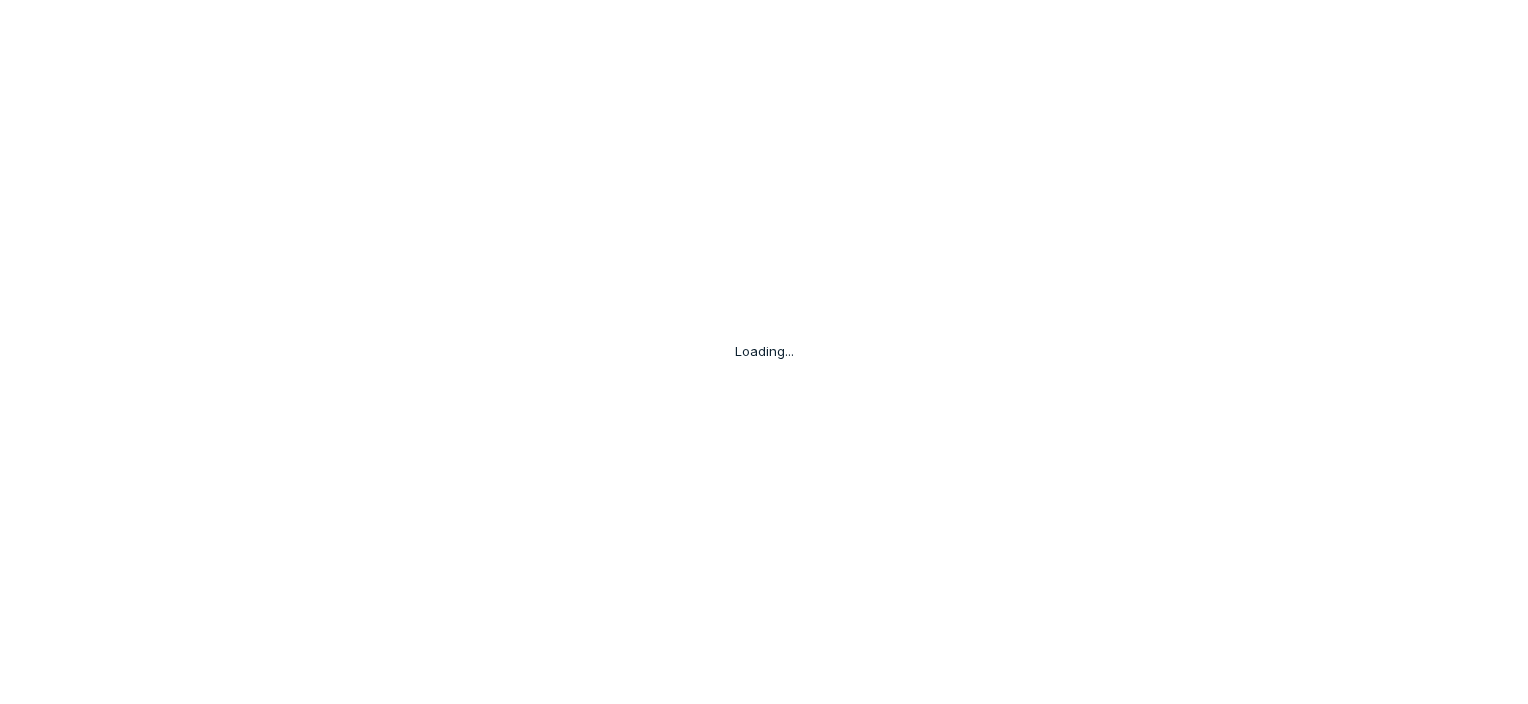 scroll, scrollTop: 0, scrollLeft: 0, axis: both 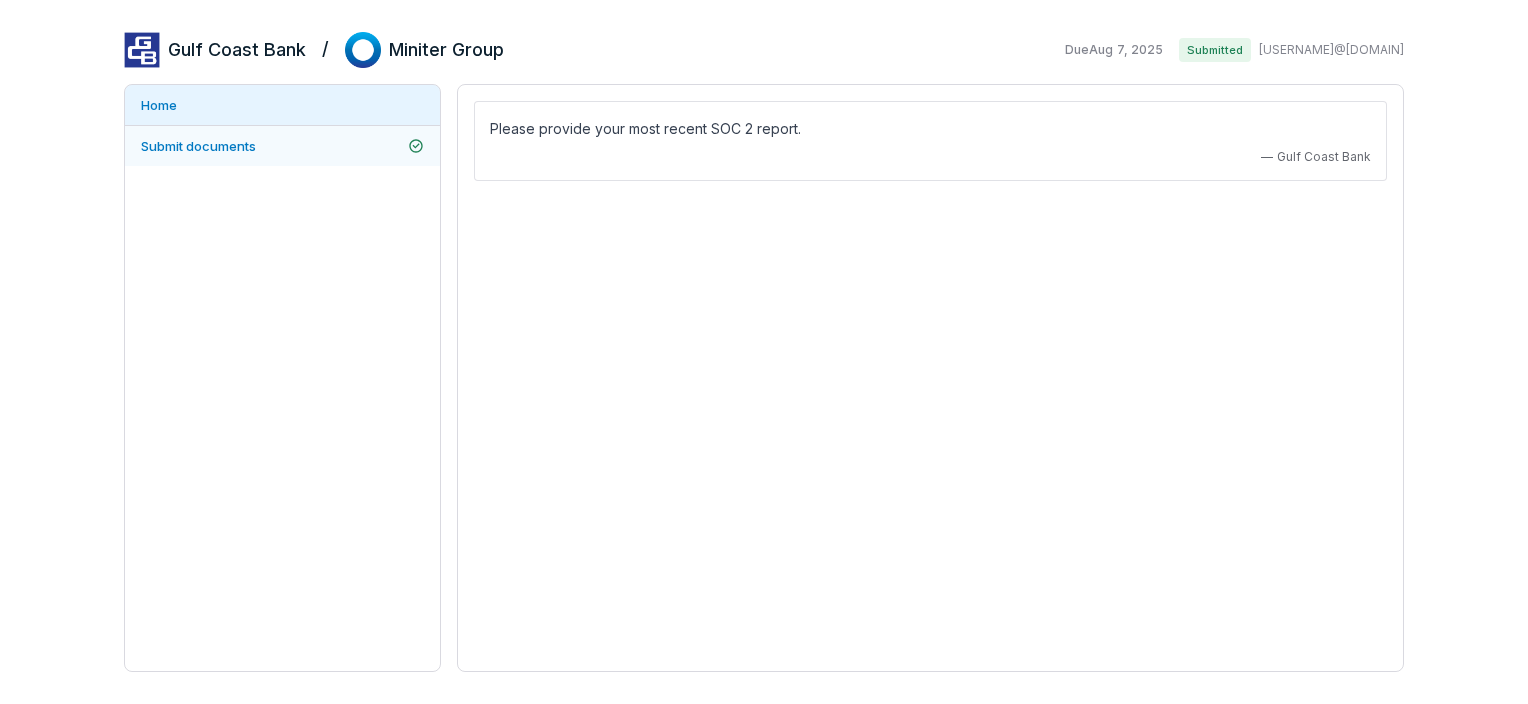 click on "Submit documents" at bounding box center [198, 146] 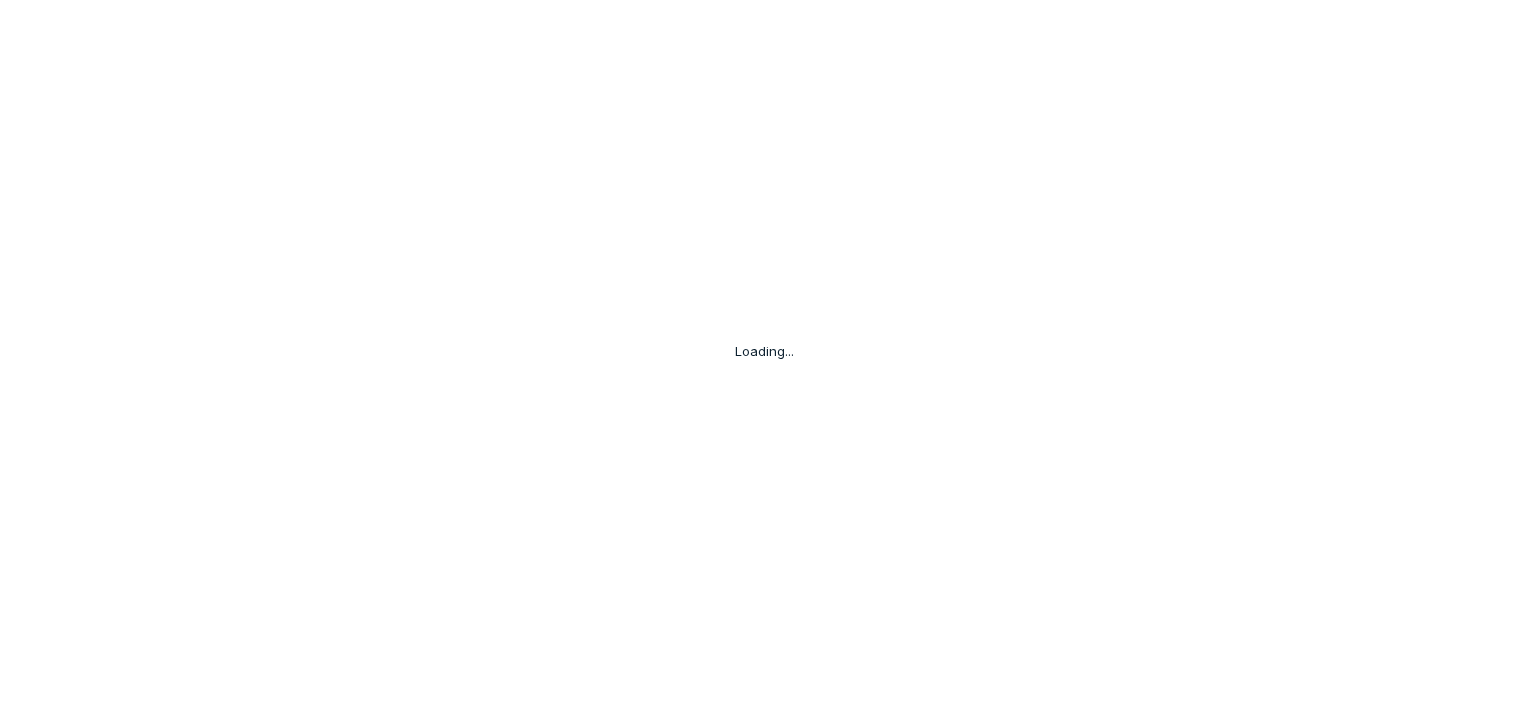 scroll, scrollTop: 0, scrollLeft: 0, axis: both 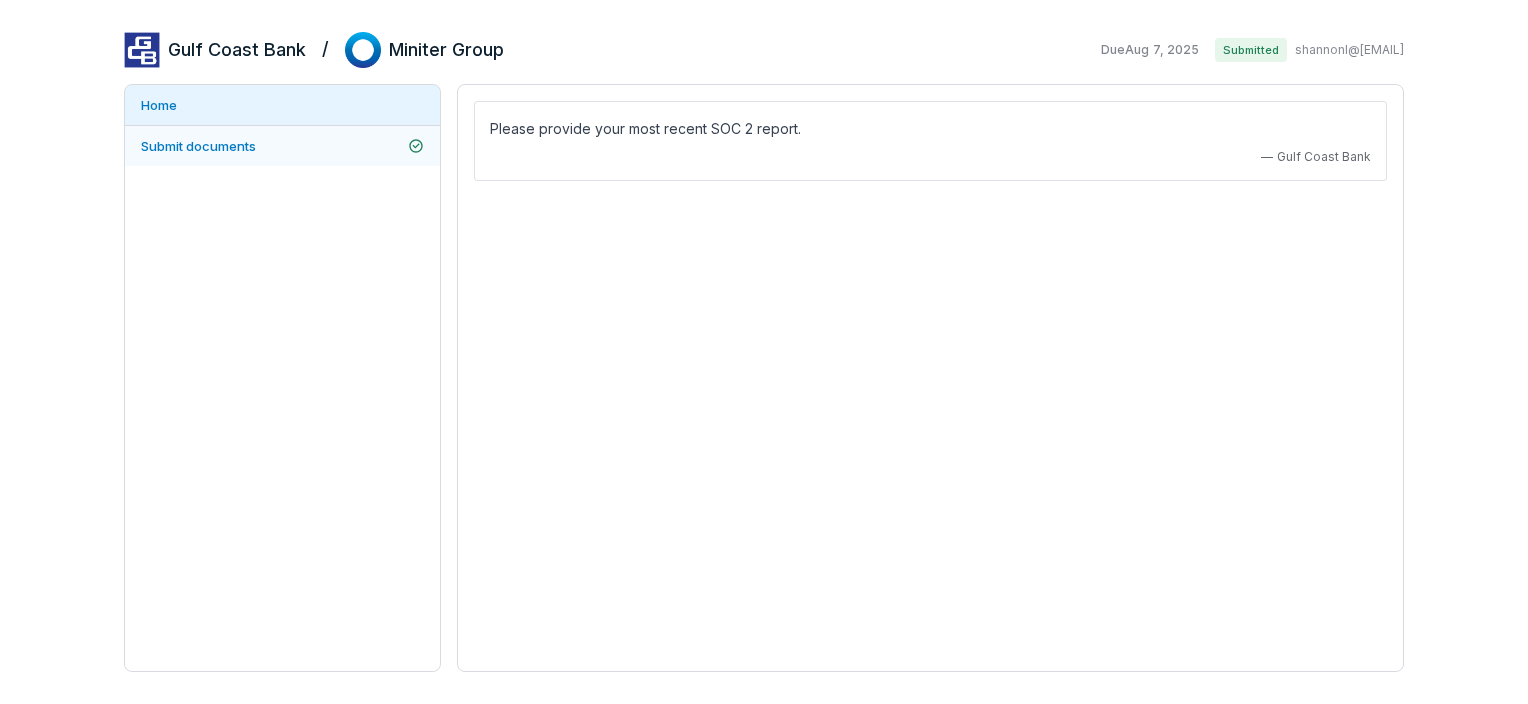 click on "Submit documents" at bounding box center (198, 146) 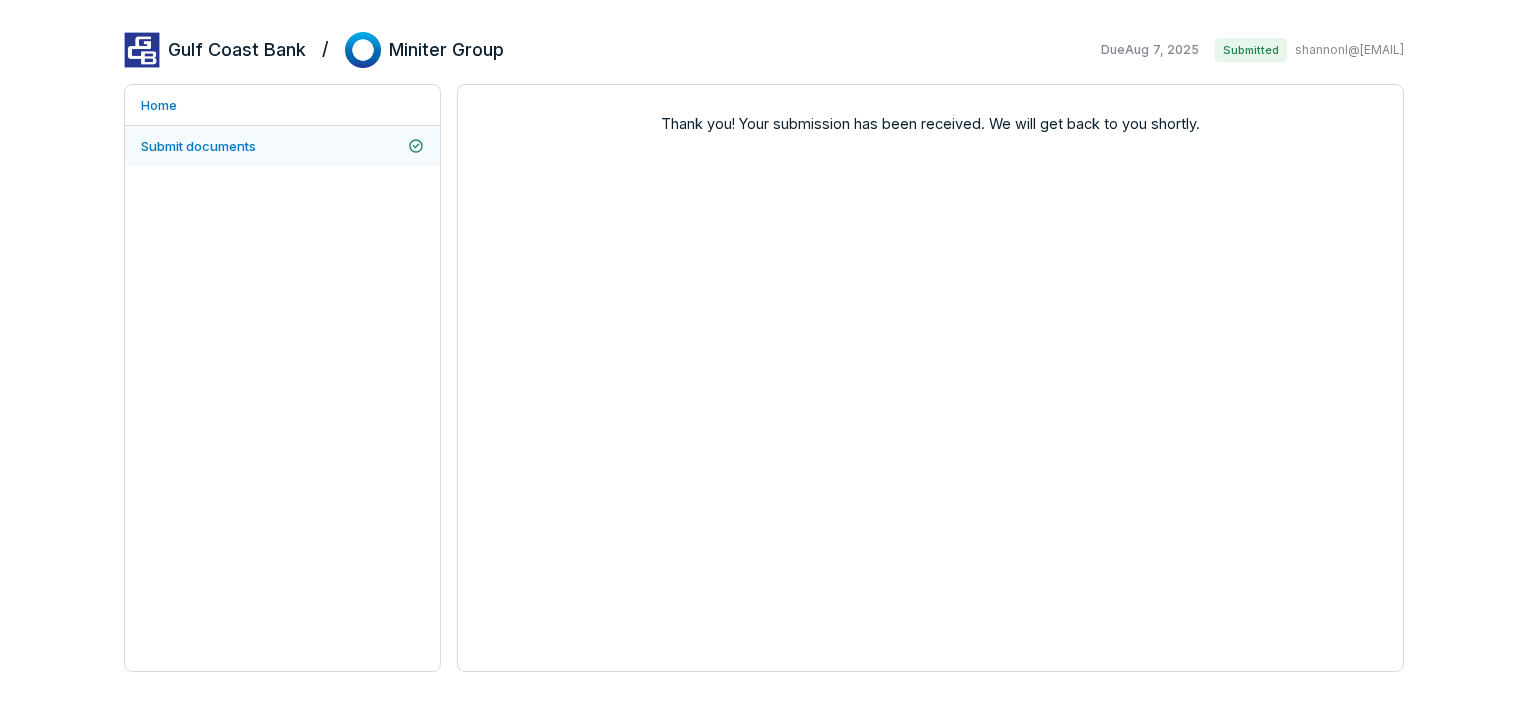 click on "Submit documents" at bounding box center [198, 146] 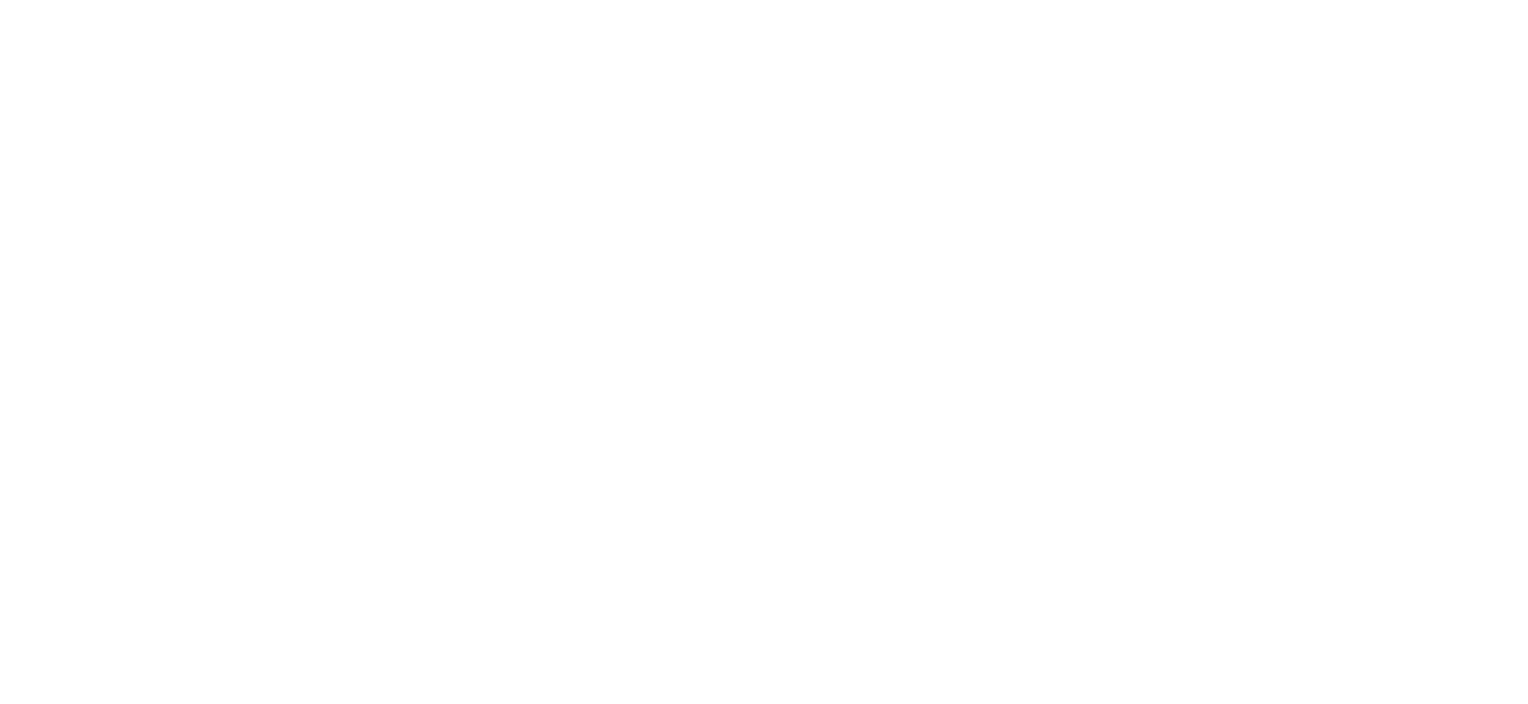 scroll, scrollTop: 0, scrollLeft: 0, axis: both 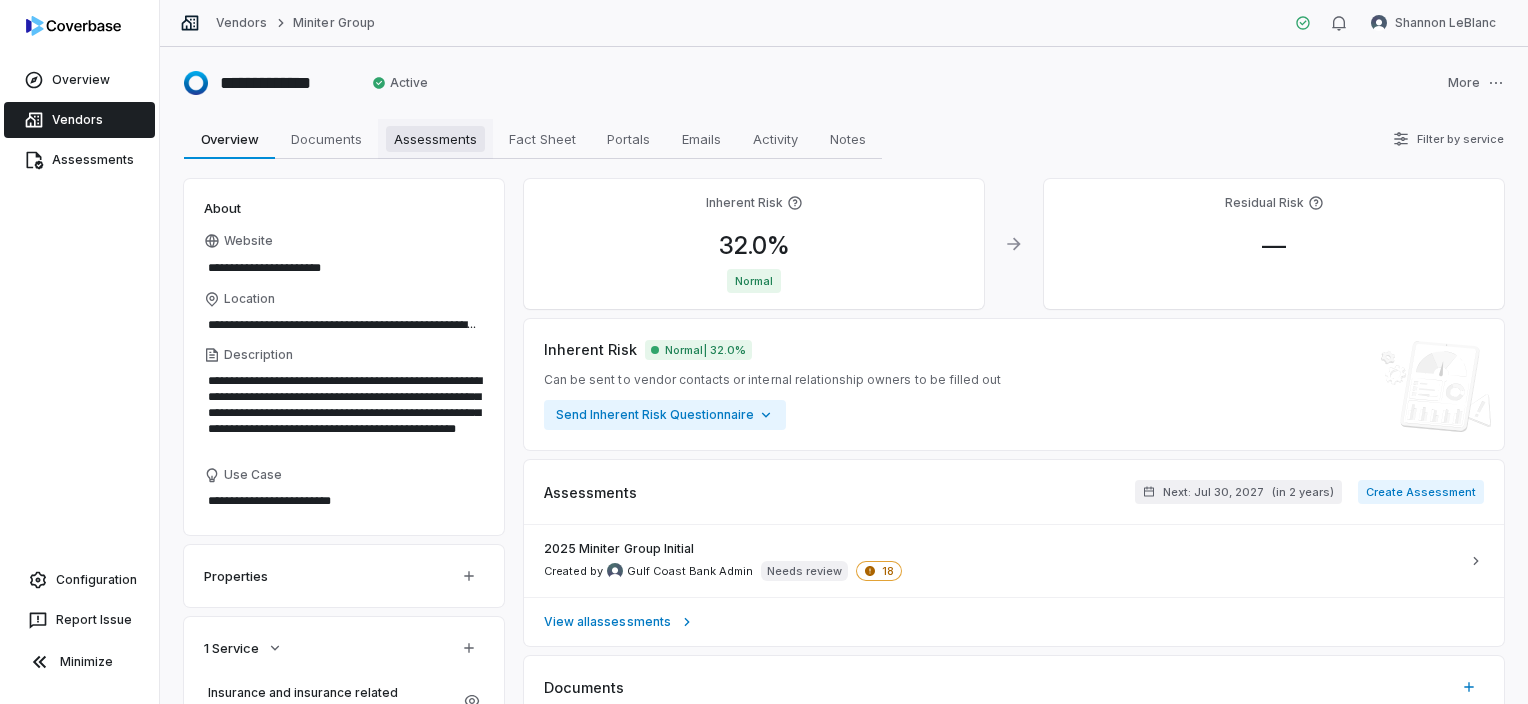 click on "Assessments" at bounding box center [435, 139] 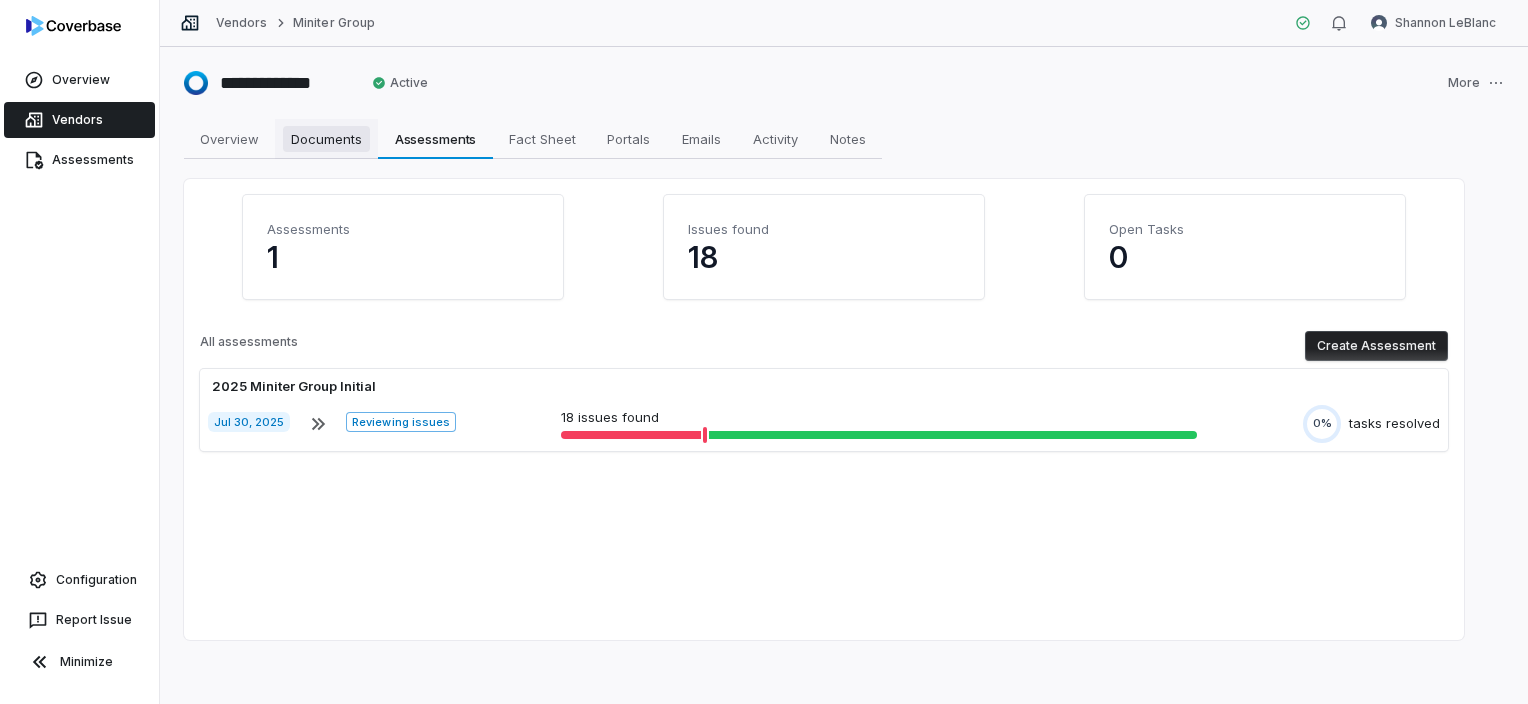 click on "Documents" at bounding box center (326, 139) 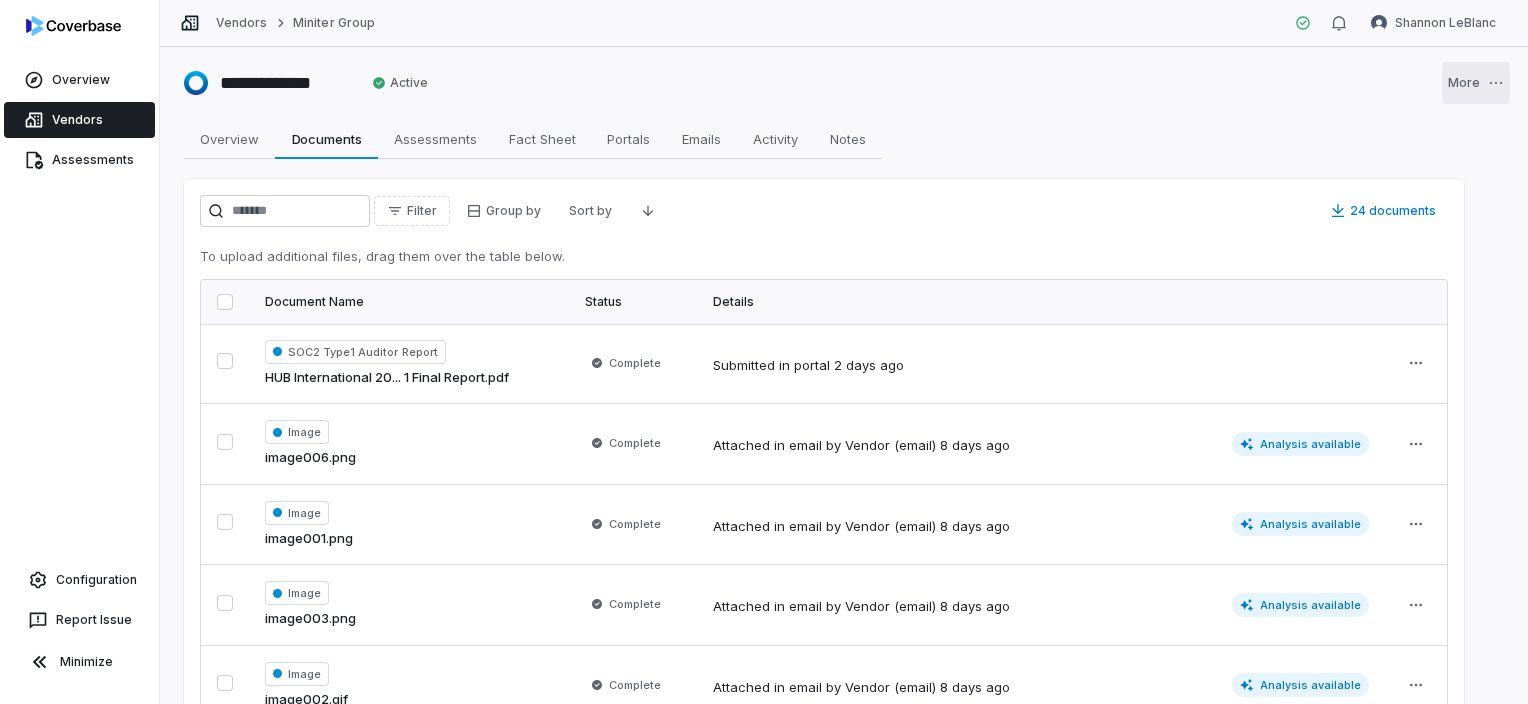 click on "**********" at bounding box center [764, 352] 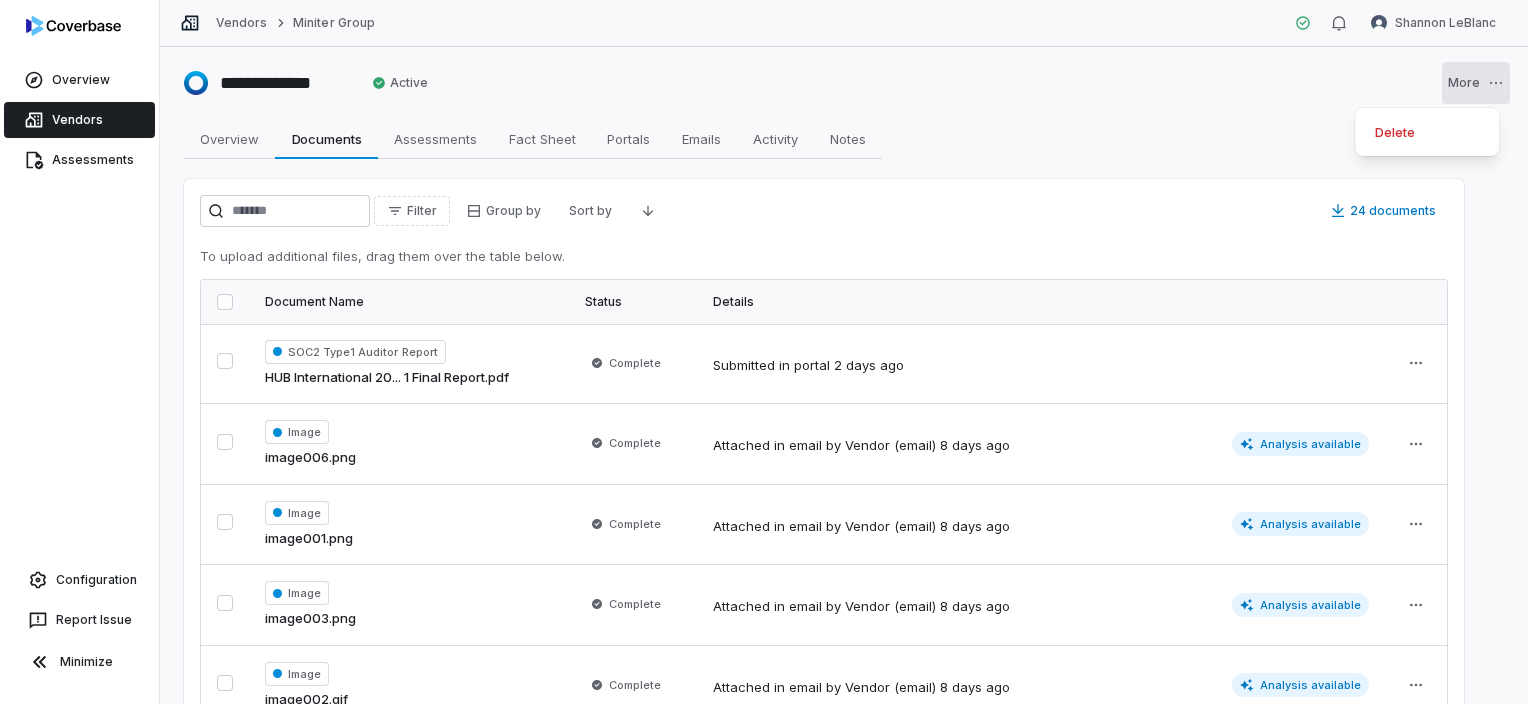 click on "**********" at bounding box center [764, 352] 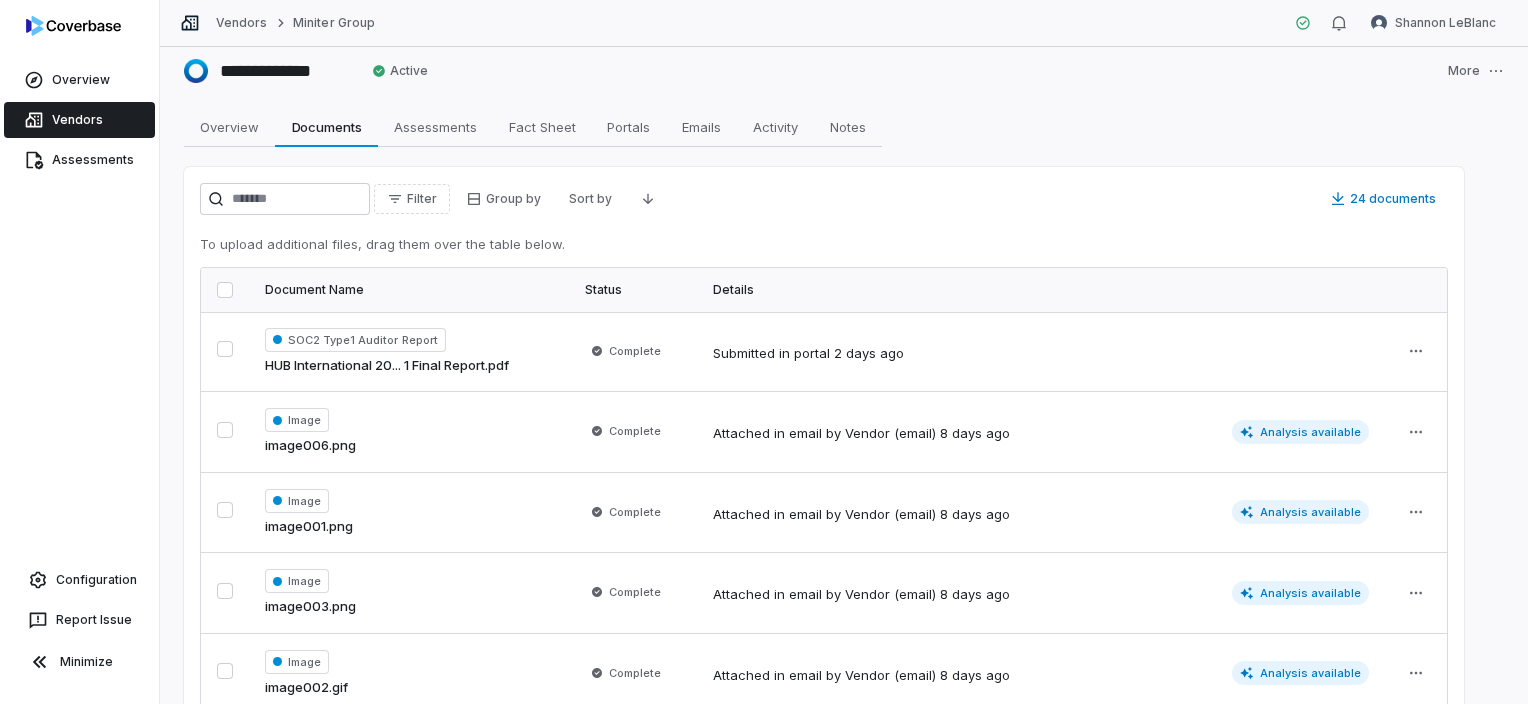 scroll, scrollTop: 0, scrollLeft: 0, axis: both 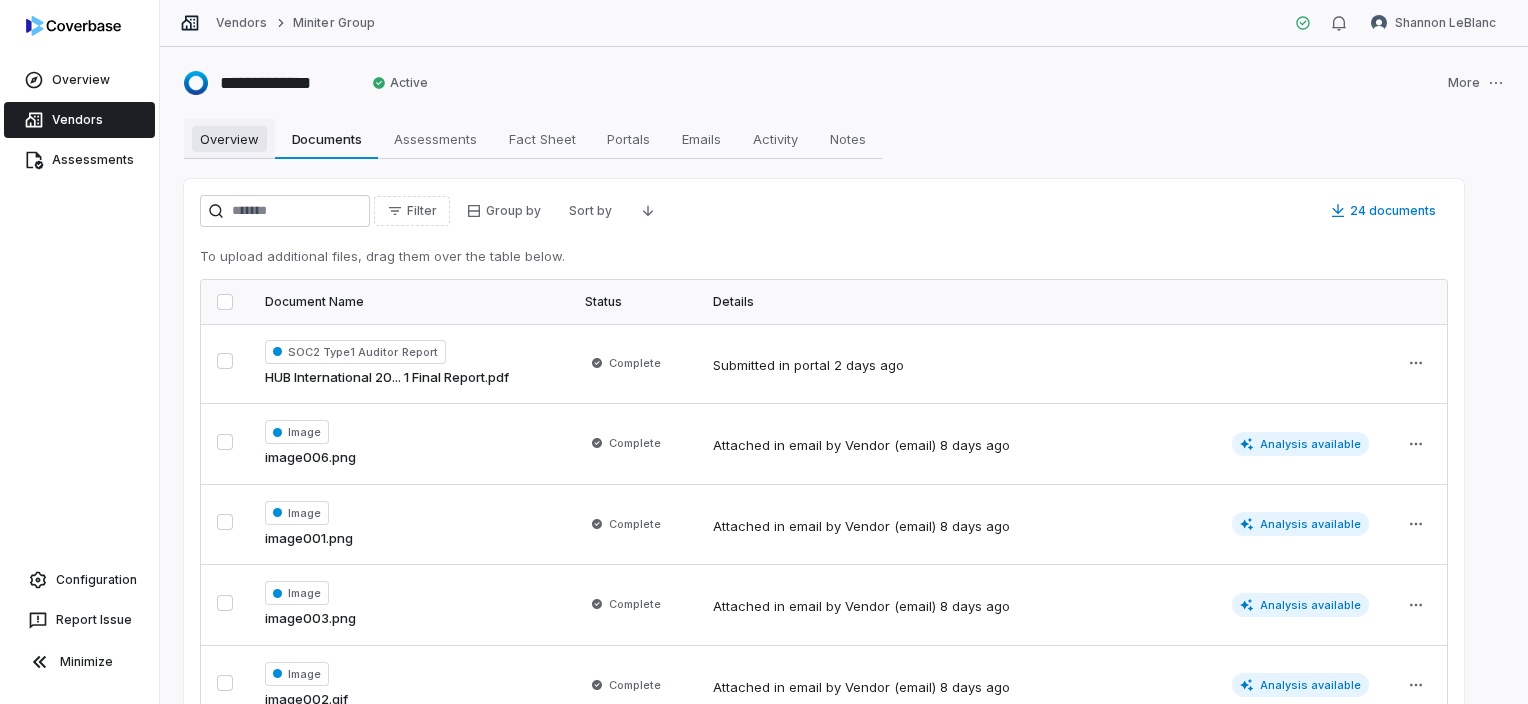 click on "Overview" at bounding box center (229, 139) 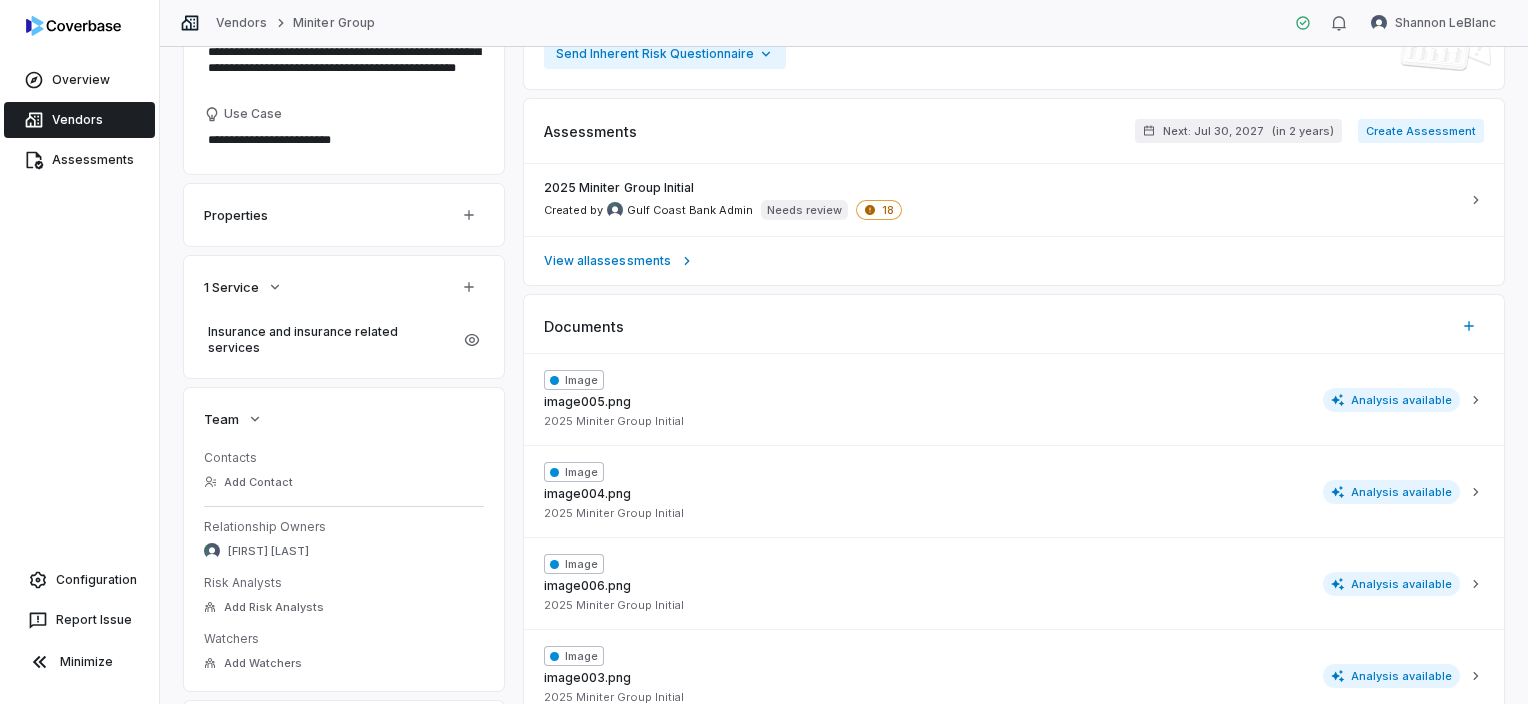 scroll, scrollTop: 500, scrollLeft: 0, axis: vertical 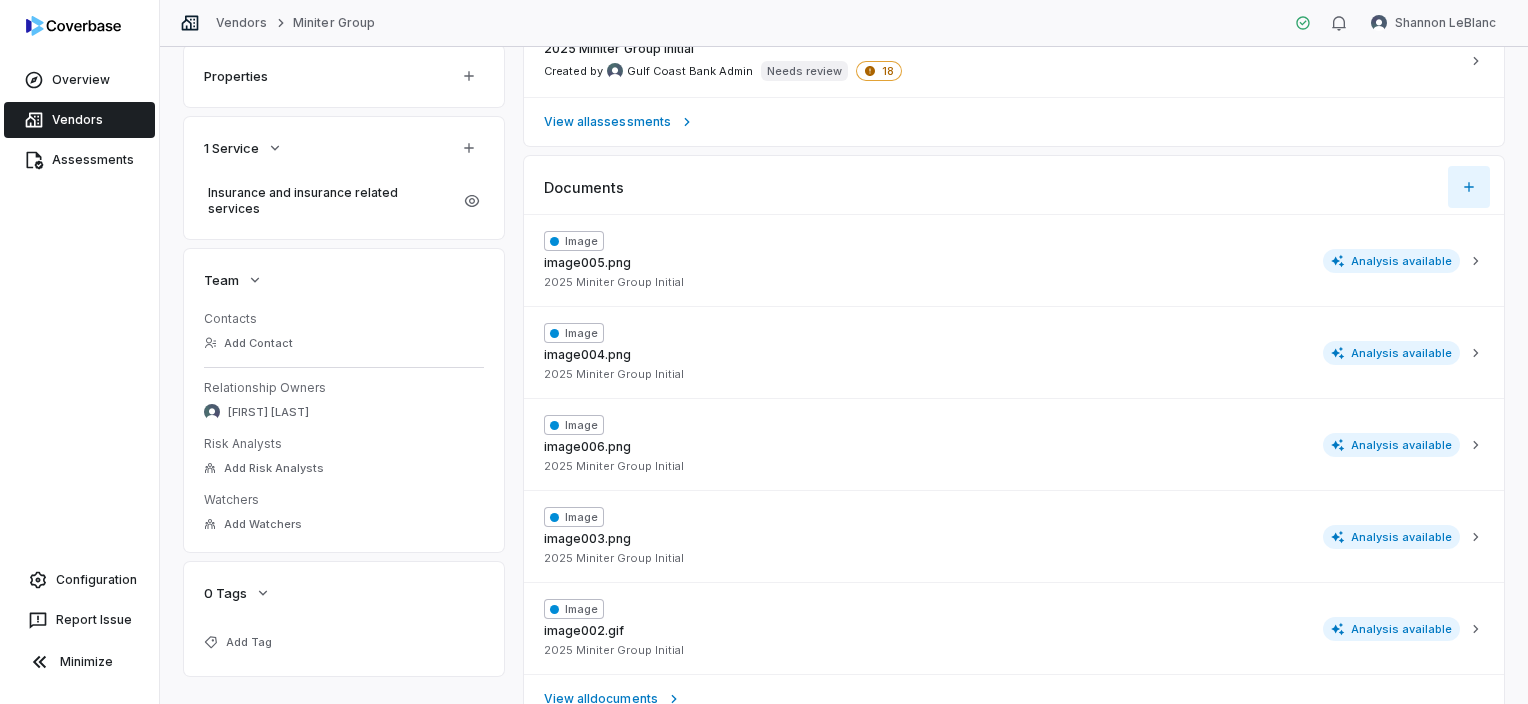 click 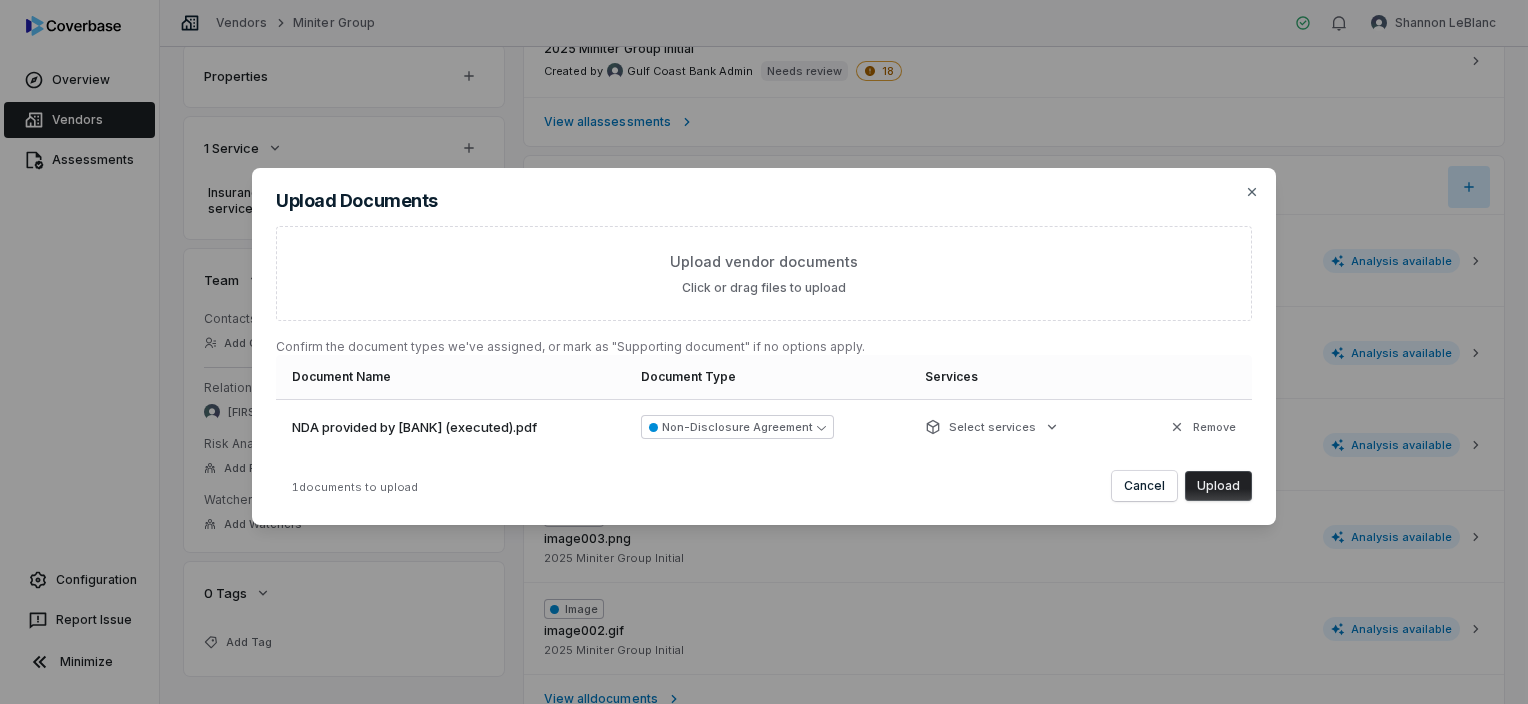 click on "Upload" at bounding box center (1218, 486) 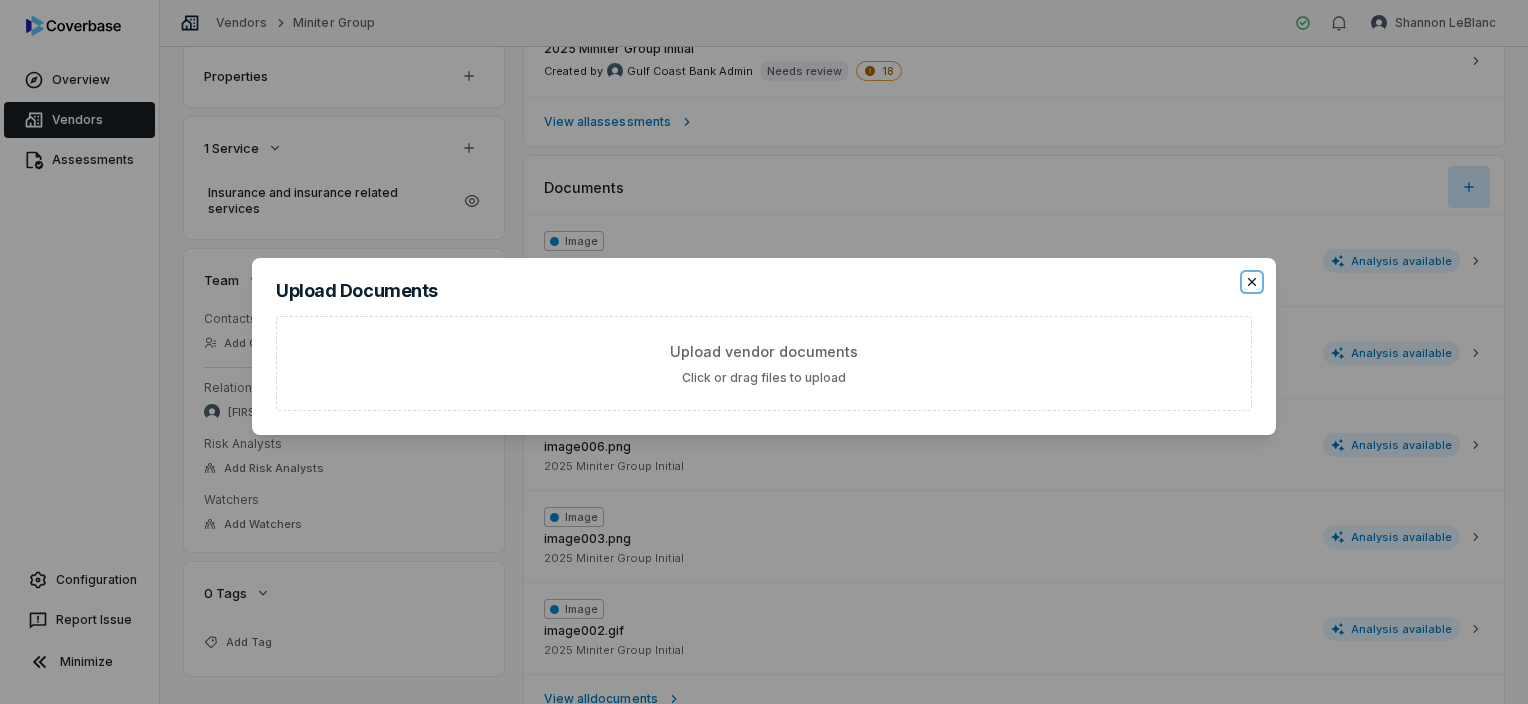 click 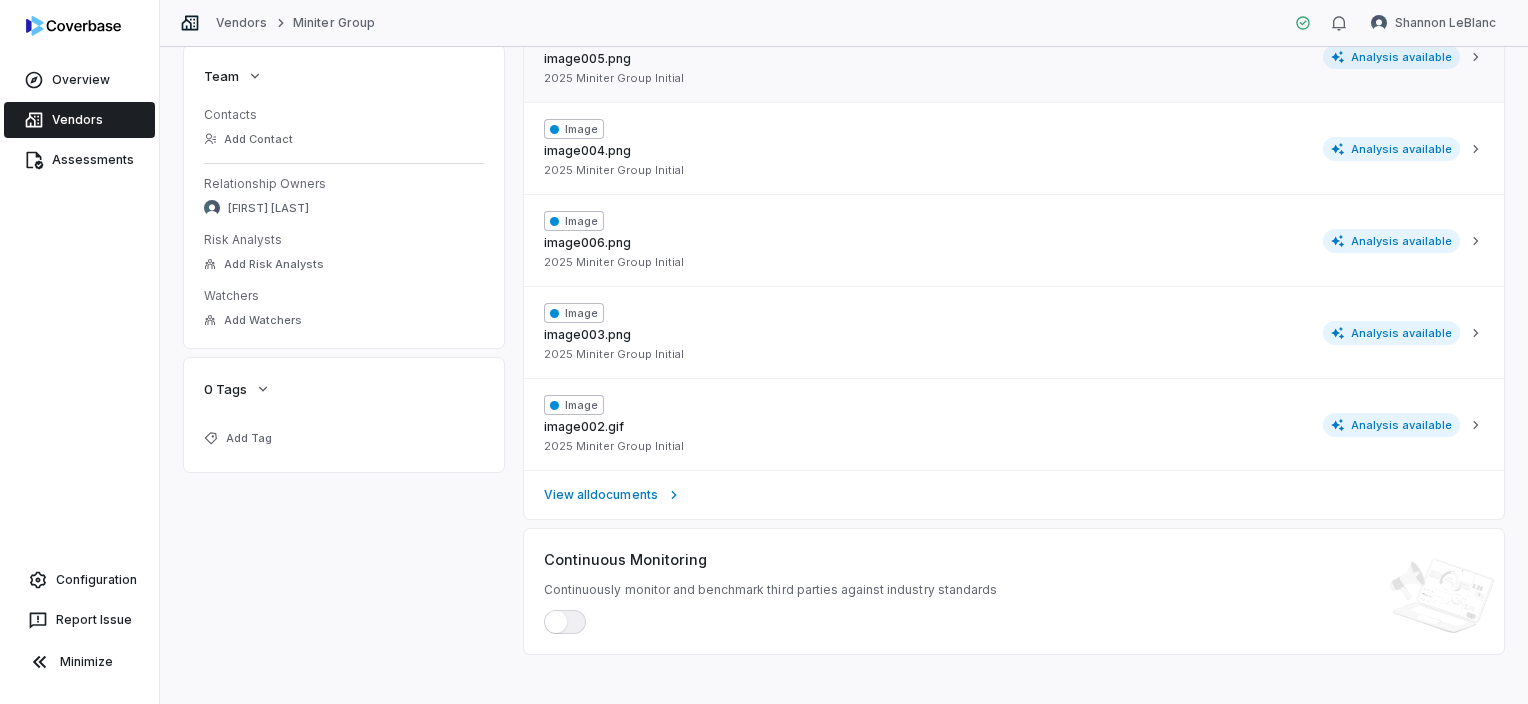 scroll, scrollTop: 716, scrollLeft: 0, axis: vertical 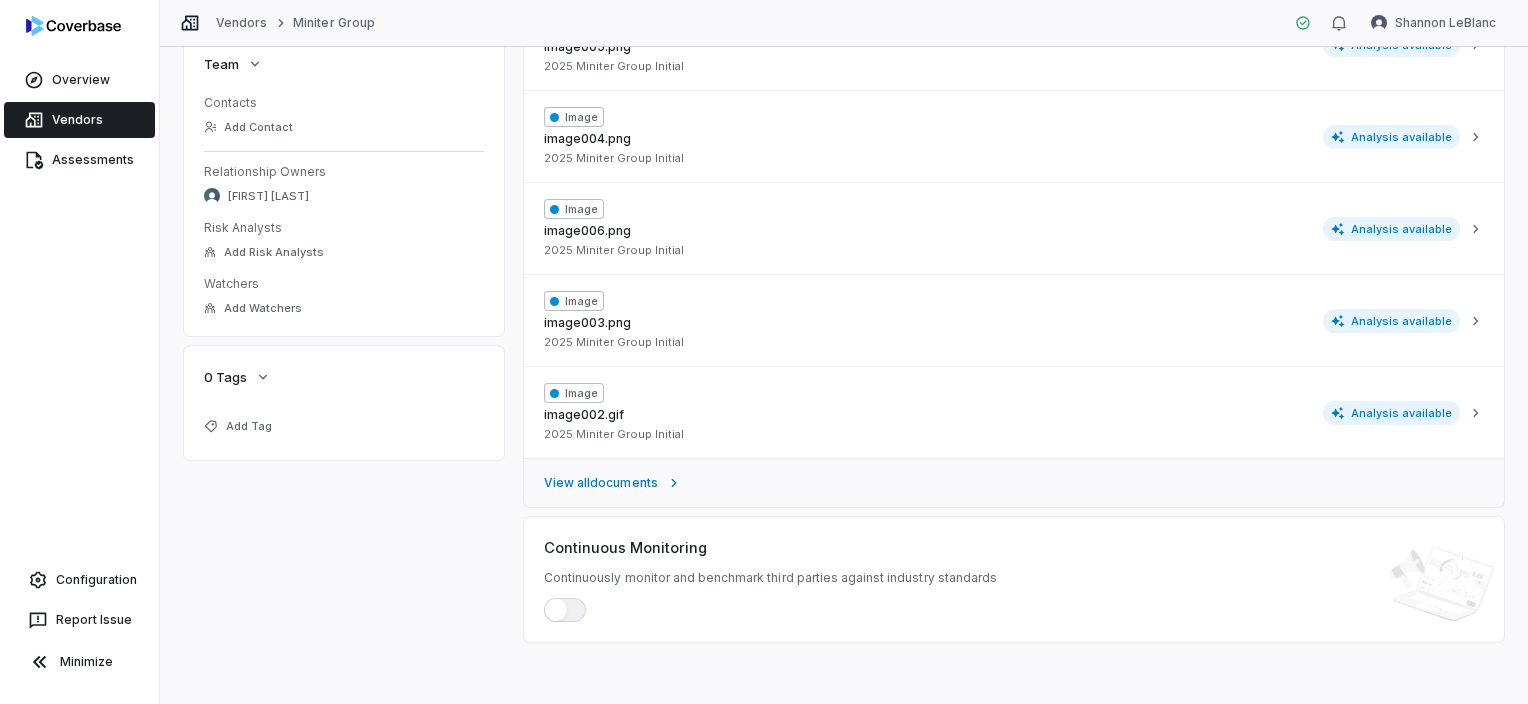click on "View all  documents" at bounding box center [1014, 482] 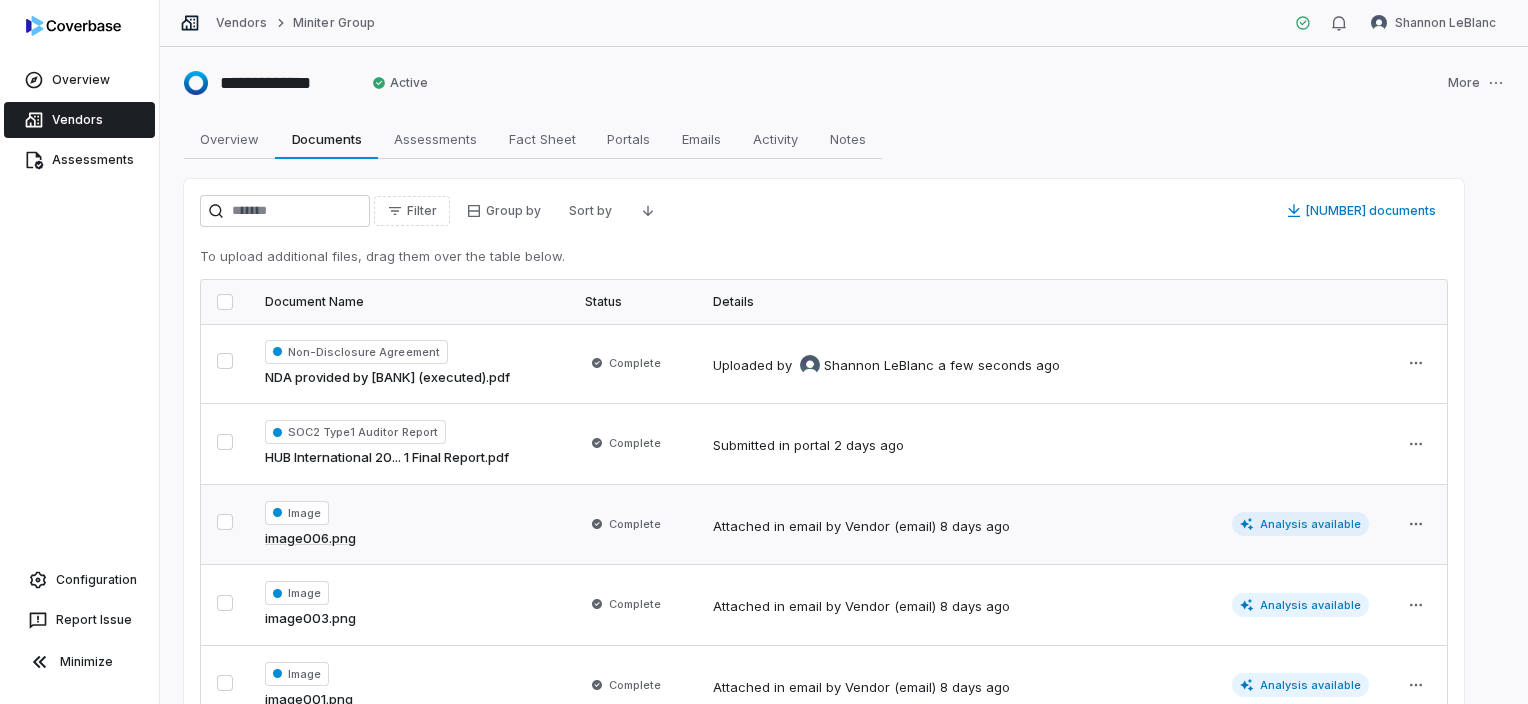 scroll, scrollTop: 0, scrollLeft: 0, axis: both 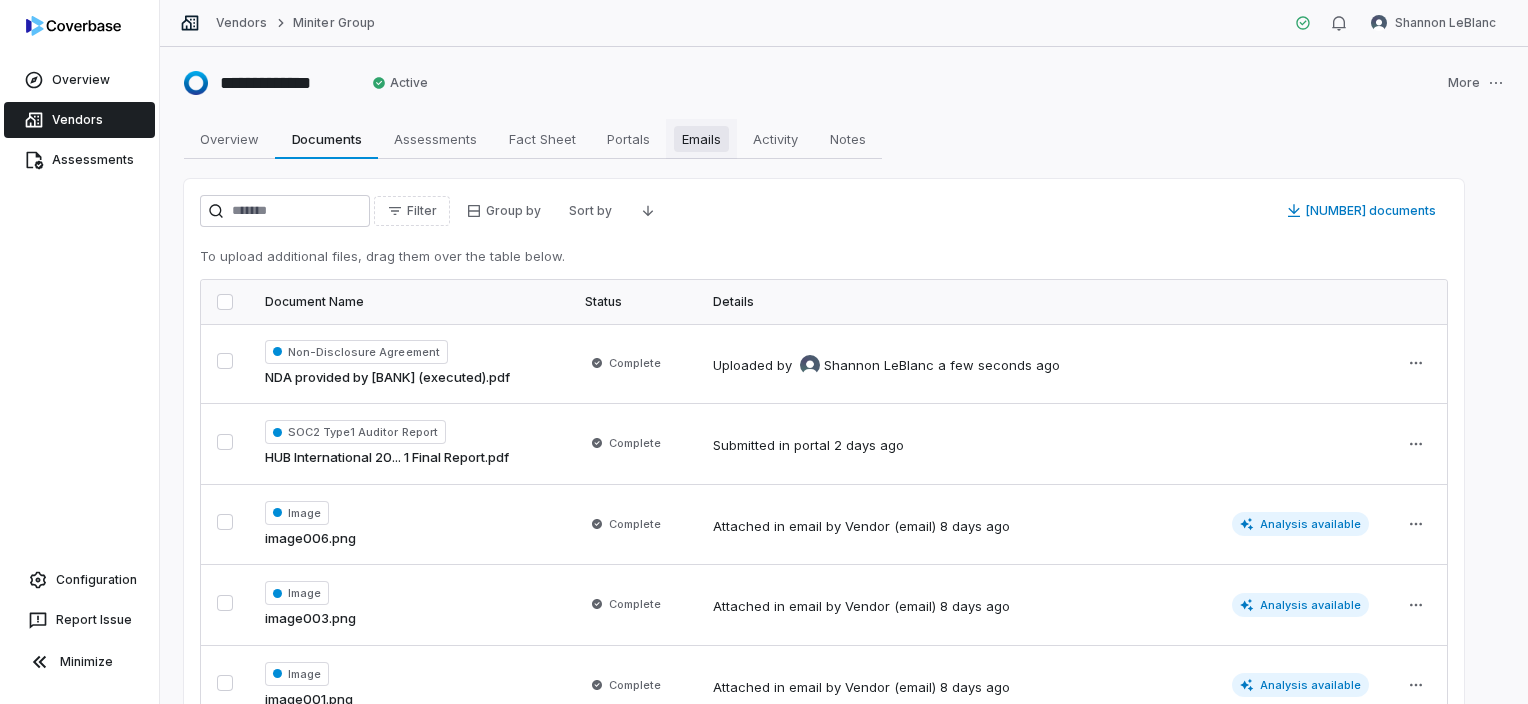 click on "Emails" at bounding box center [701, 139] 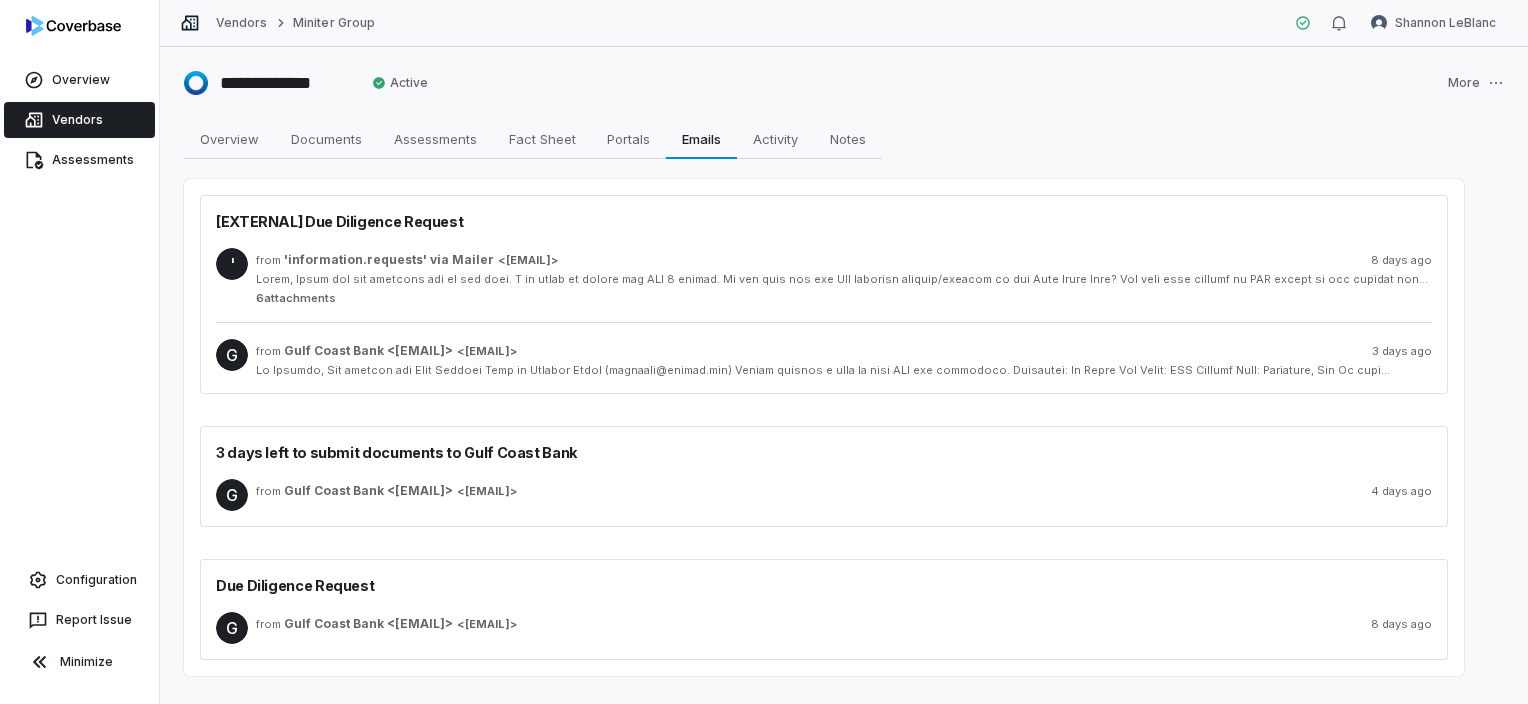 click at bounding box center (844, 370) 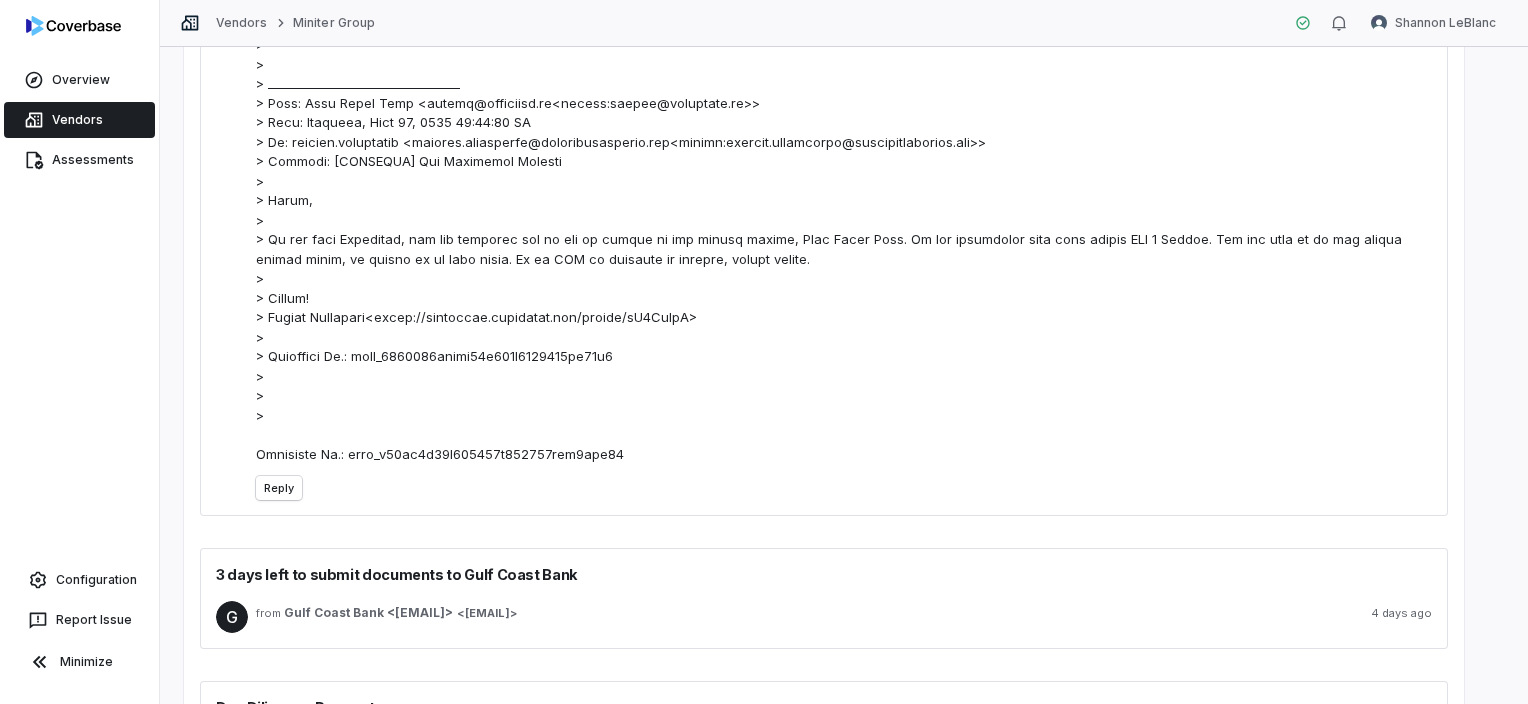 scroll, scrollTop: 1800, scrollLeft: 0, axis: vertical 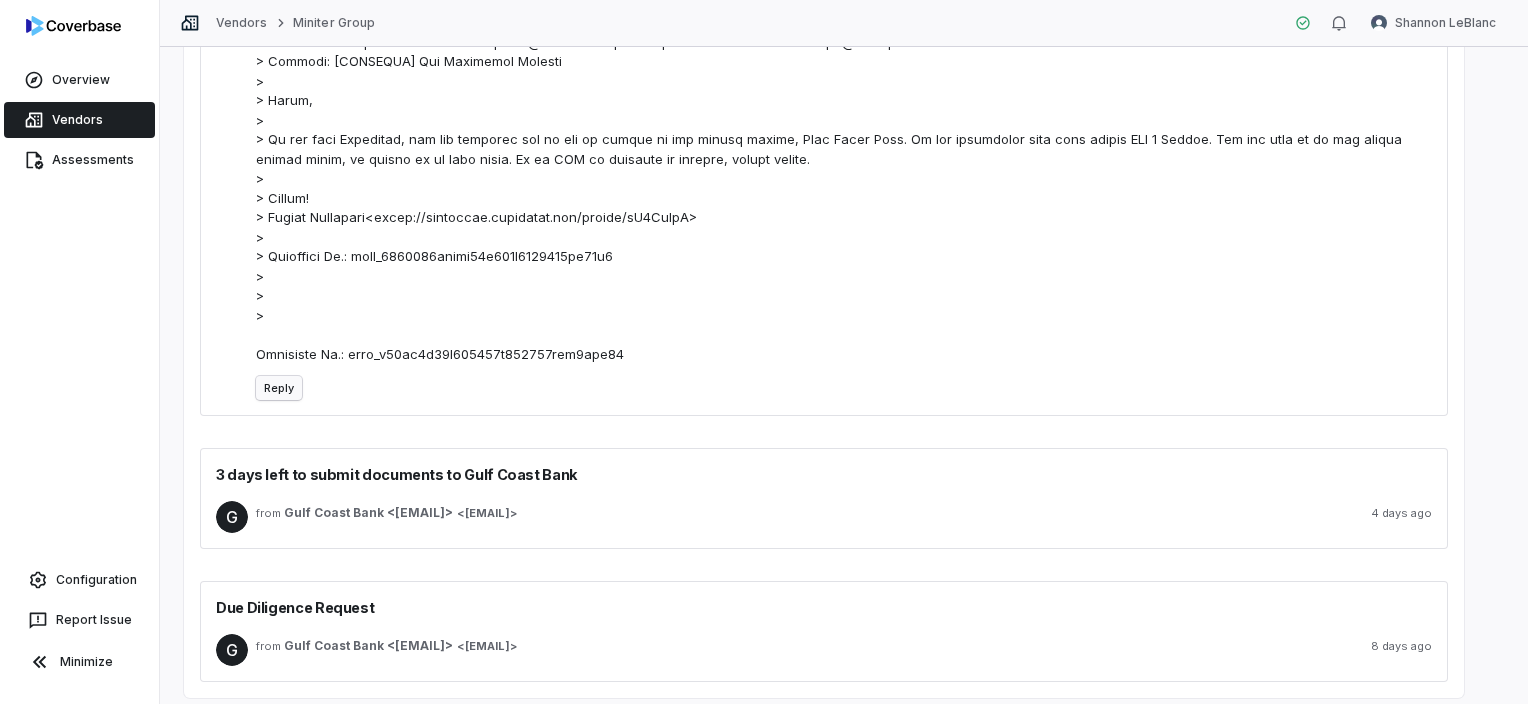 click on "Reply" at bounding box center [279, 388] 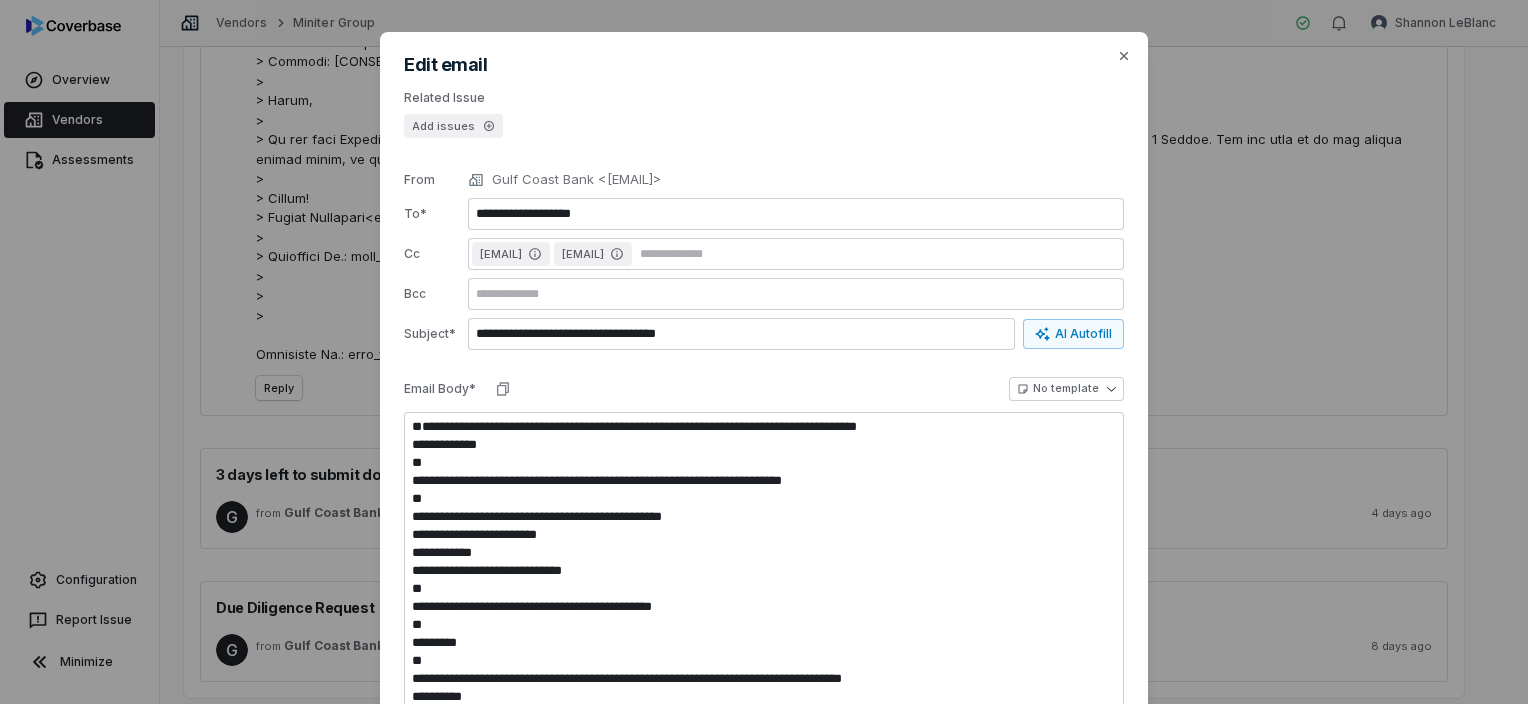 click 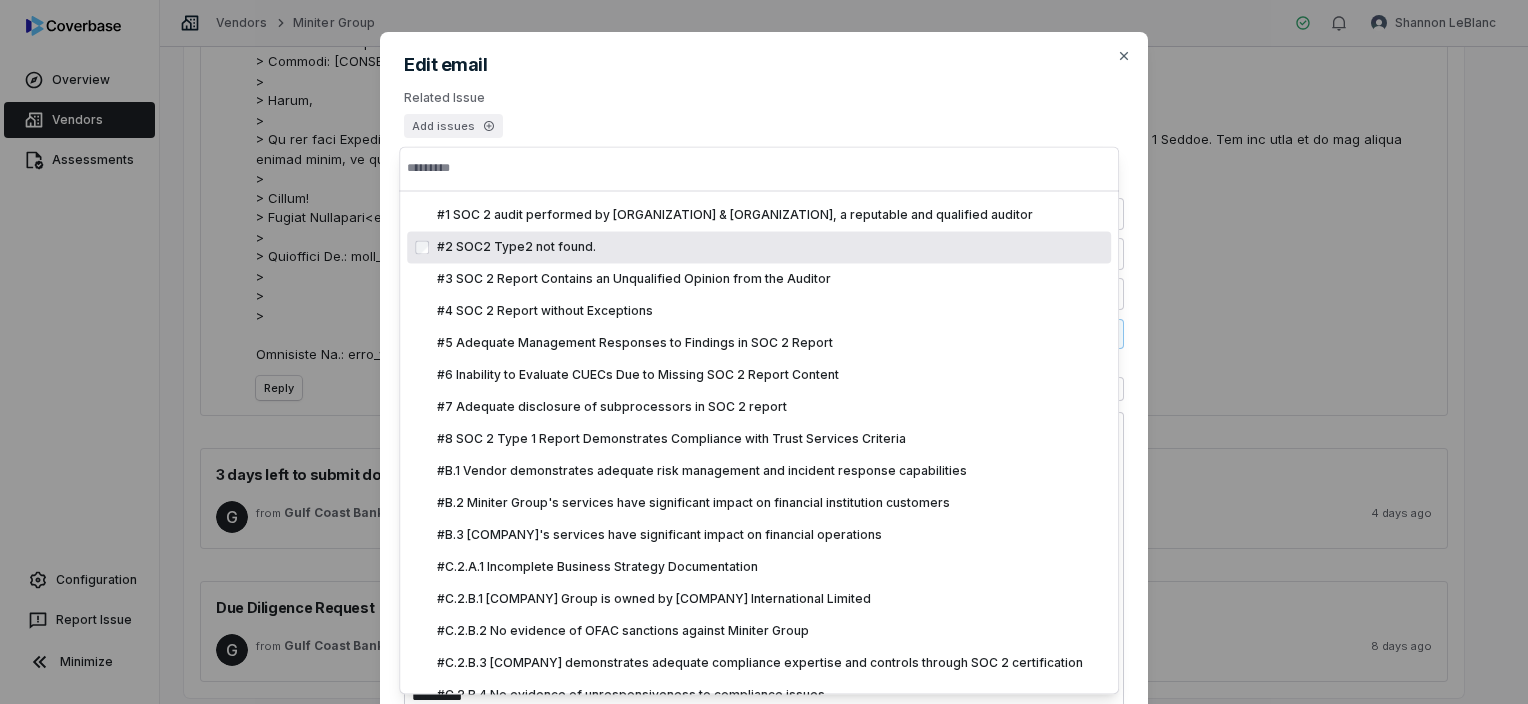 click on "#2 SOC2 Type2 not found." at bounding box center [516, 247] 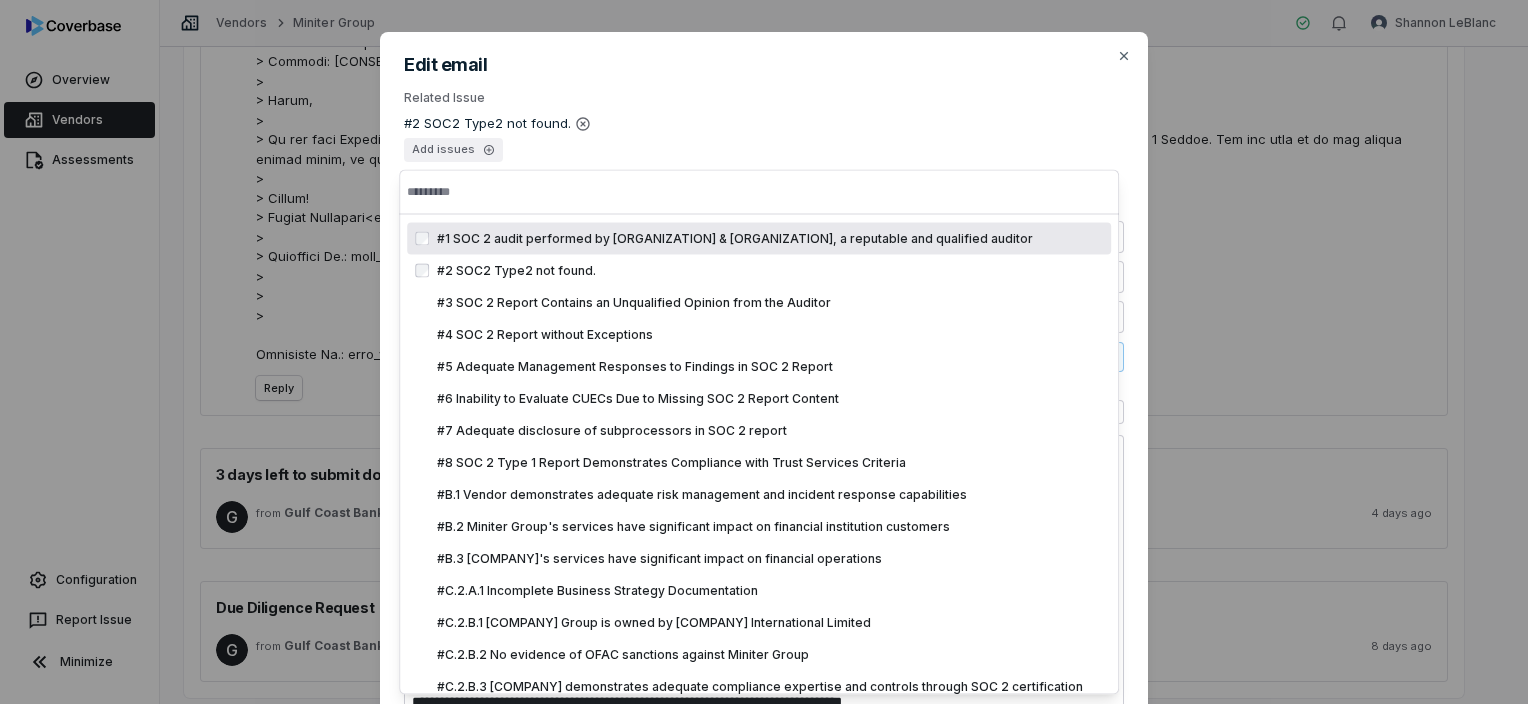 click on "Add issues" at bounding box center [764, 150] 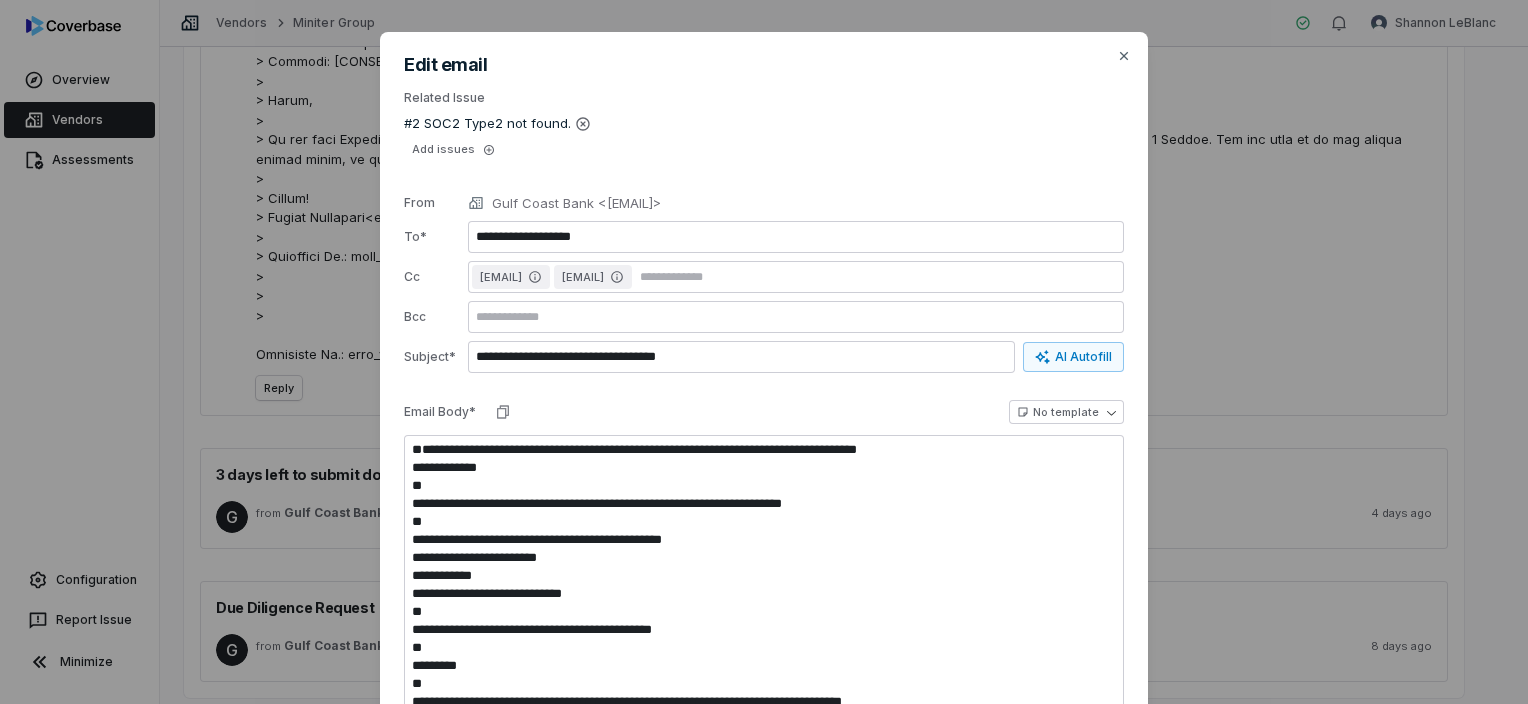 scroll, scrollTop: 195, scrollLeft: 0, axis: vertical 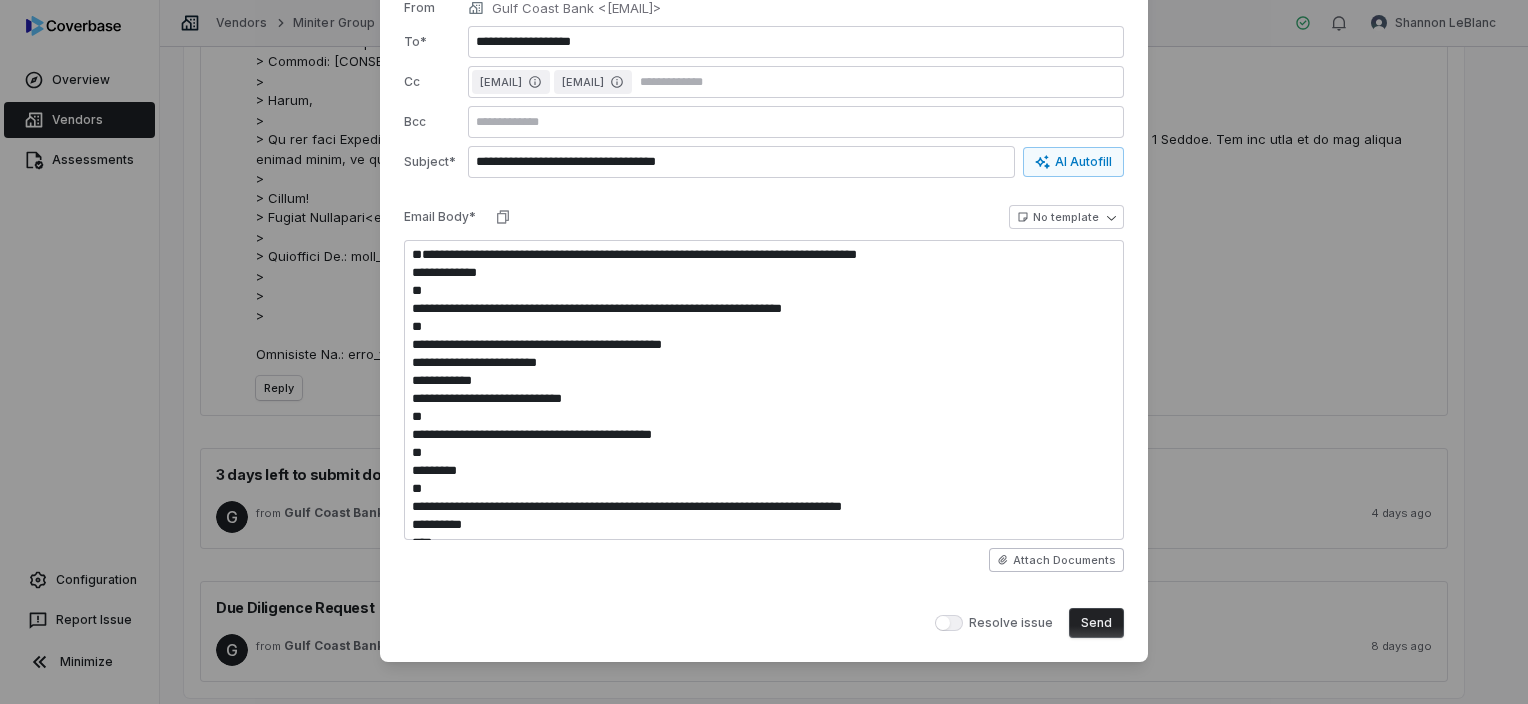 click on "Attach Documents" at bounding box center [1064, 560] 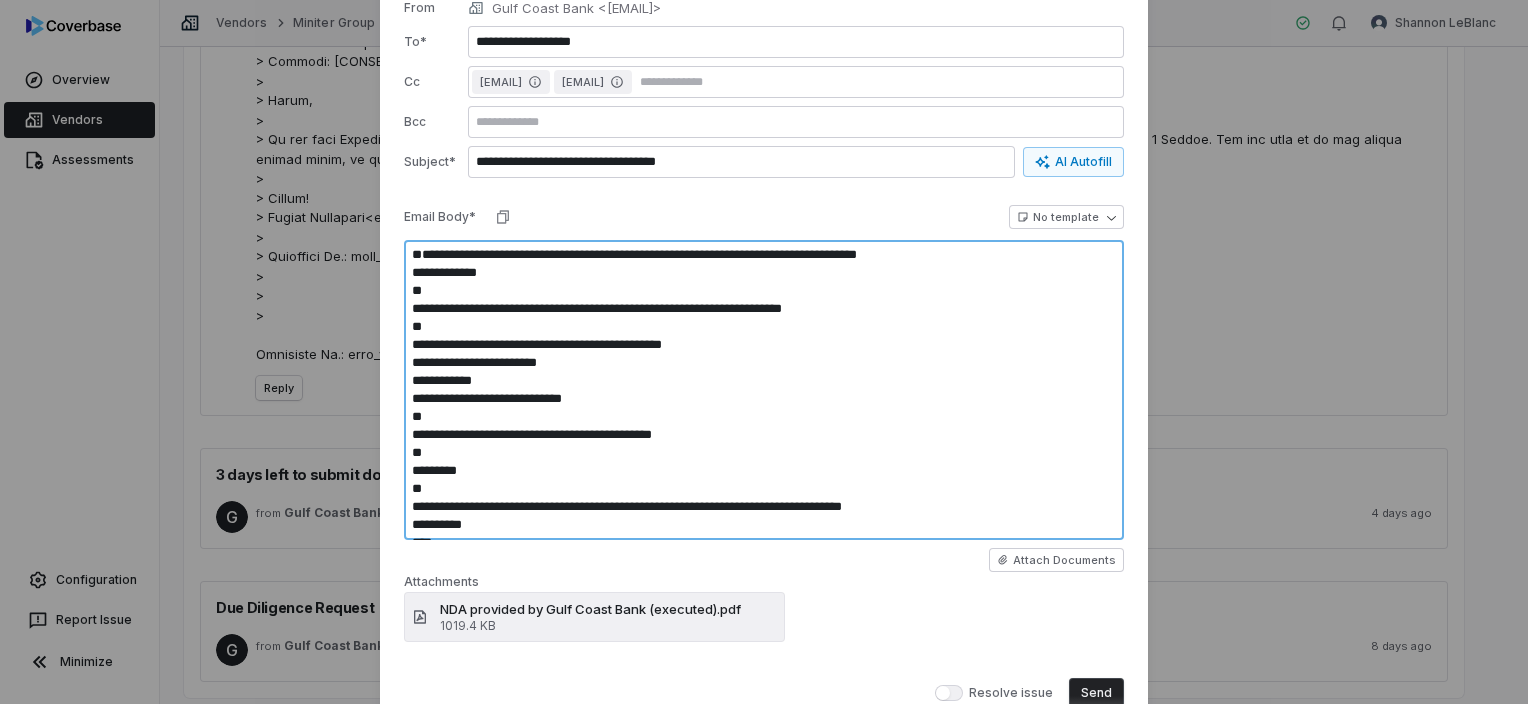 click at bounding box center (764, 390) 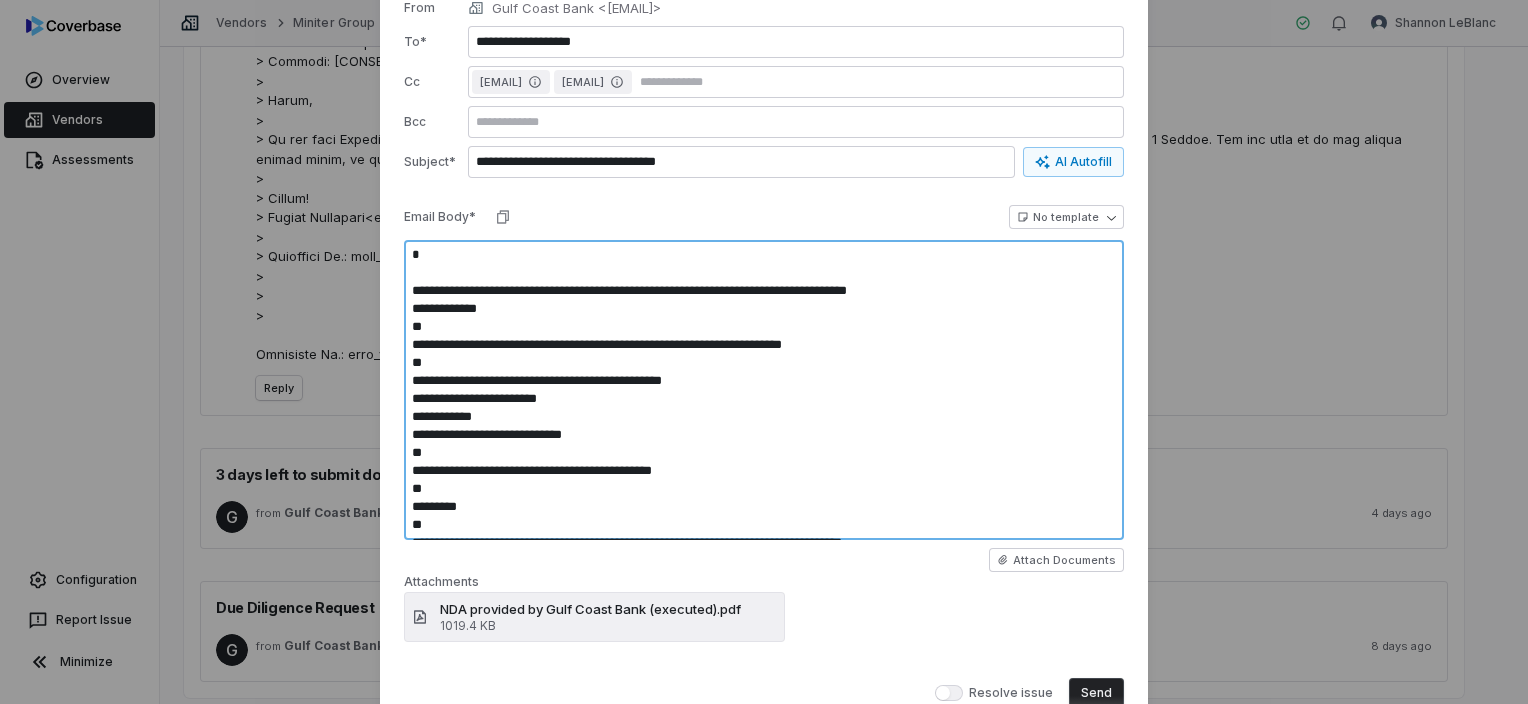 type on "*" 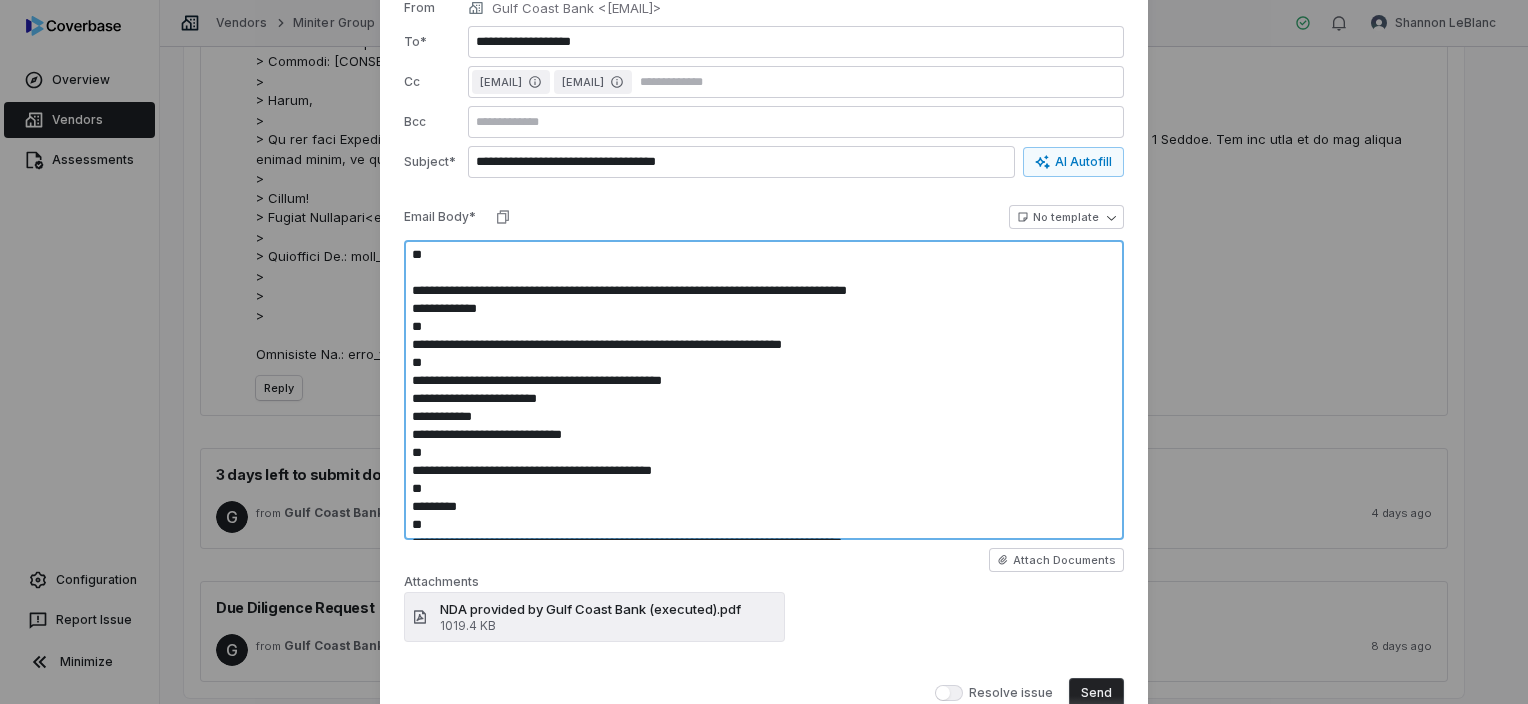 type on "*" 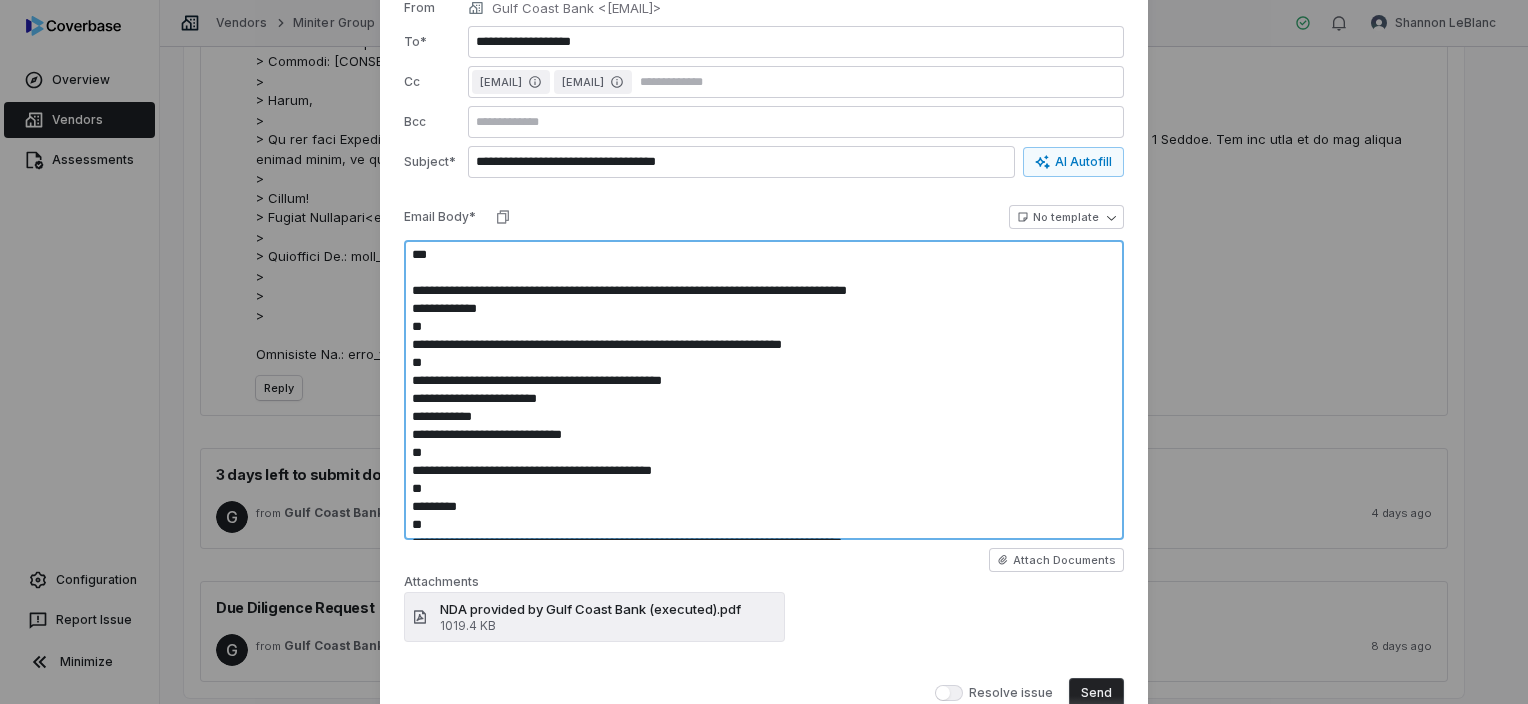type on "*" 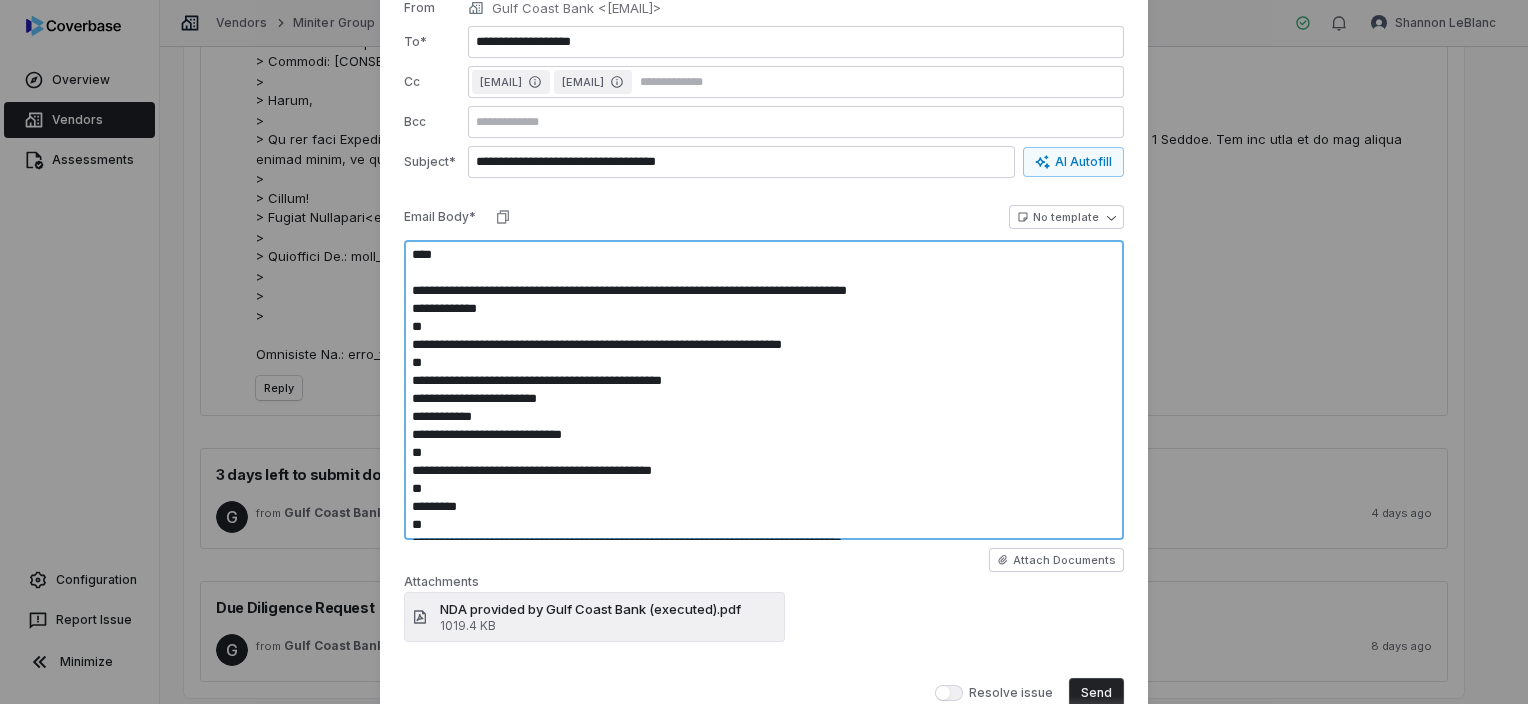 type on "*" 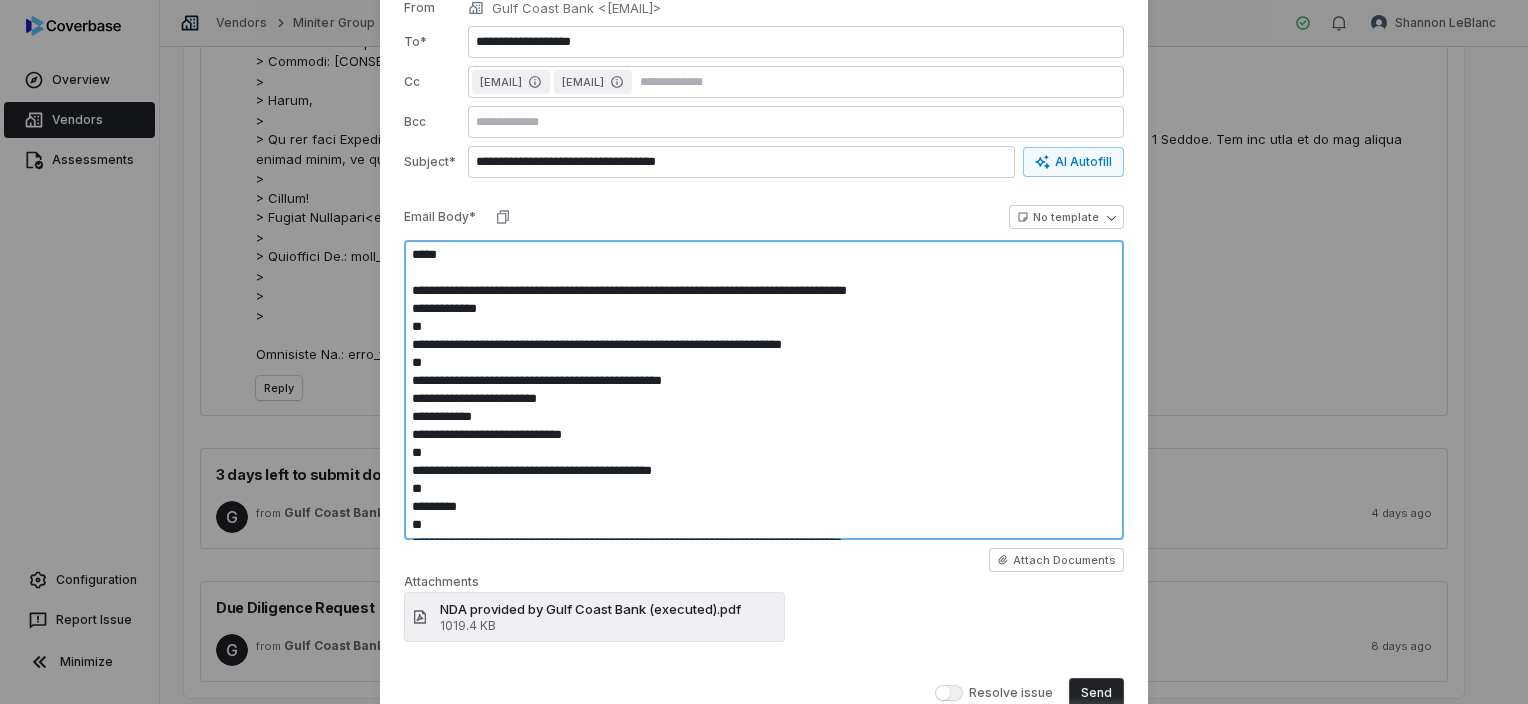type on "*" 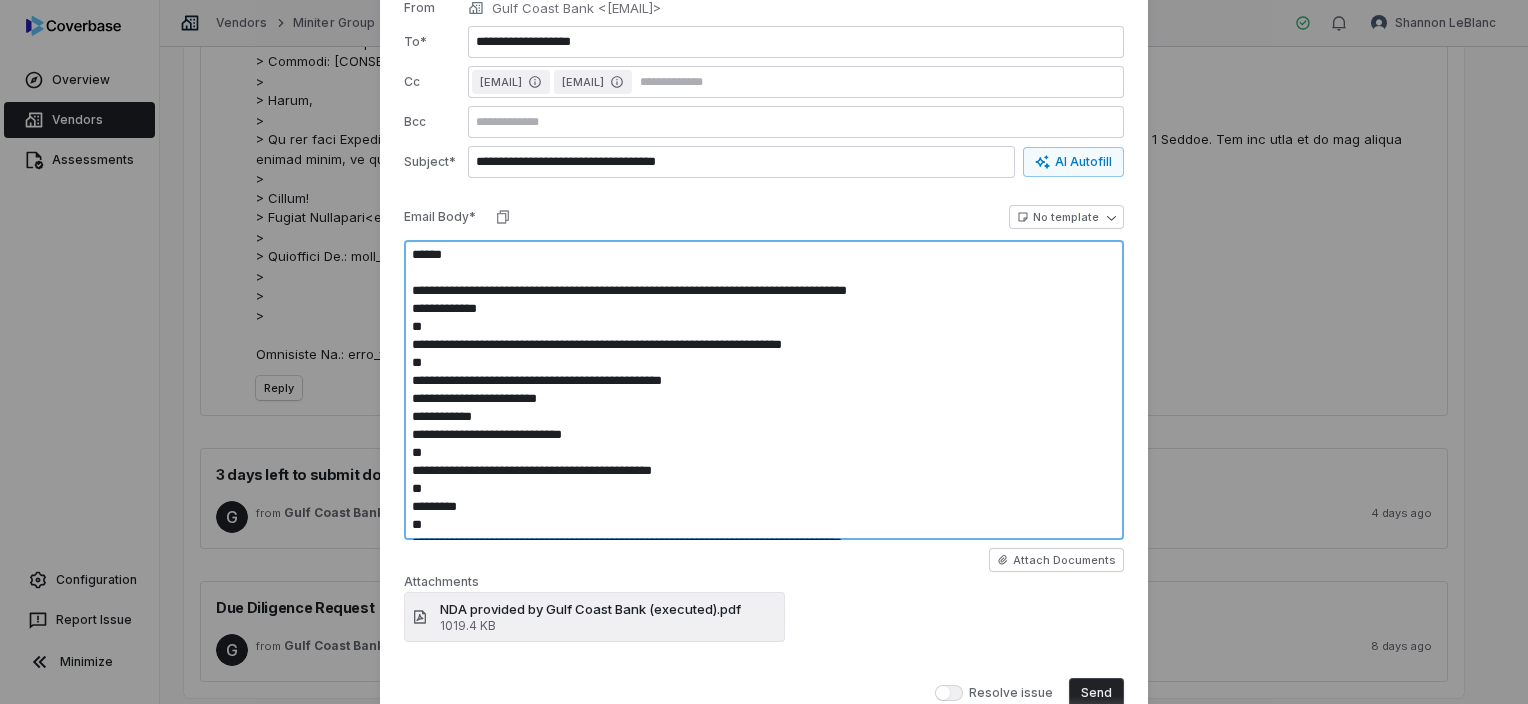 type on "*" 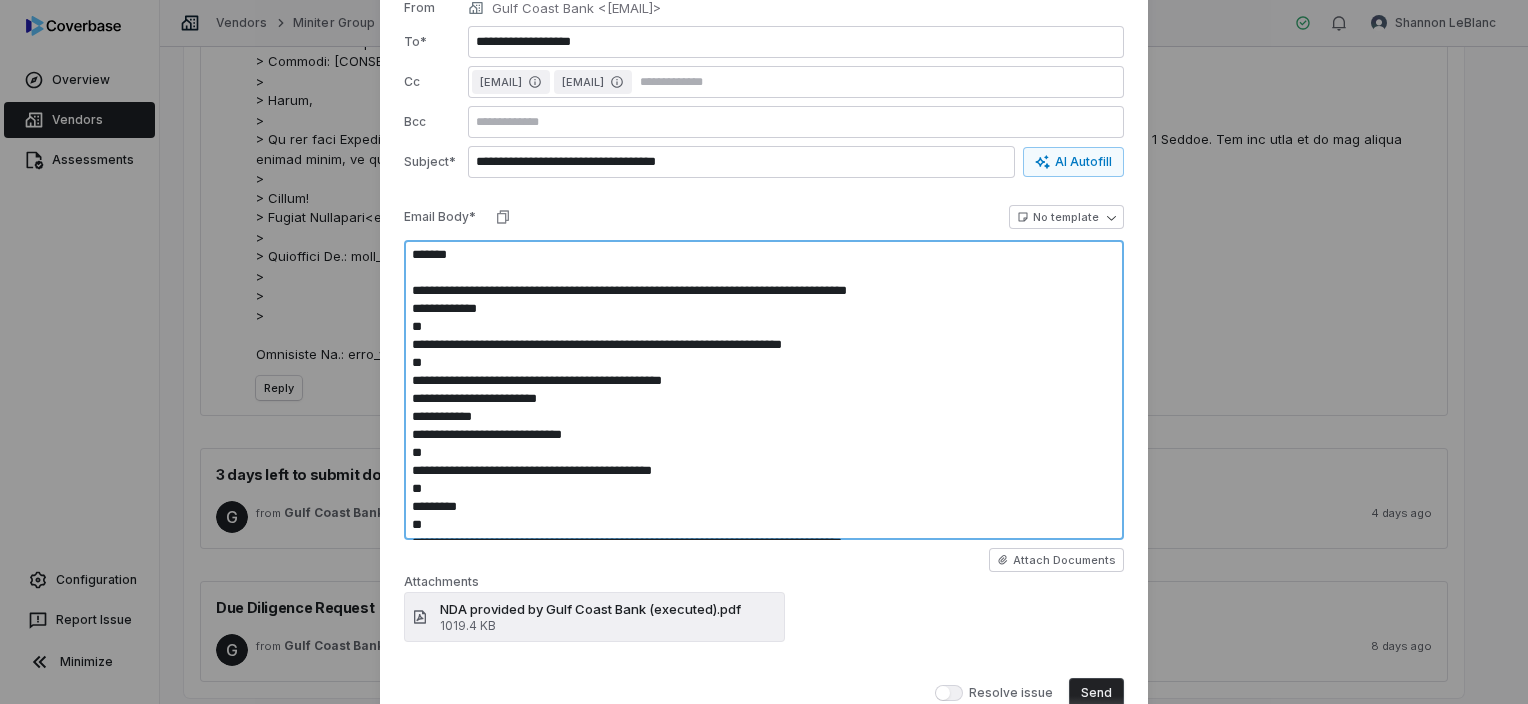 type on "*" 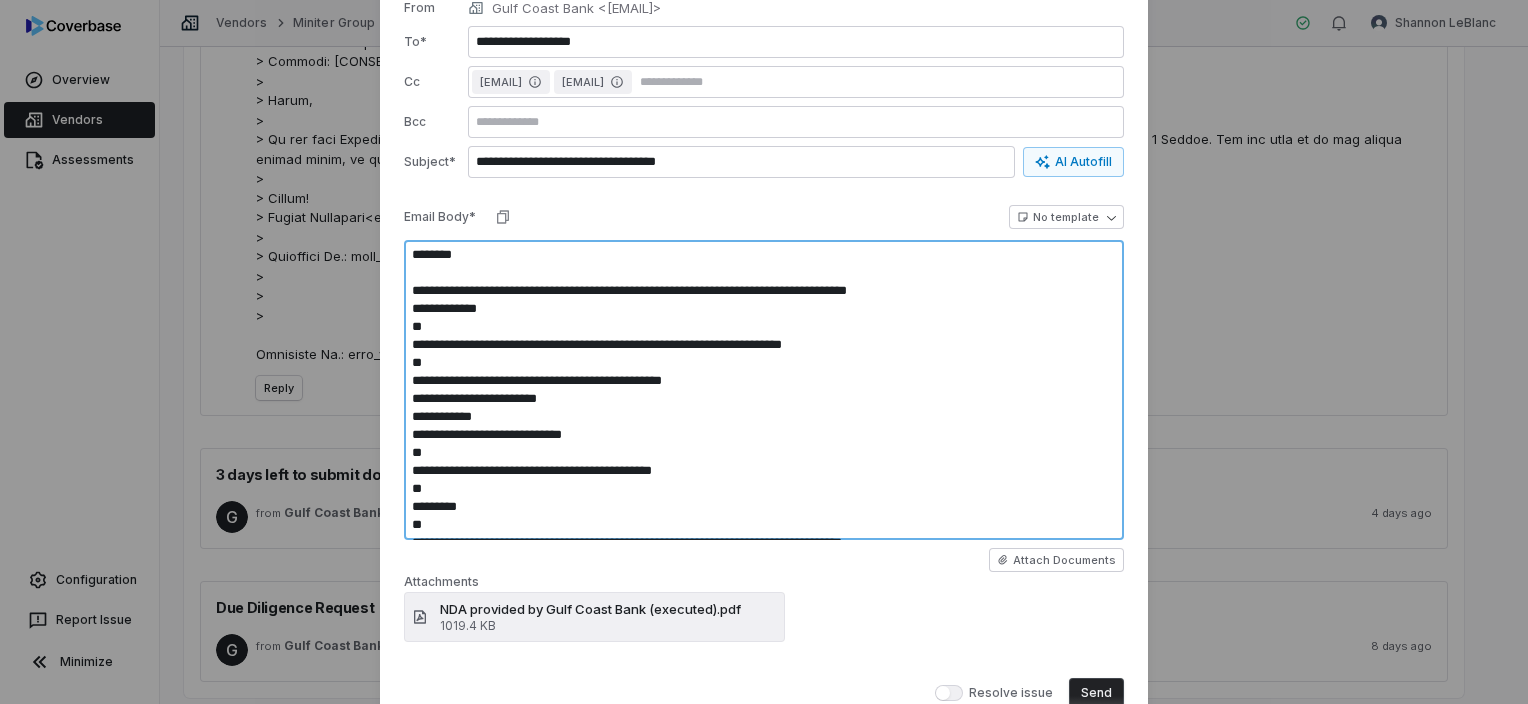 type on "**********" 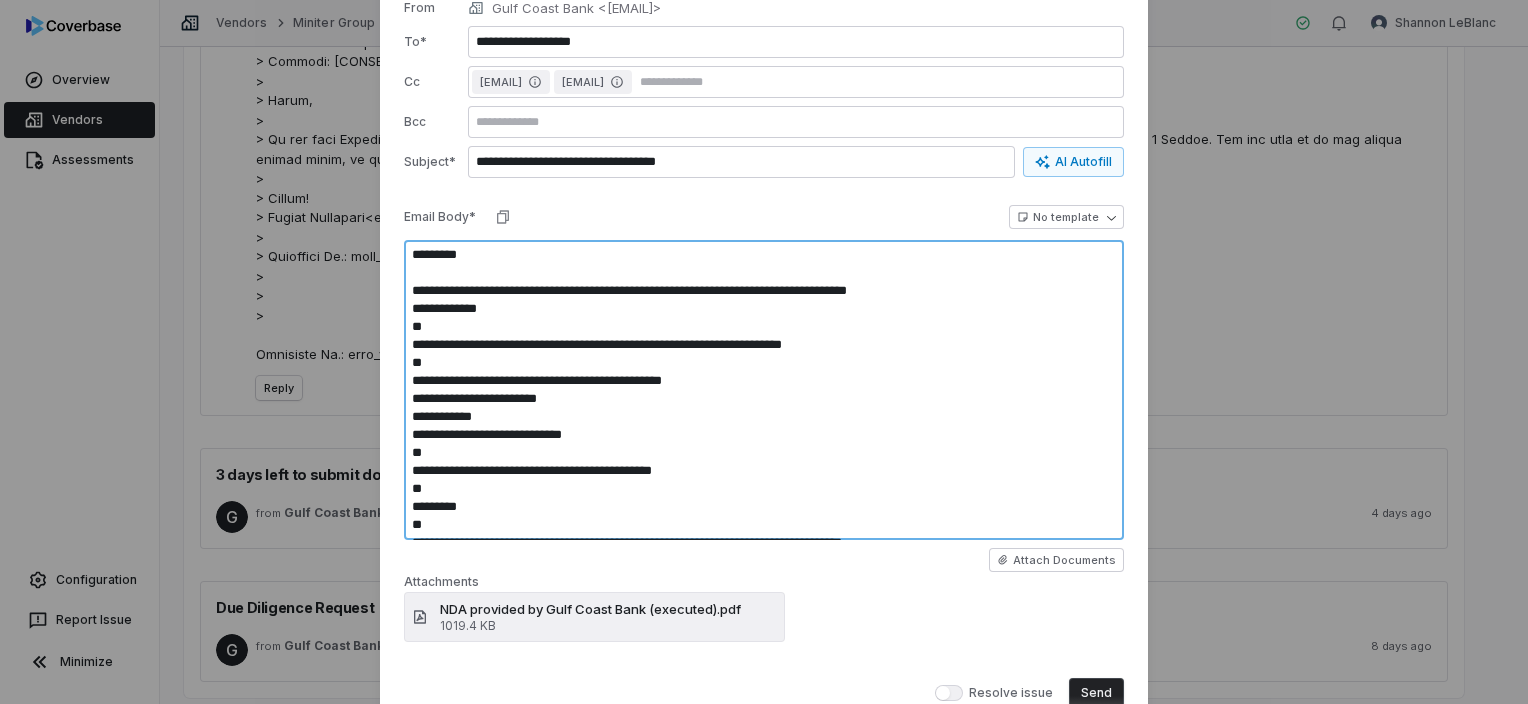 type on "*" 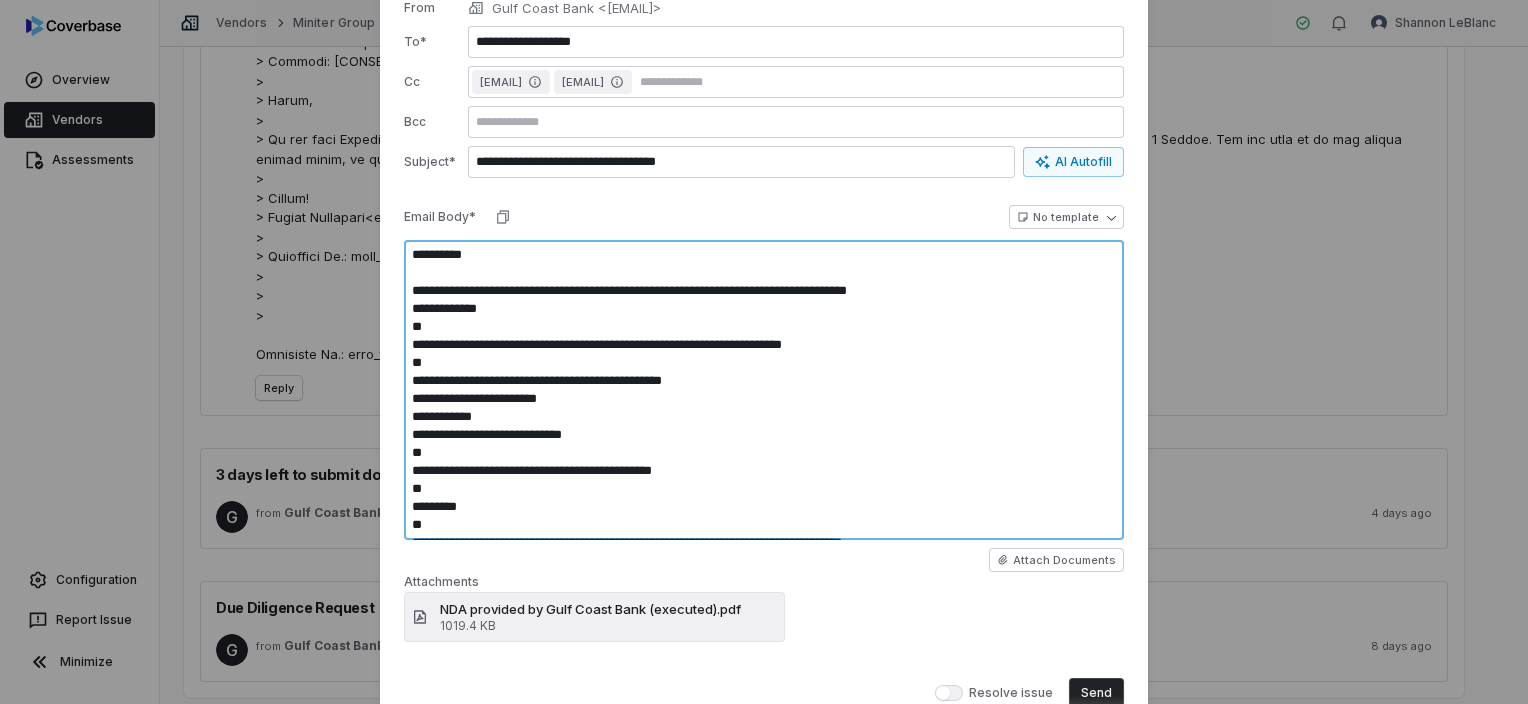 type on "*" 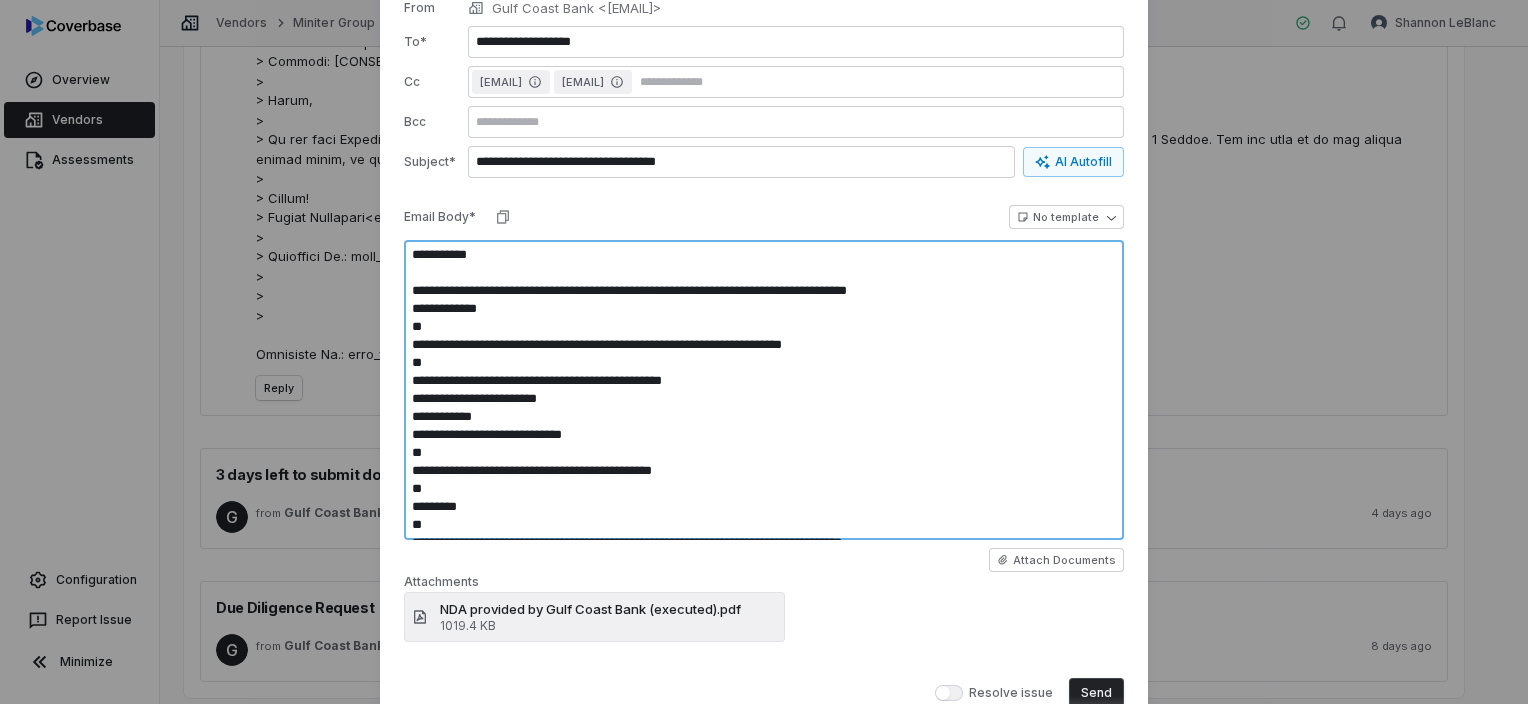 type on "*" 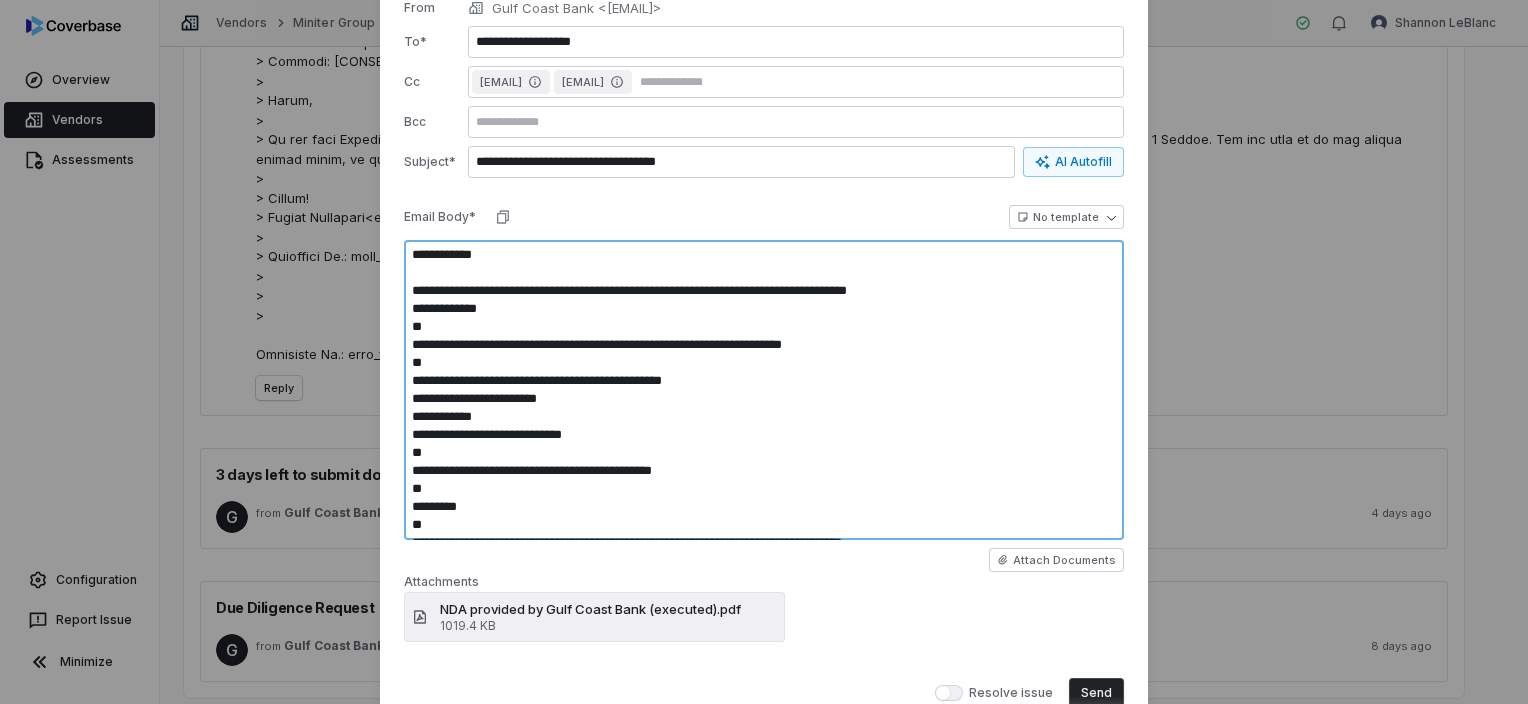 type on "*" 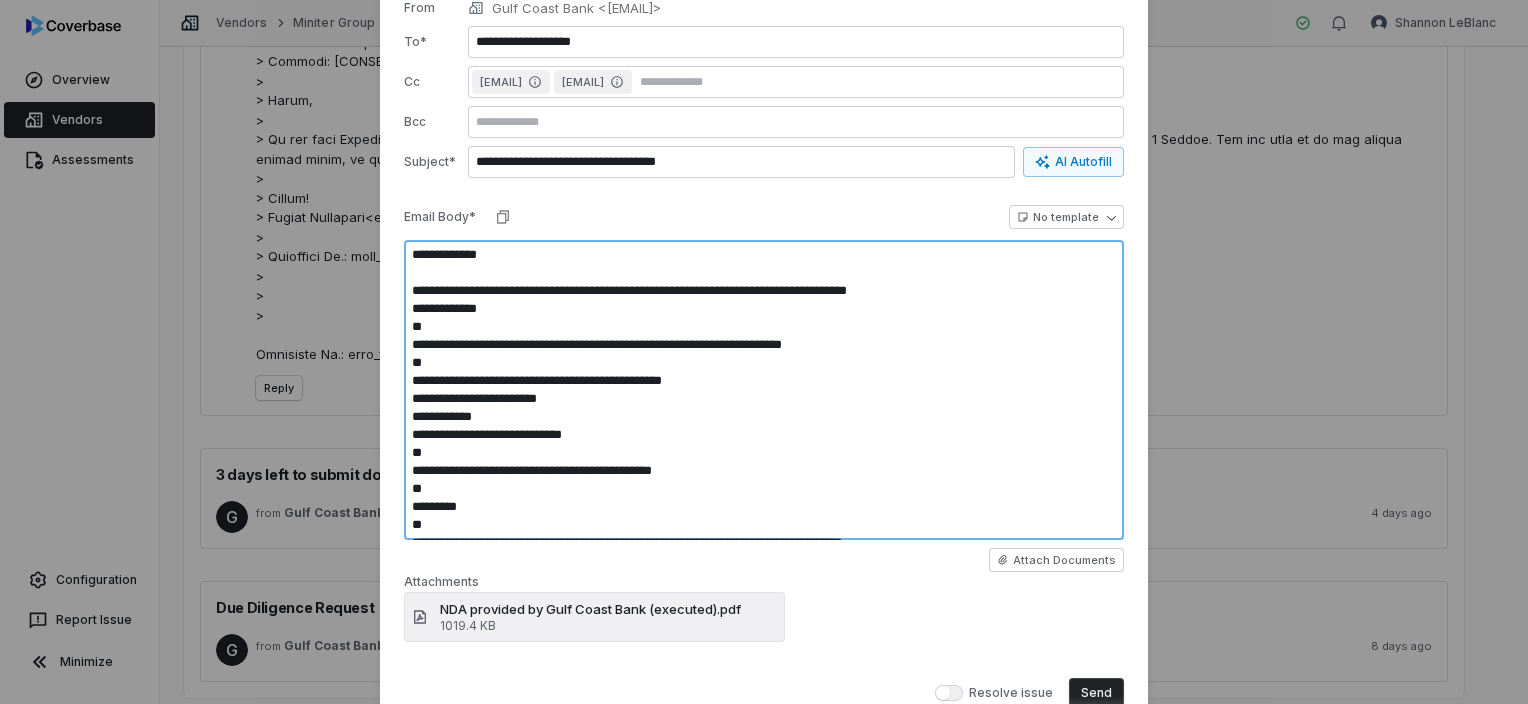 type on "*" 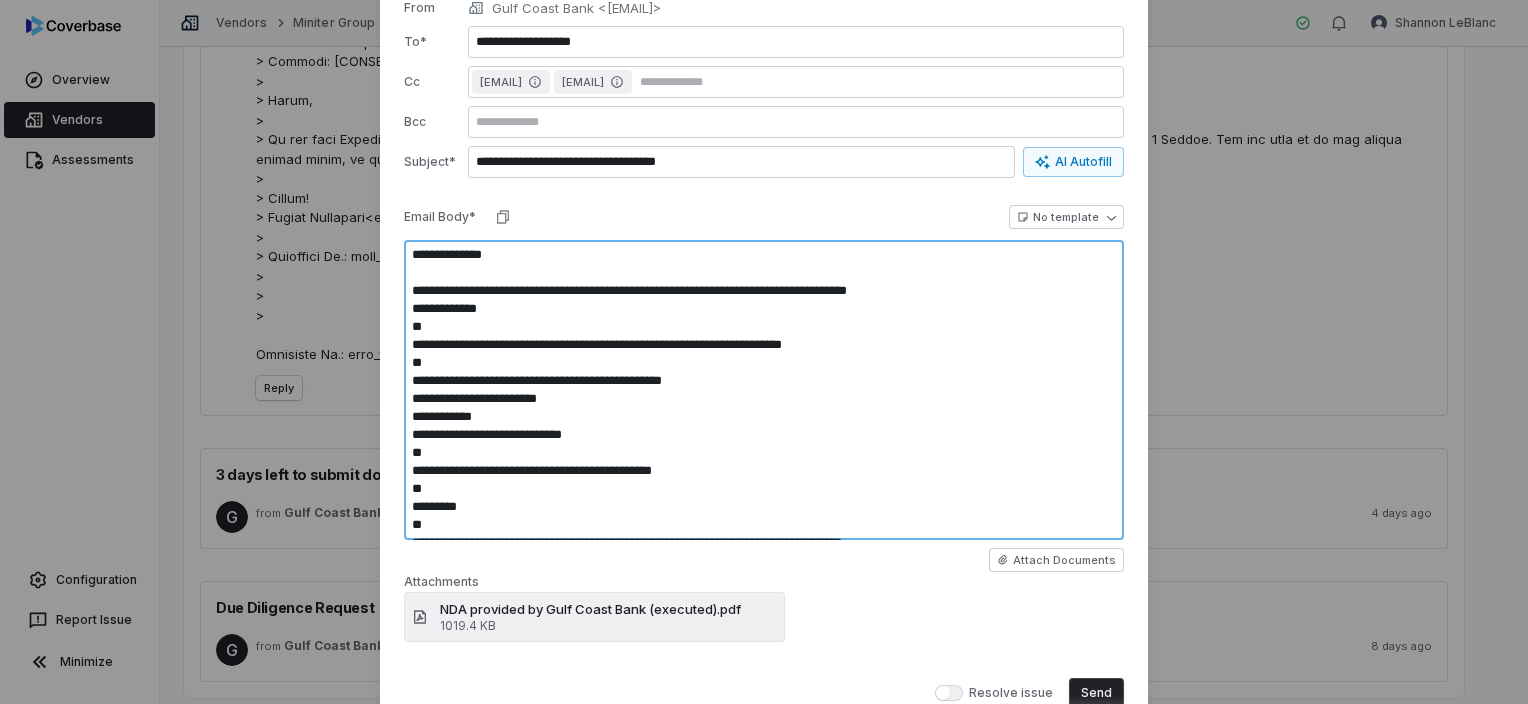 type on "*" 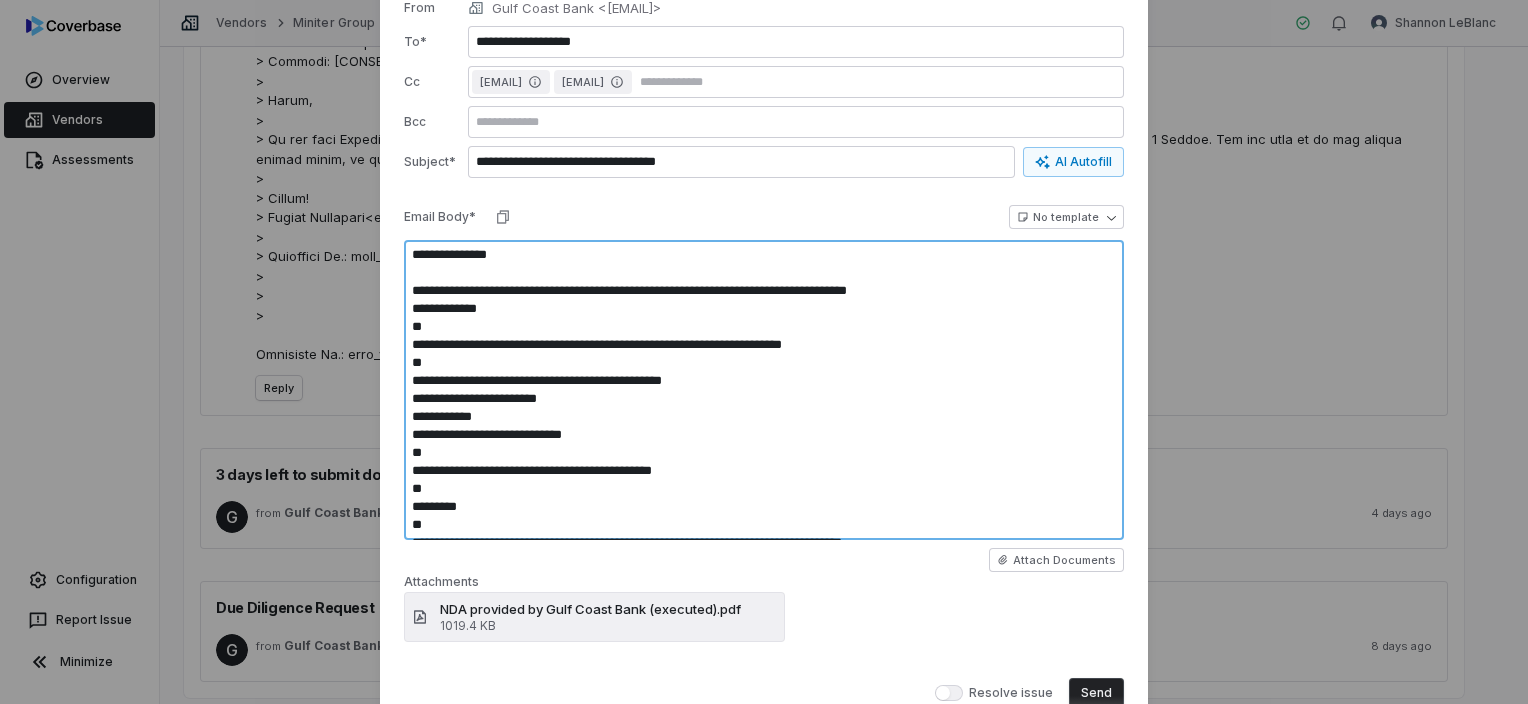 type on "*" 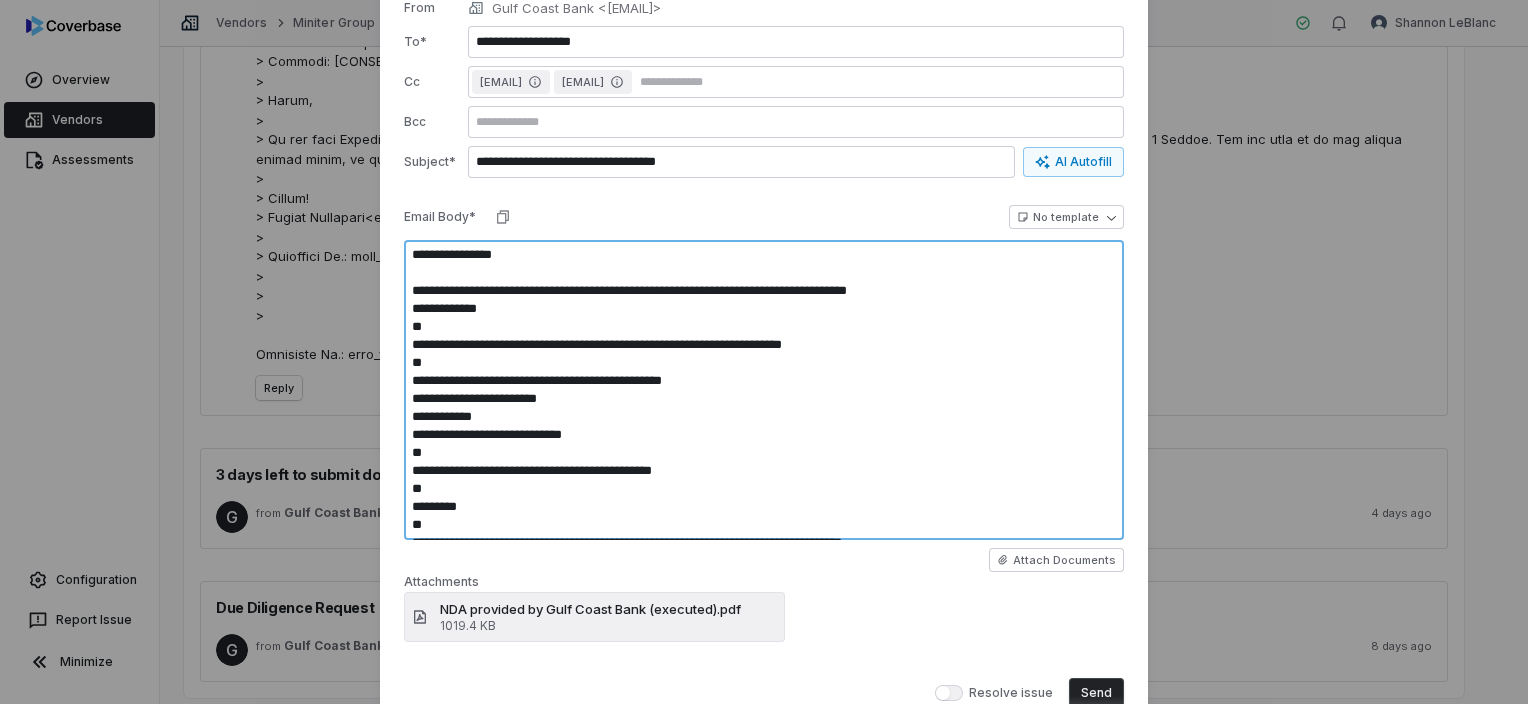 type on "*" 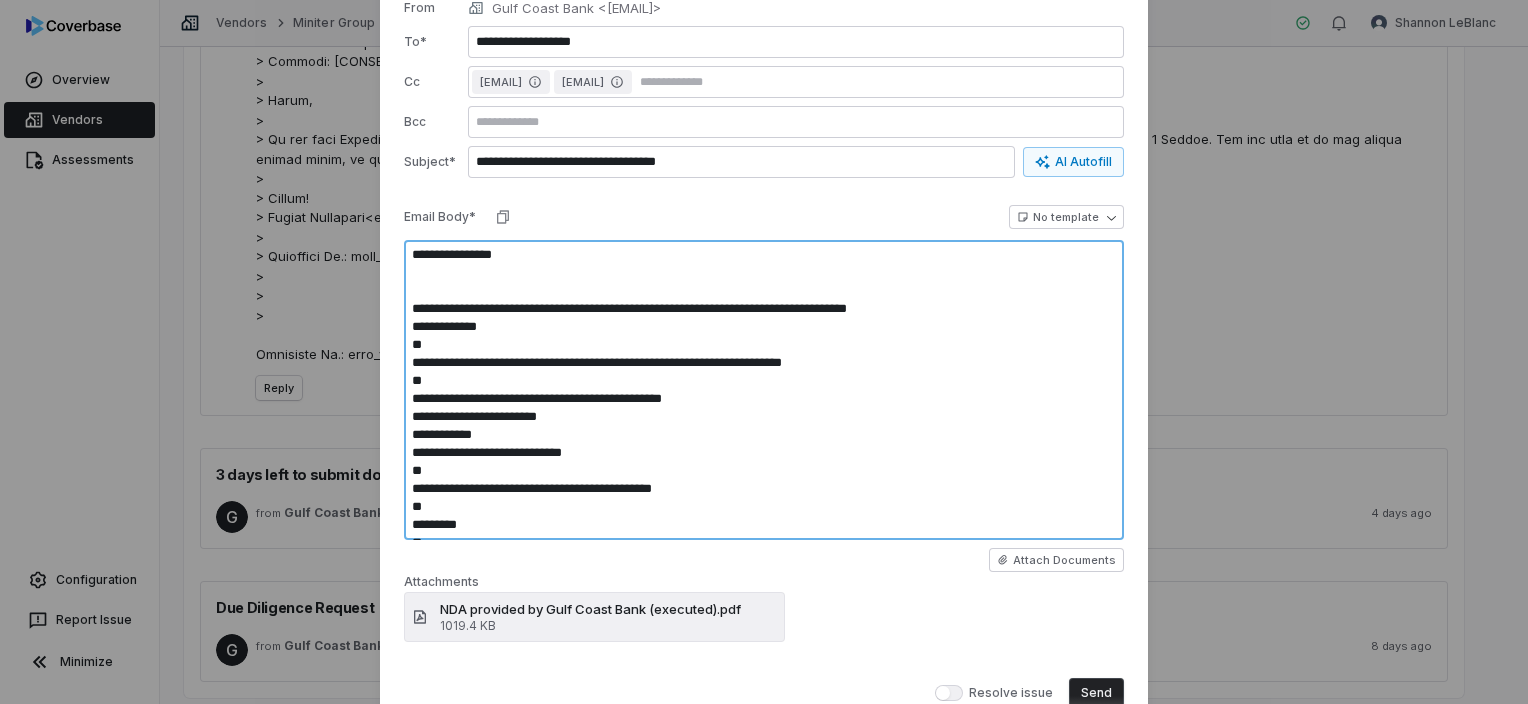 type on "*" 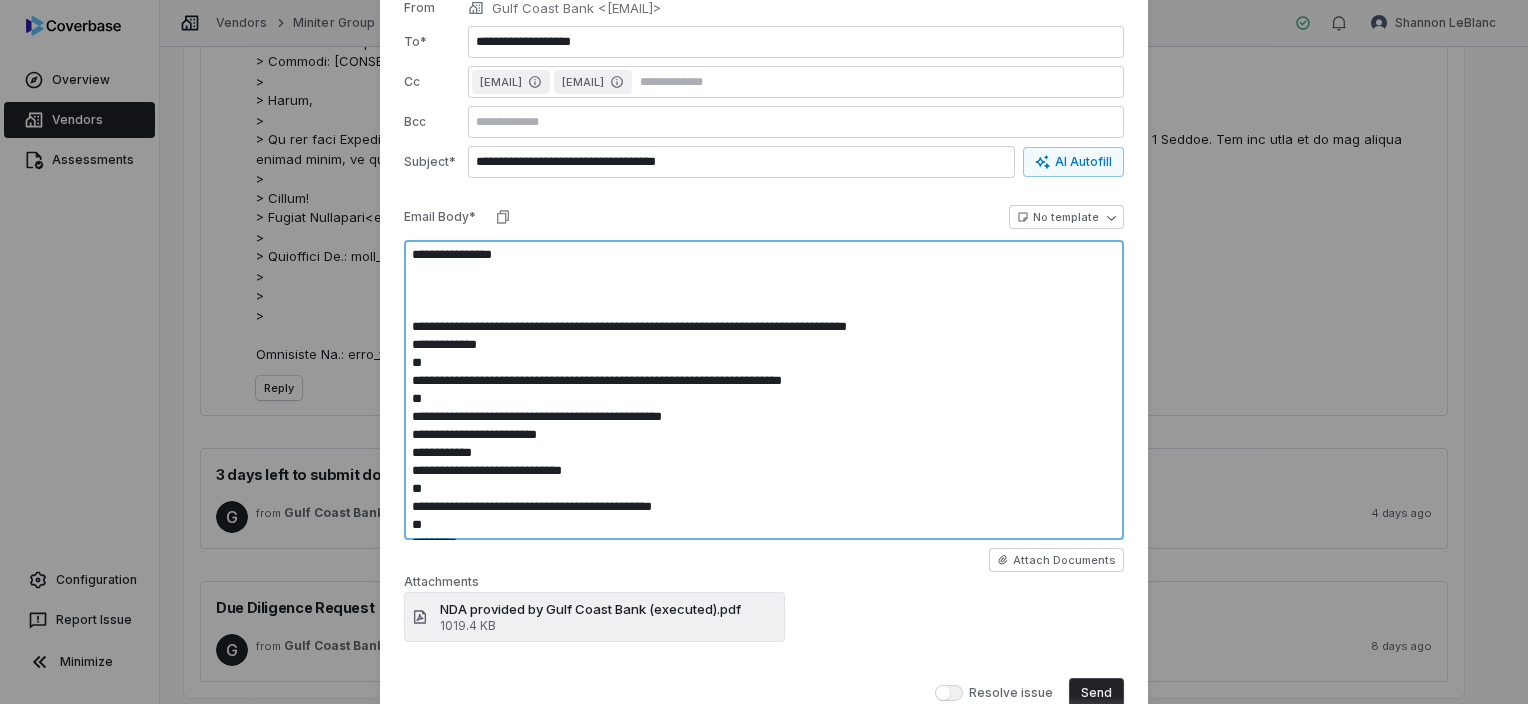 type on "*" 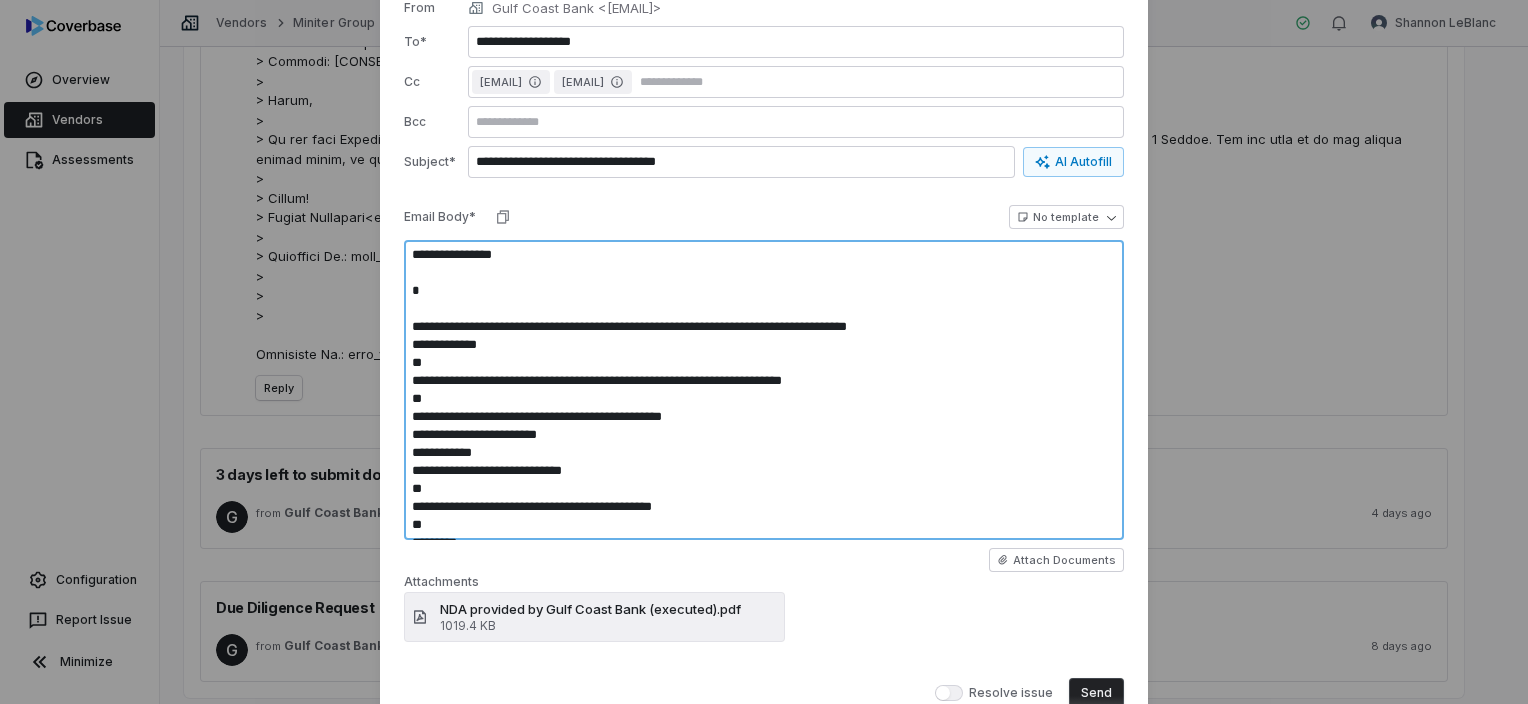 type on "*" 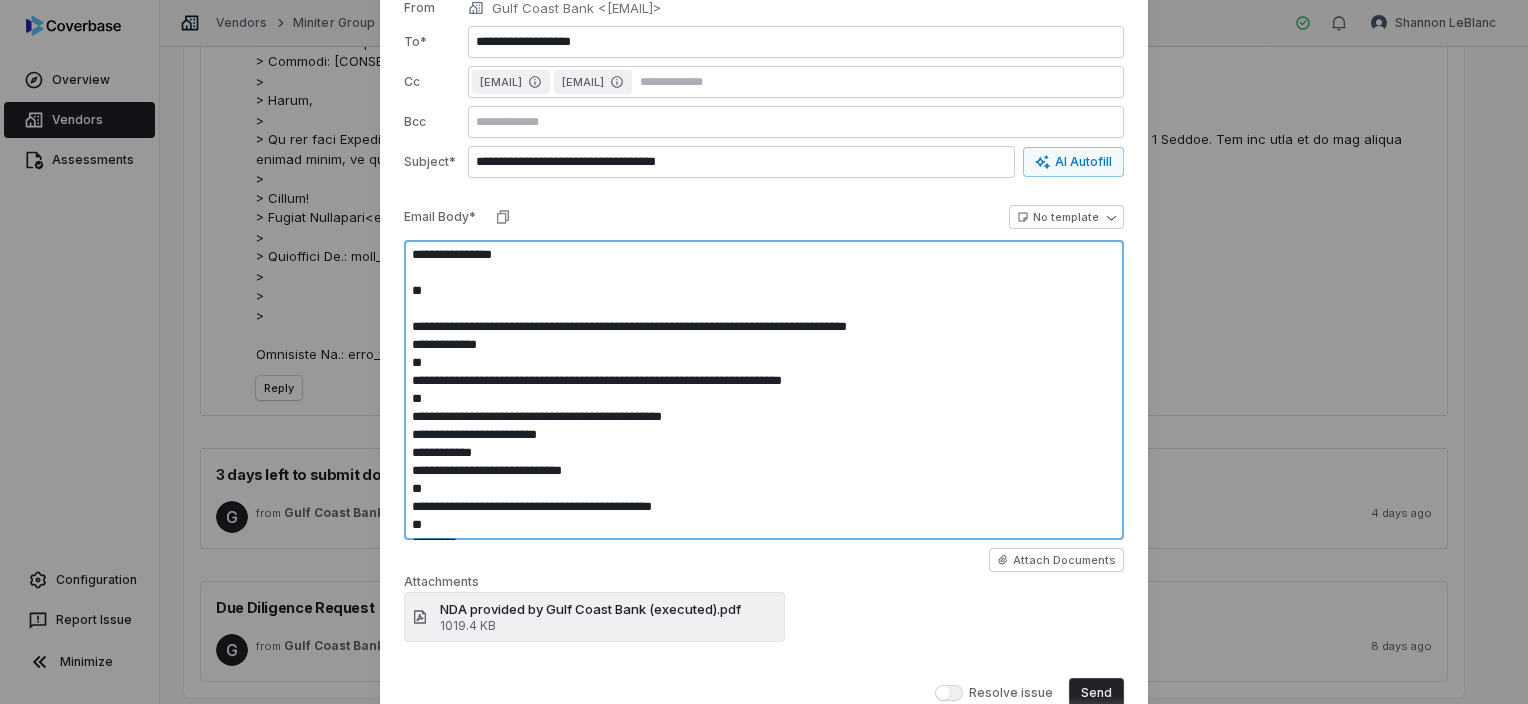 type on "*" 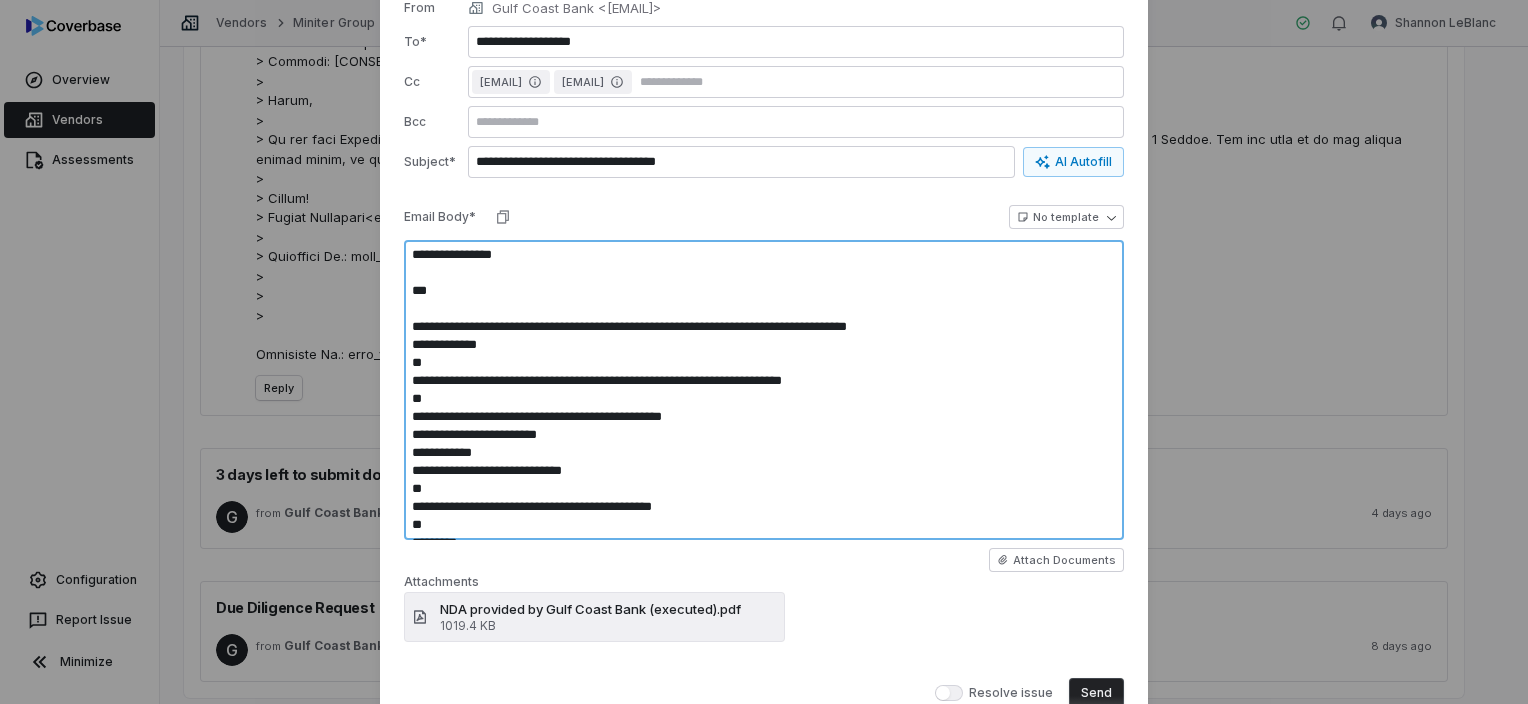 type on "*" 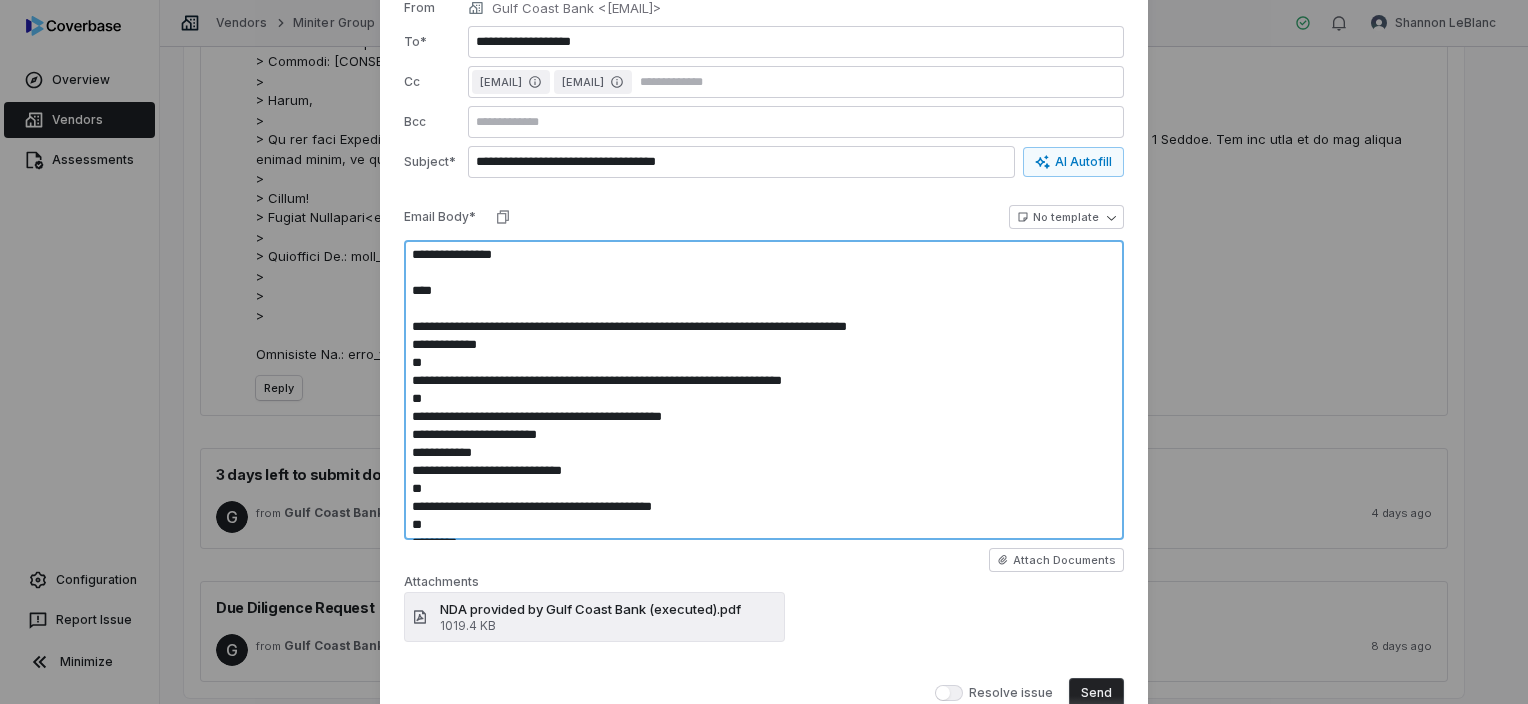 type on "*" 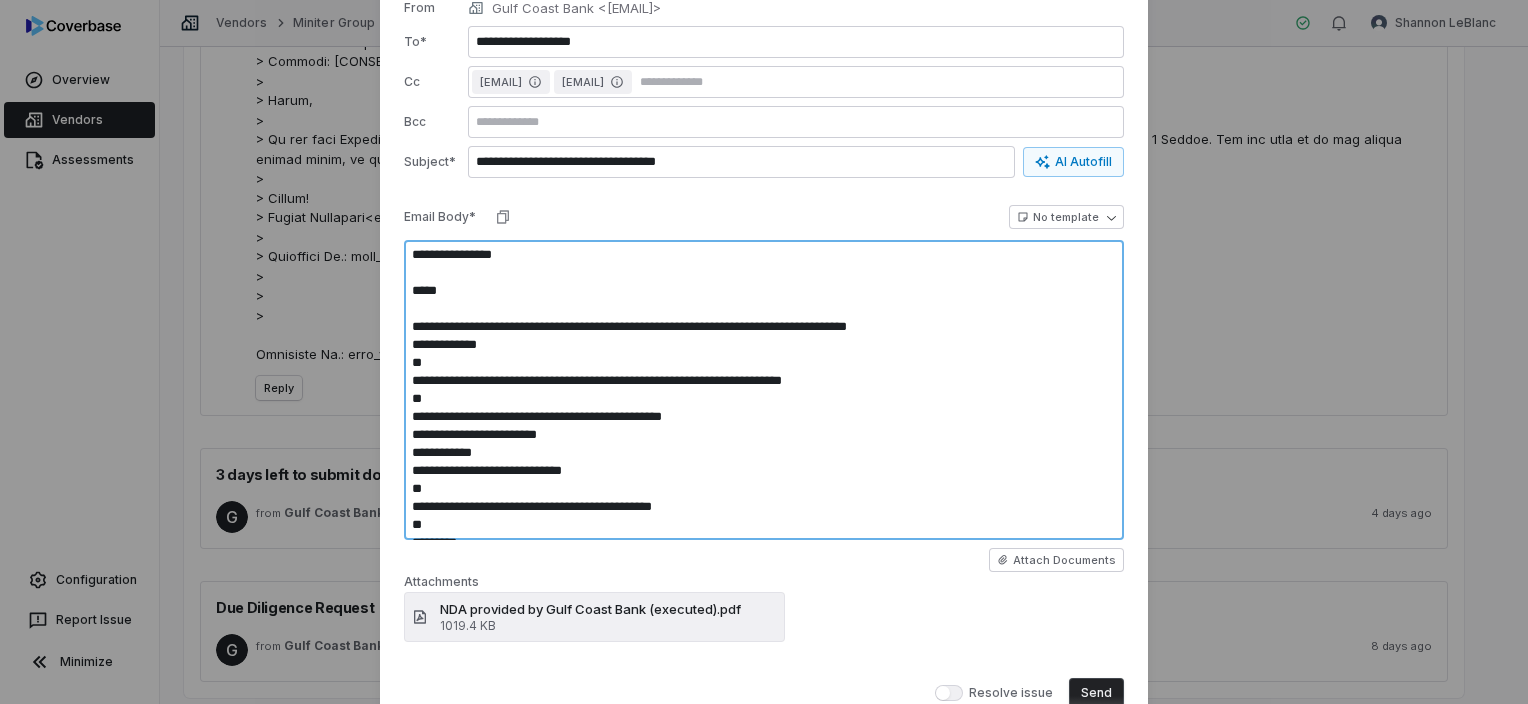 type on "*" 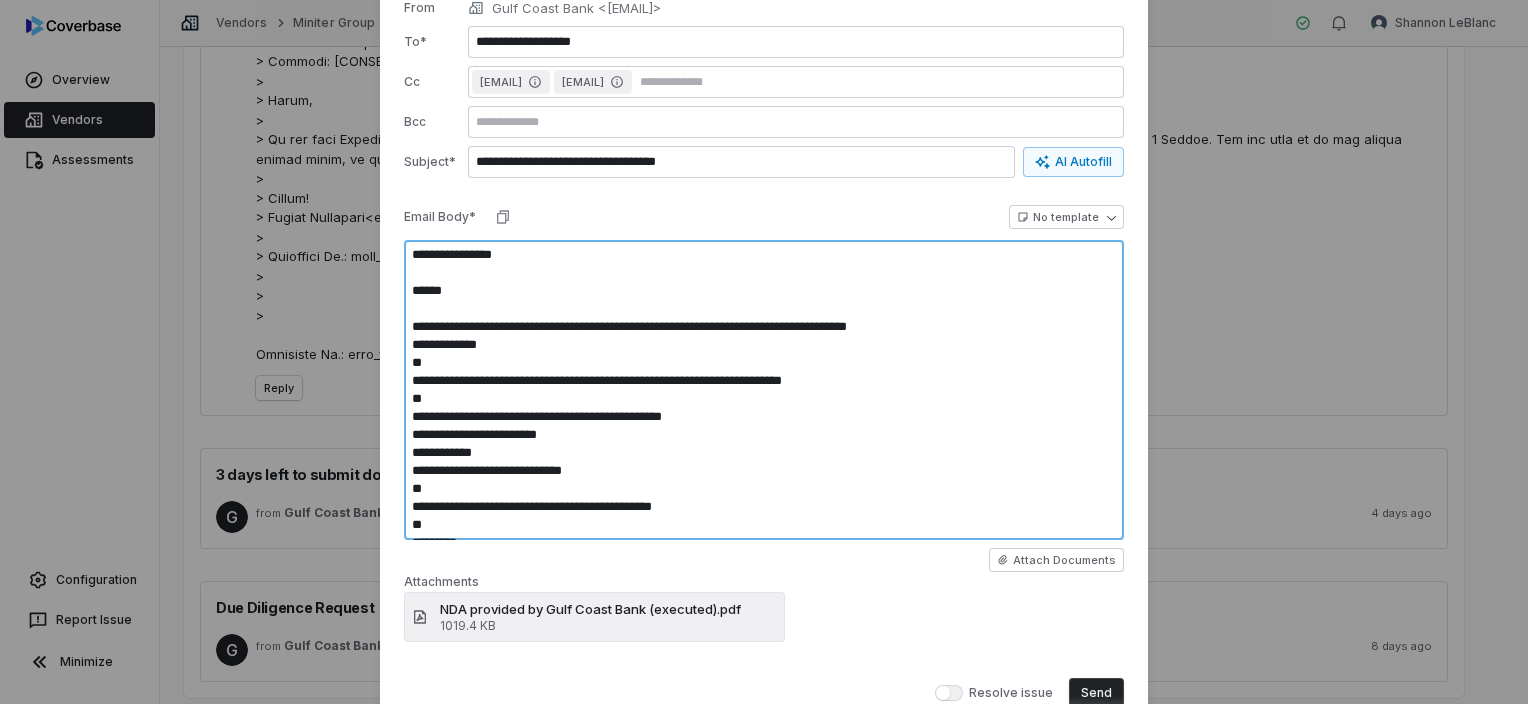 type on "*" 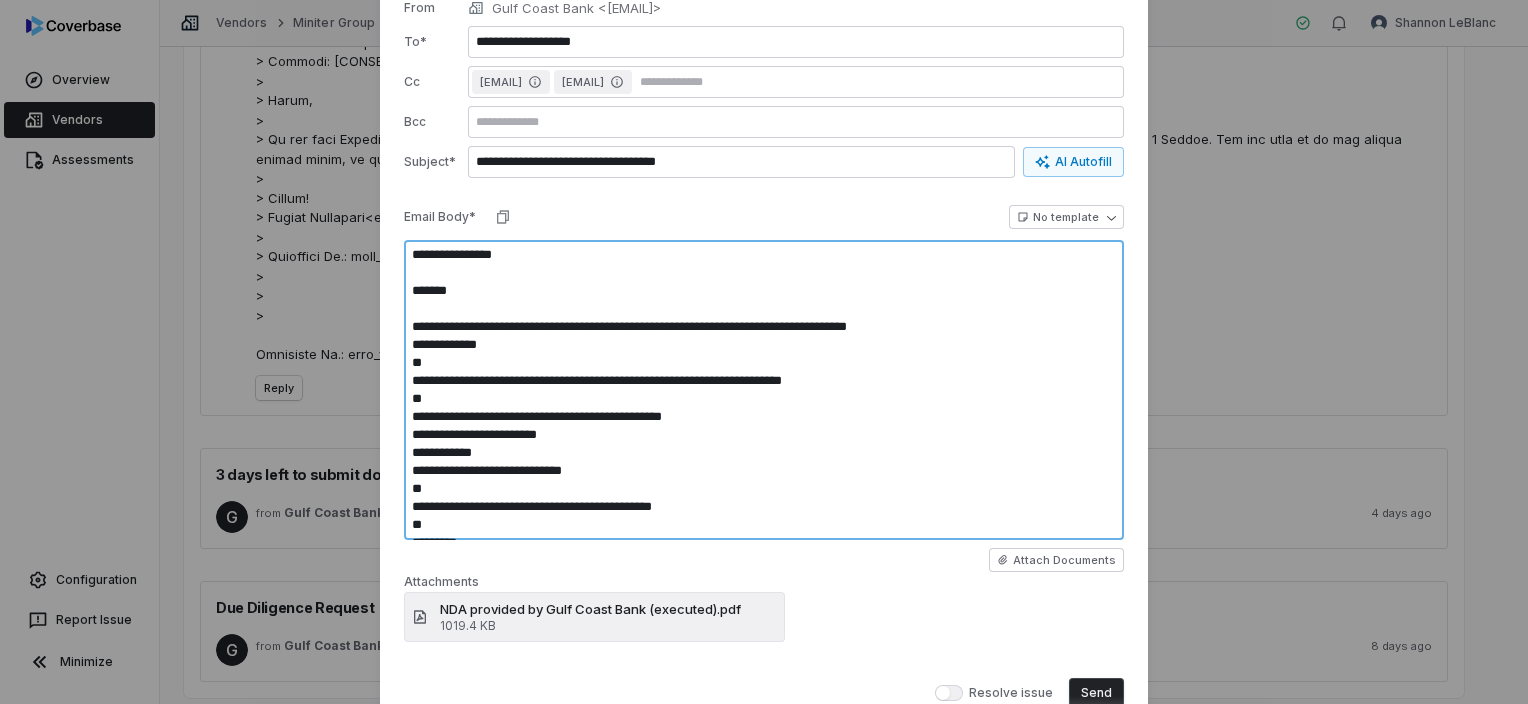 type on "*" 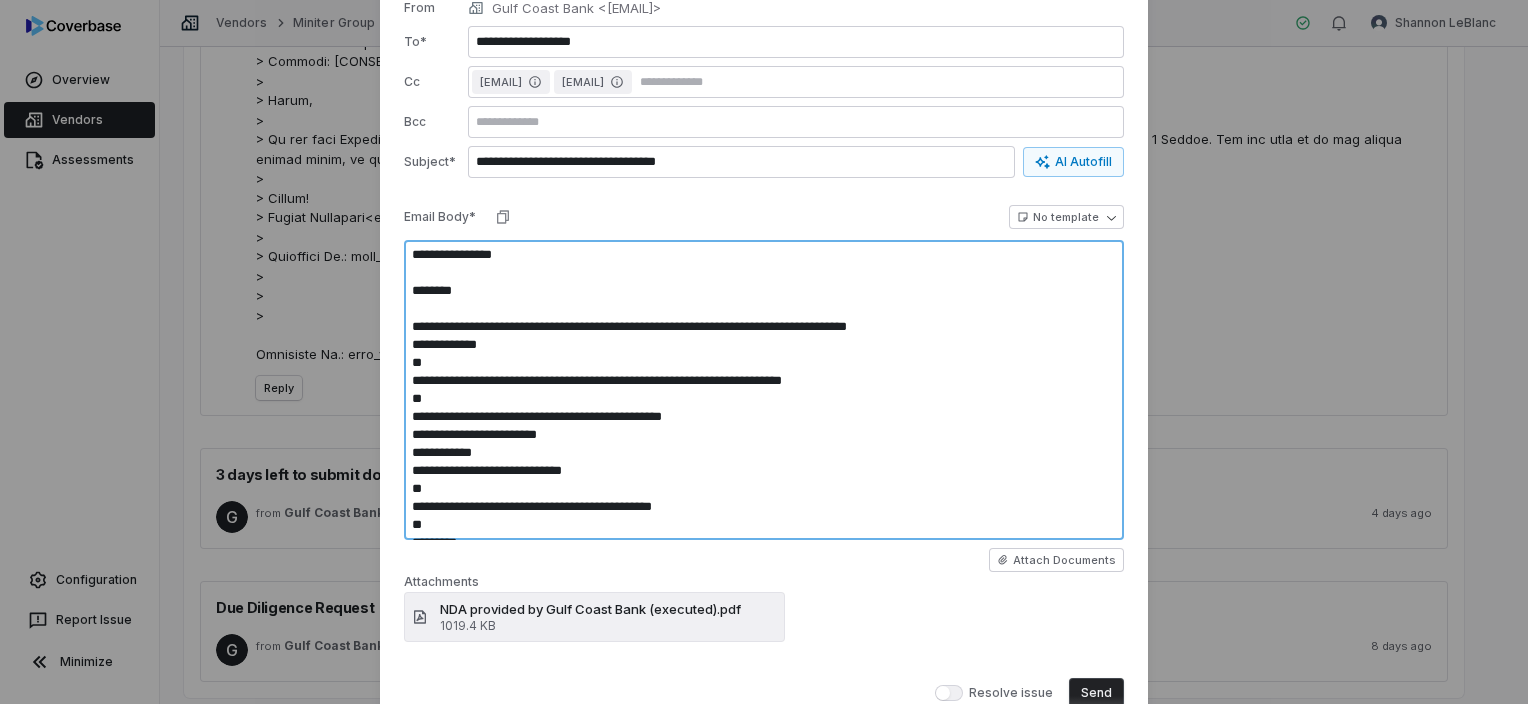 type on "*" 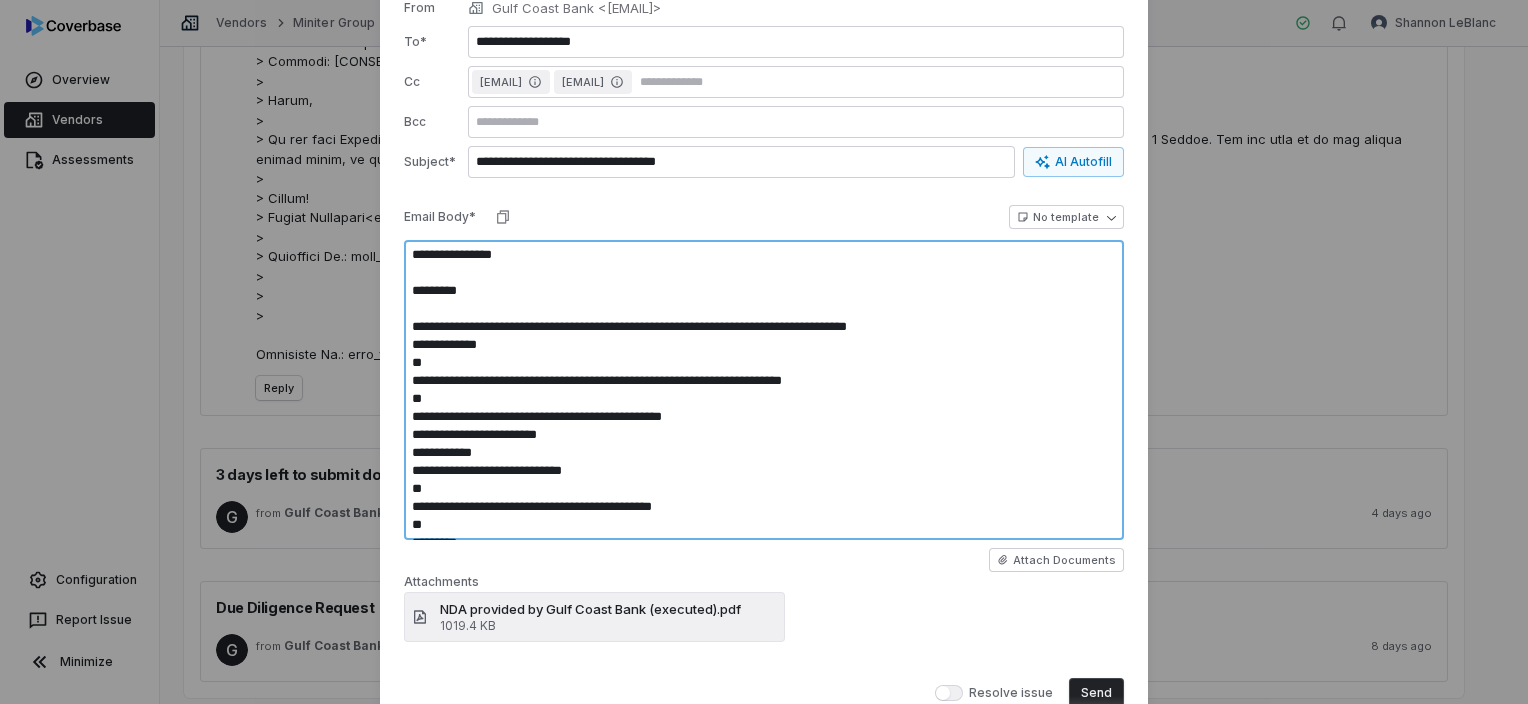 type on "*" 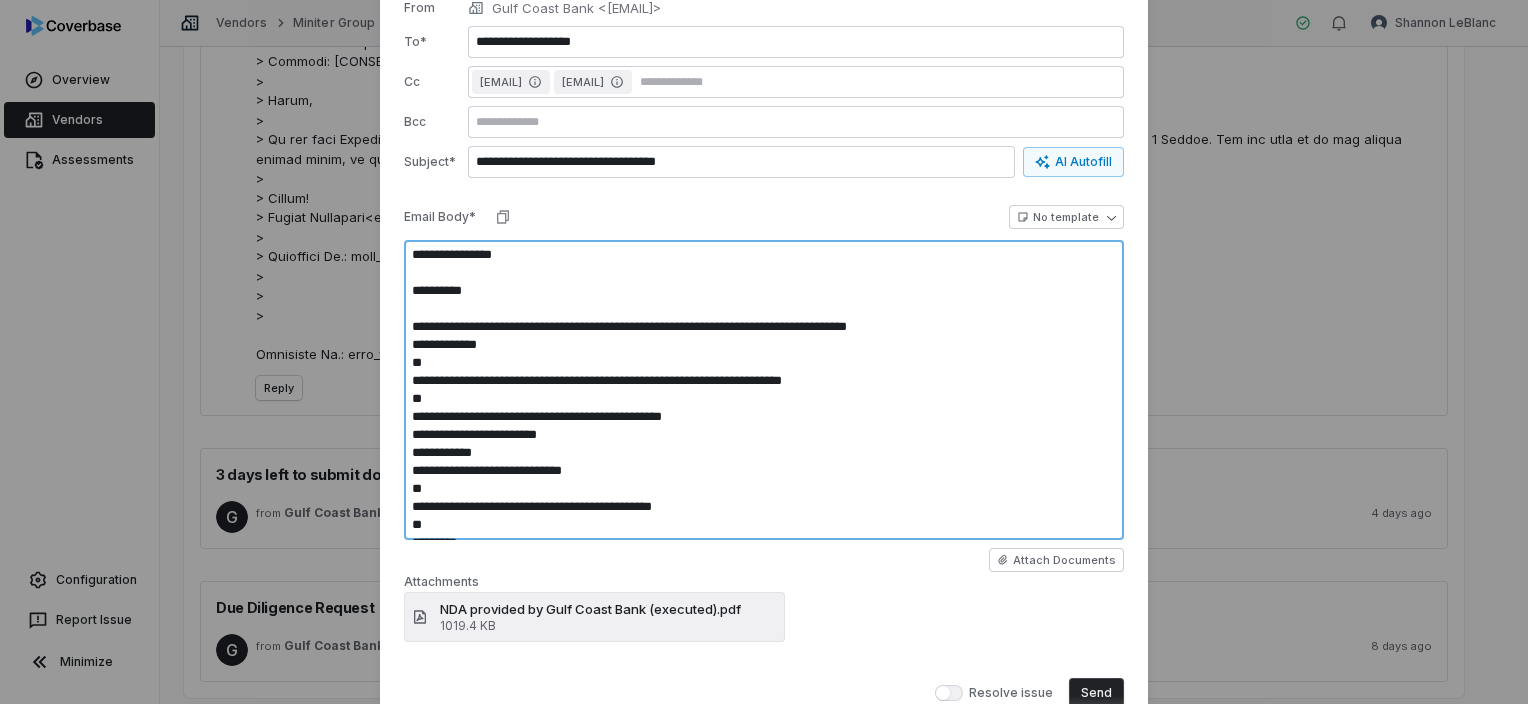 type on "*" 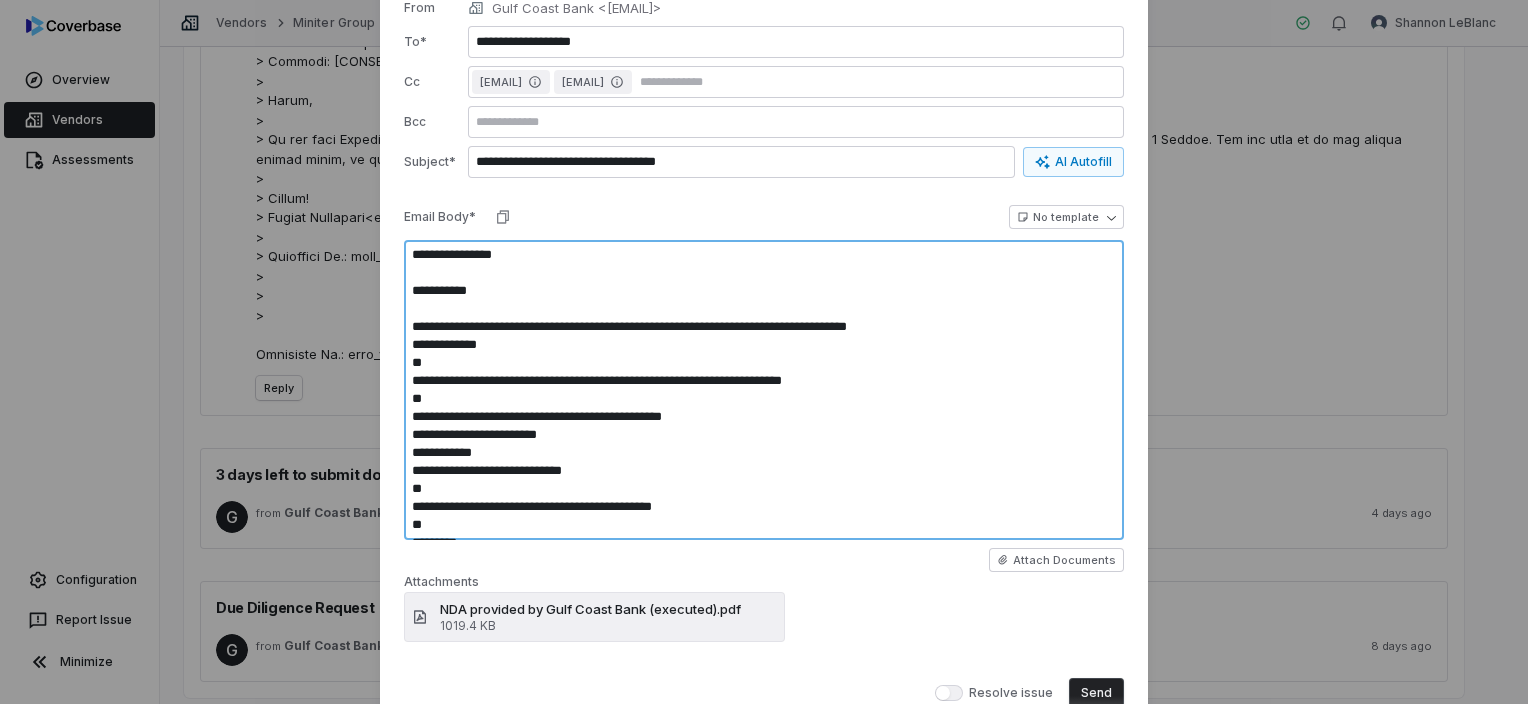 type on "*" 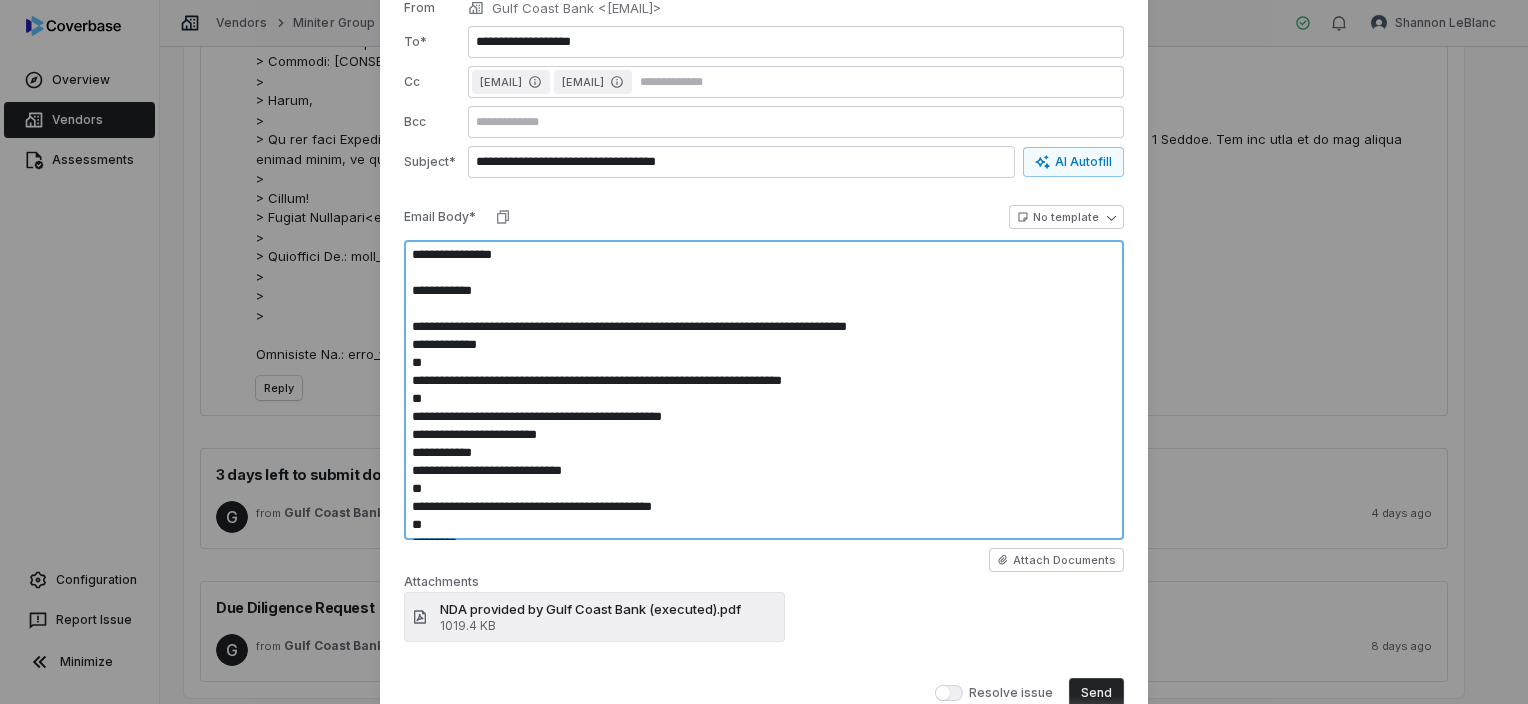 type on "*" 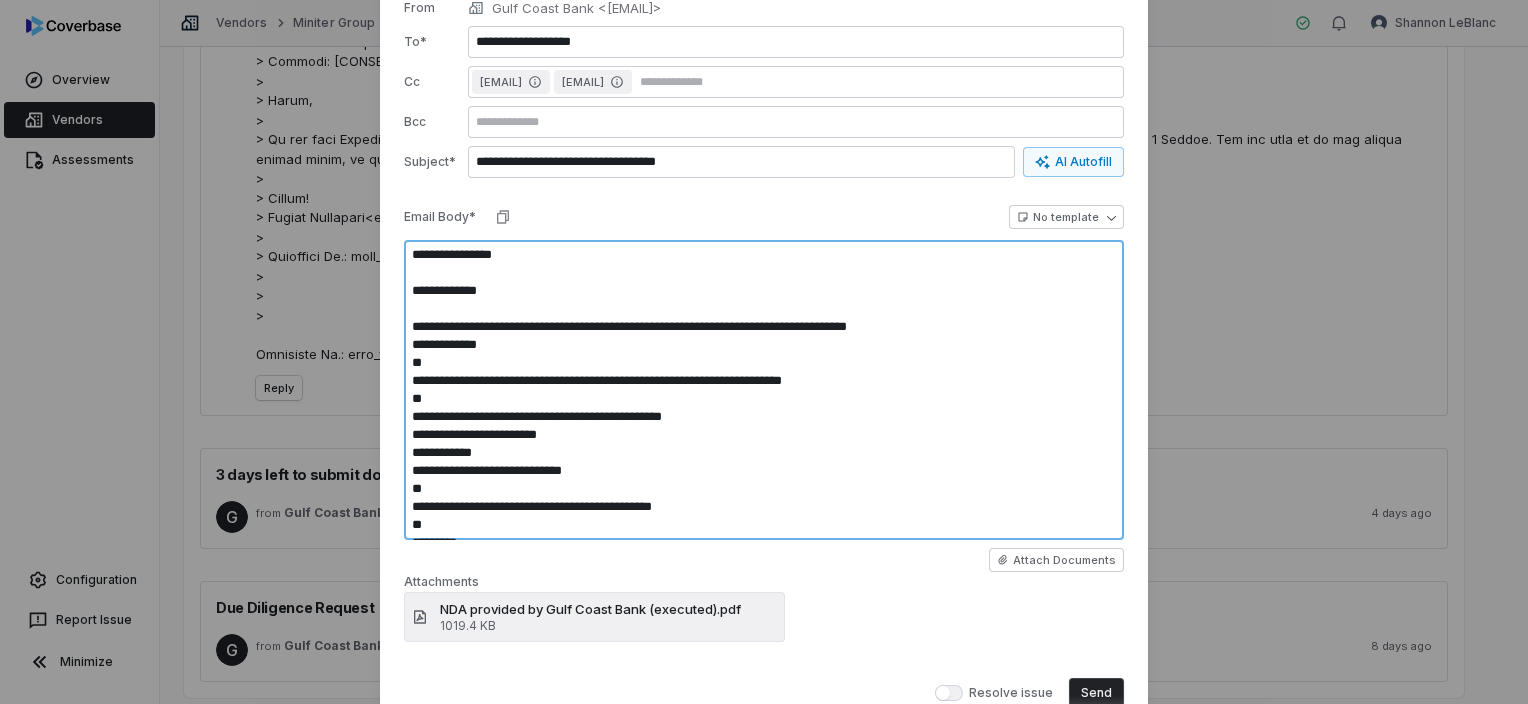 type on "*" 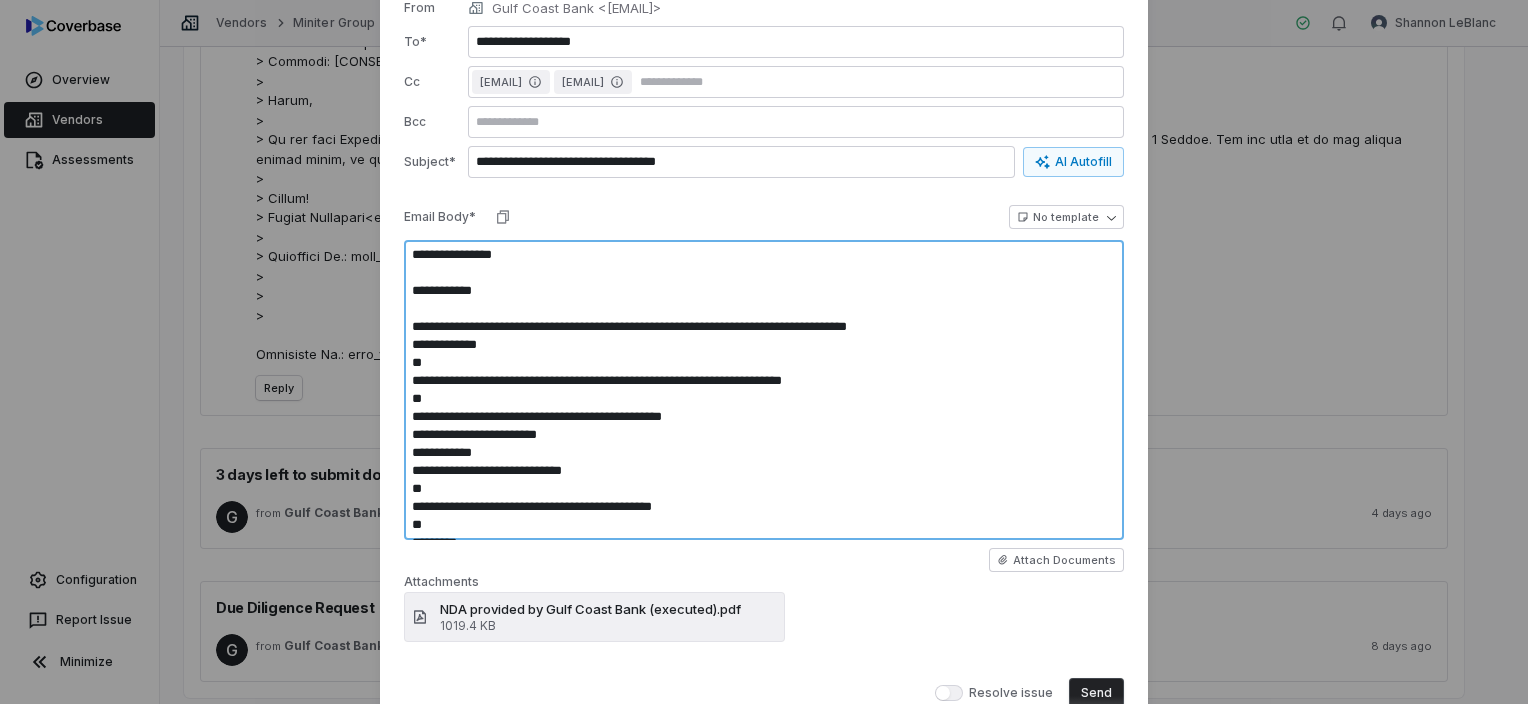 type on "*" 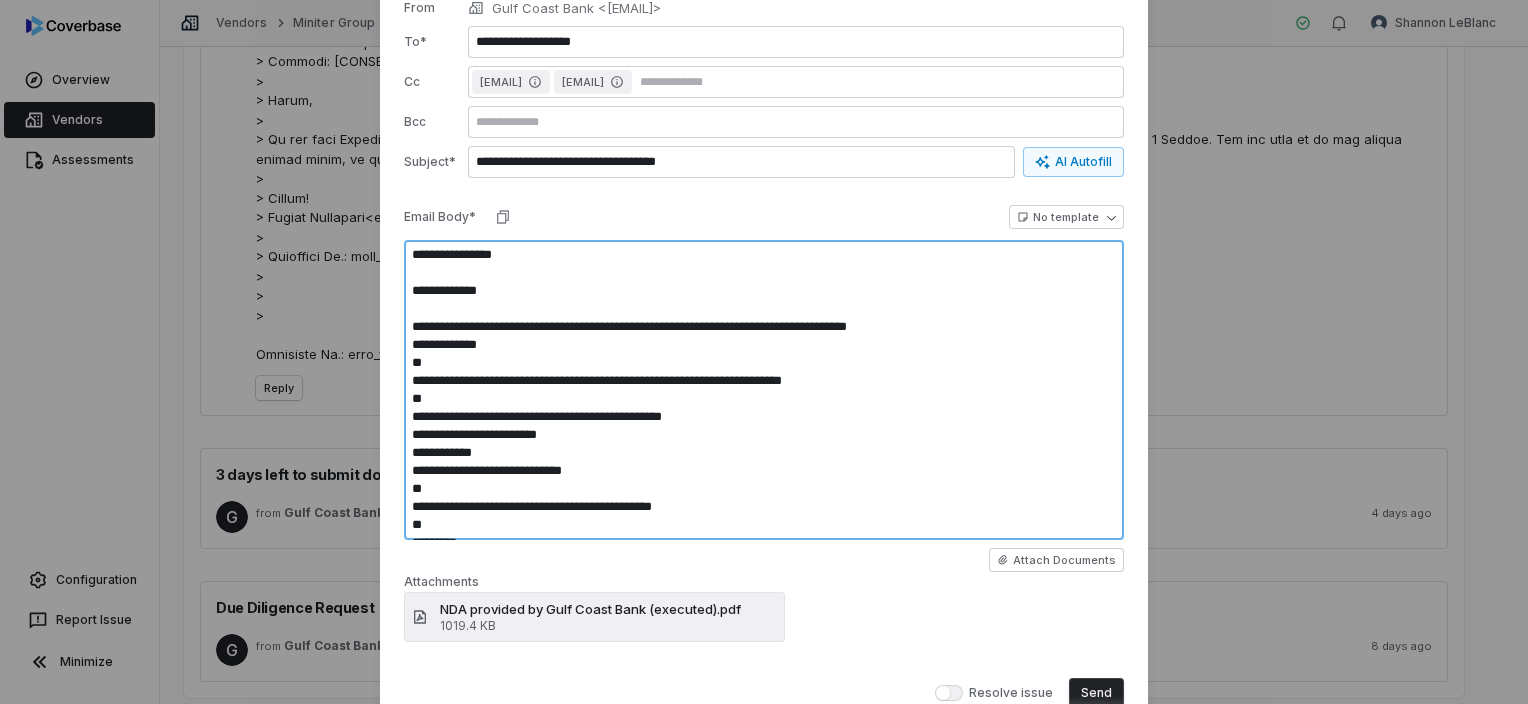 type on "*" 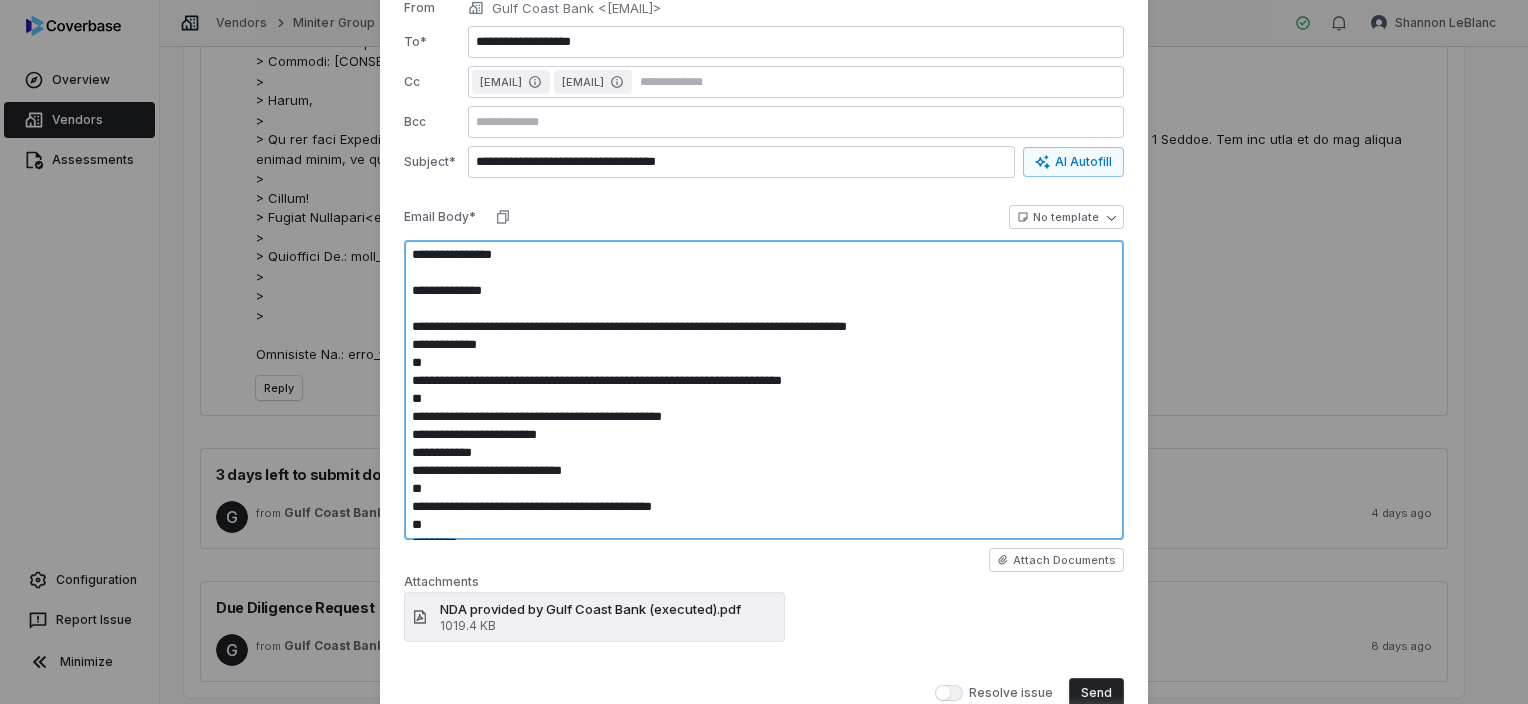 type on "*" 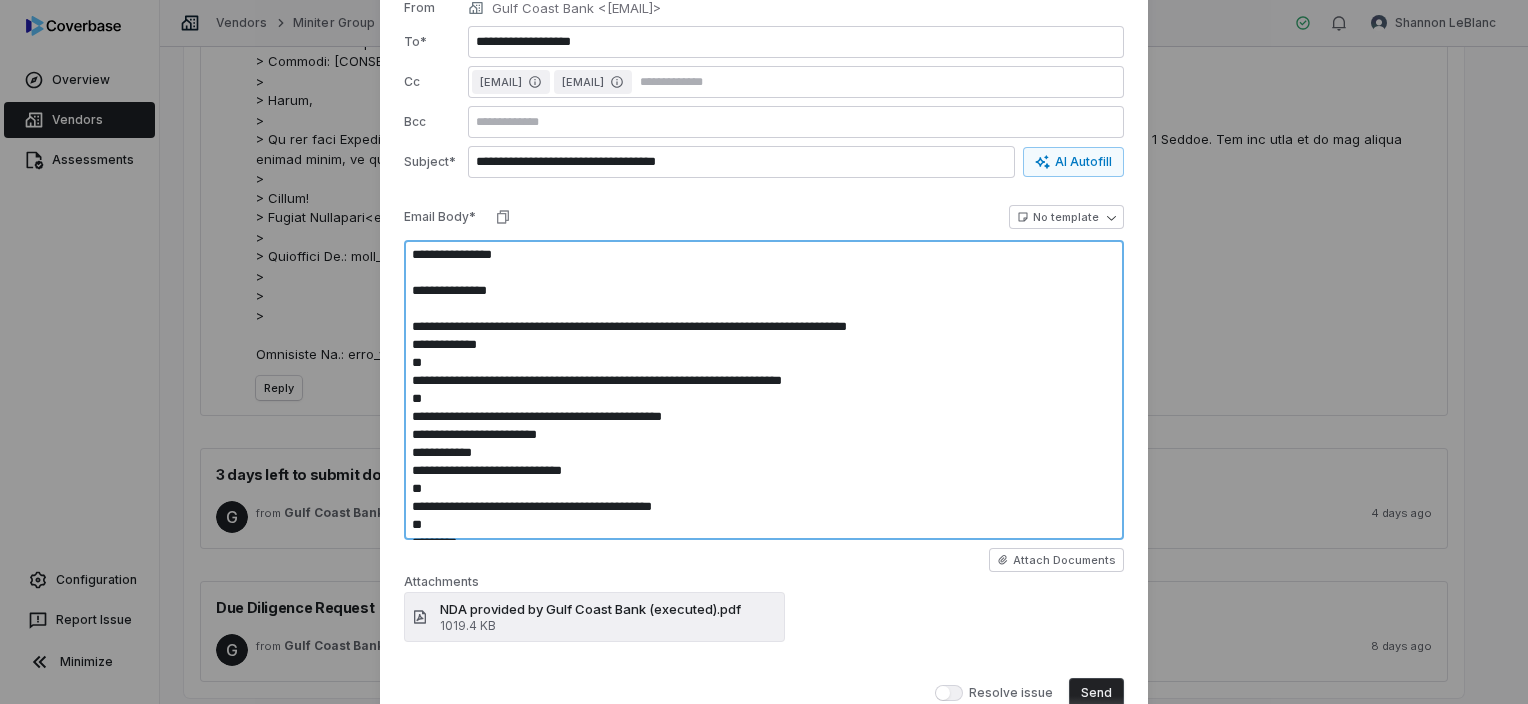 type on "*" 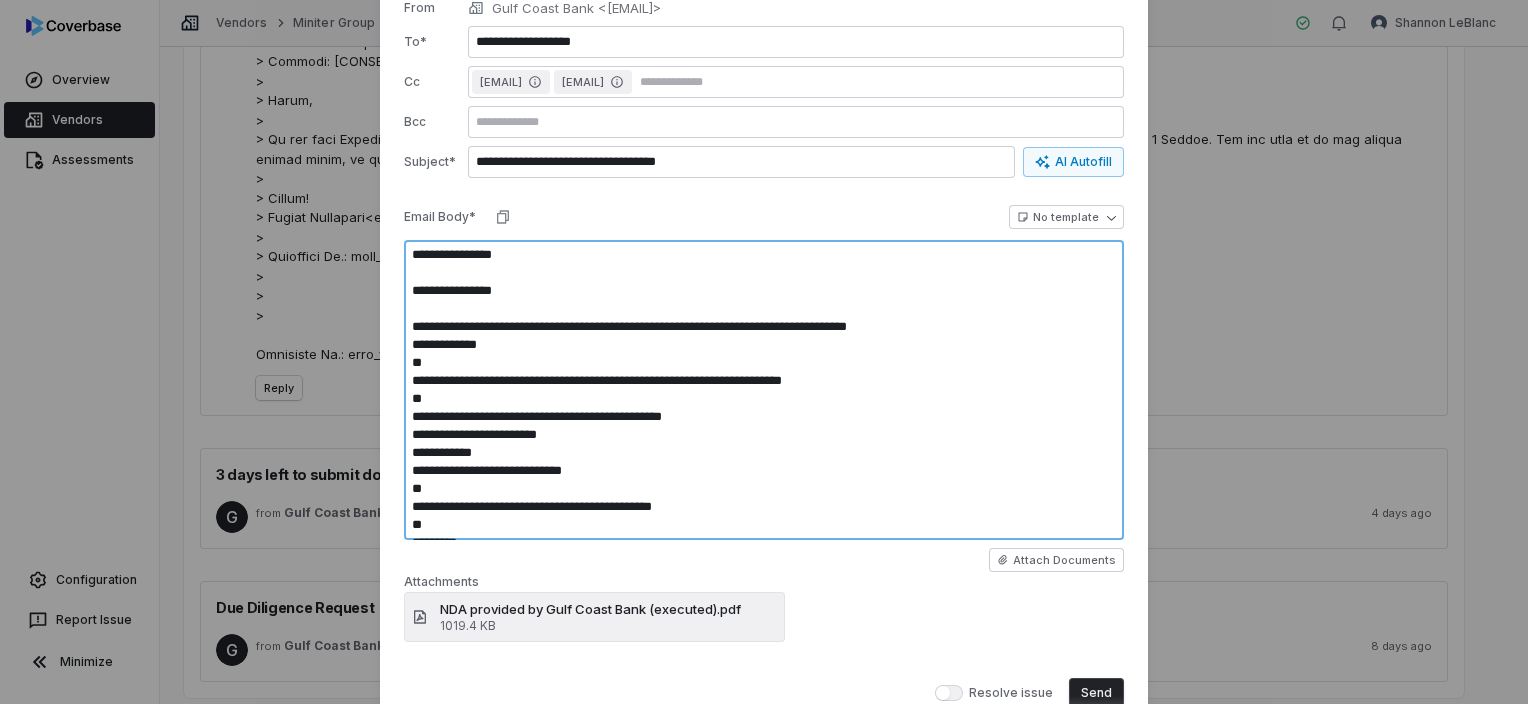 type on "*" 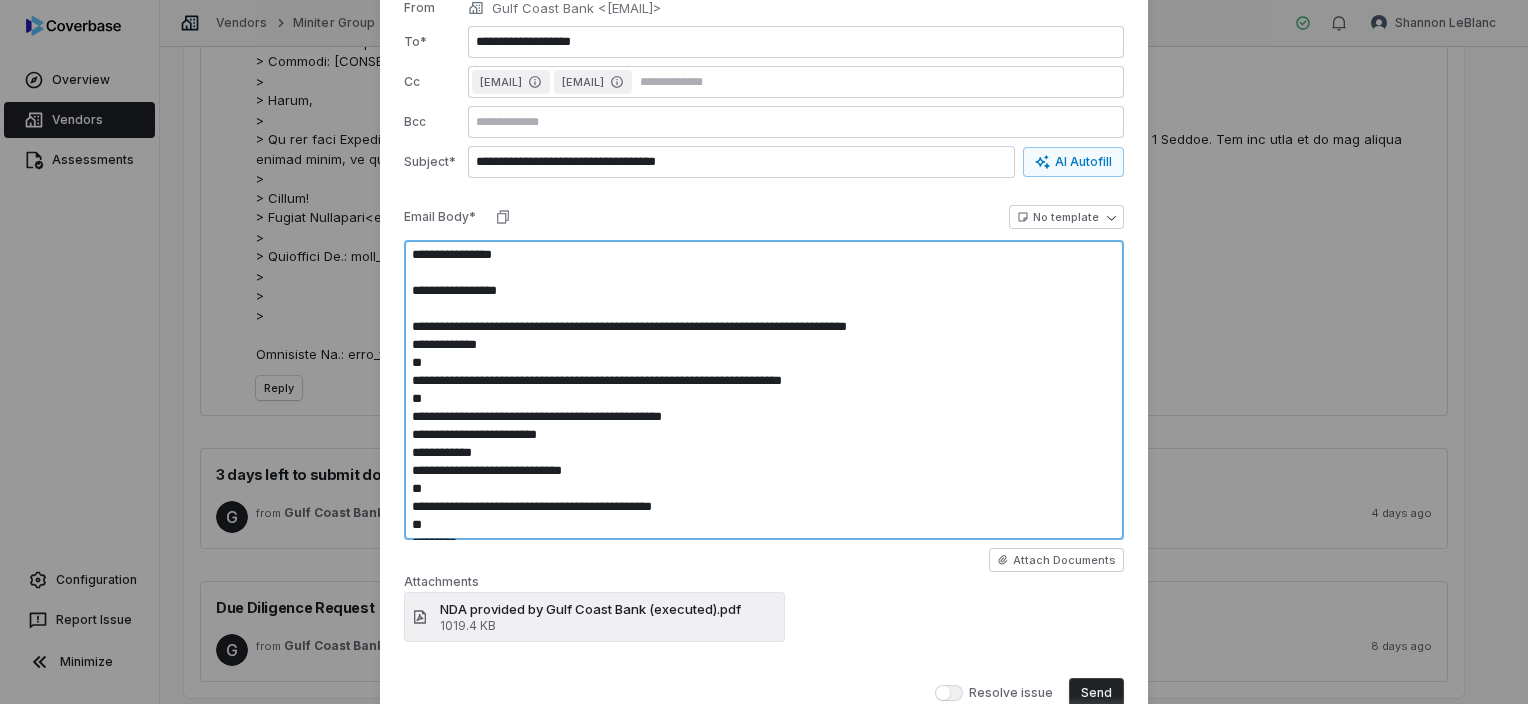 type on "*" 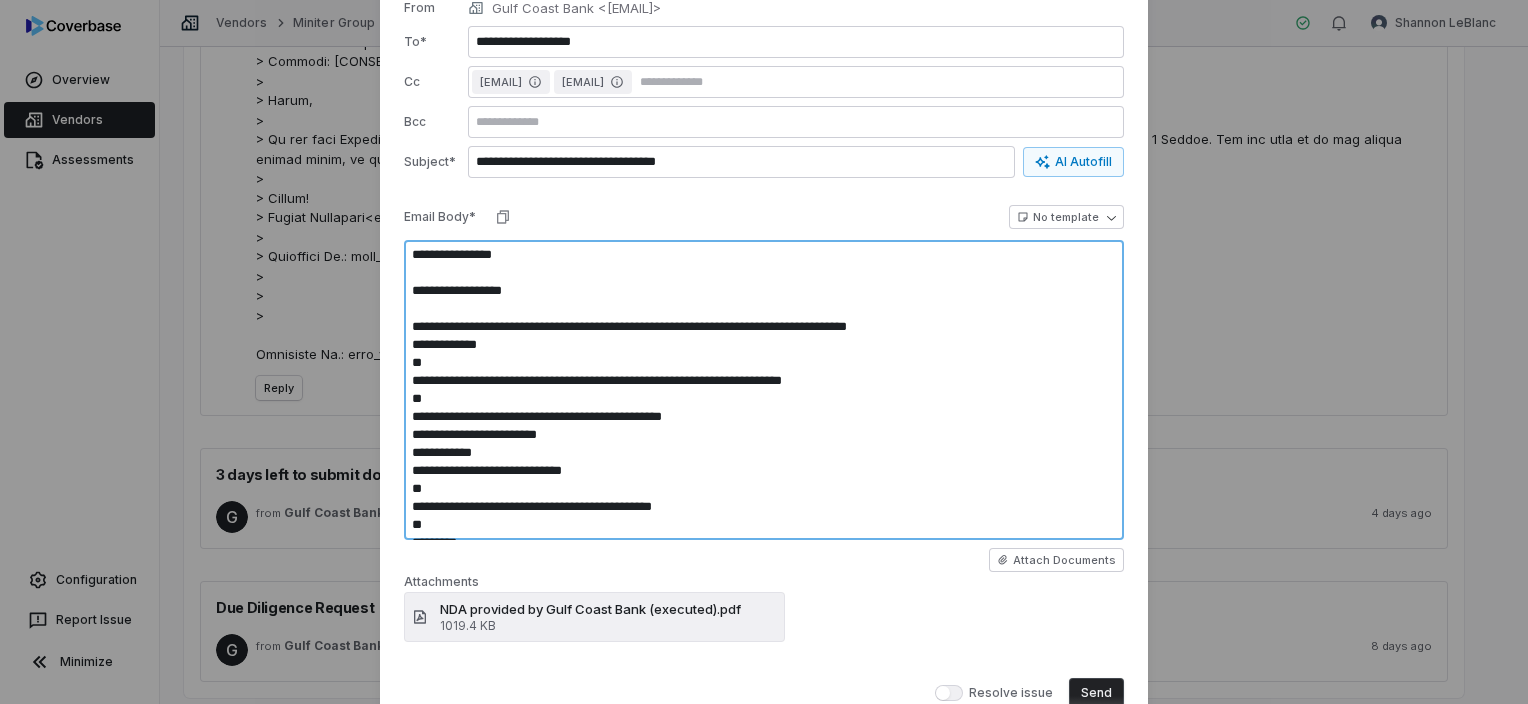 type on "*" 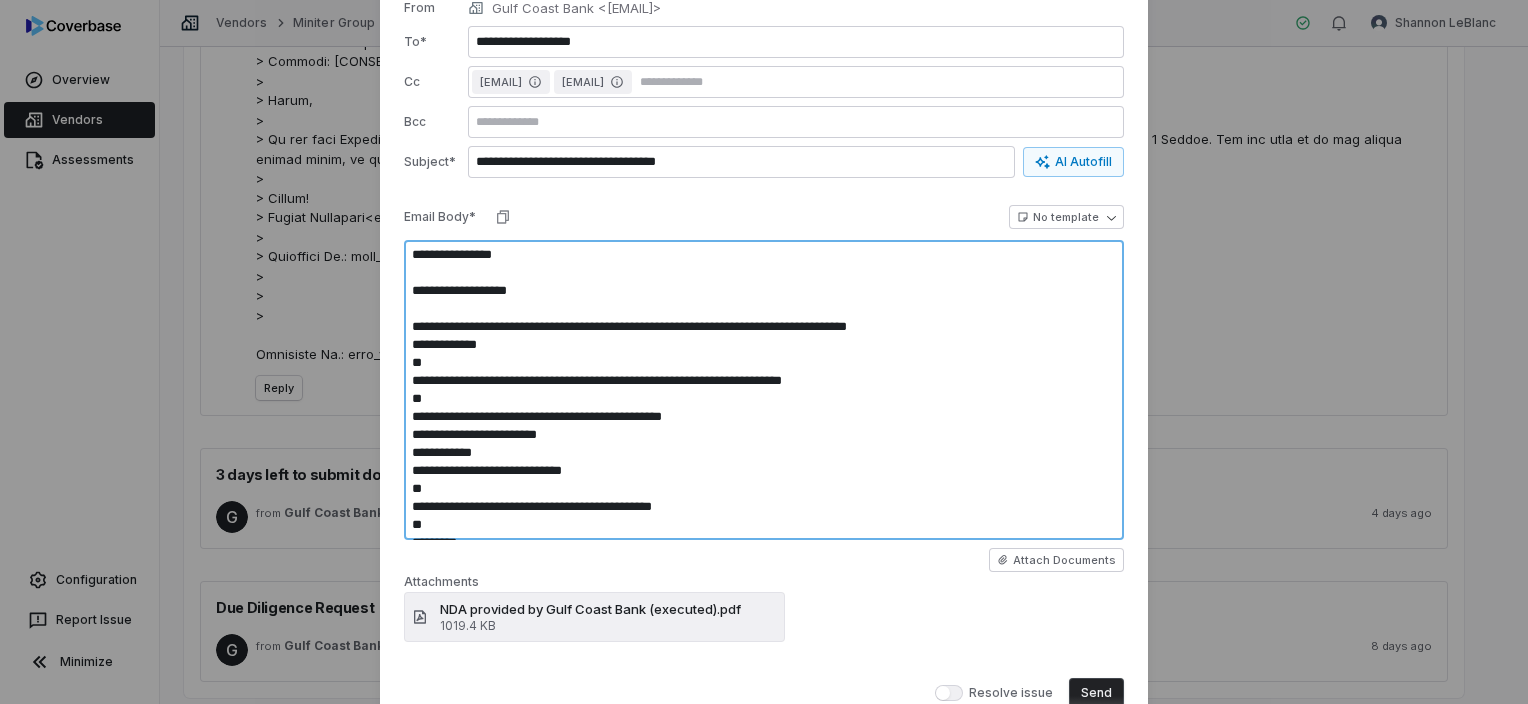 type on "*" 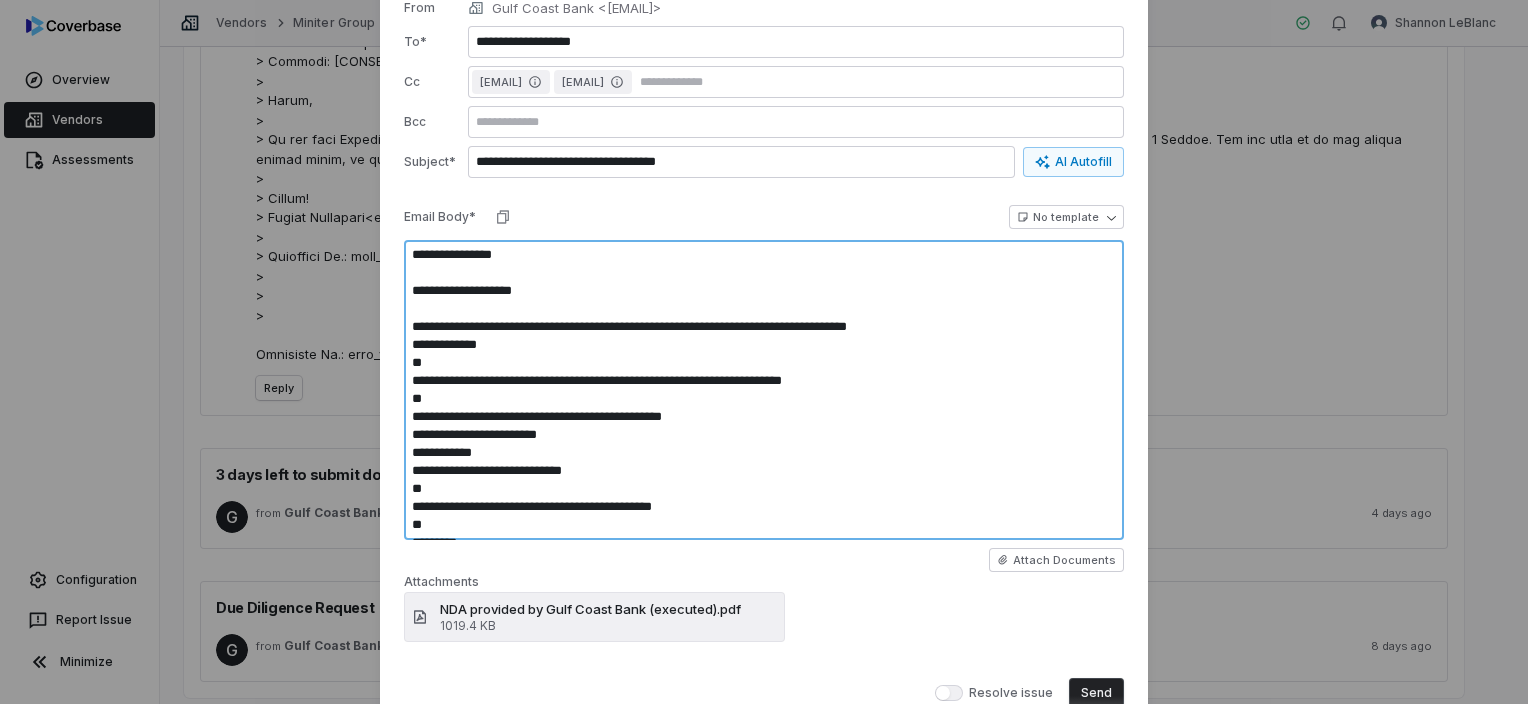 type on "*" 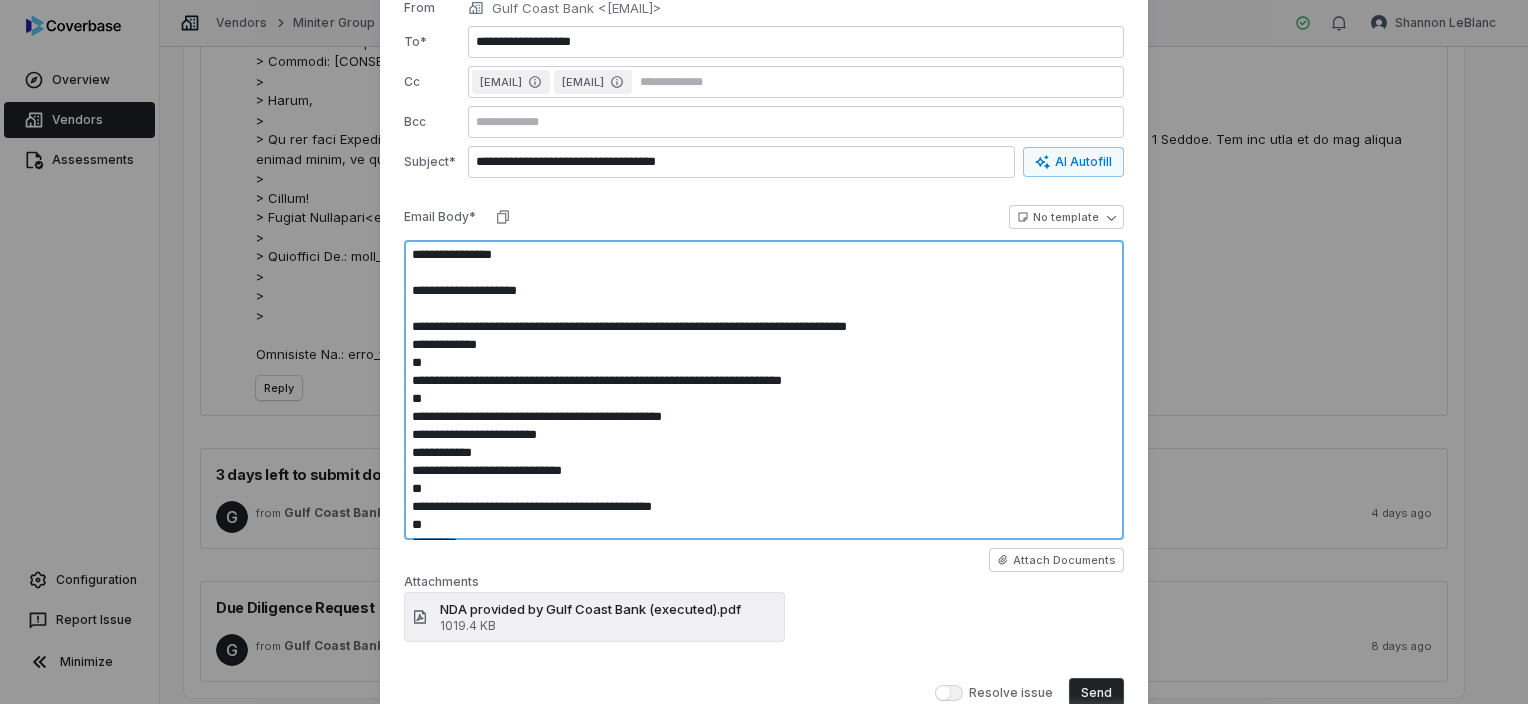 type on "*" 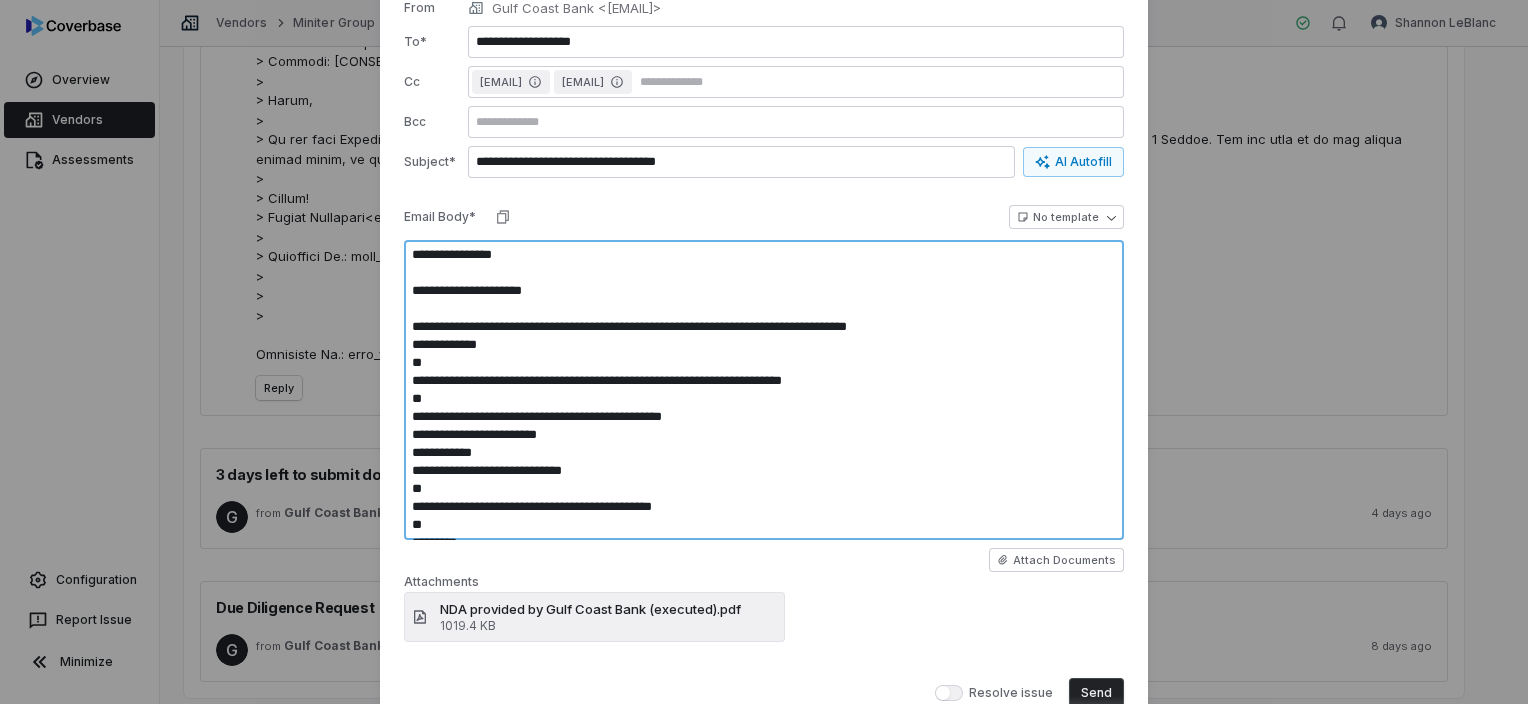 type on "*" 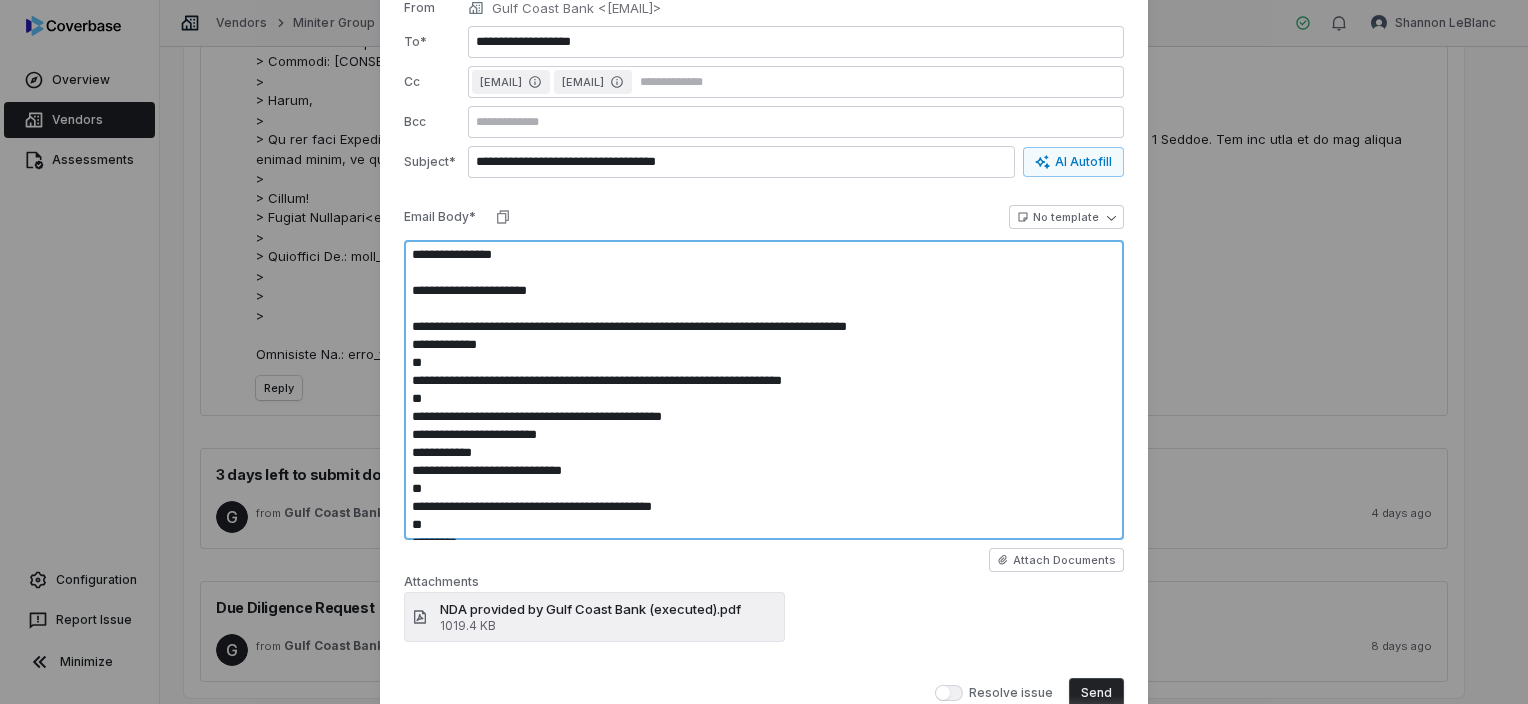 type on "*" 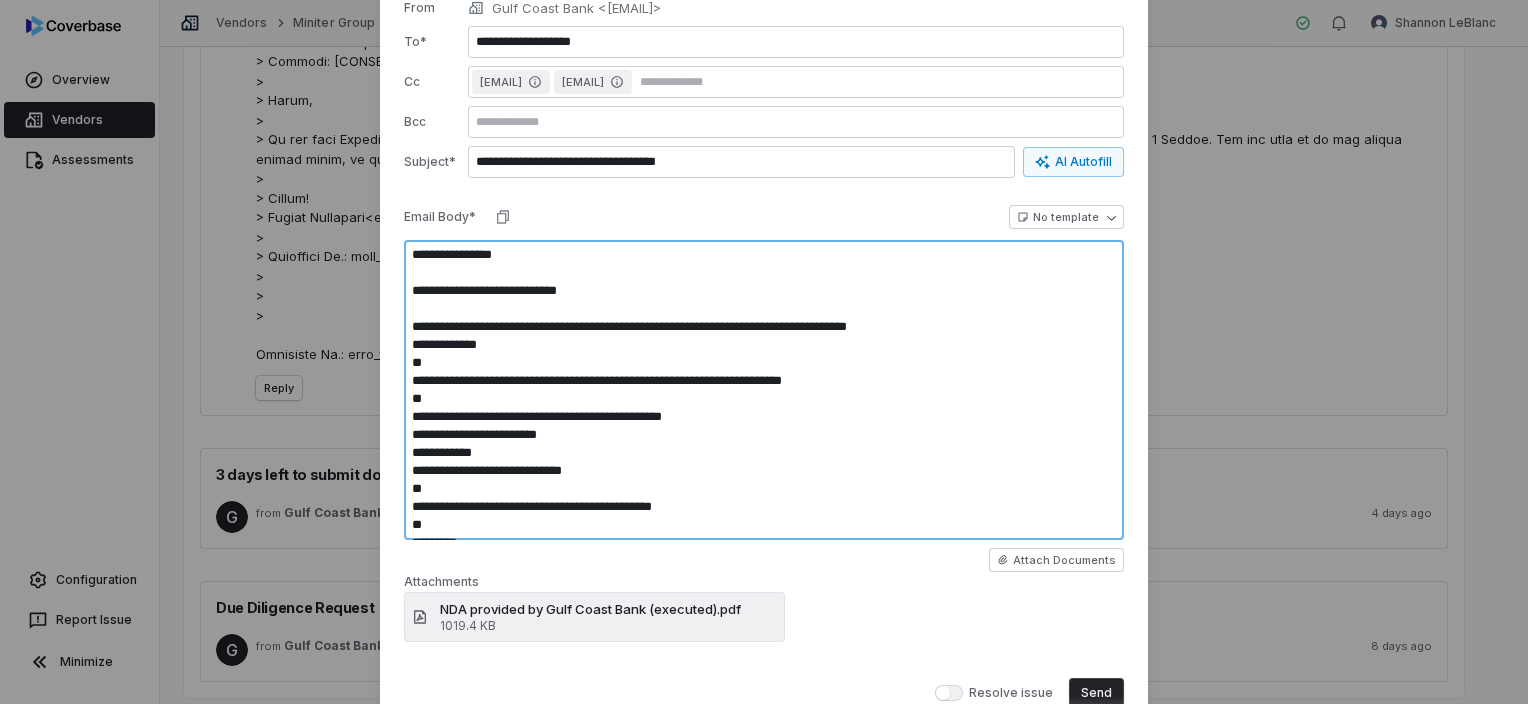 type on "*" 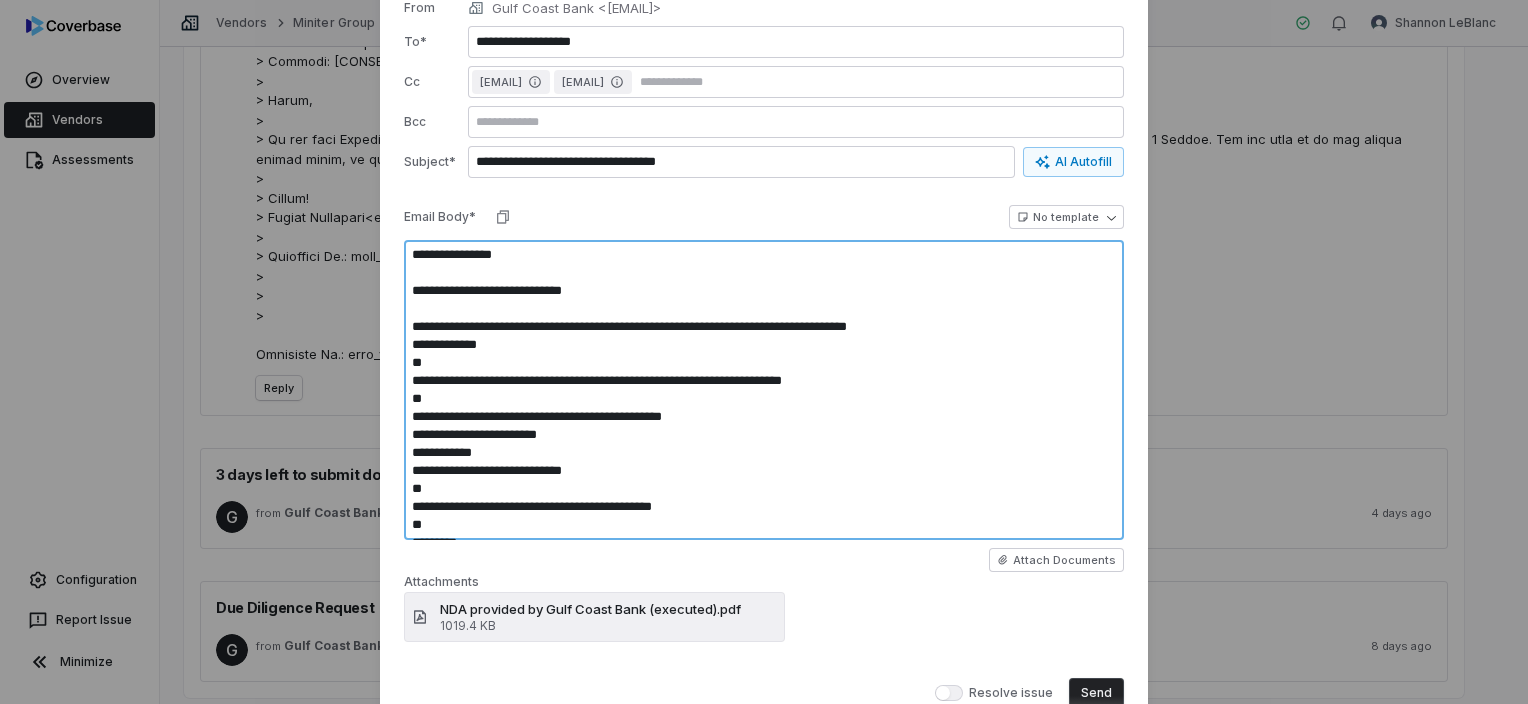 type on "*" 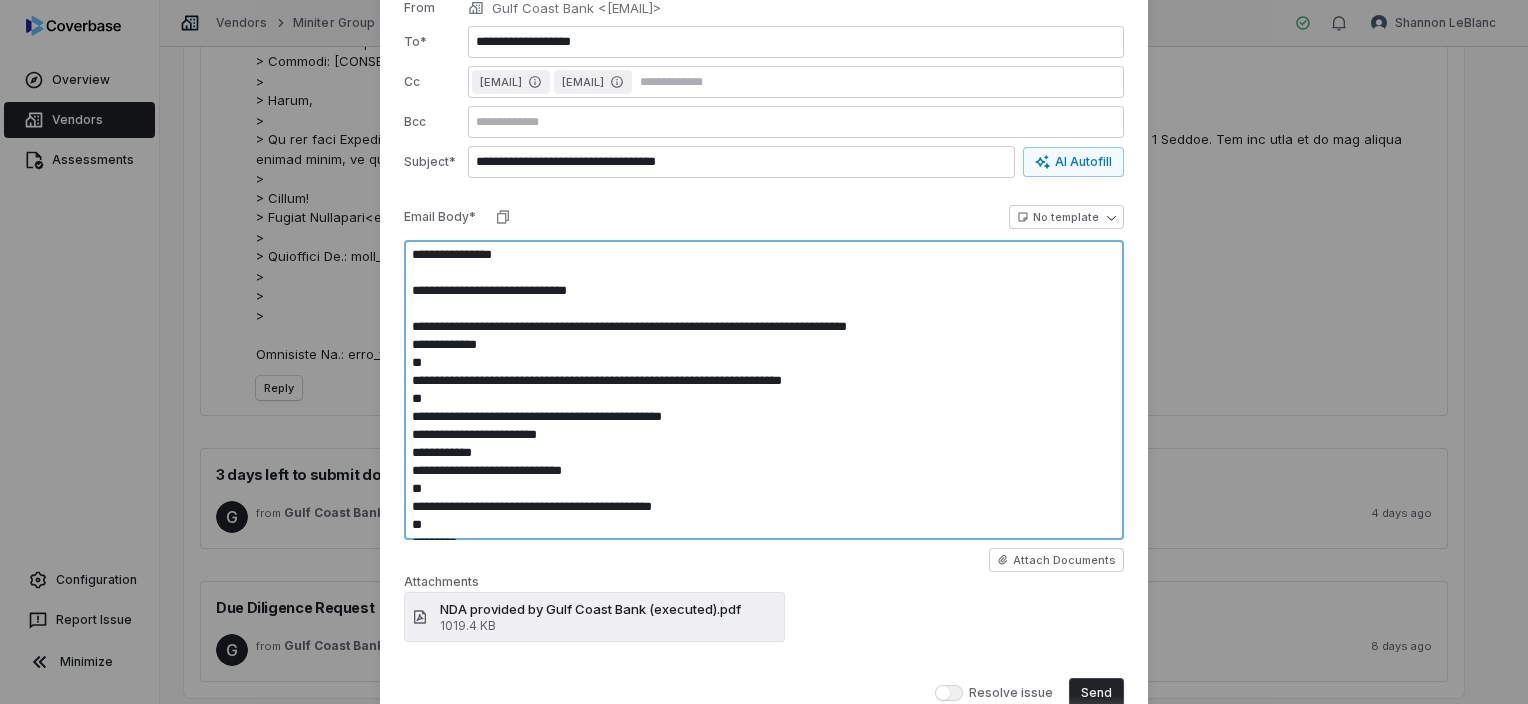 type on "*" 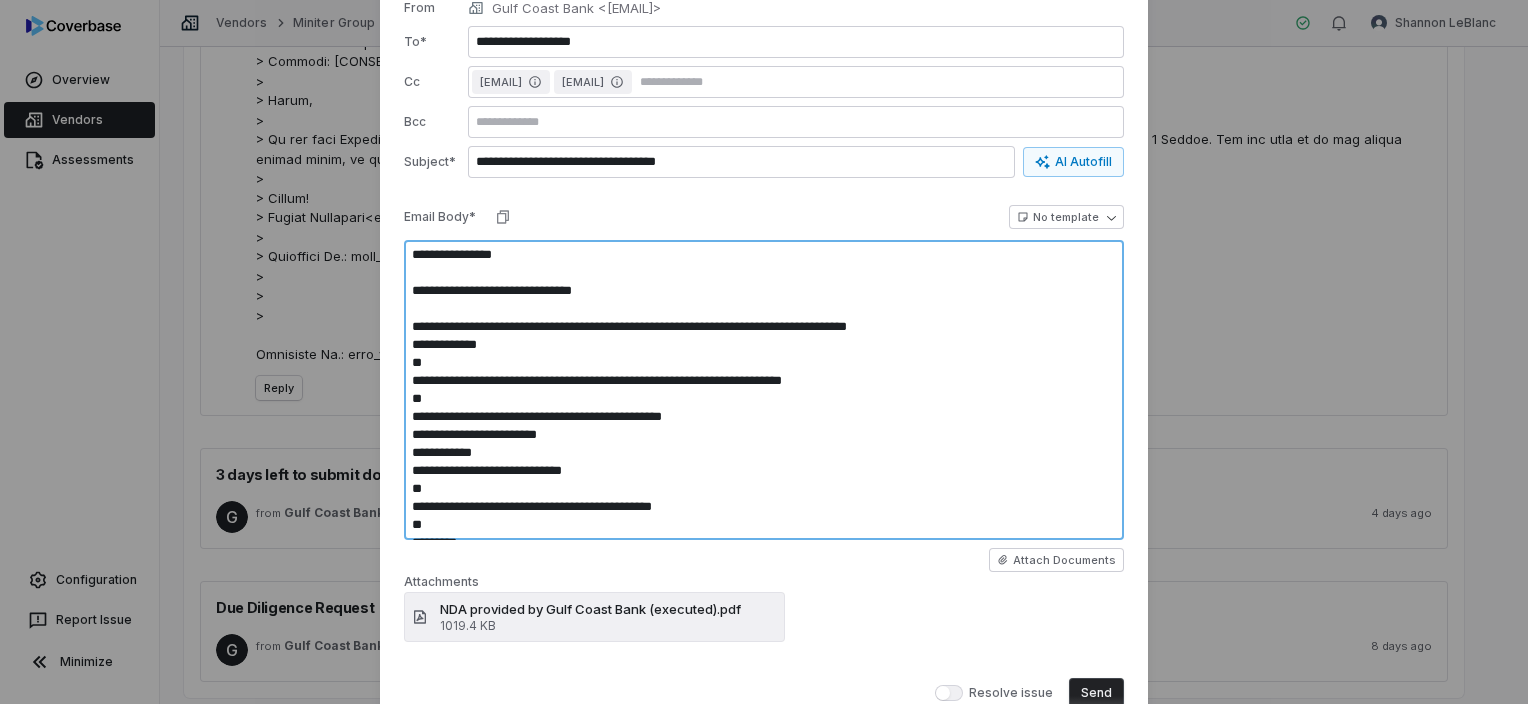 type on "*" 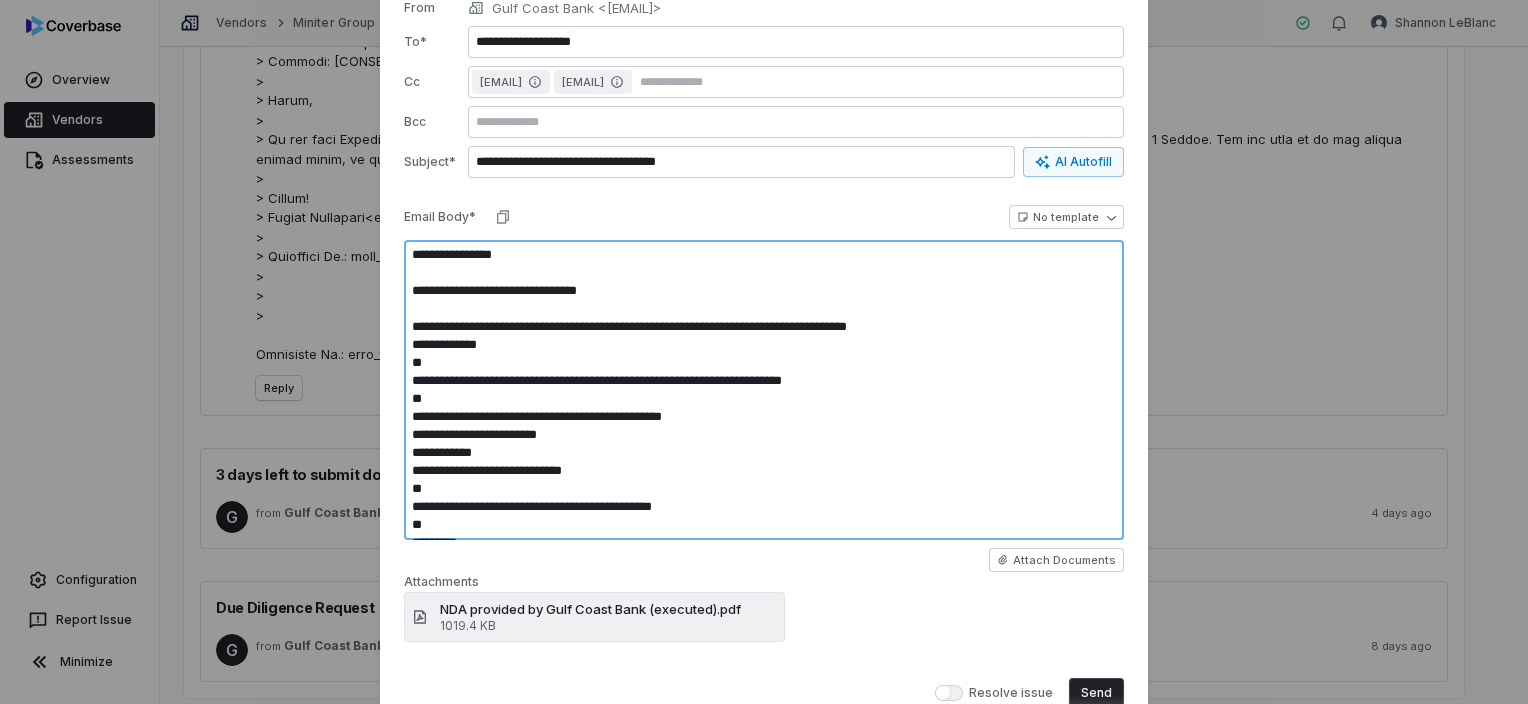 type on "*" 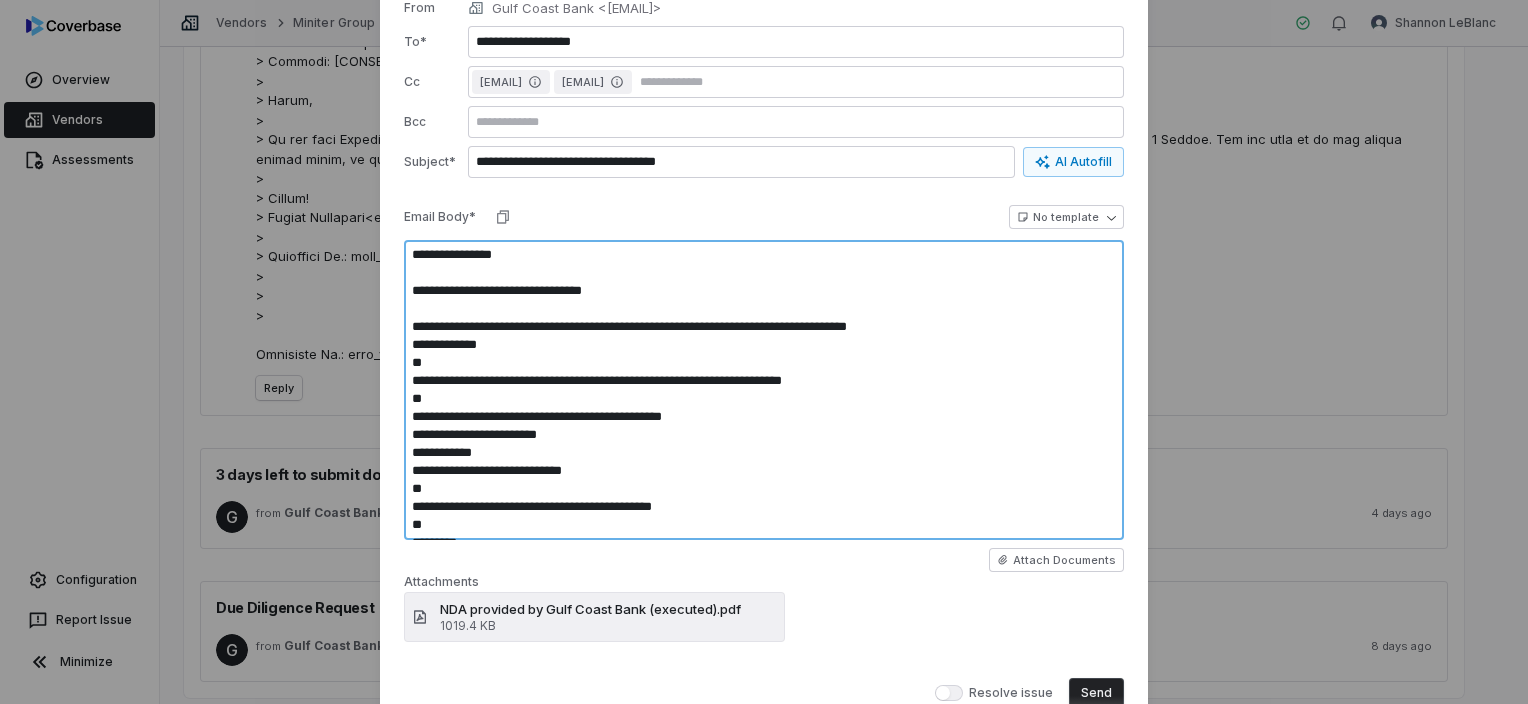 type on "*" 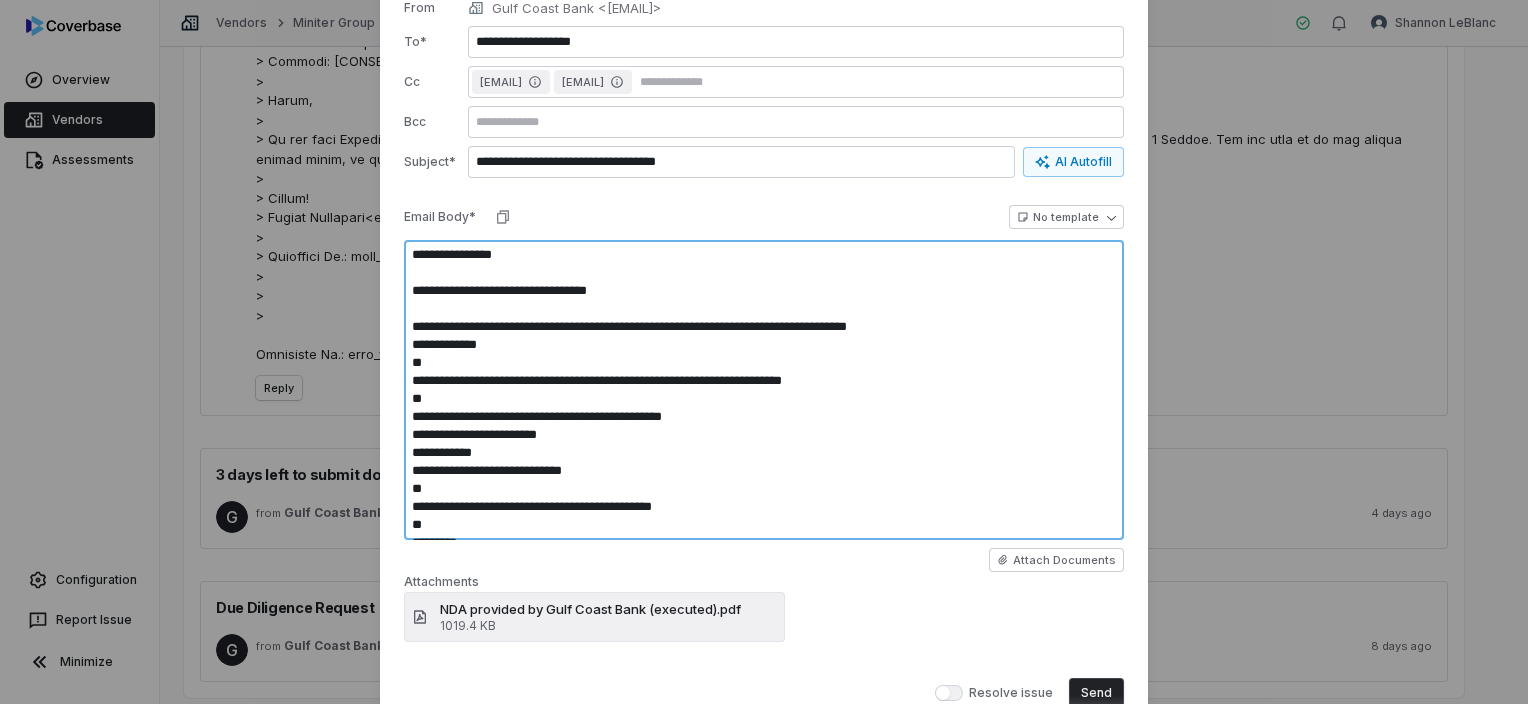 type on "*" 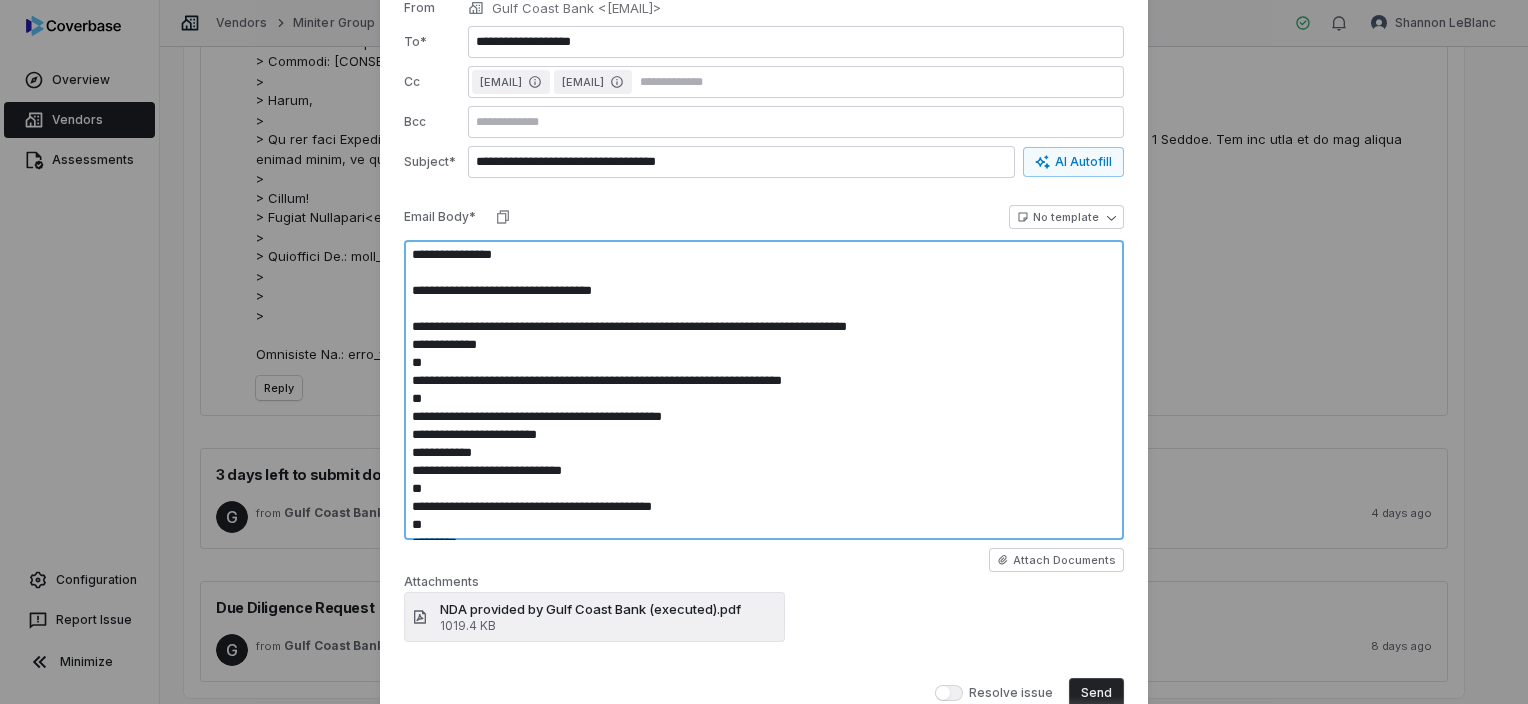 type on "*" 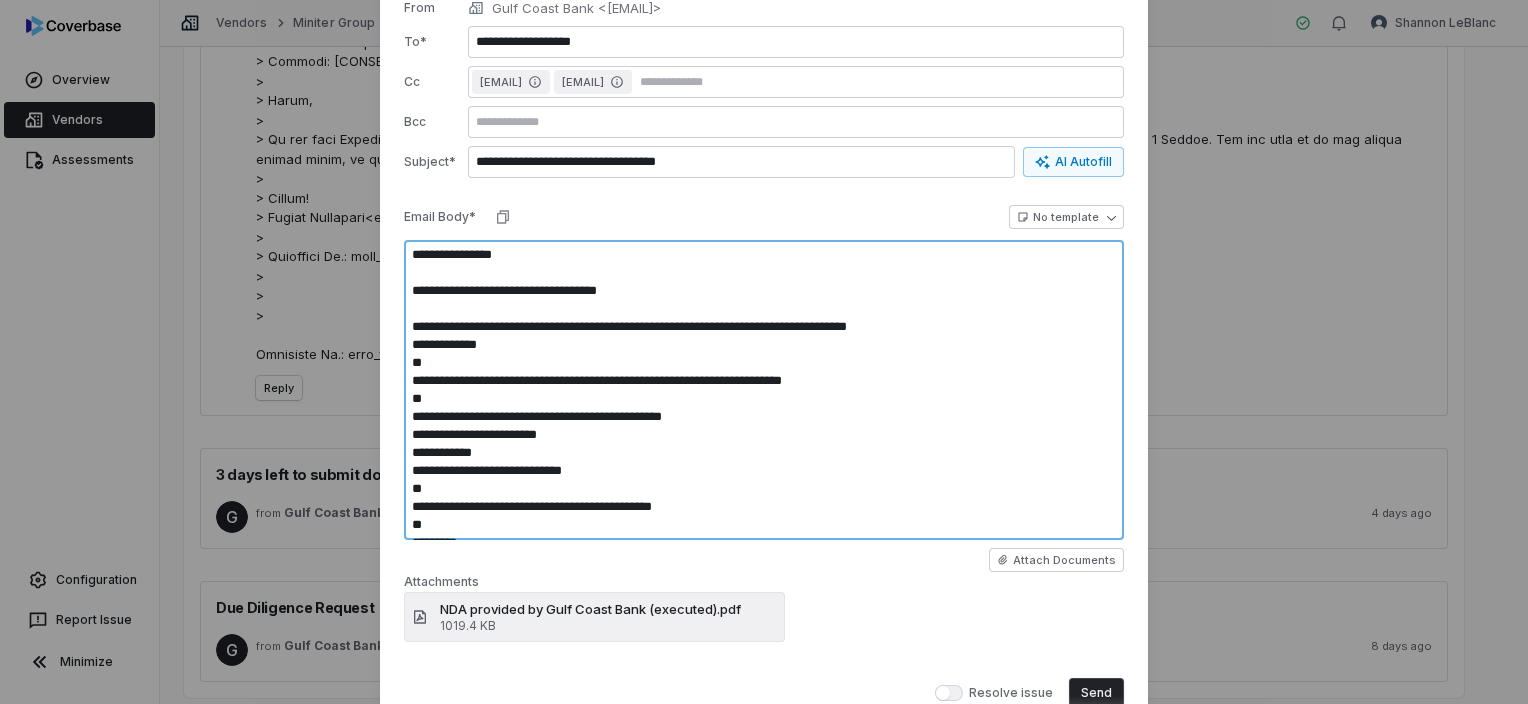 type on "*" 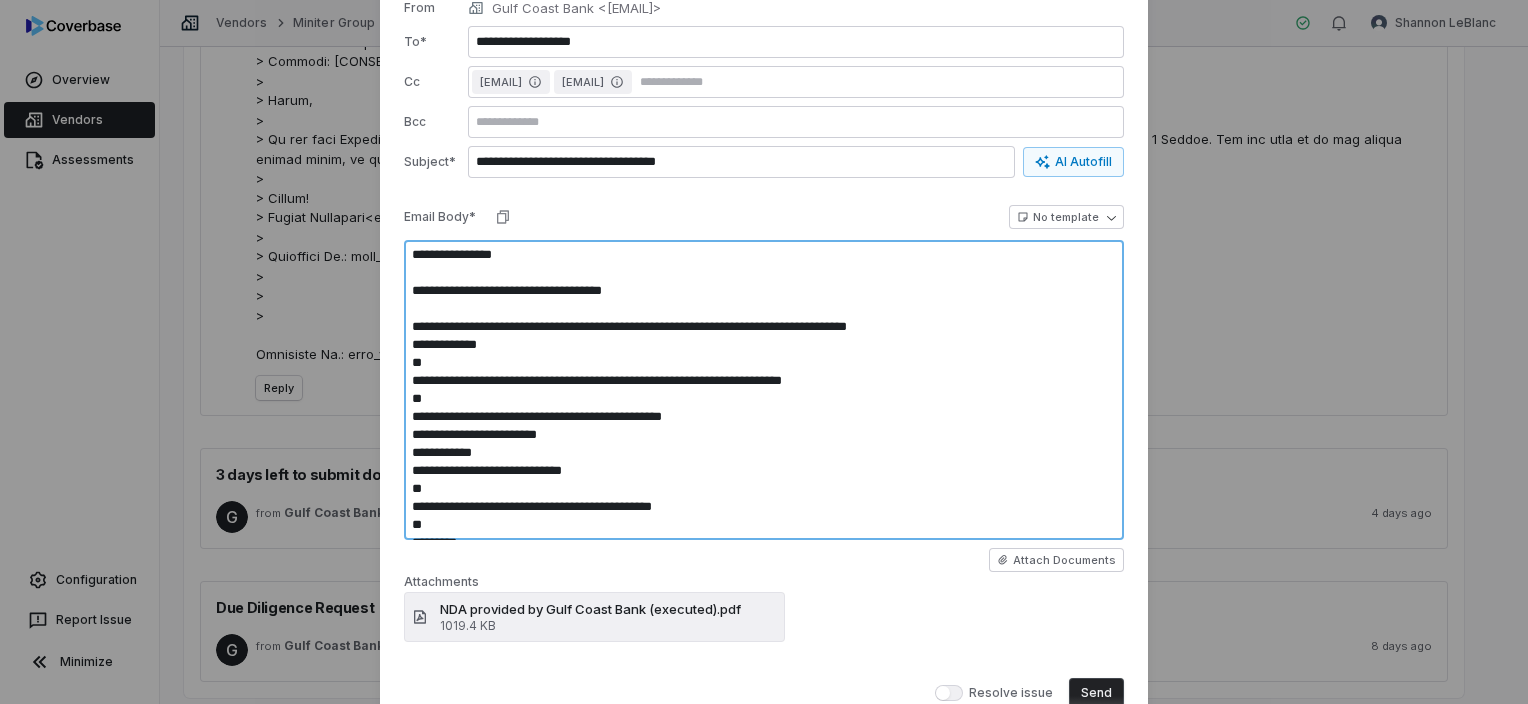 type on "*" 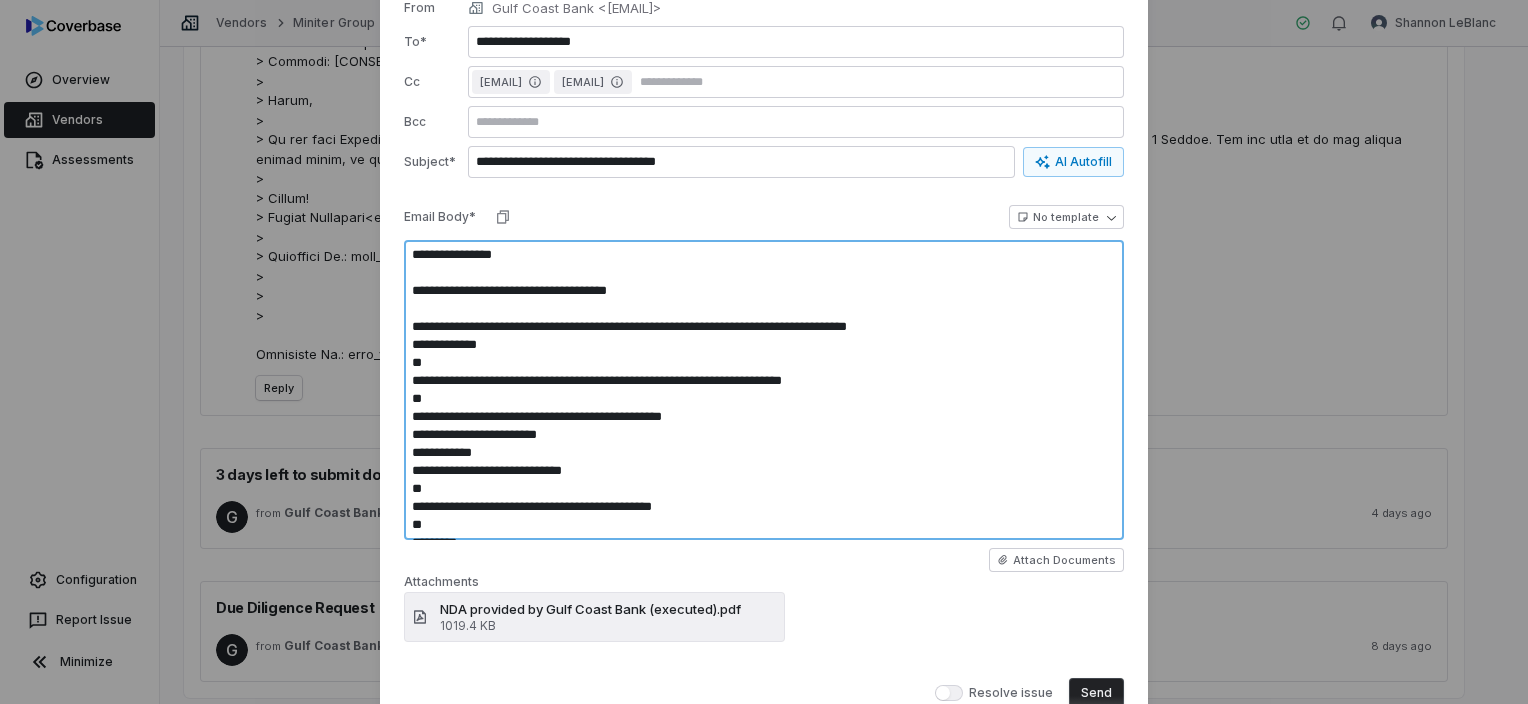 type on "*" 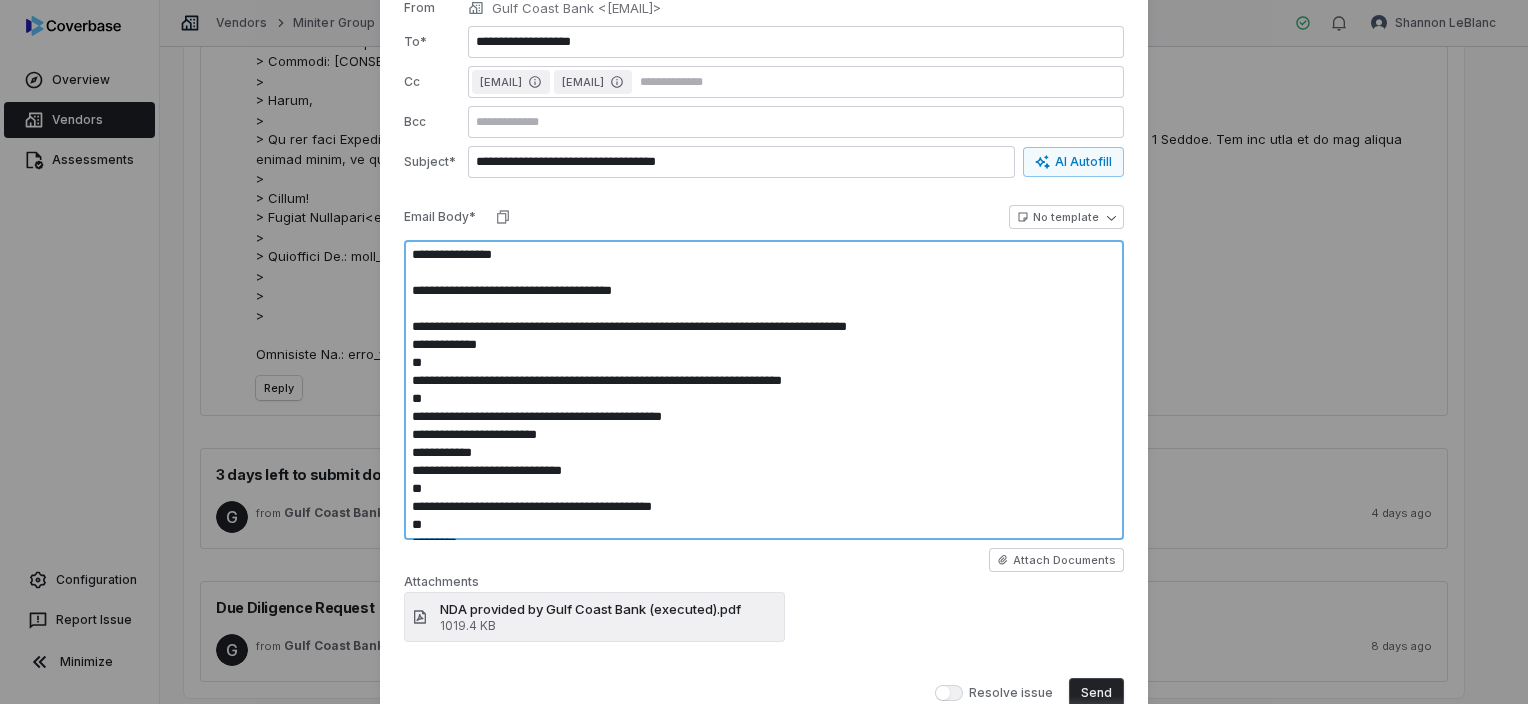 type on "*" 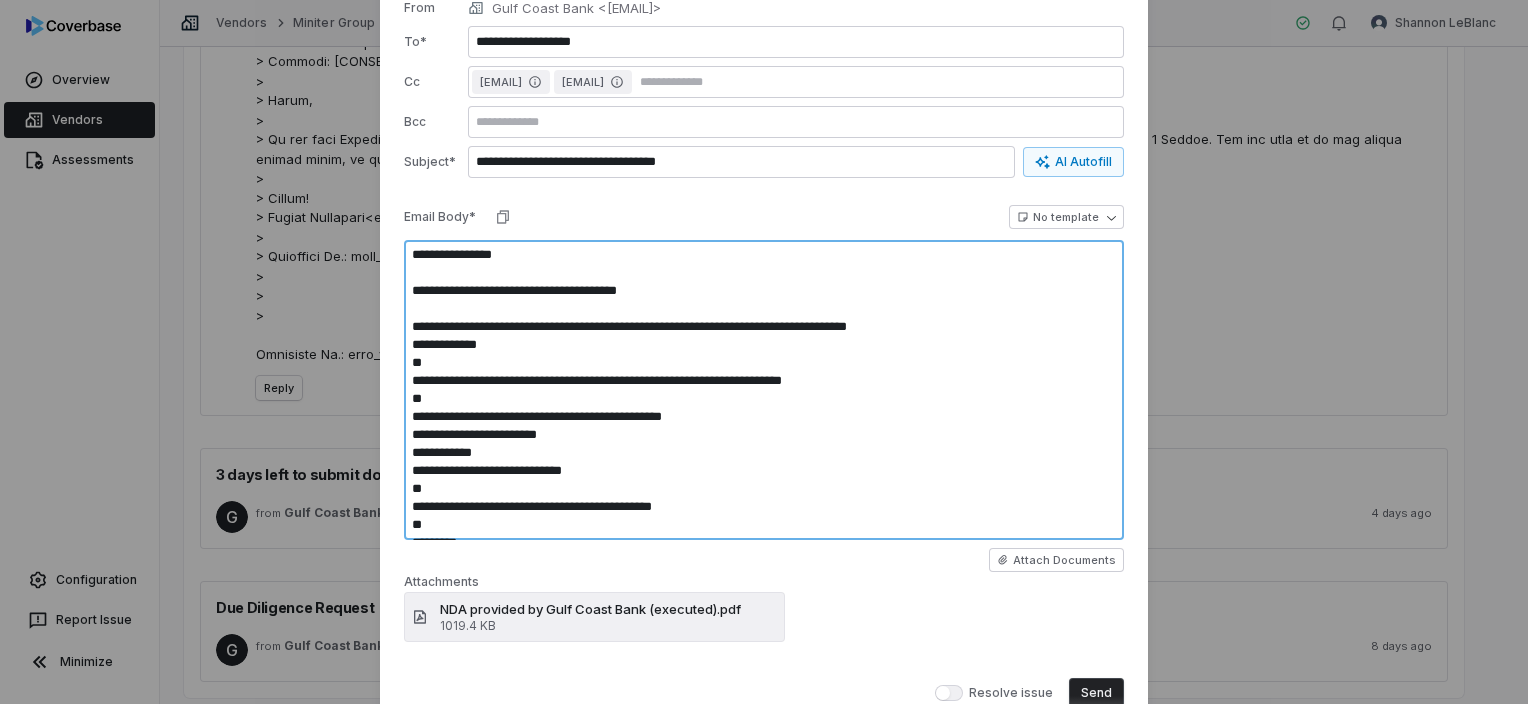 type on "*" 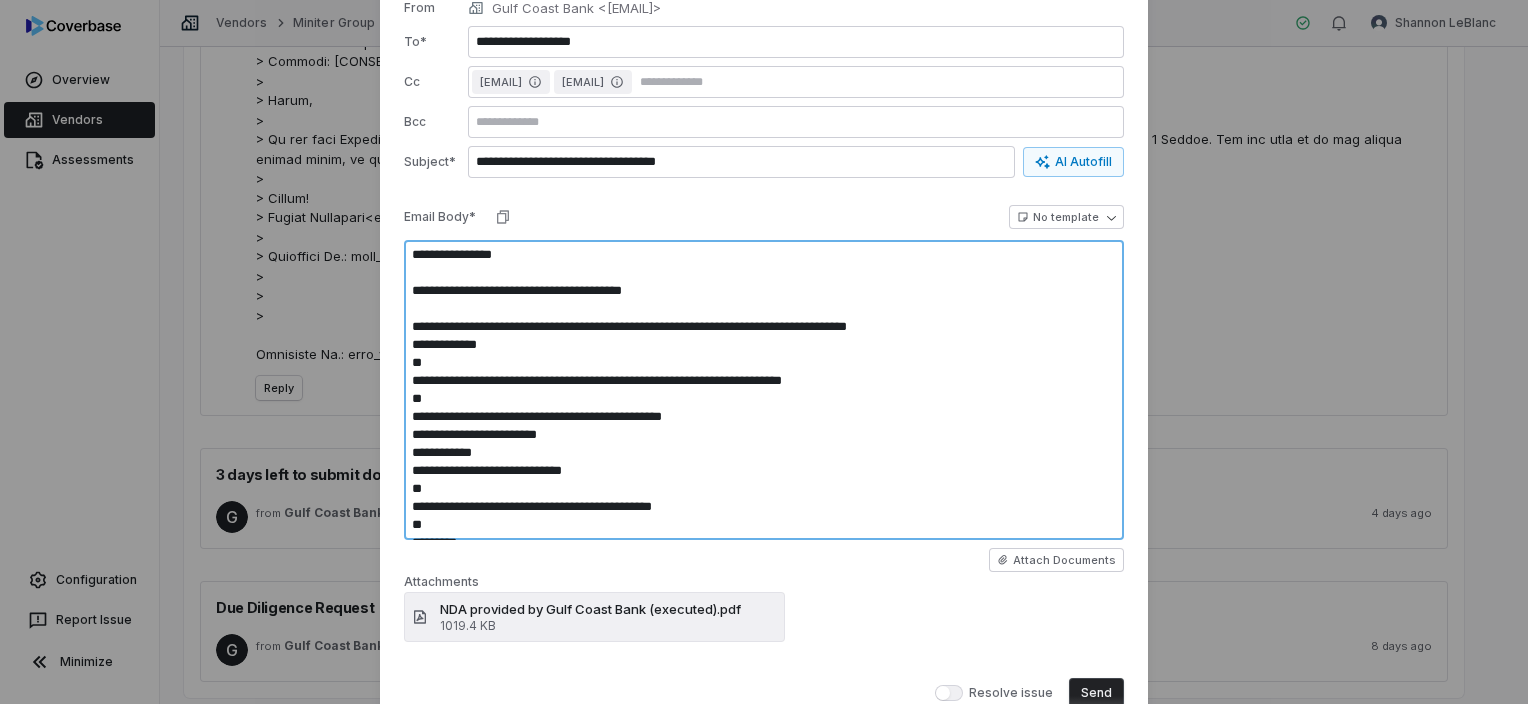 type on "*" 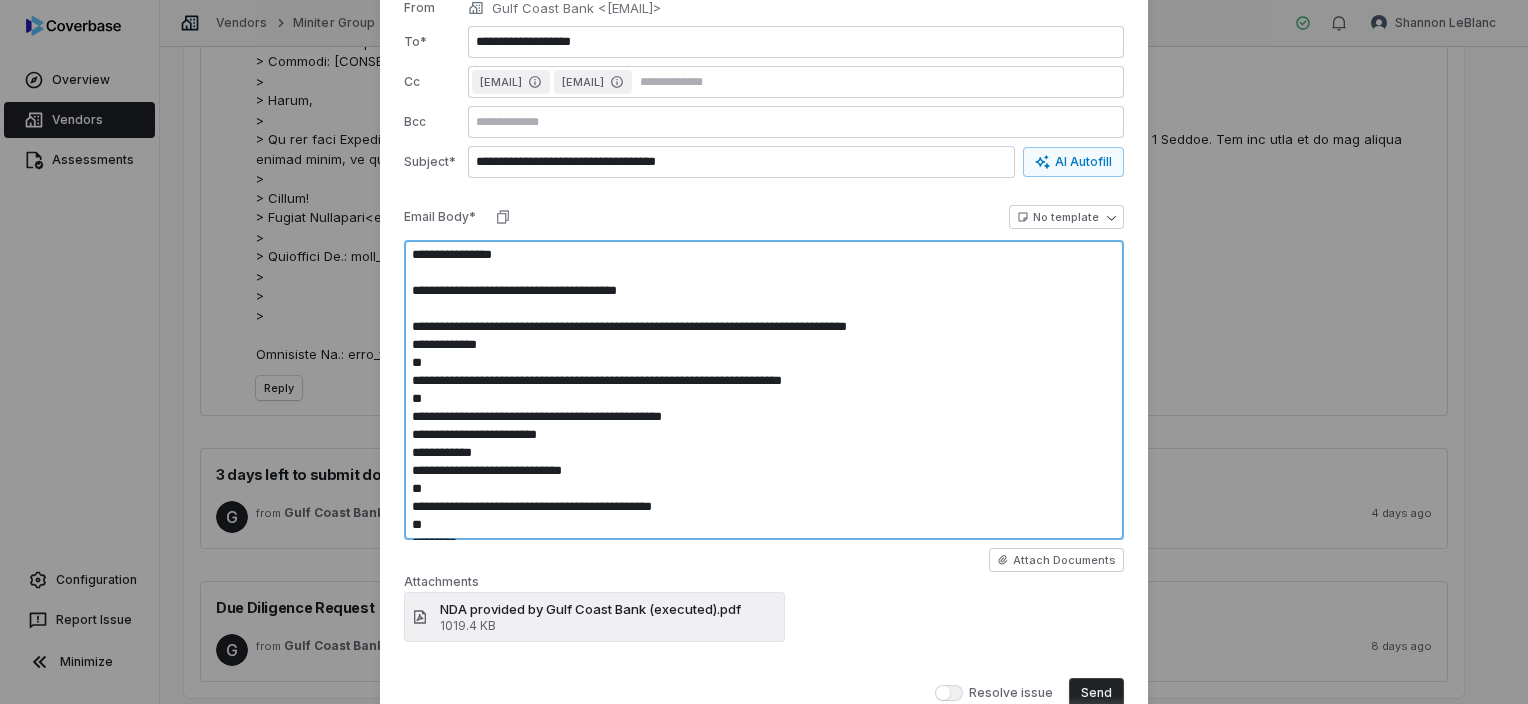 type on "*" 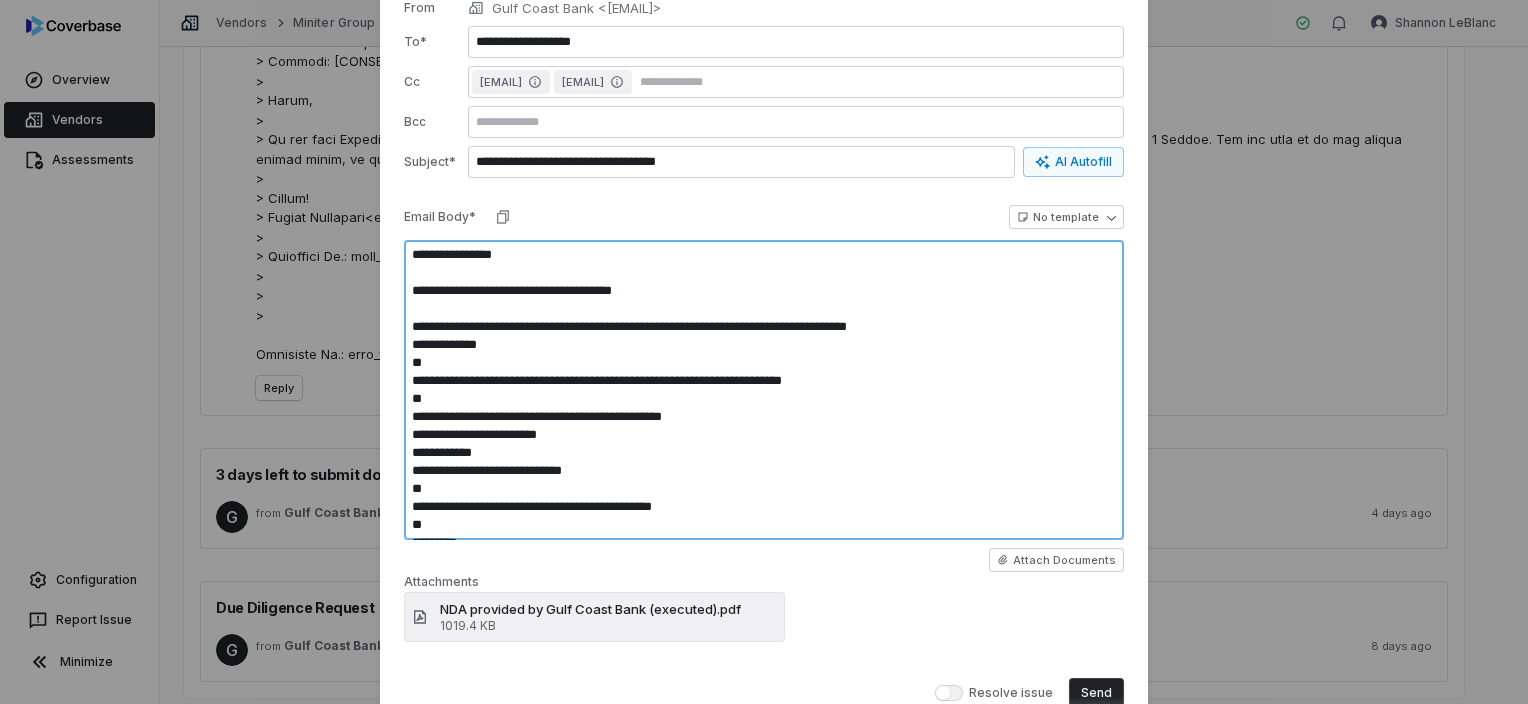 type on "*" 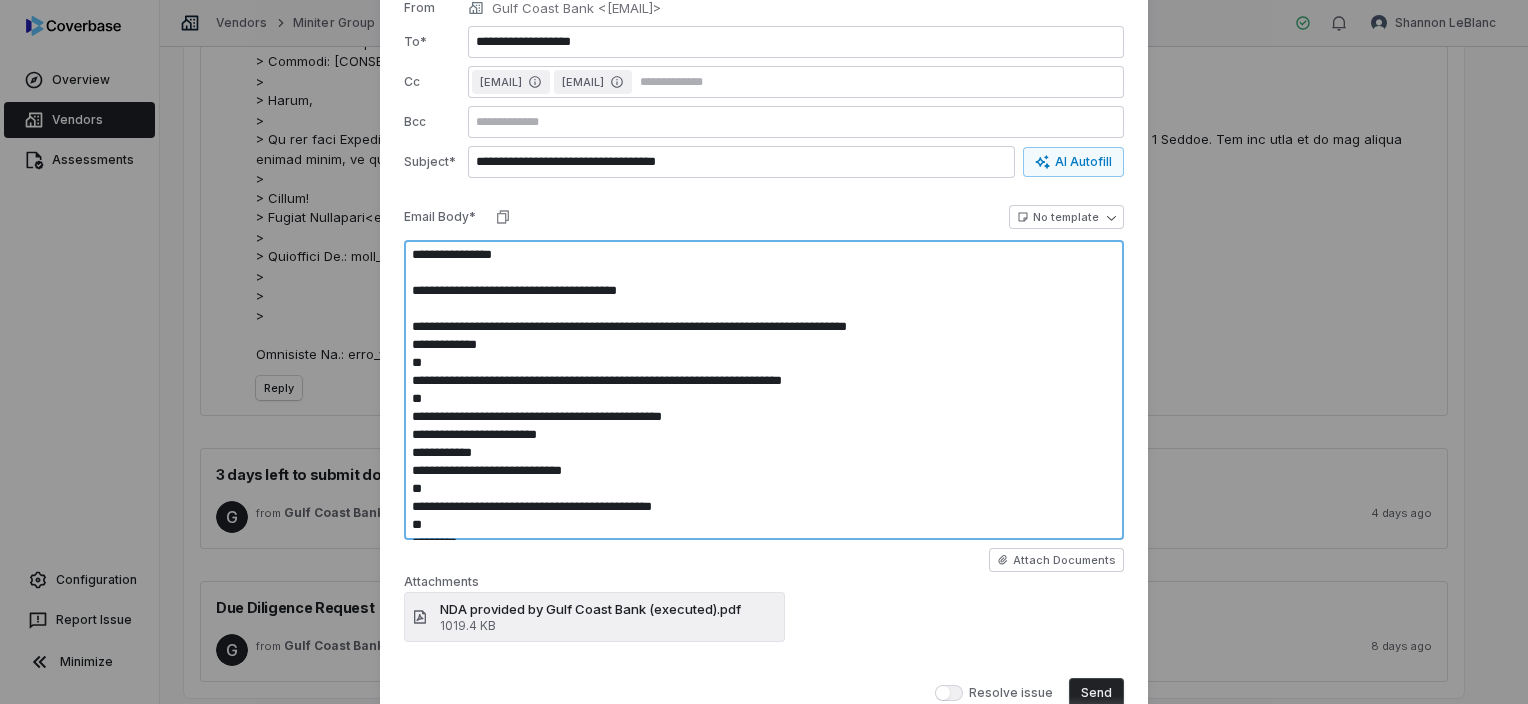 type on "*" 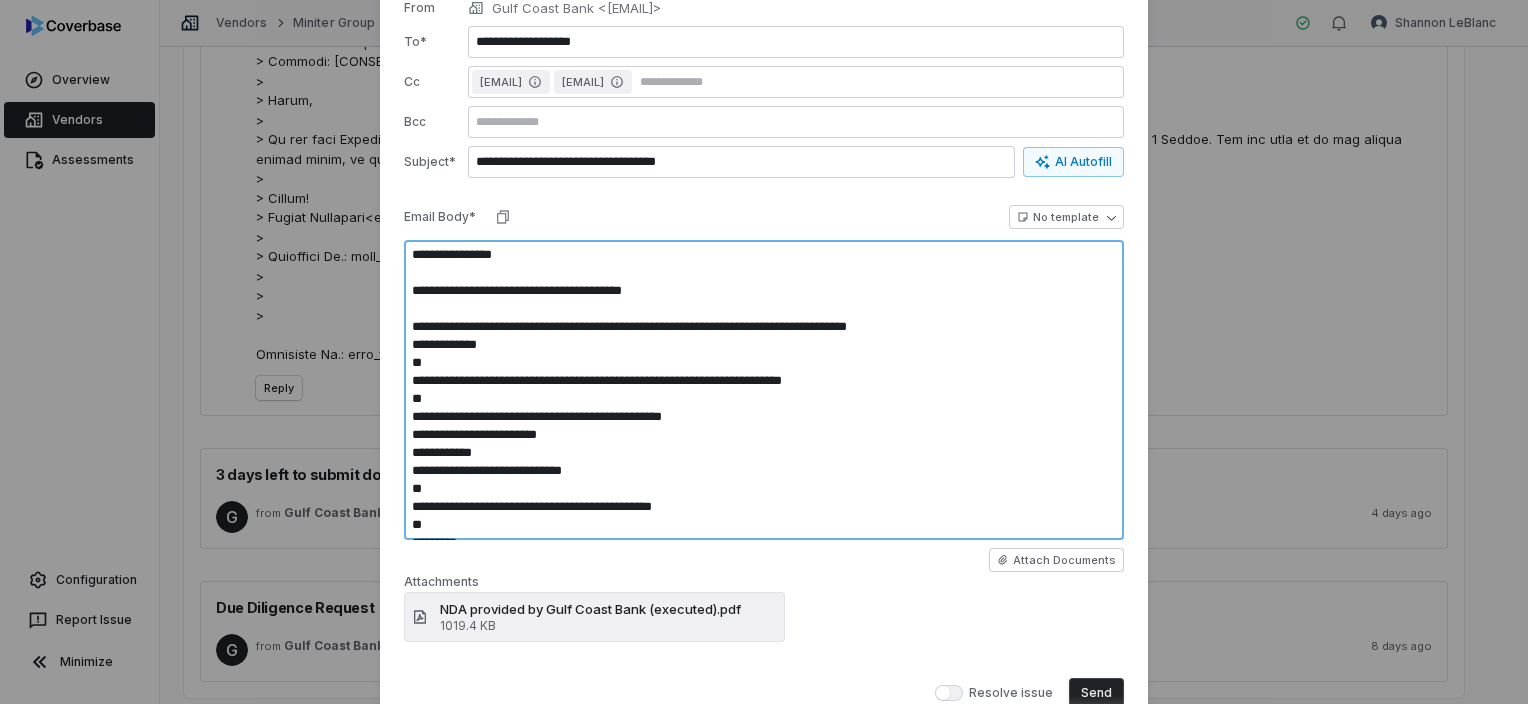 type on "*" 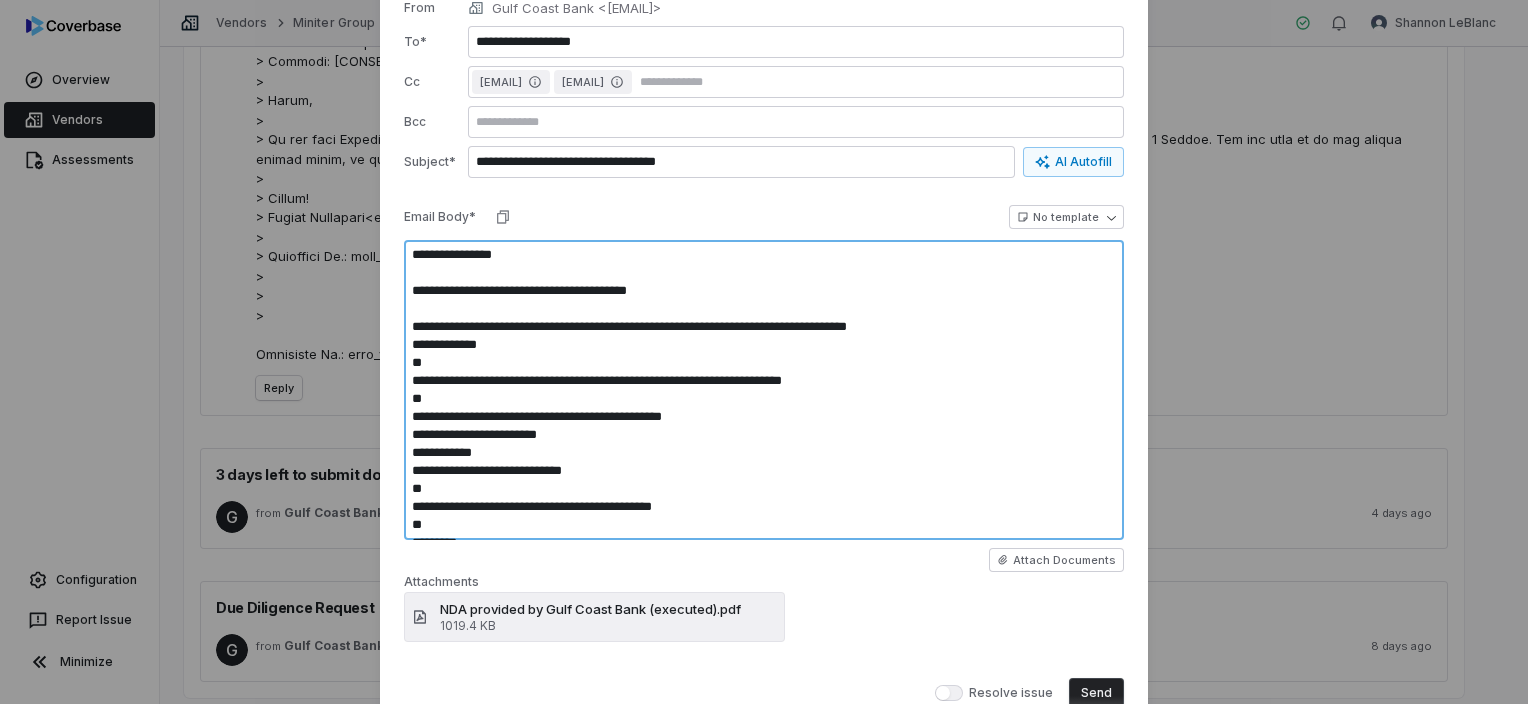 type on "*" 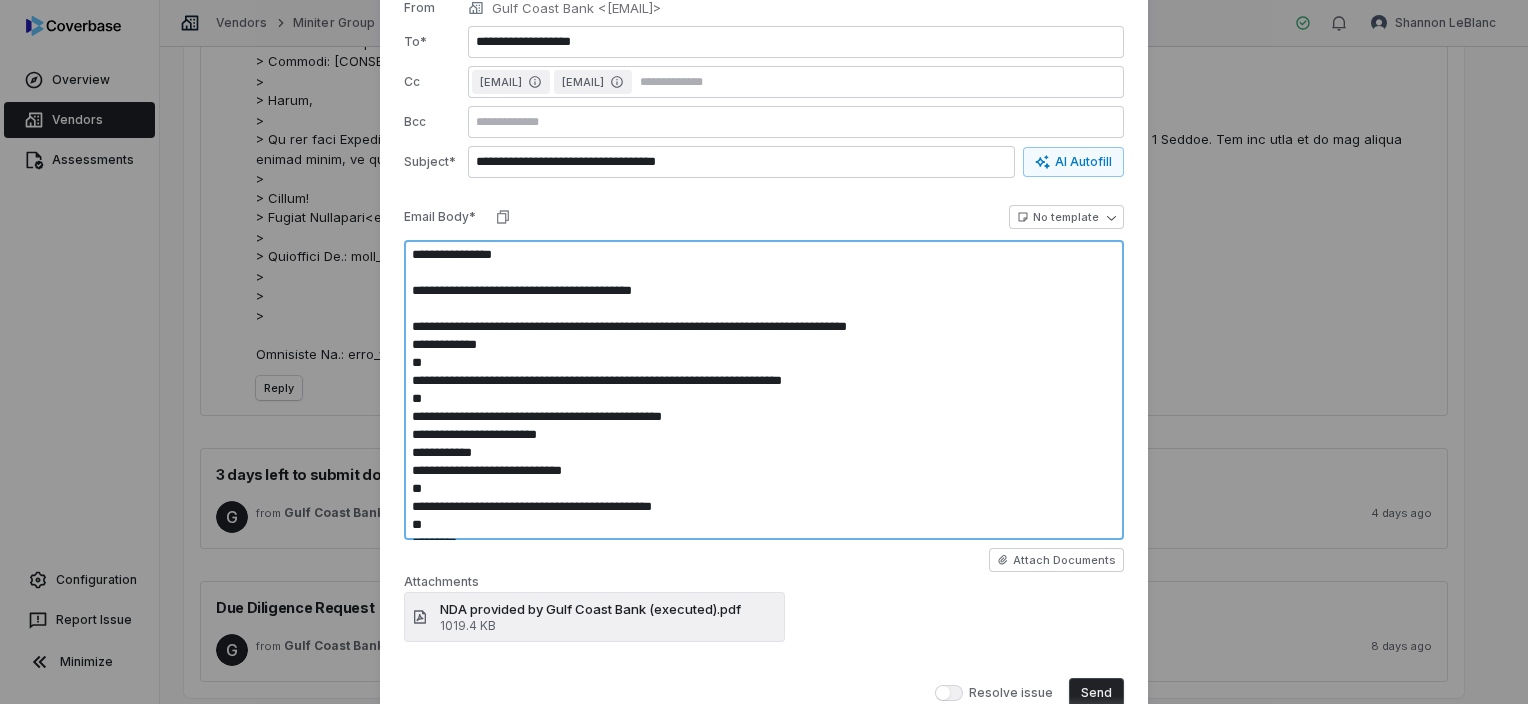 type on "*" 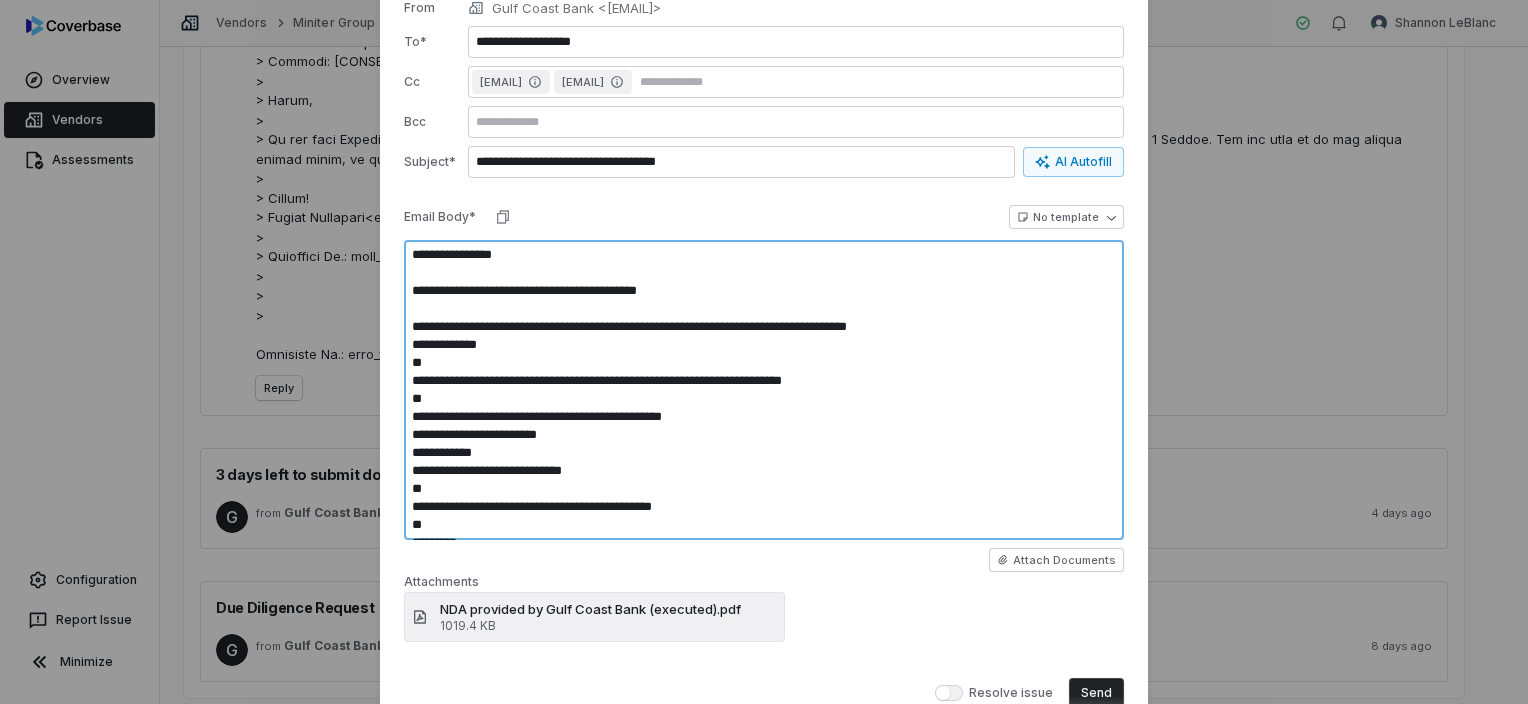 type on "*" 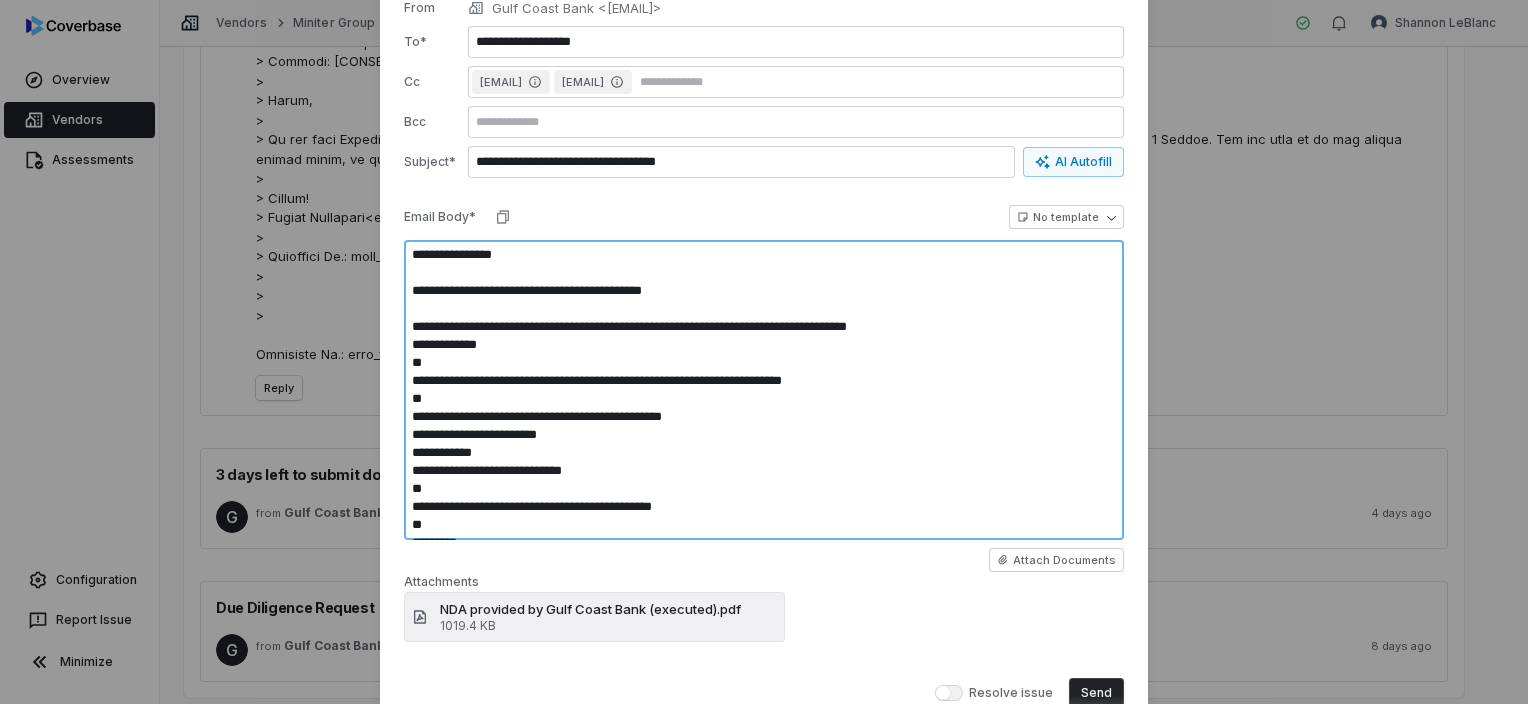 type on "*" 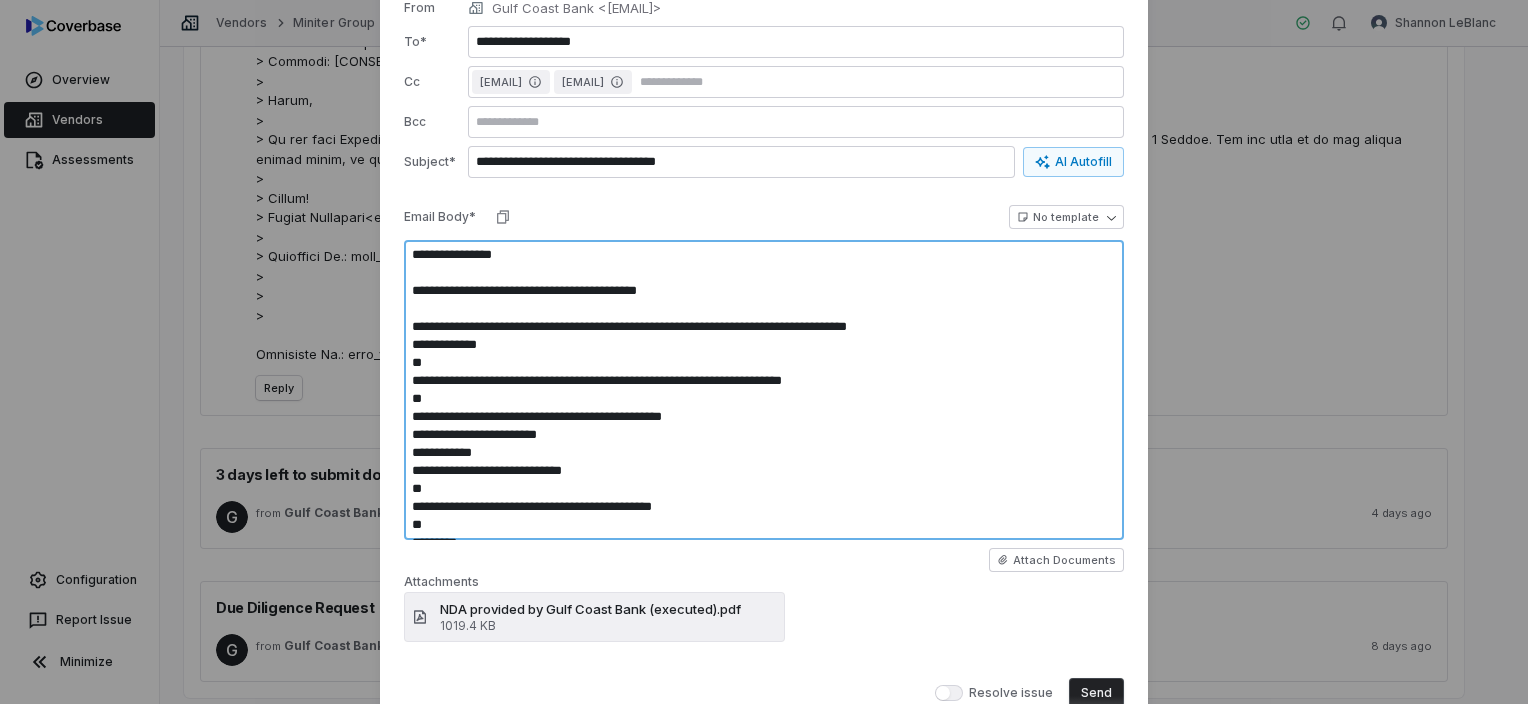 type on "*" 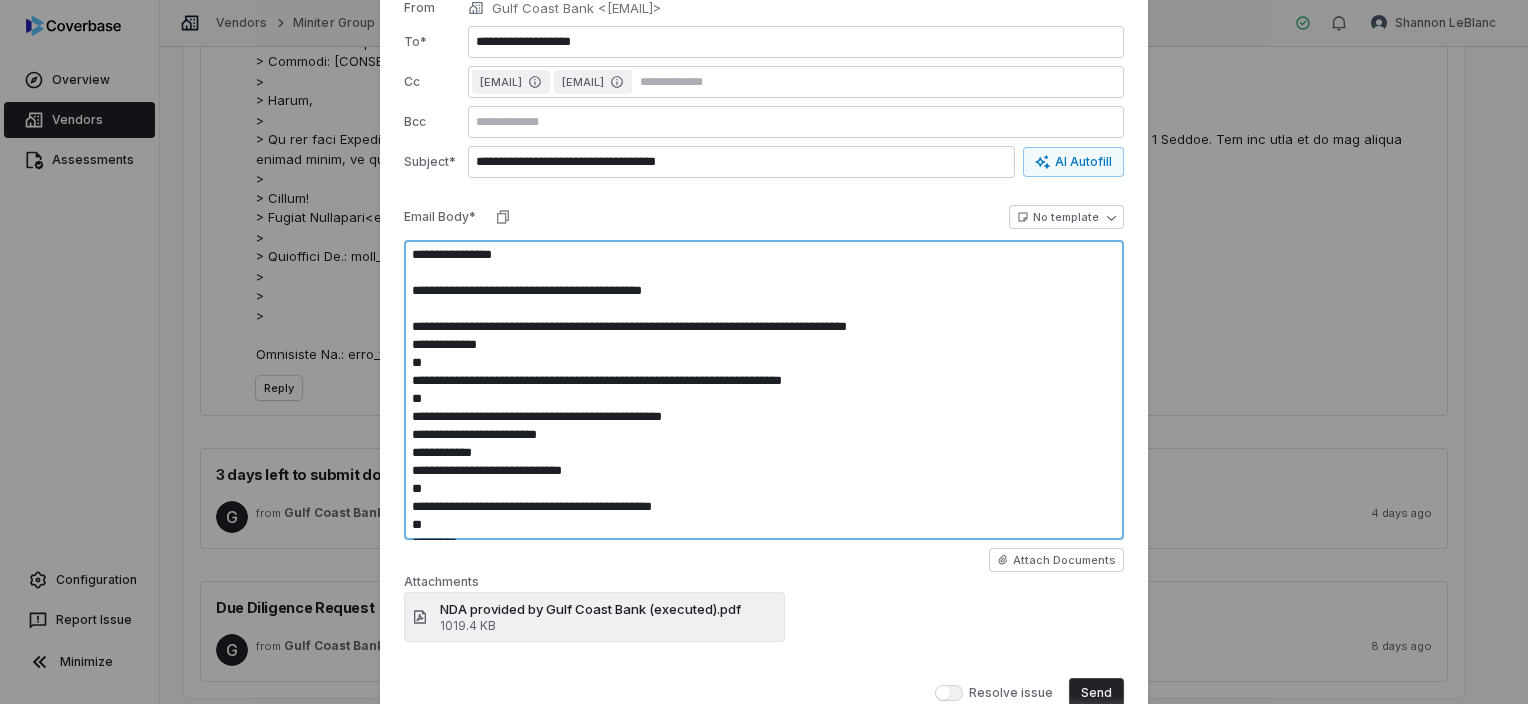 type on "*" 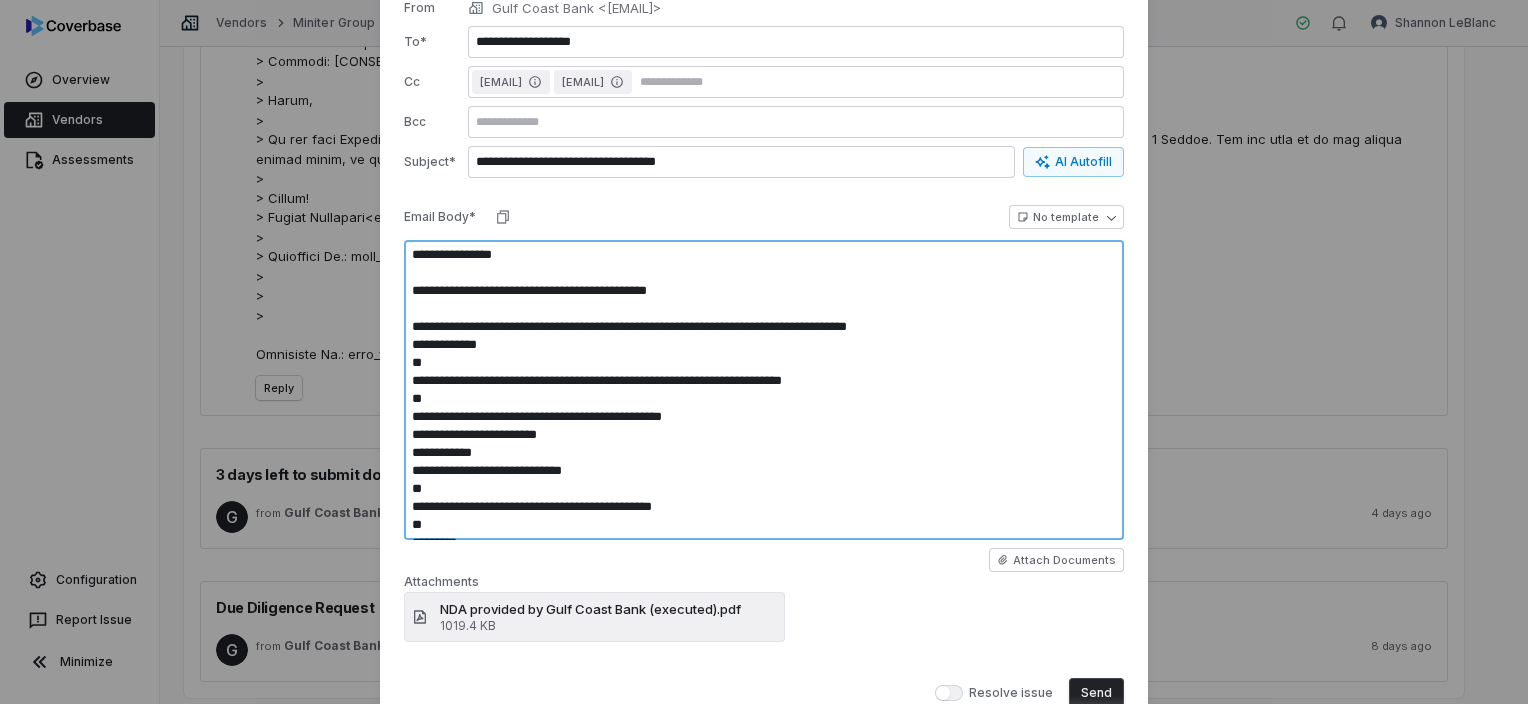 type on "*" 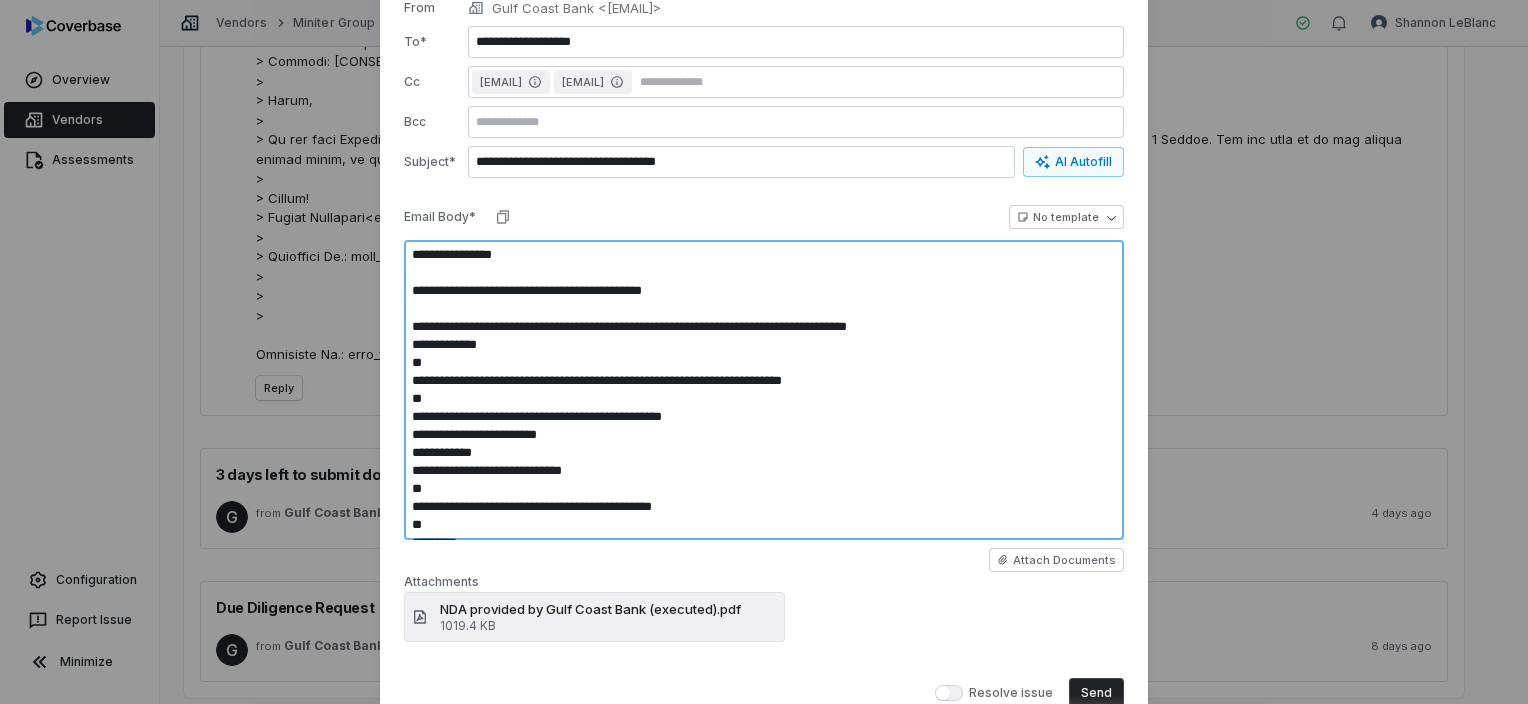 type on "*" 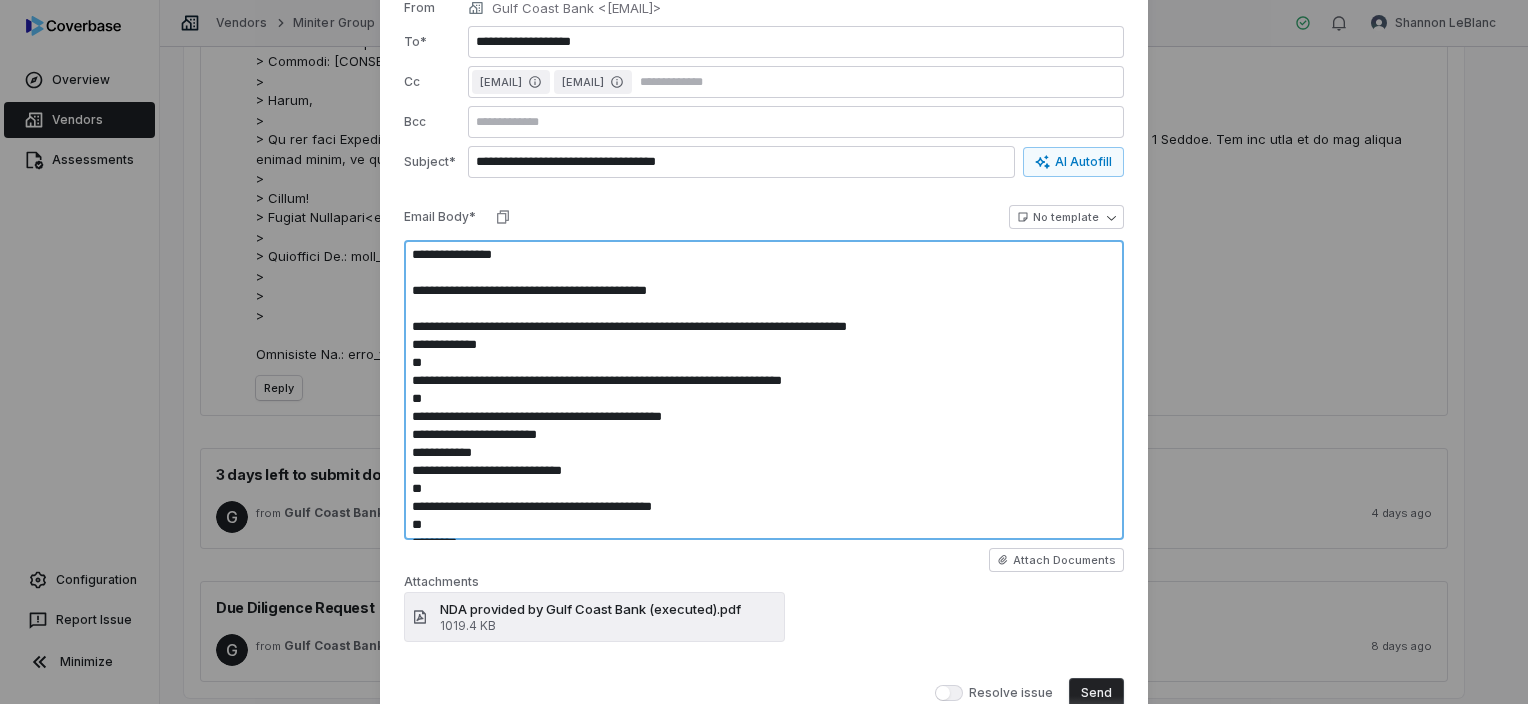 type on "*" 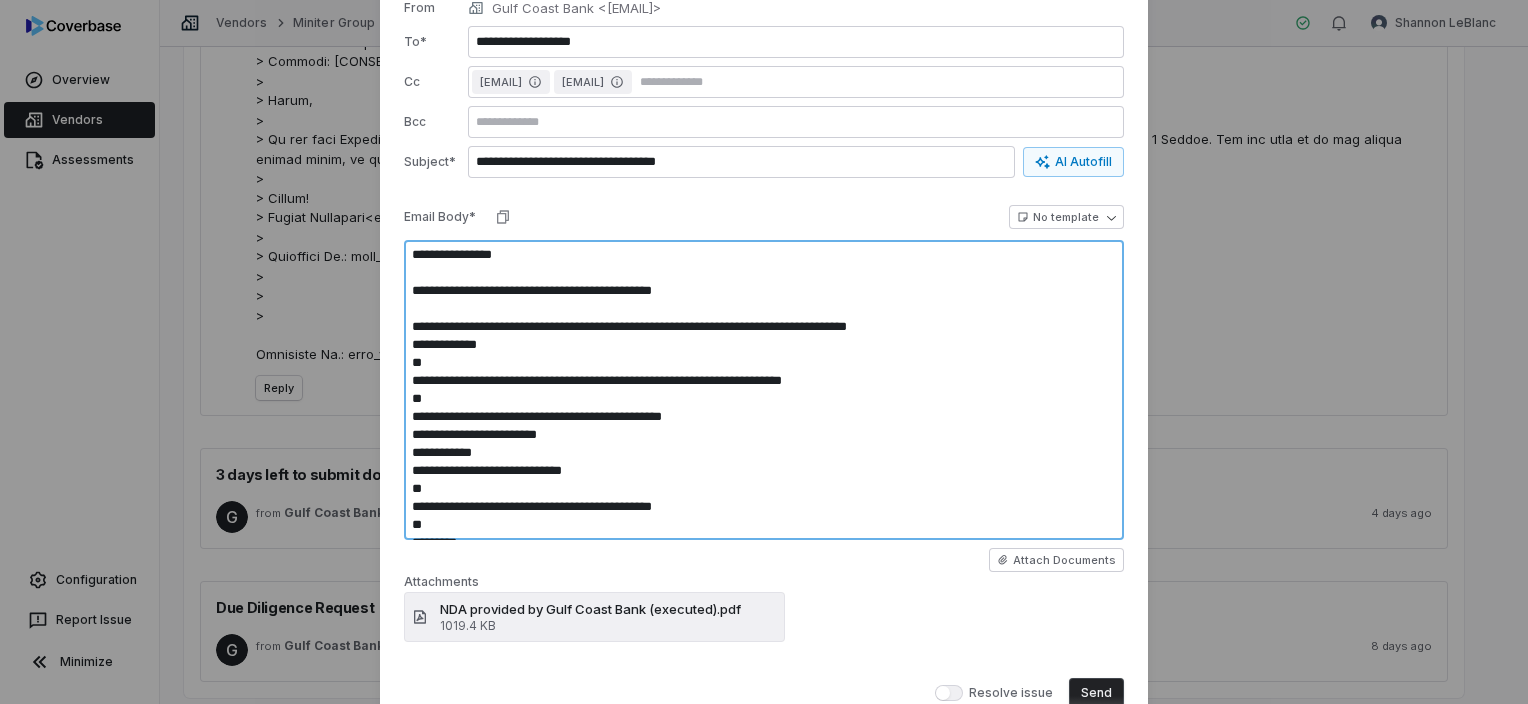 type on "*" 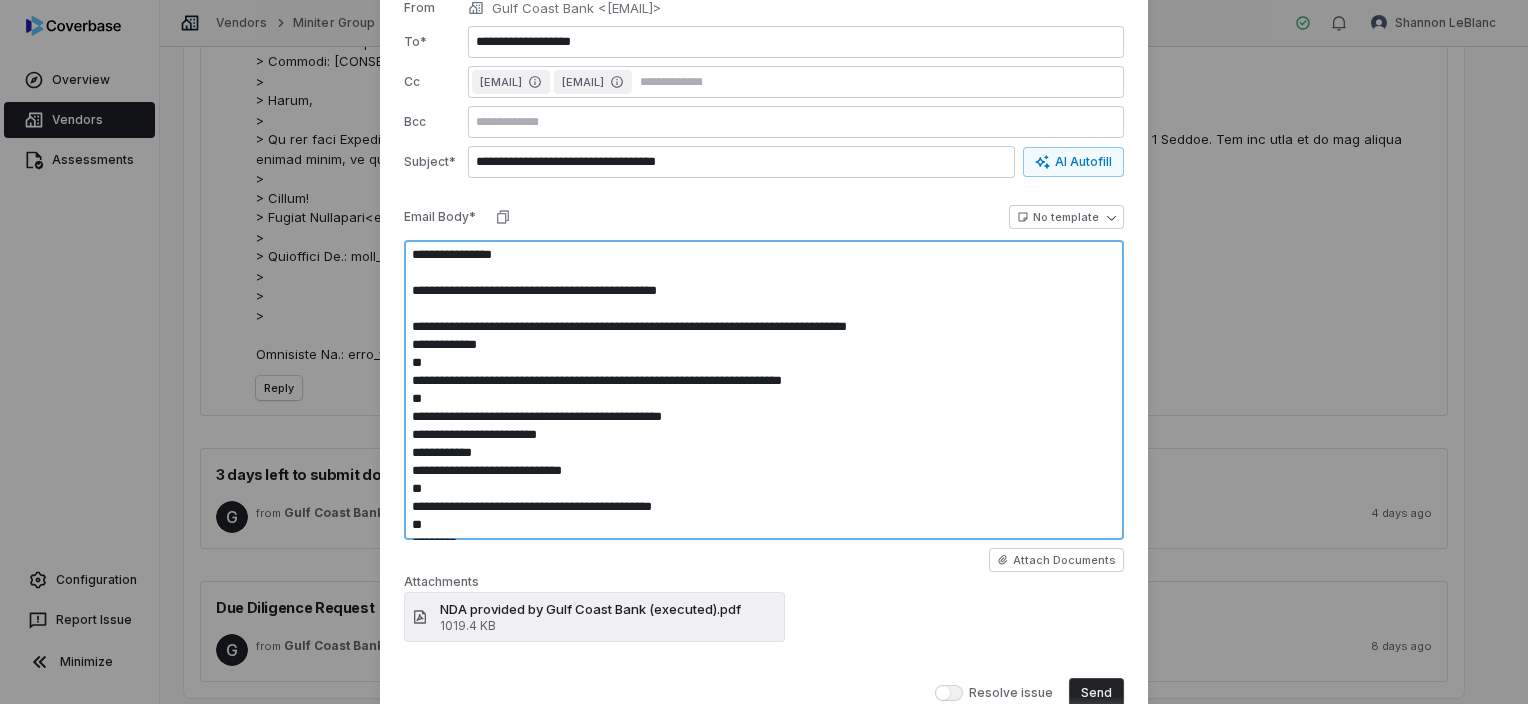 type on "*" 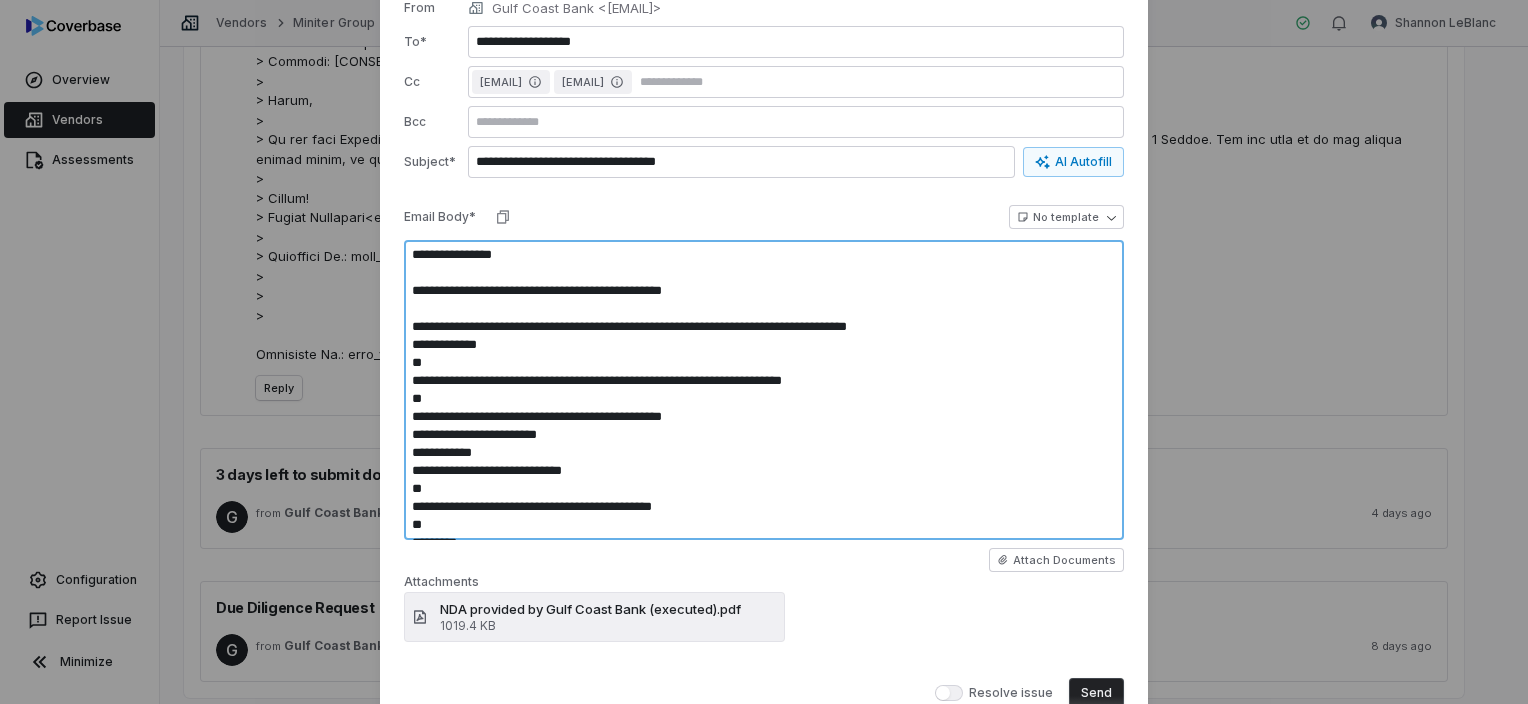 click at bounding box center (764, 390) 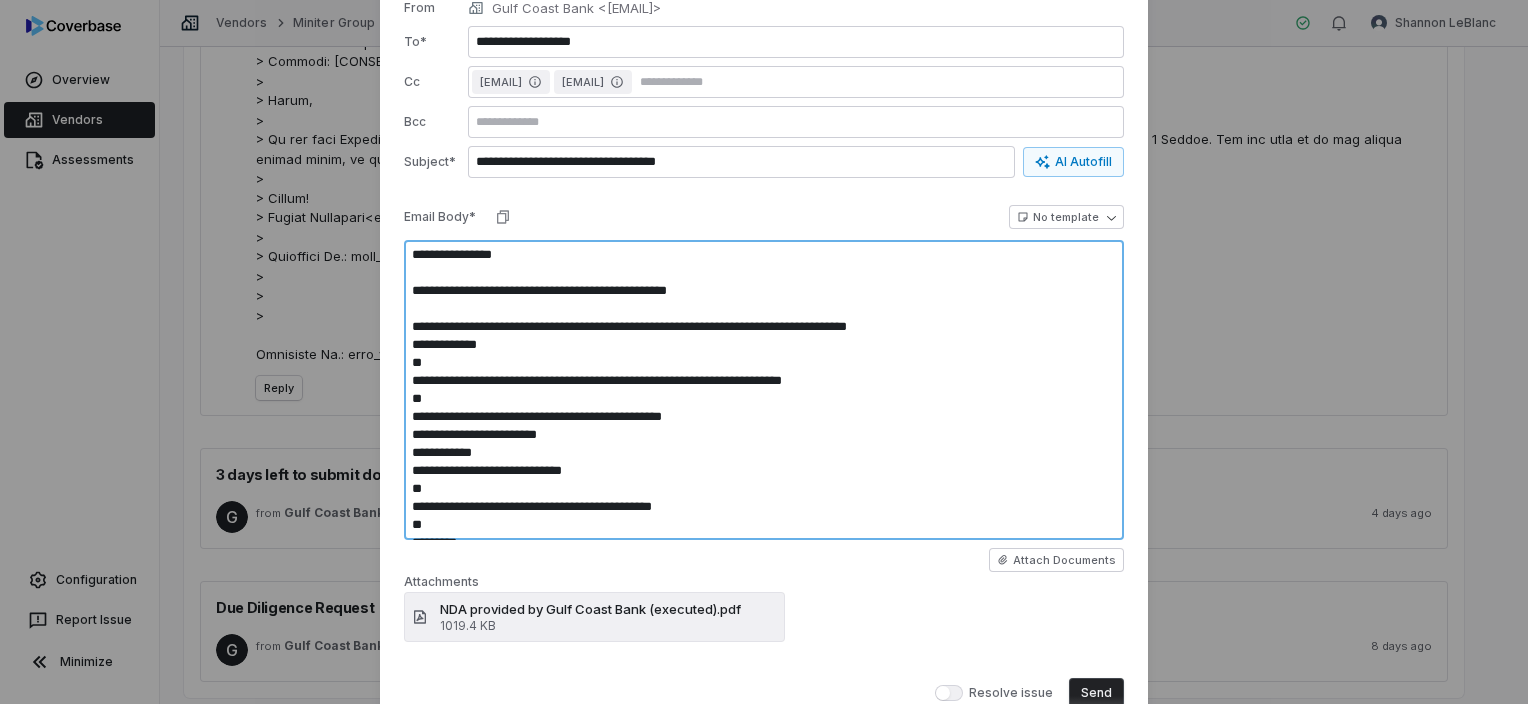type on "*" 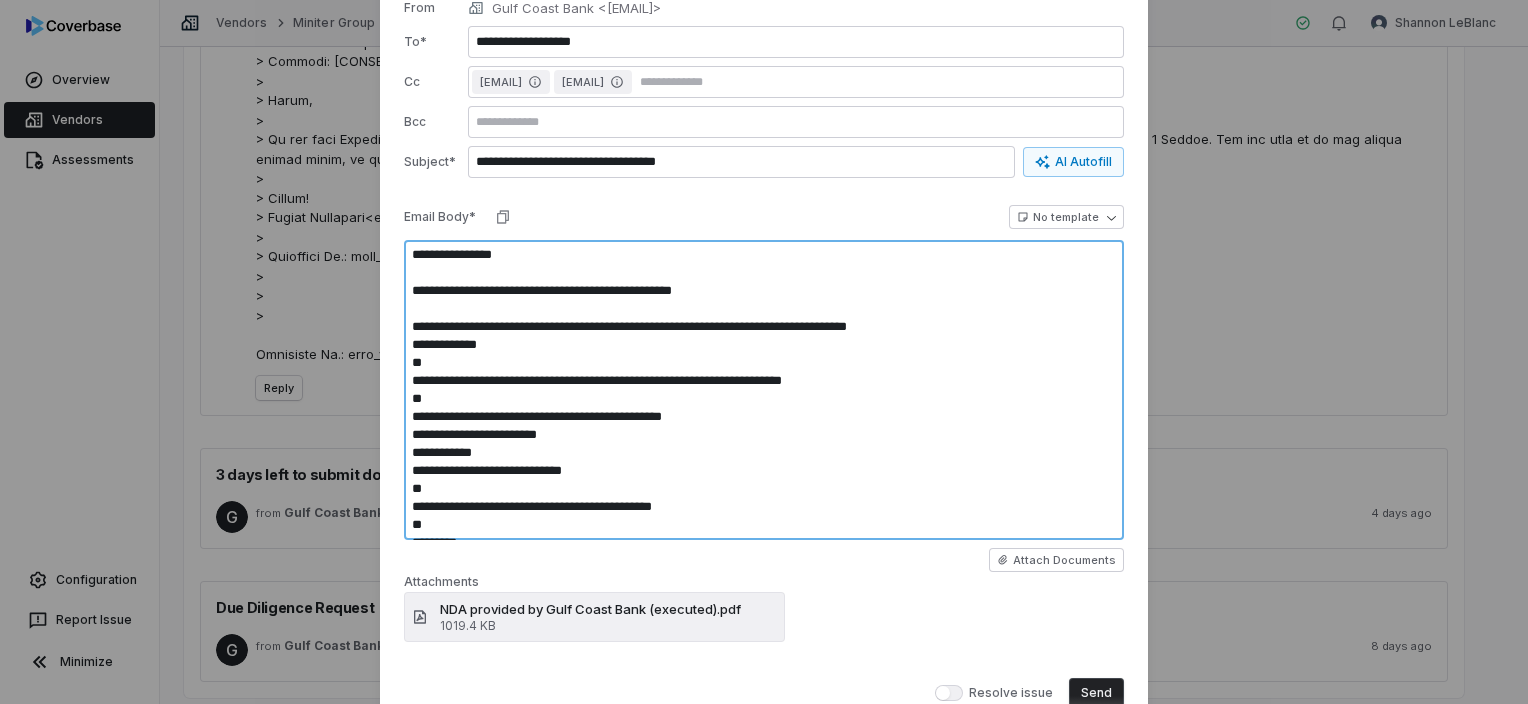 type on "**********" 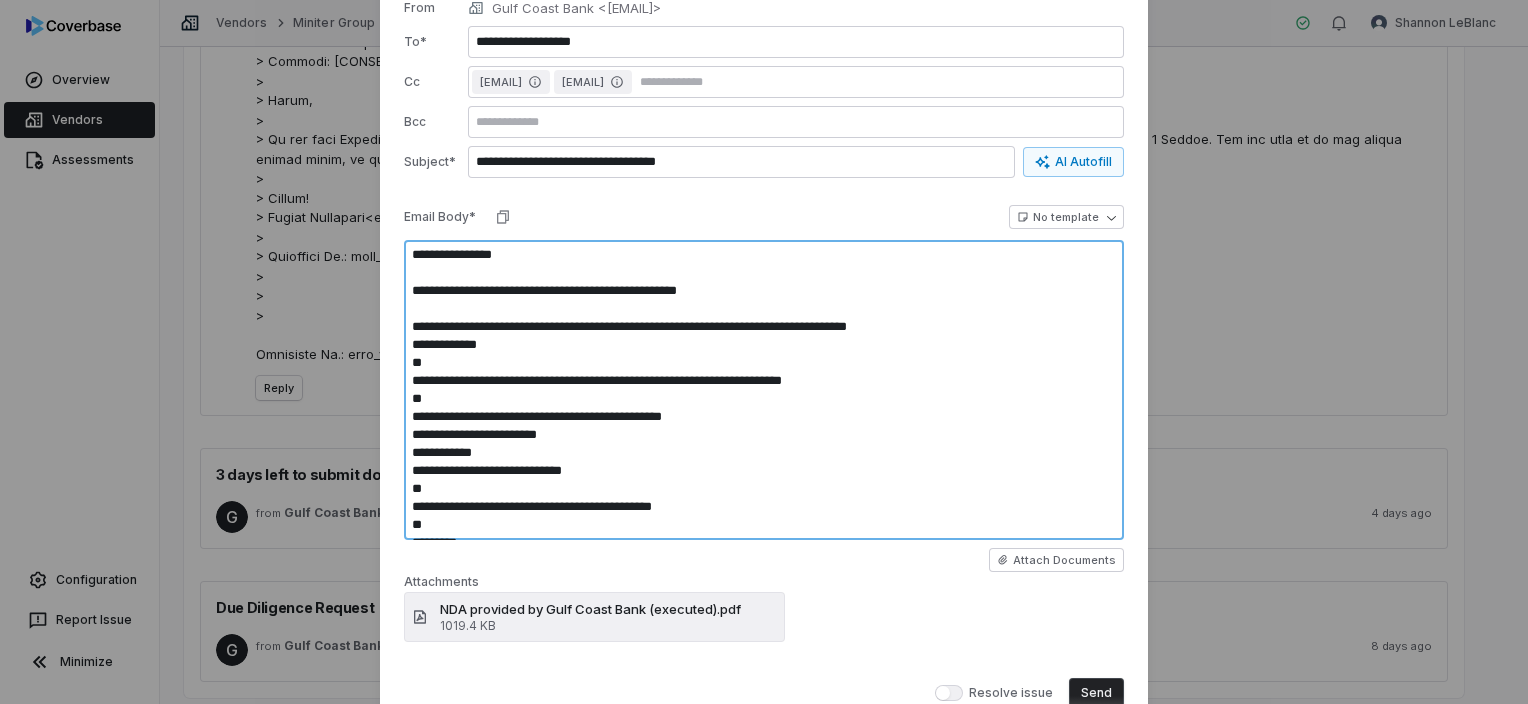 type on "*" 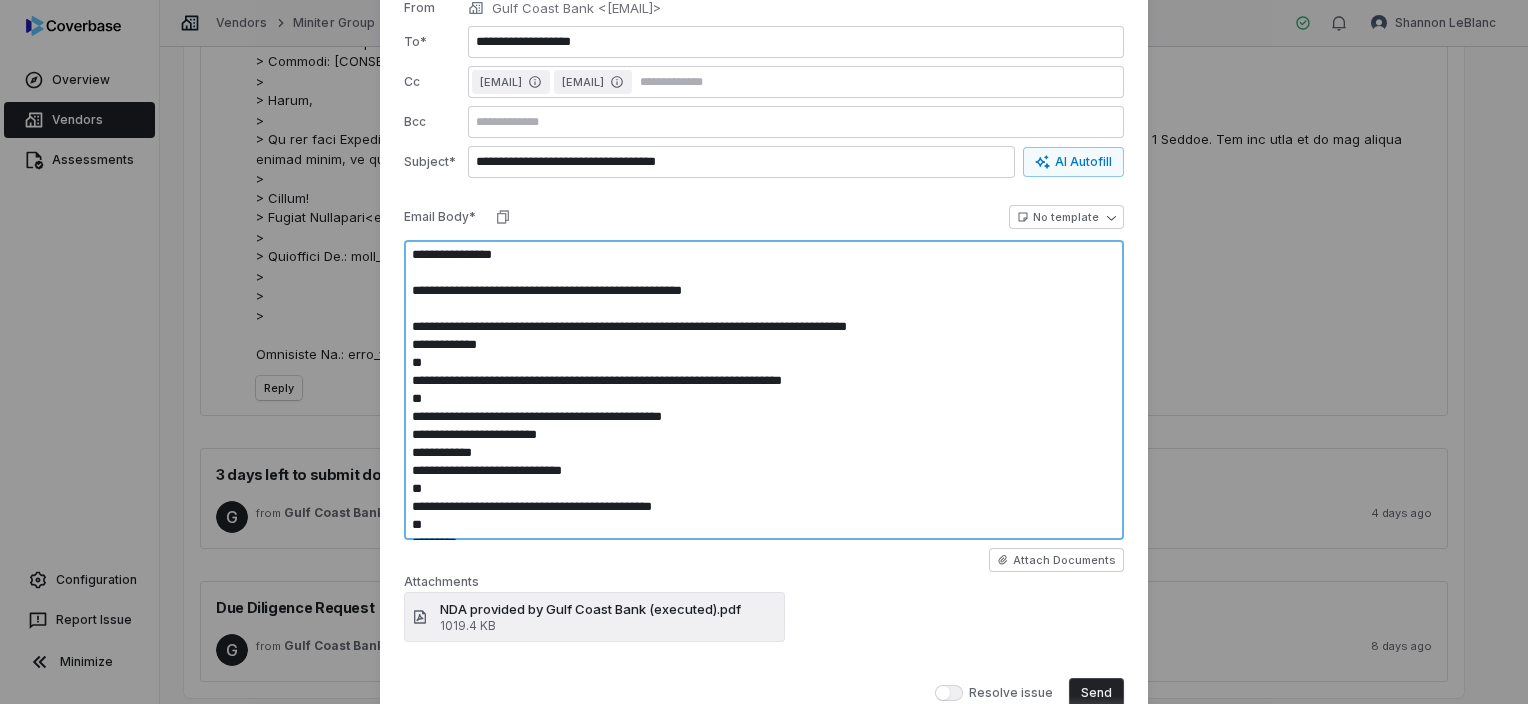 type on "*" 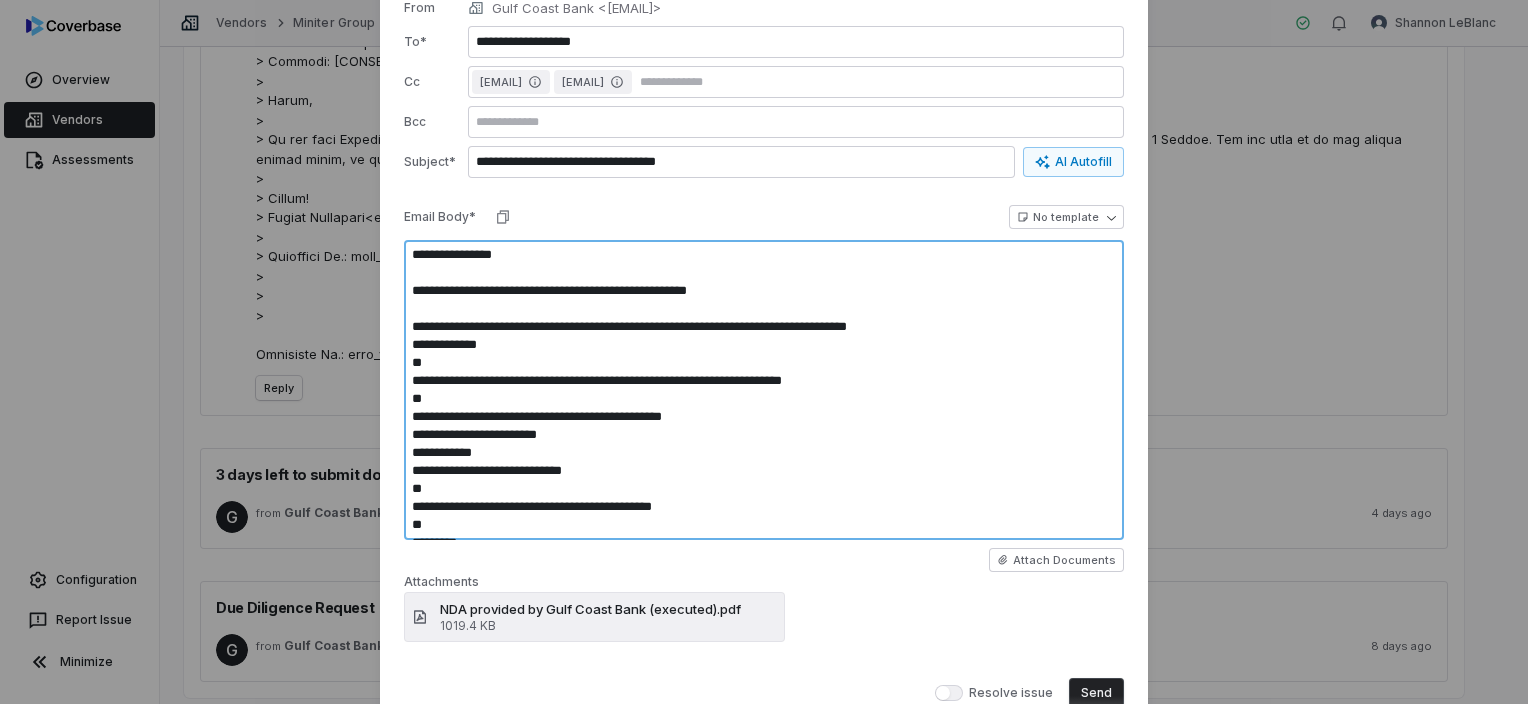 type on "*" 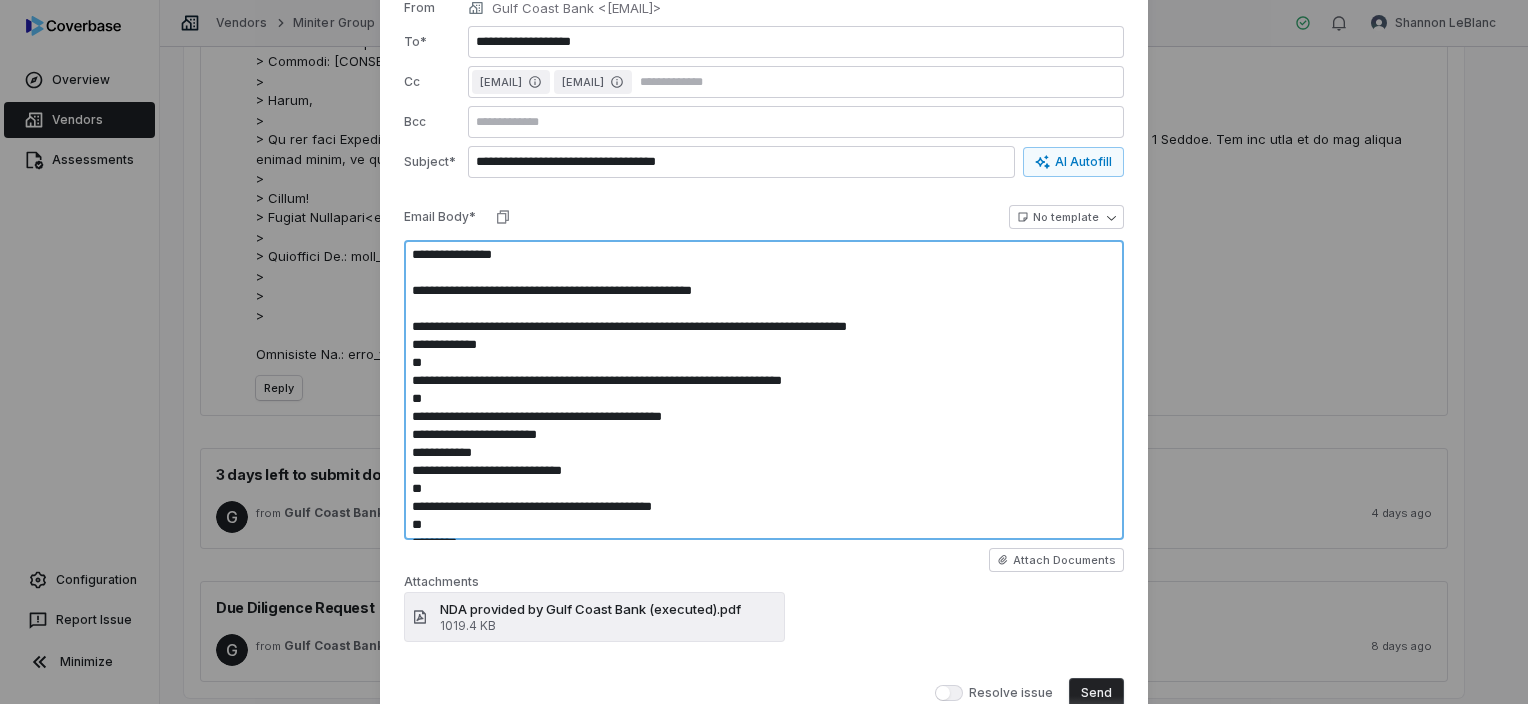 type on "*" 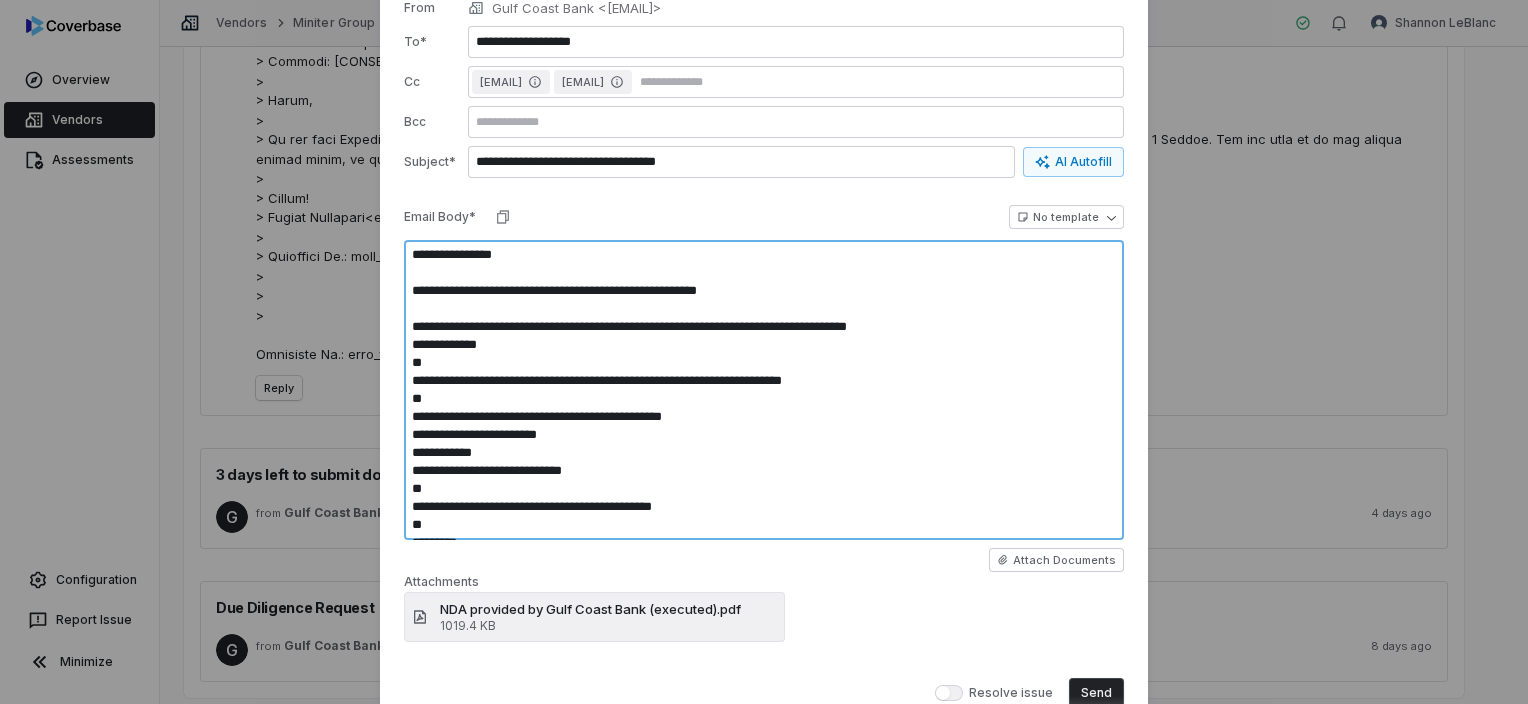 type on "*" 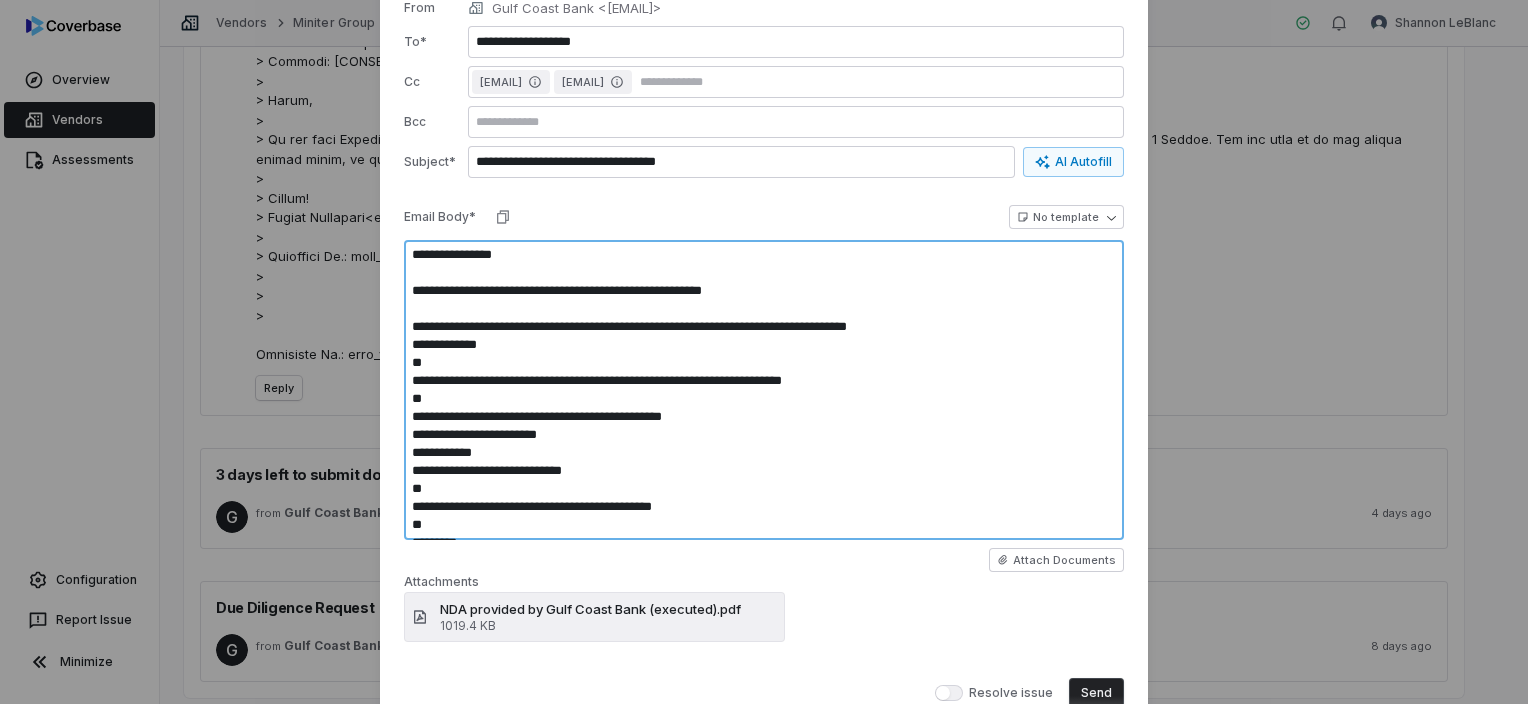 type on "*" 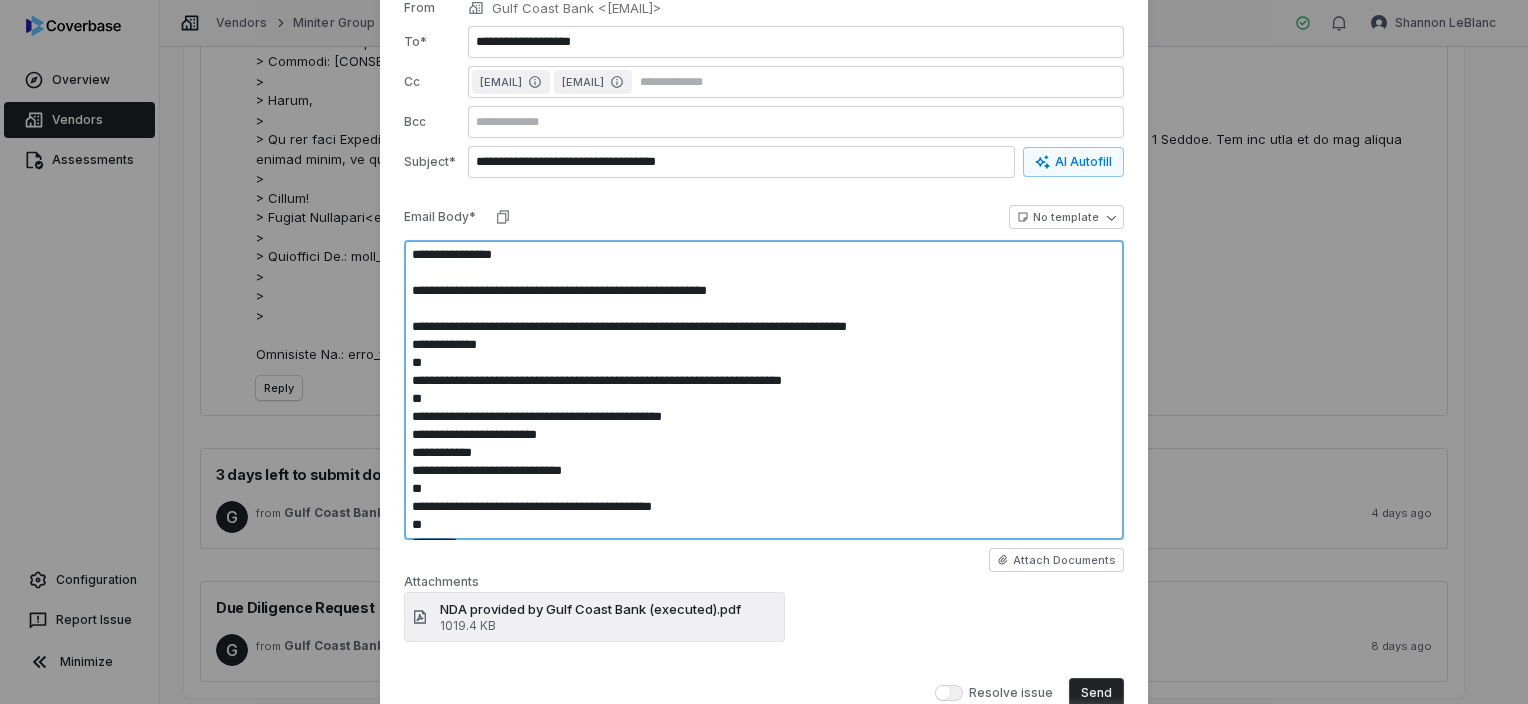 type on "*" 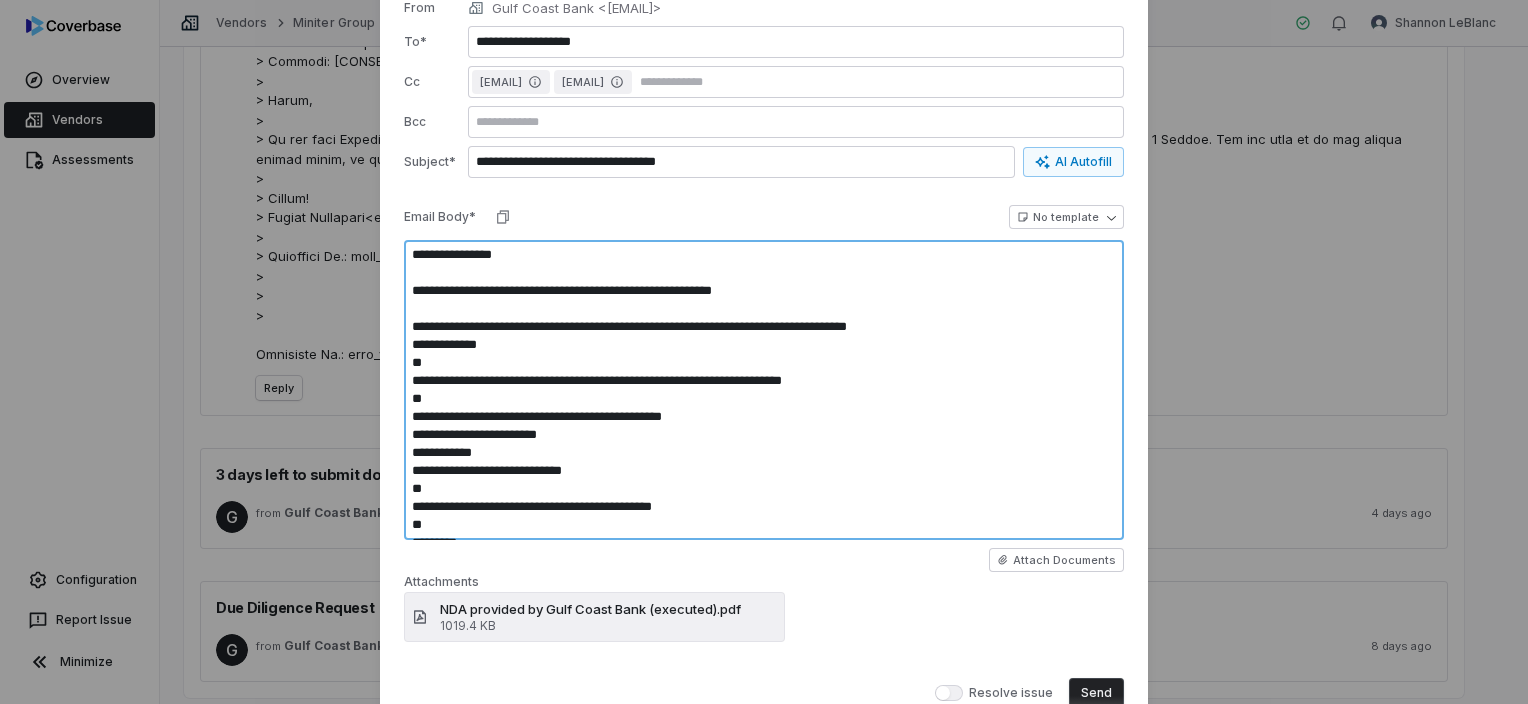 type on "*" 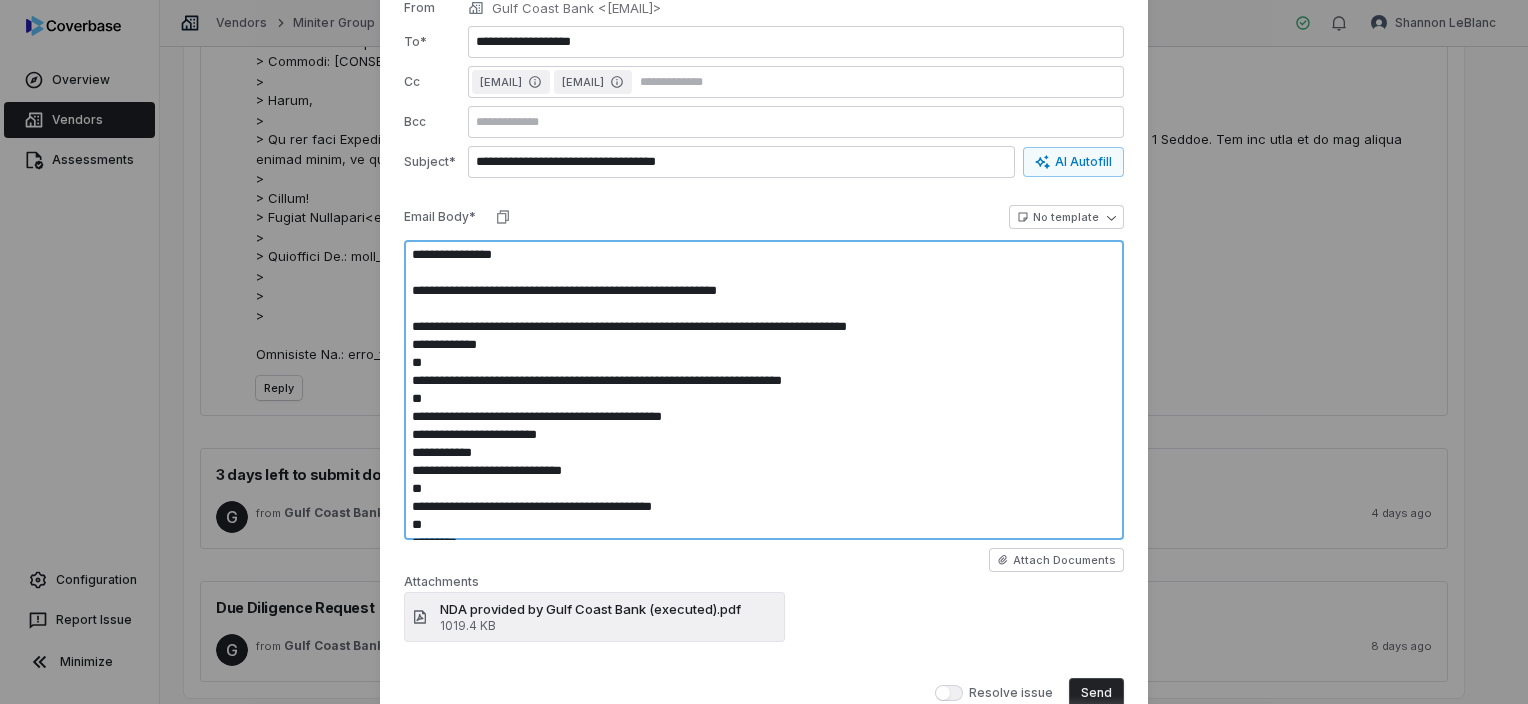 type on "*" 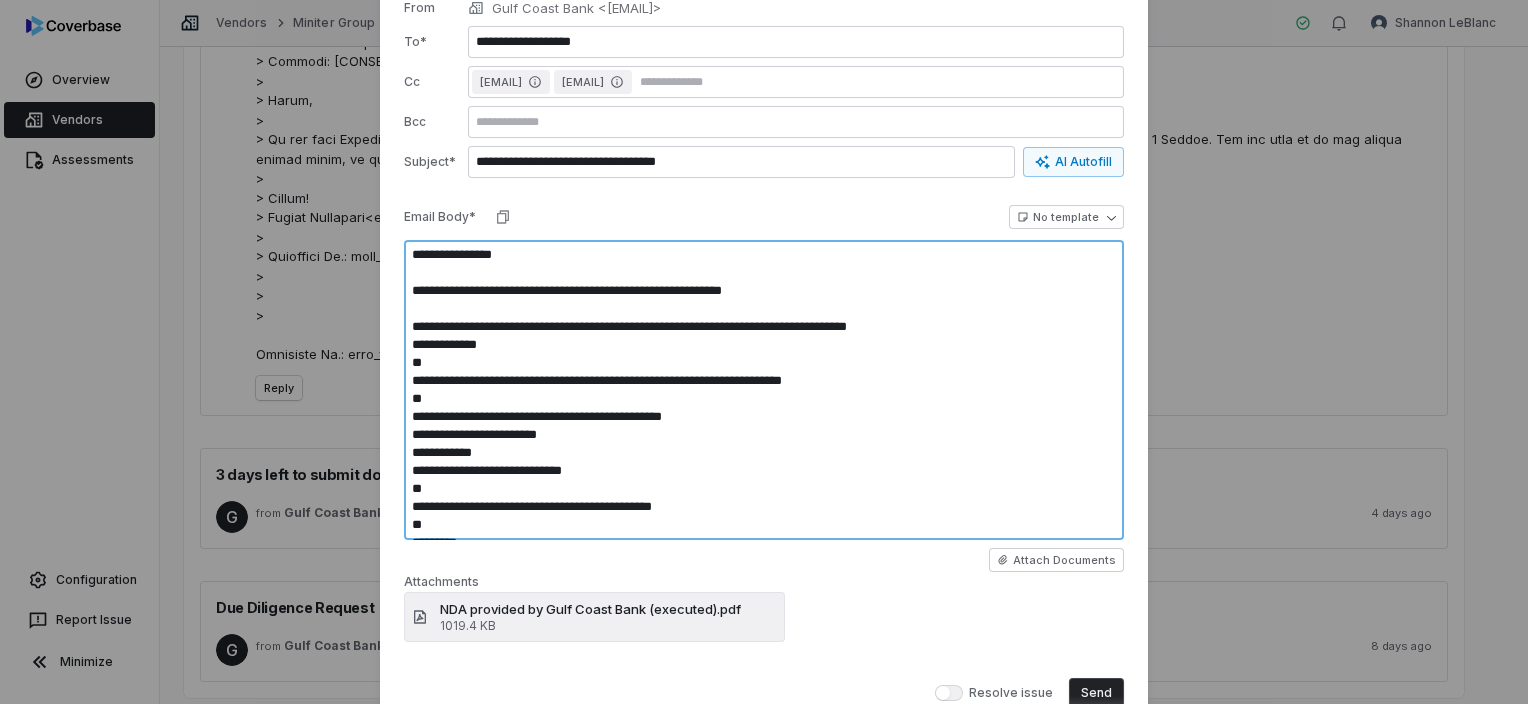 type on "*" 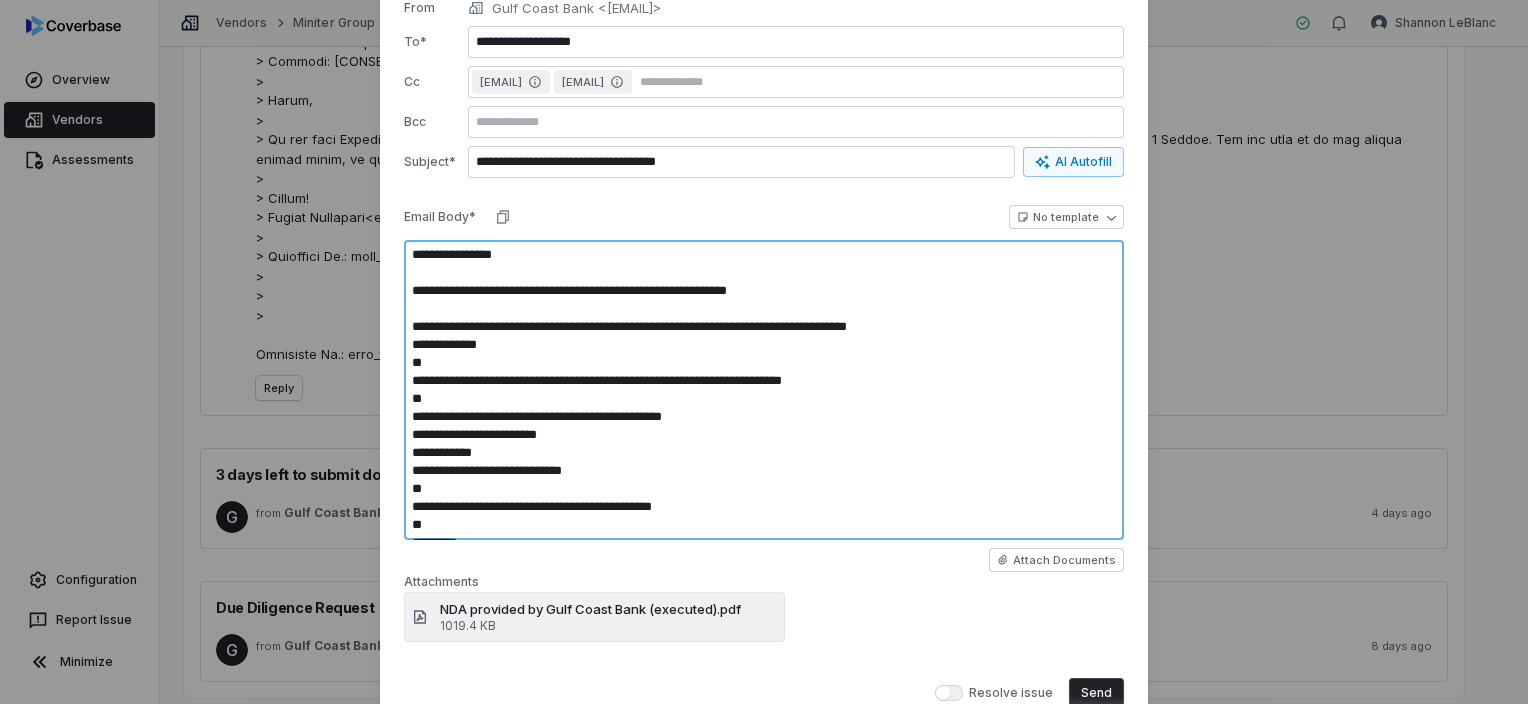 type on "*" 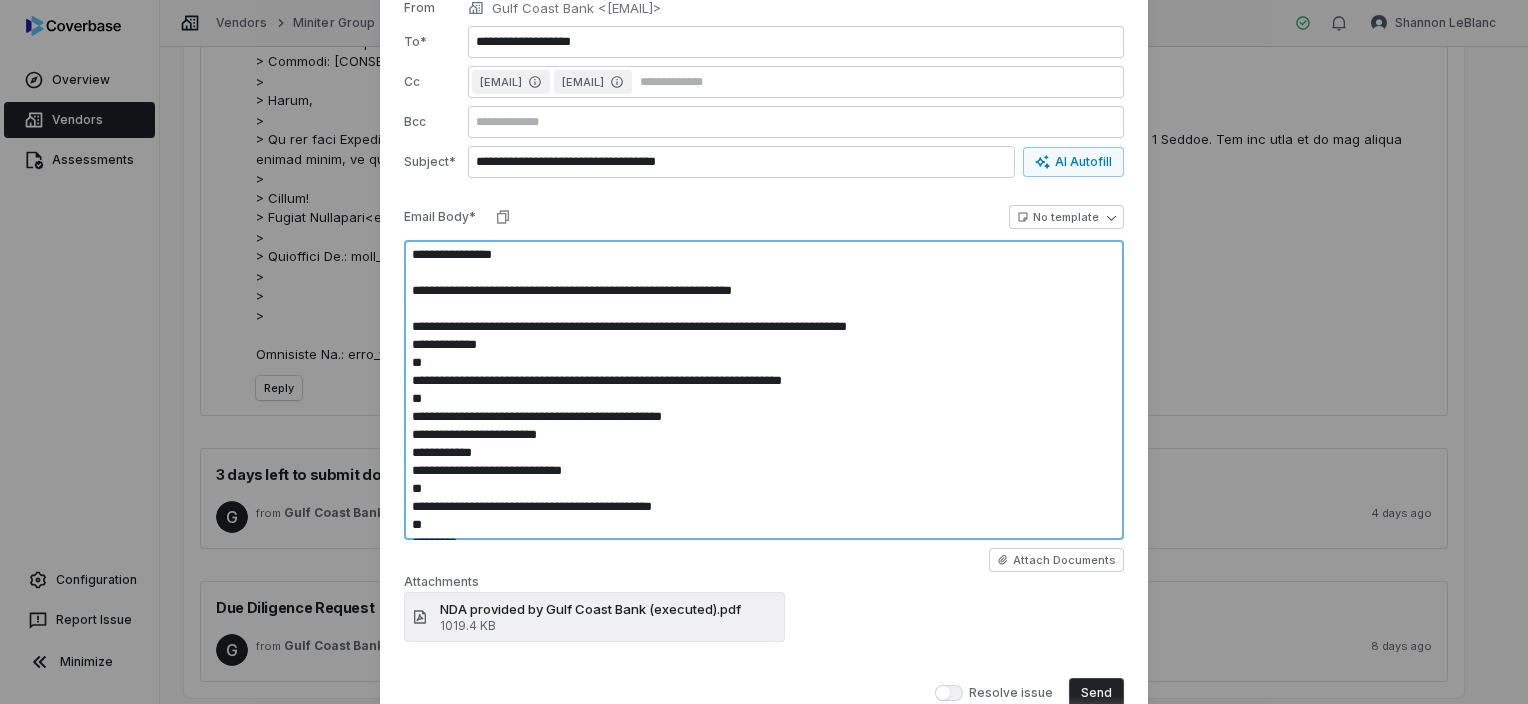 type on "*" 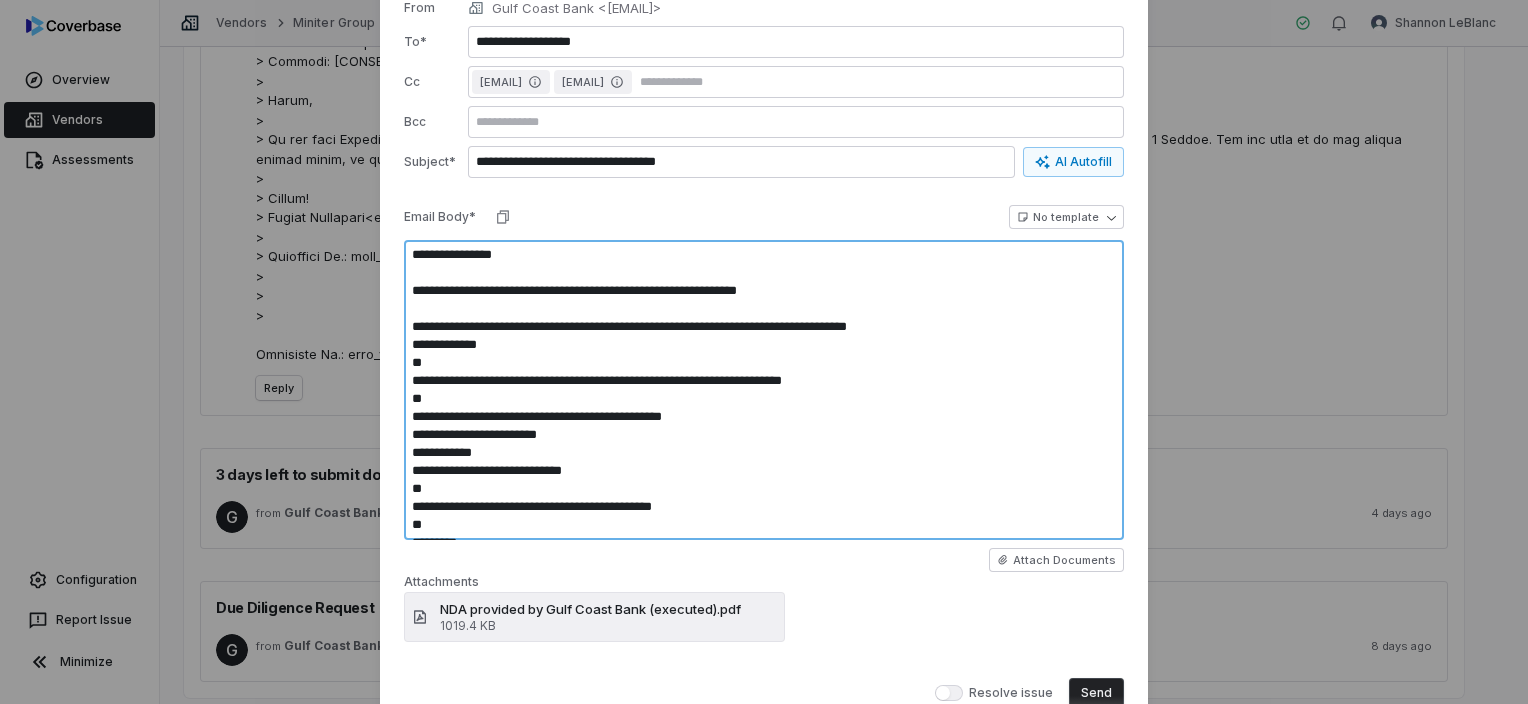 type on "*" 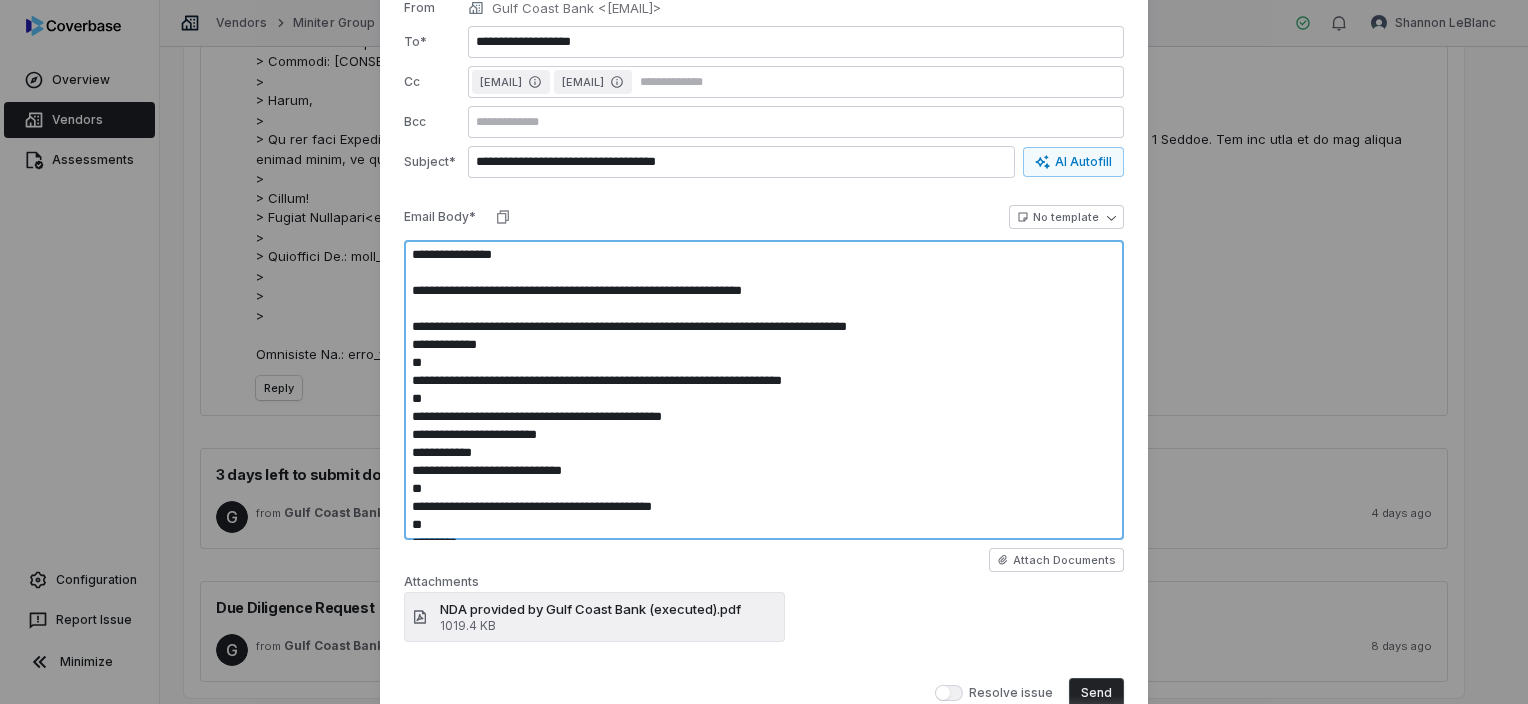 type on "*" 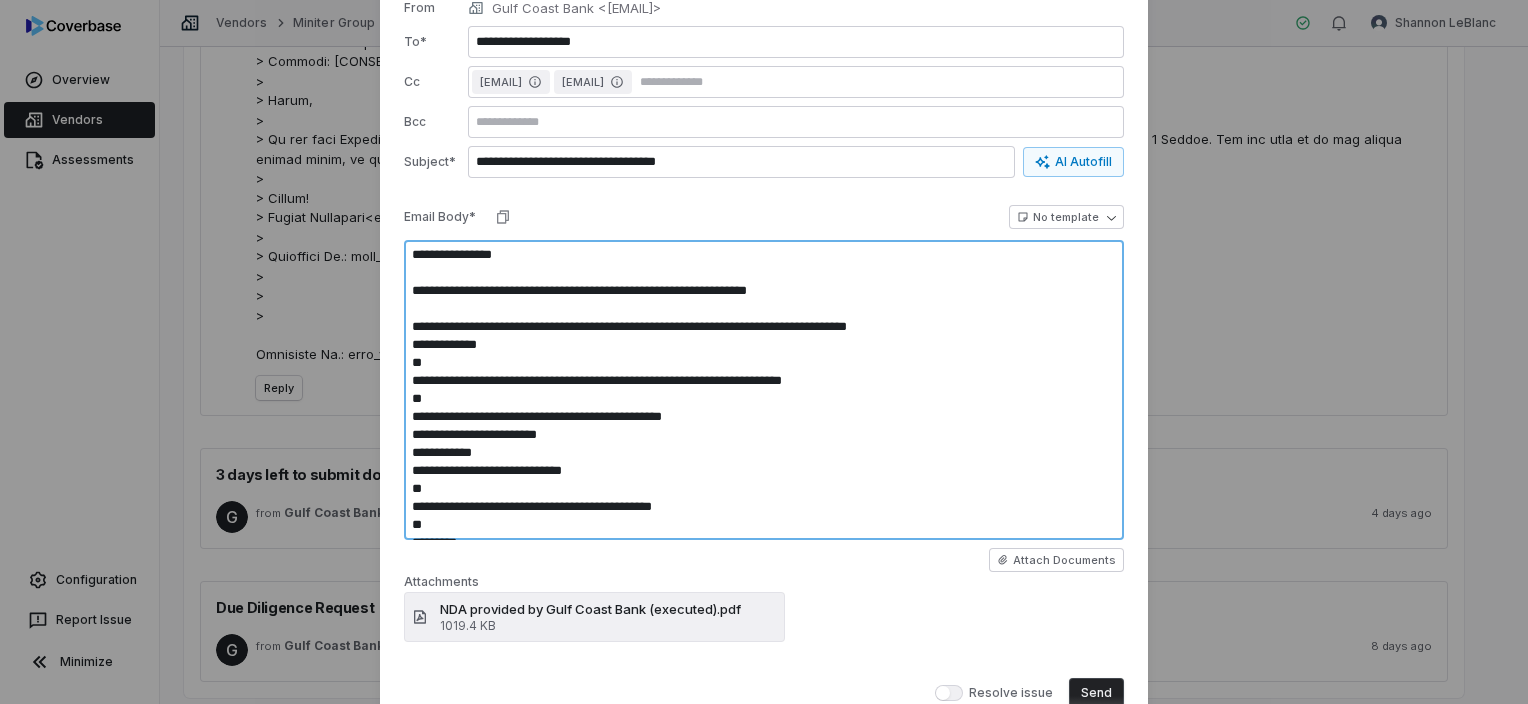 type on "*" 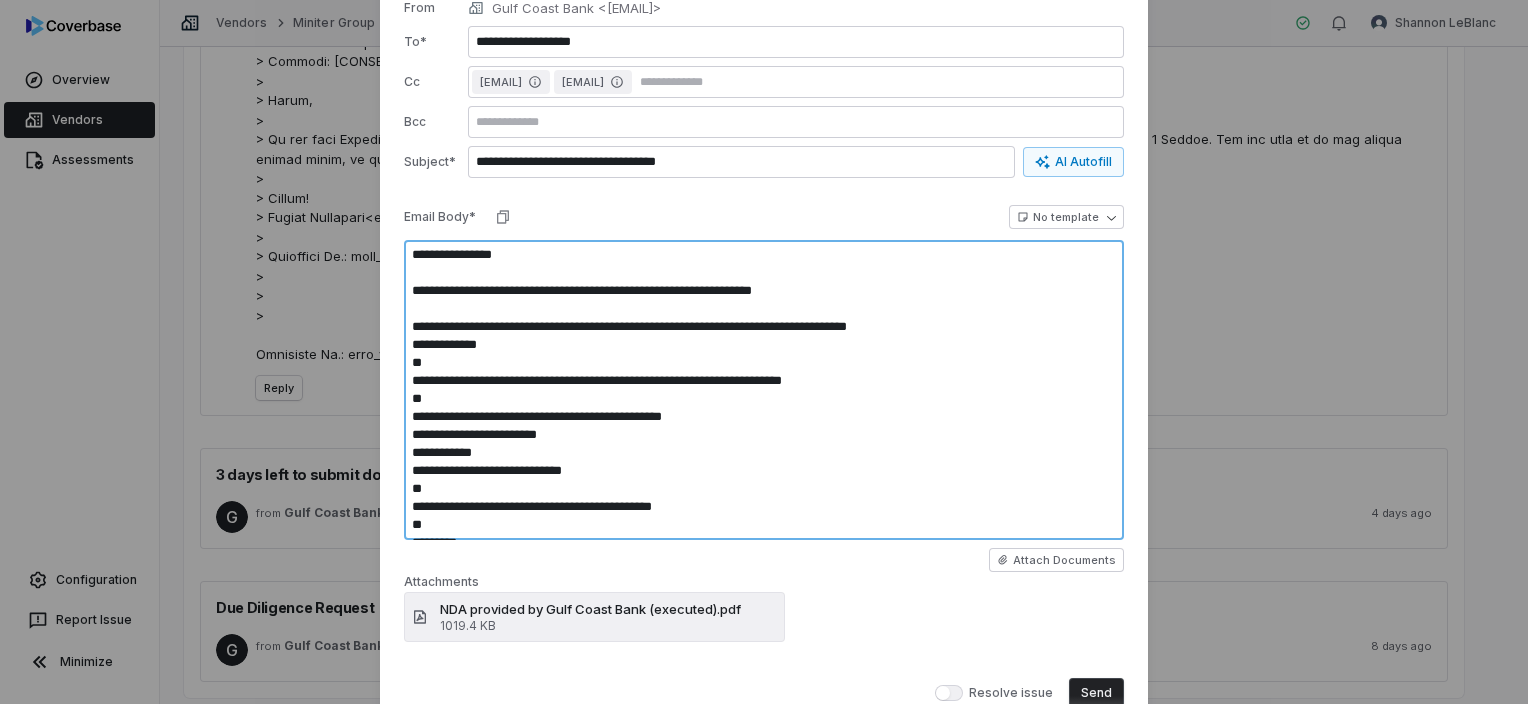 type on "*" 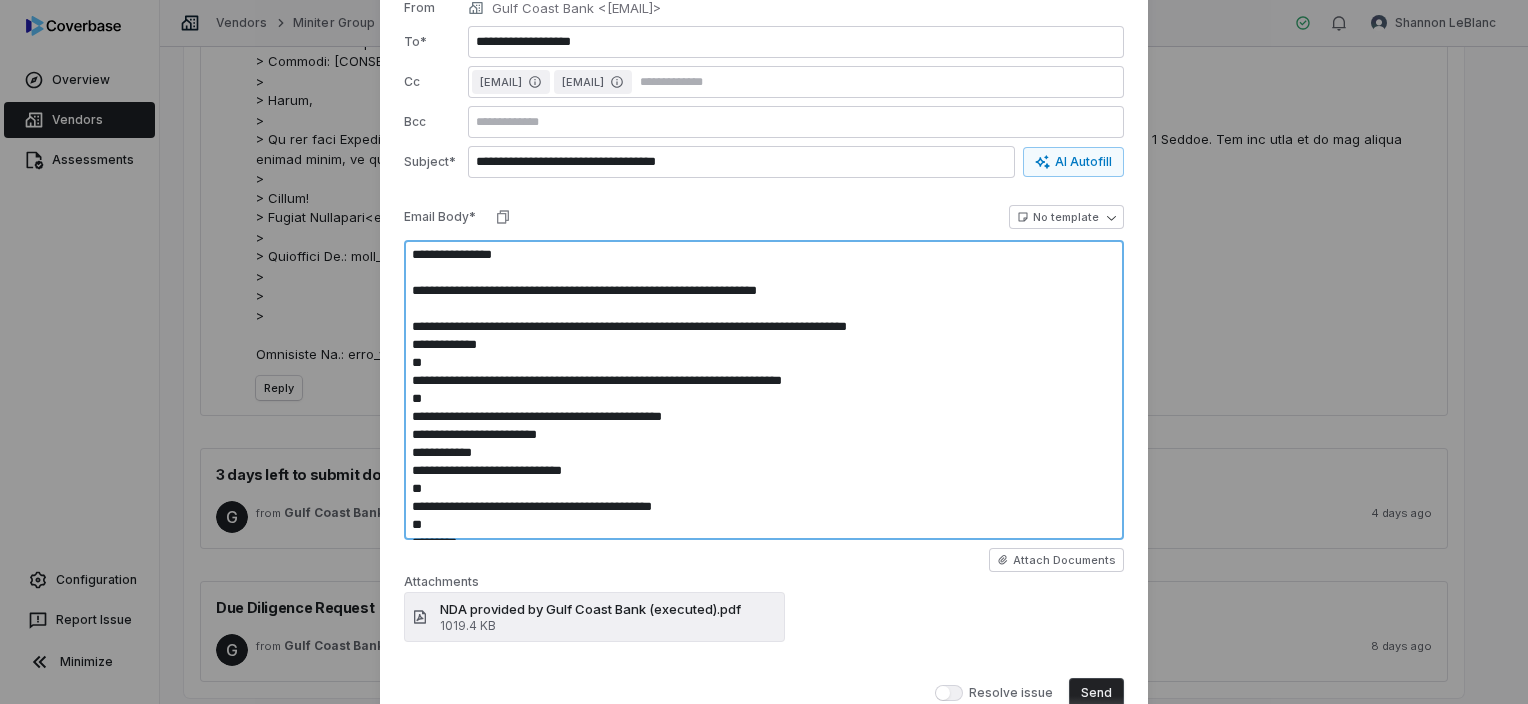 type on "*" 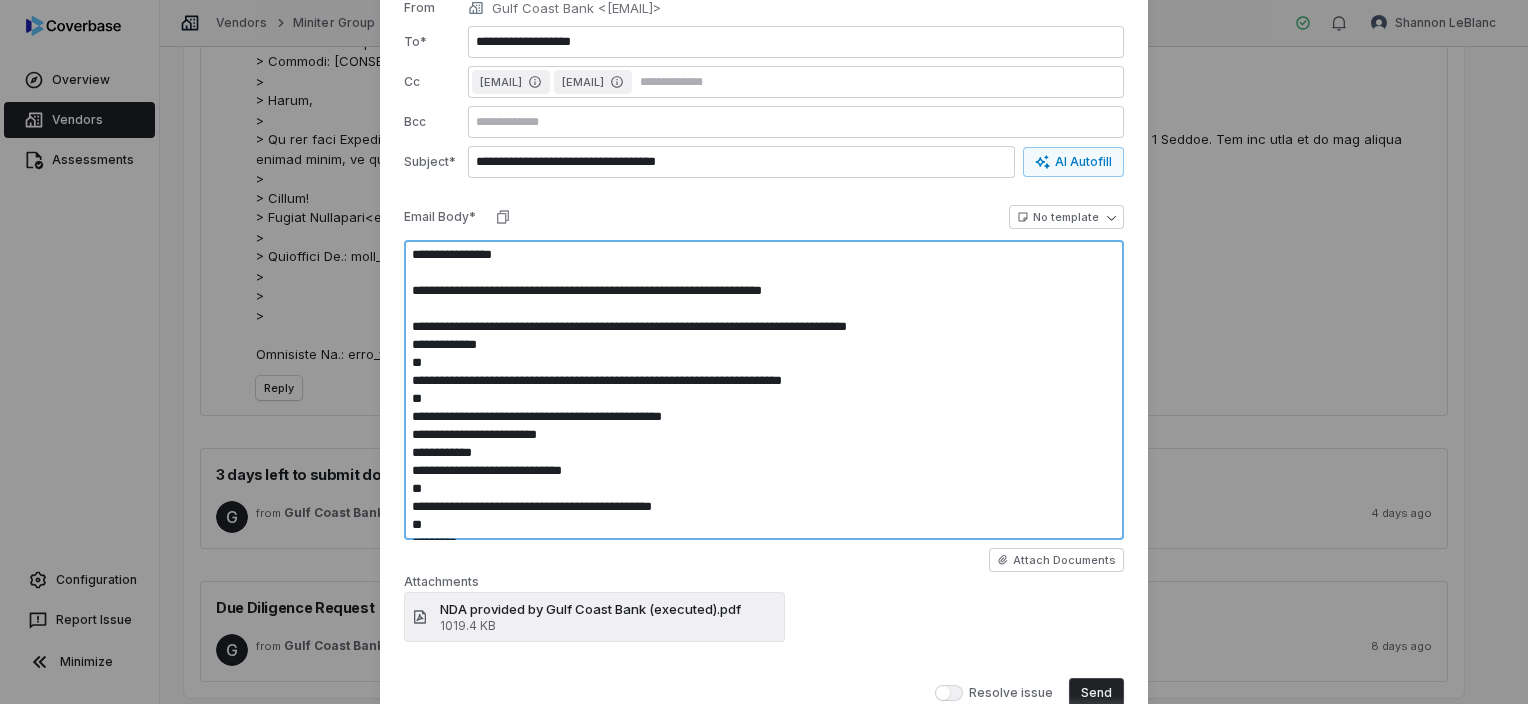 type on "*" 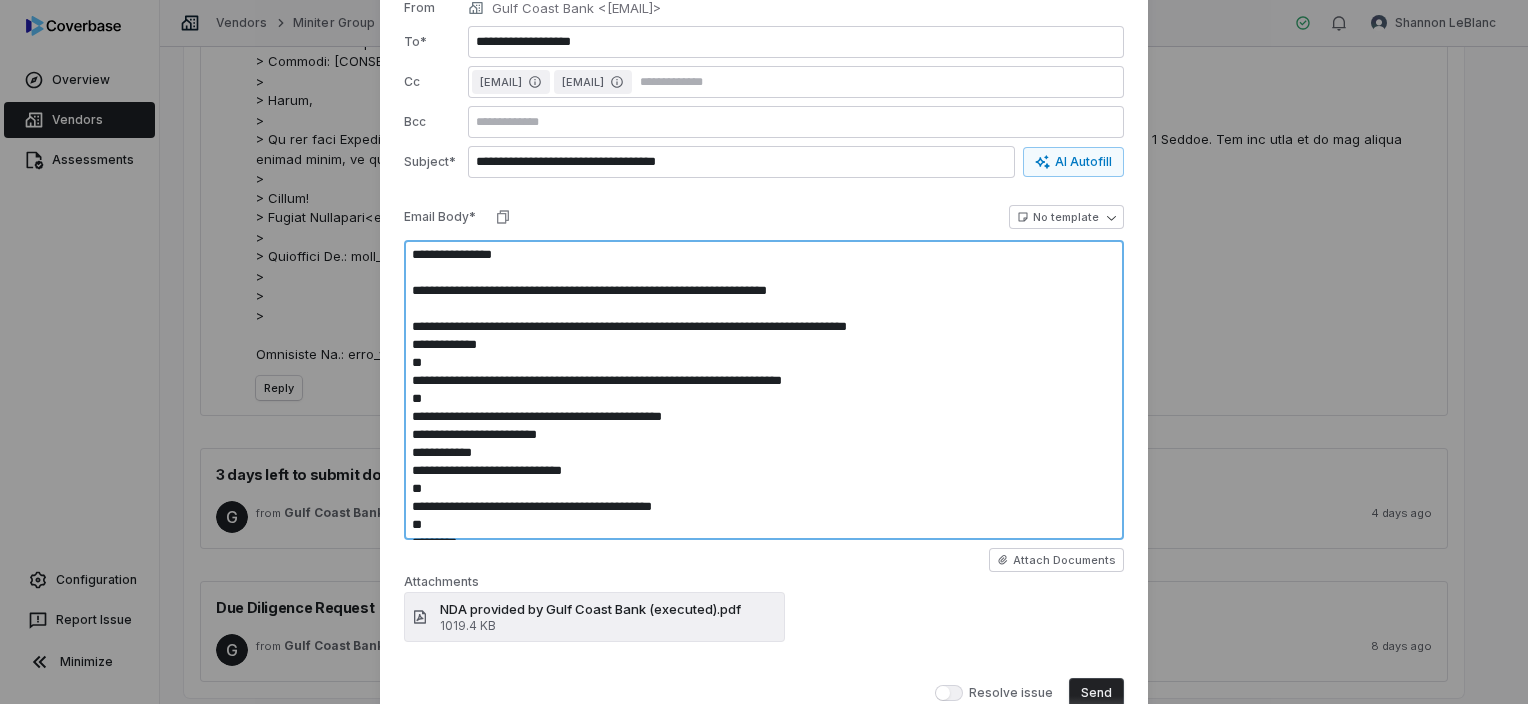type on "*" 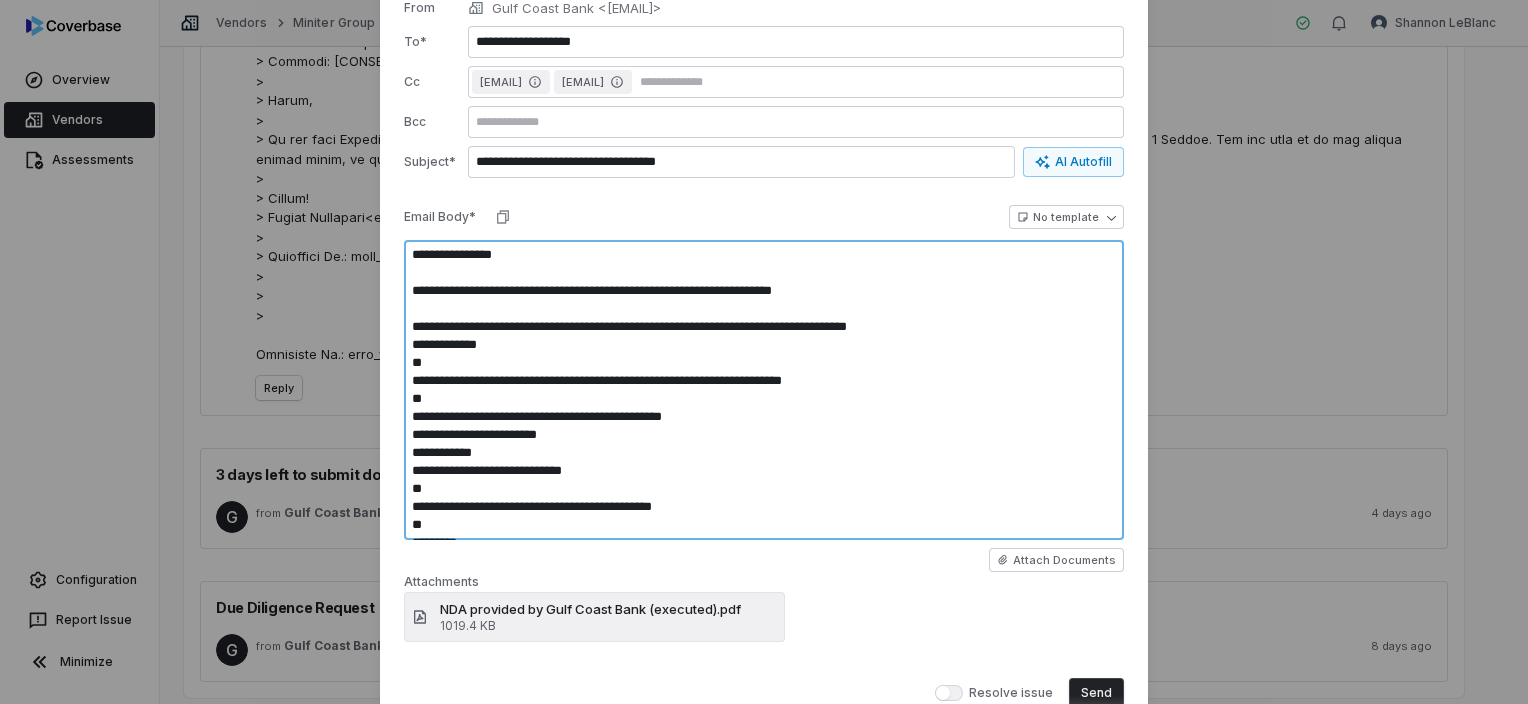 type on "*" 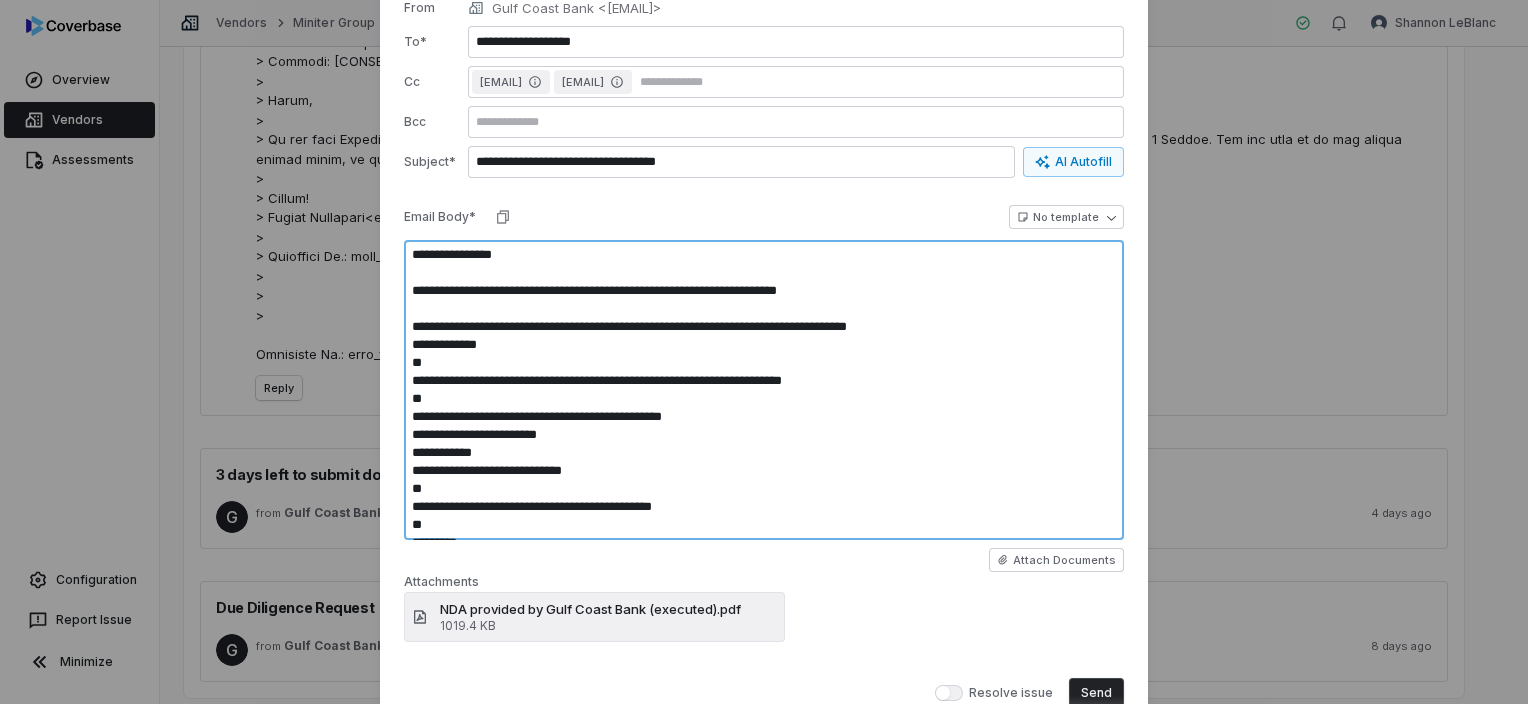 type on "*" 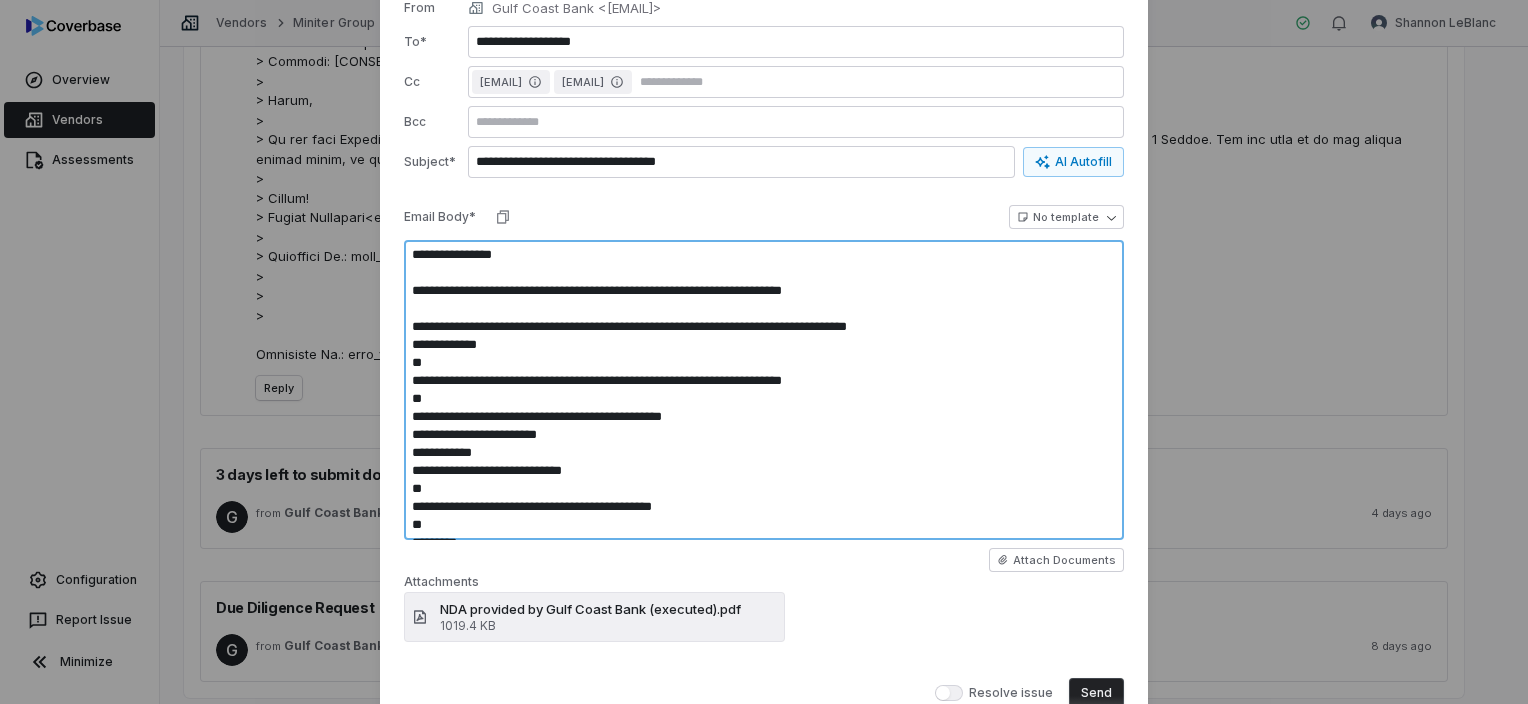 type on "*" 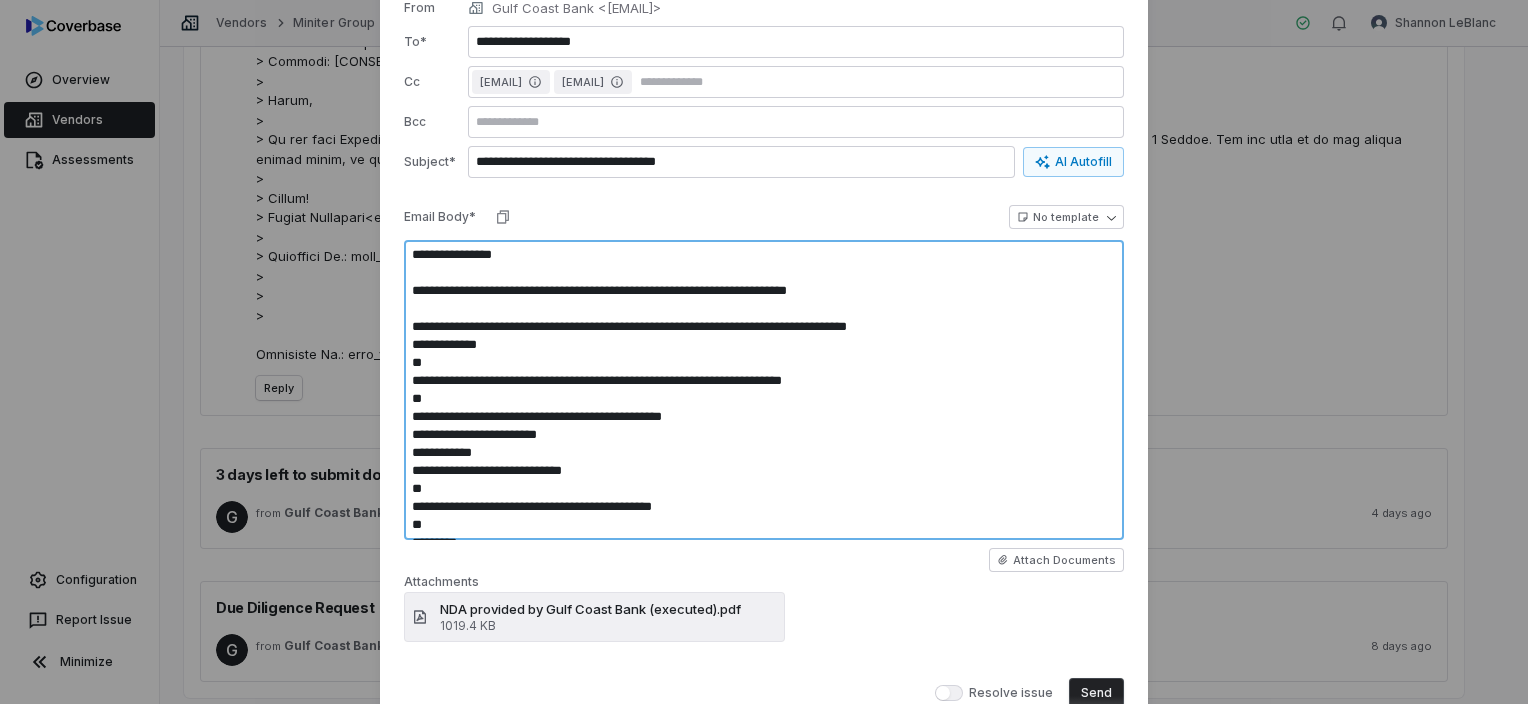 type on "**********" 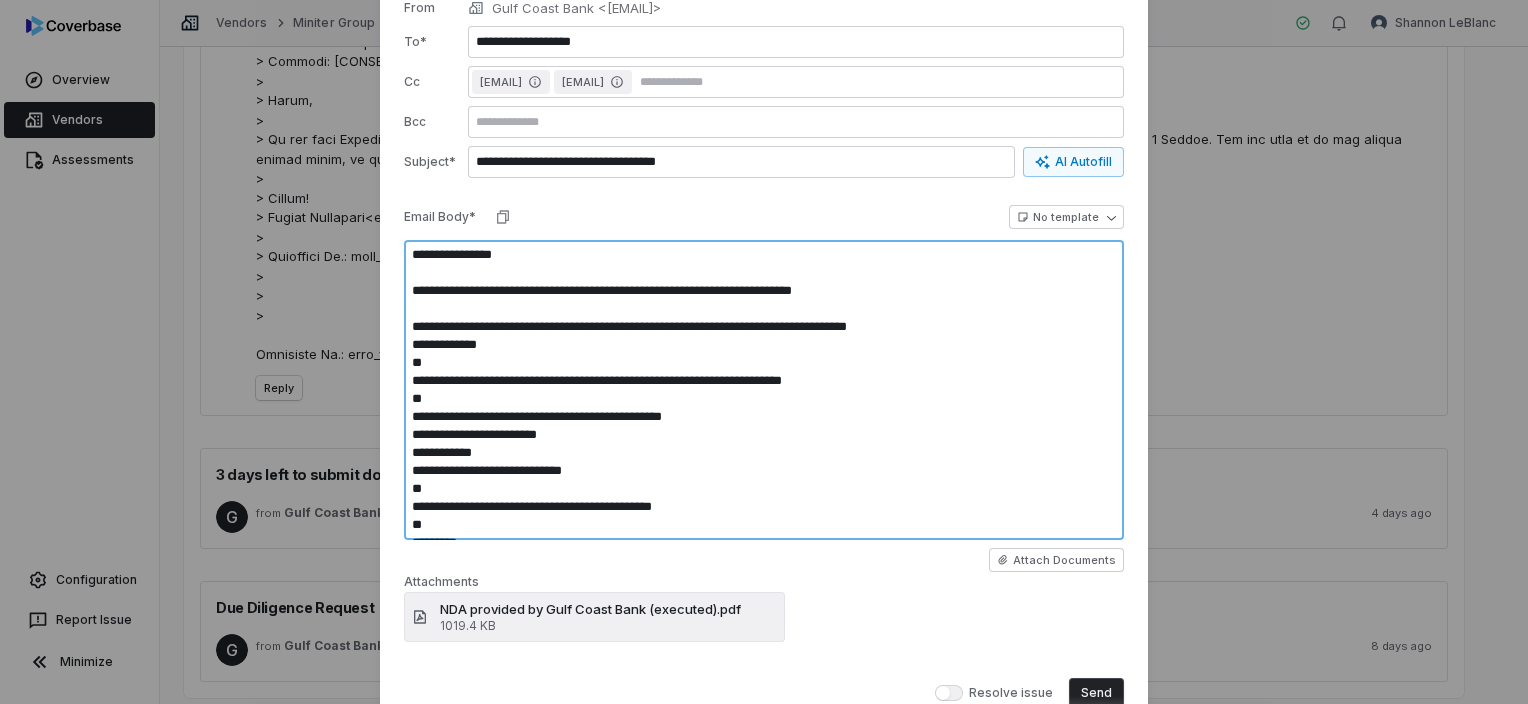 type on "*" 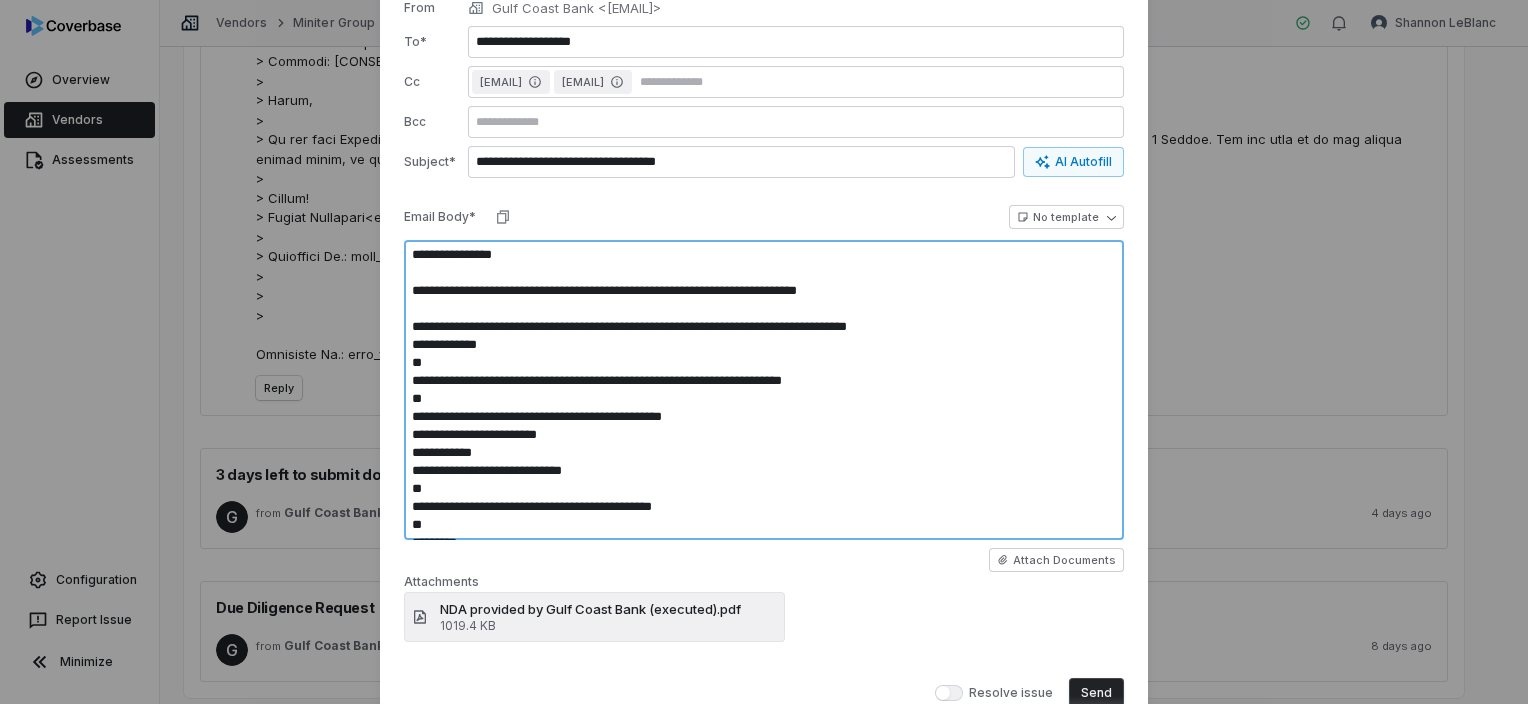 type on "*" 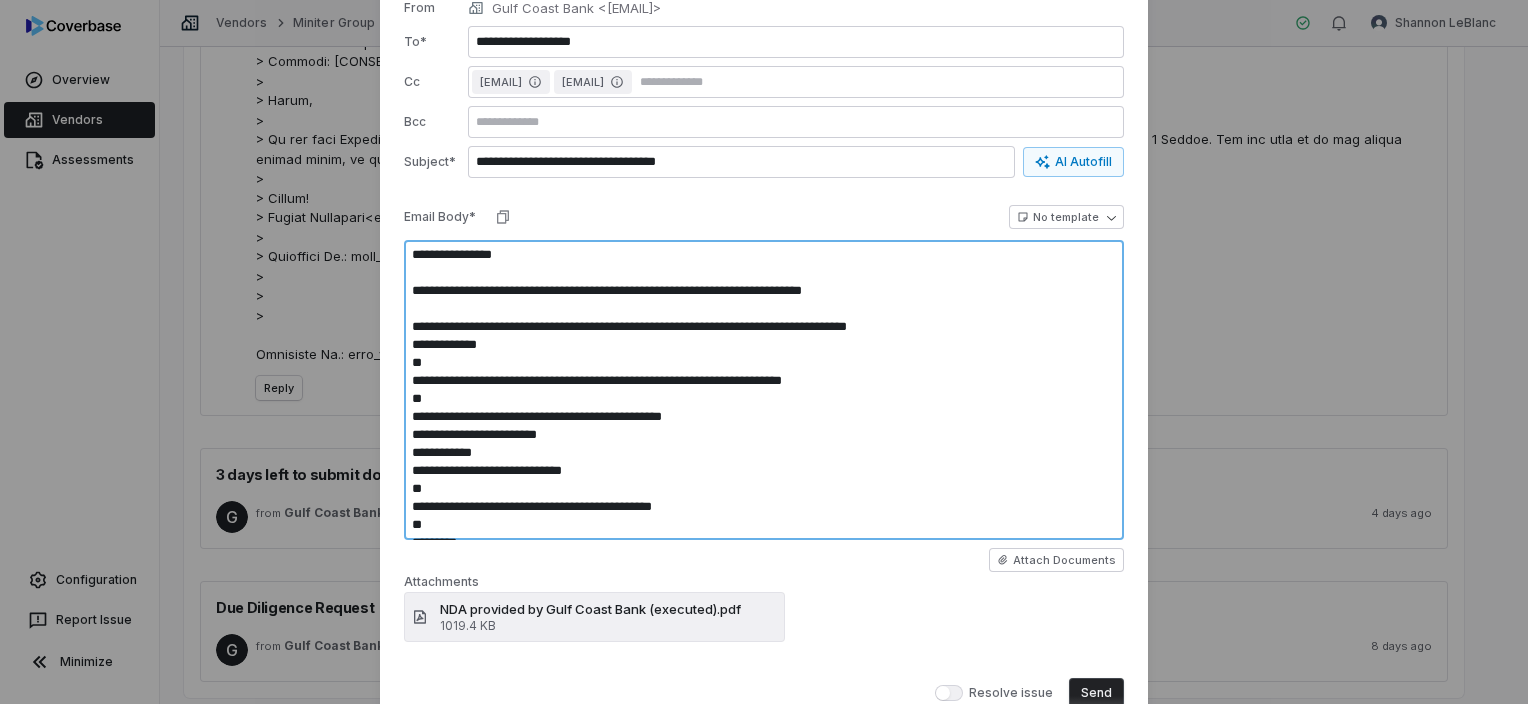type on "*" 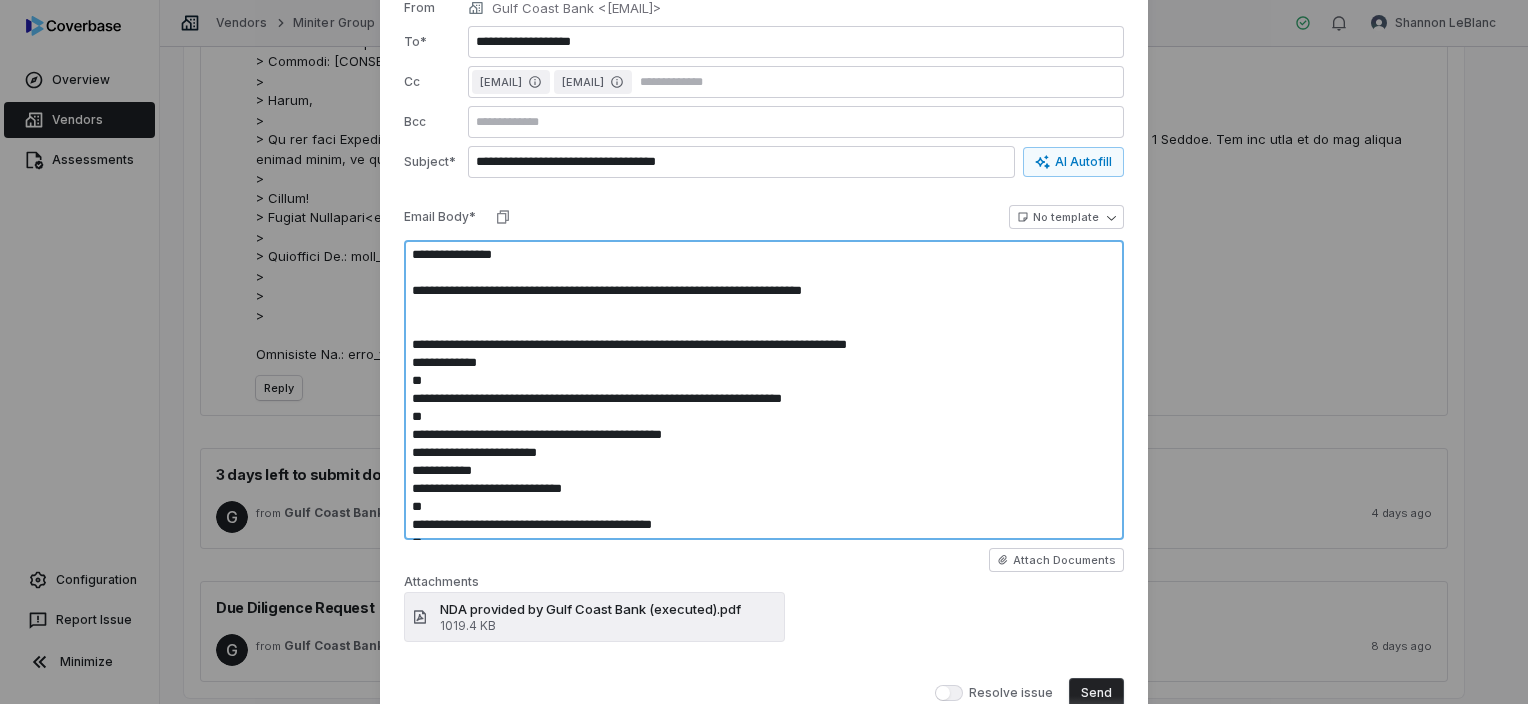 type on "*" 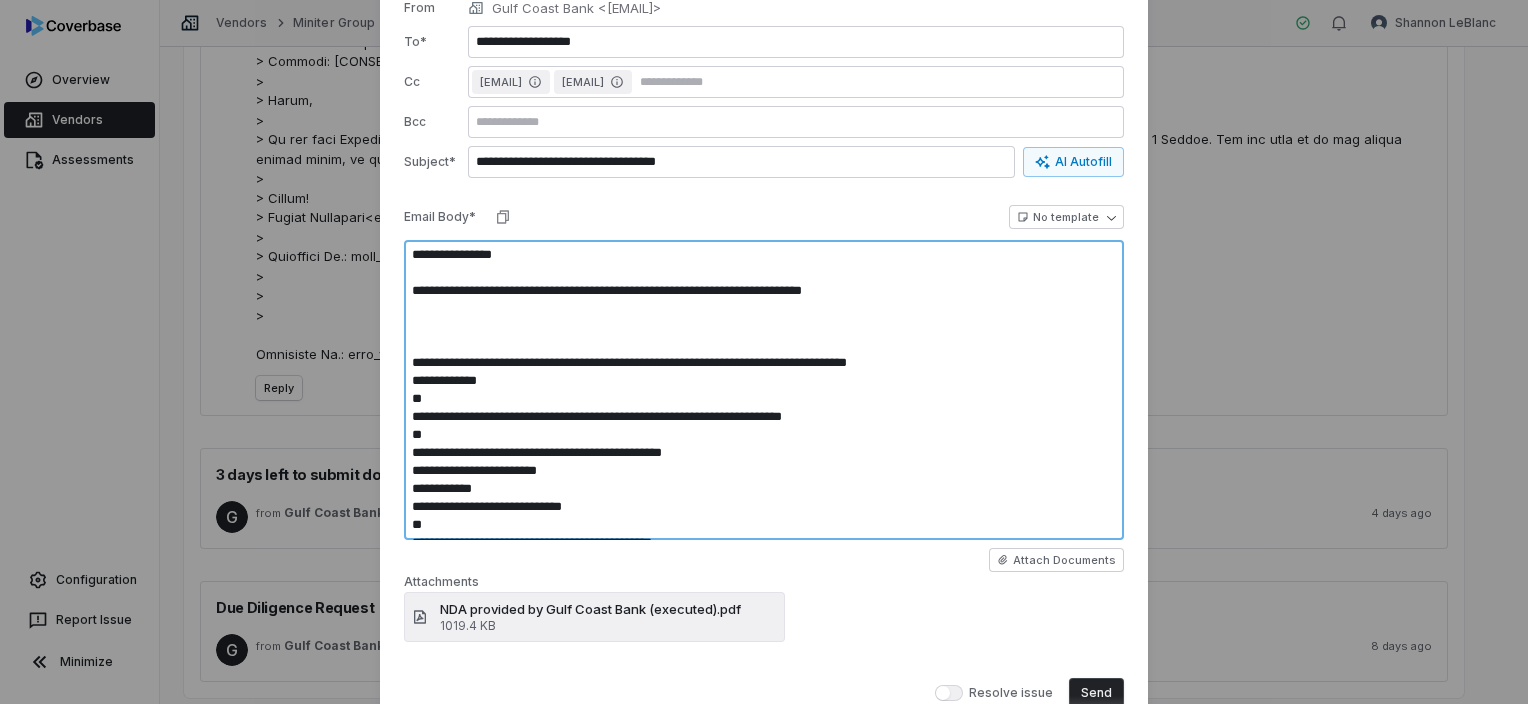 type 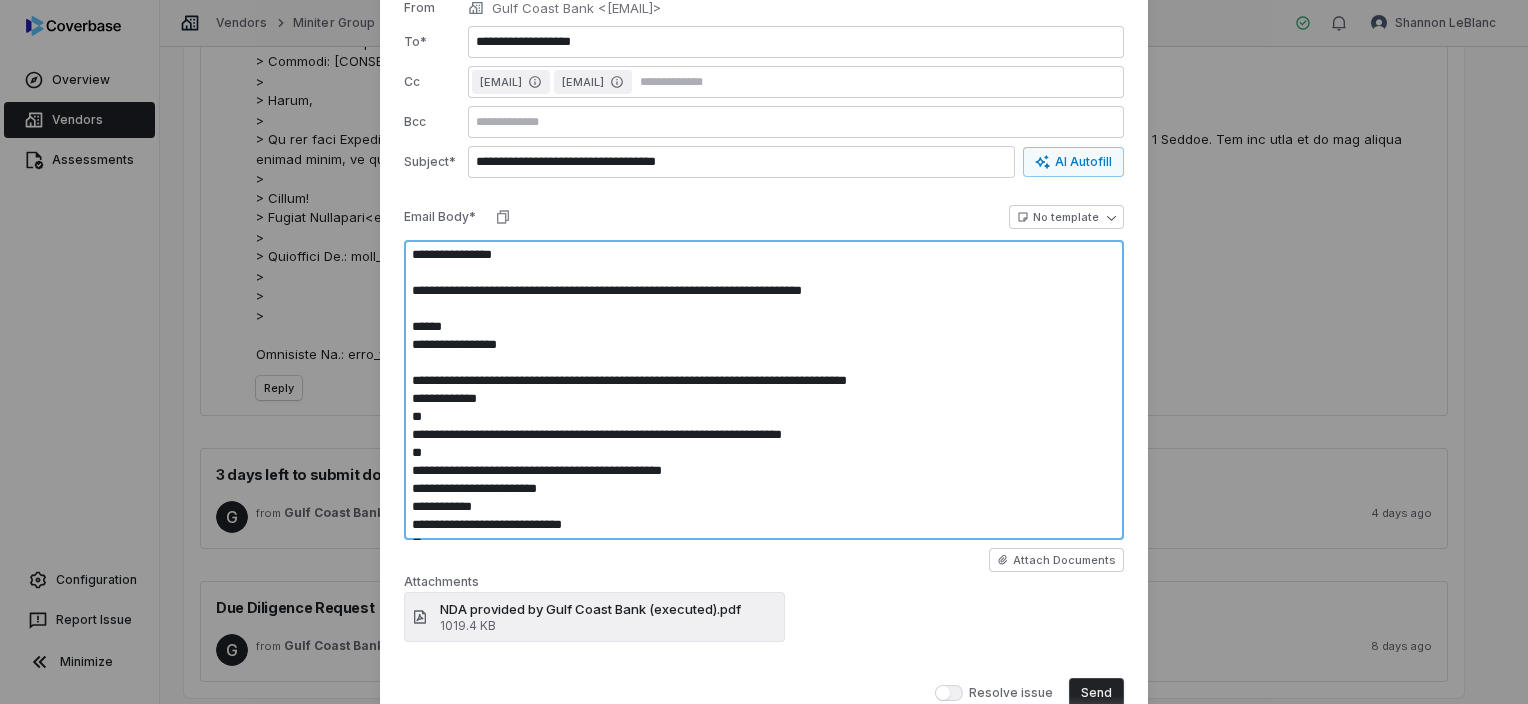 click at bounding box center (764, 390) 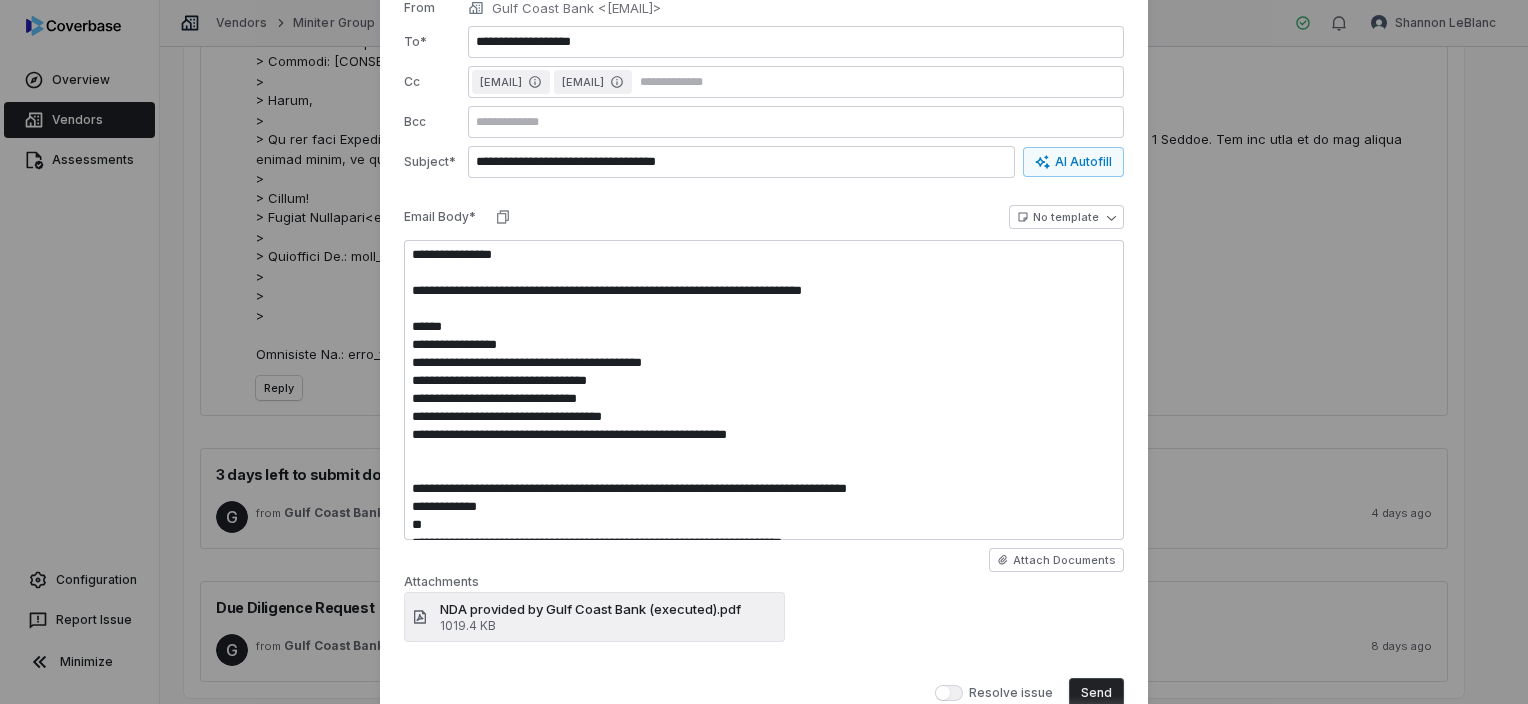 click on "Send" at bounding box center [1096, 693] 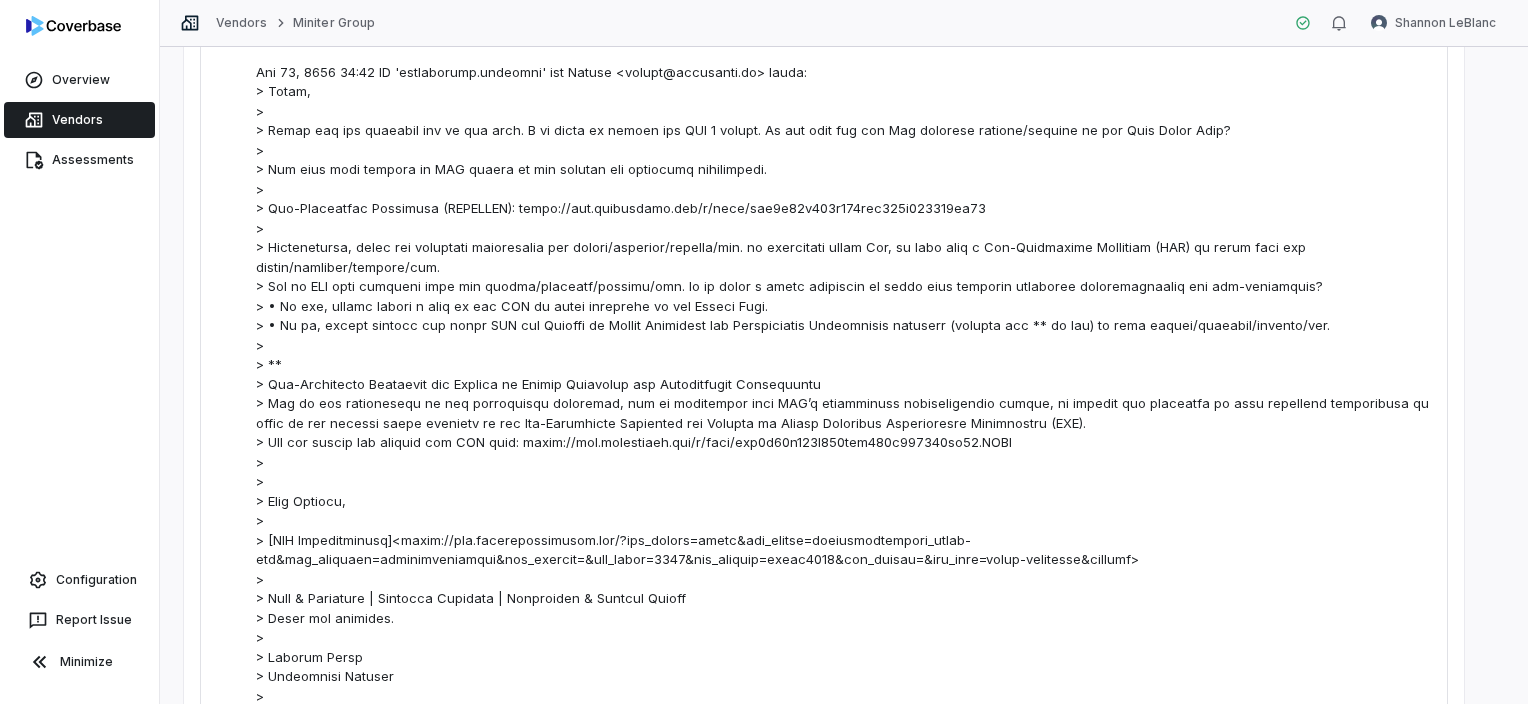 scroll, scrollTop: 0, scrollLeft: 0, axis: both 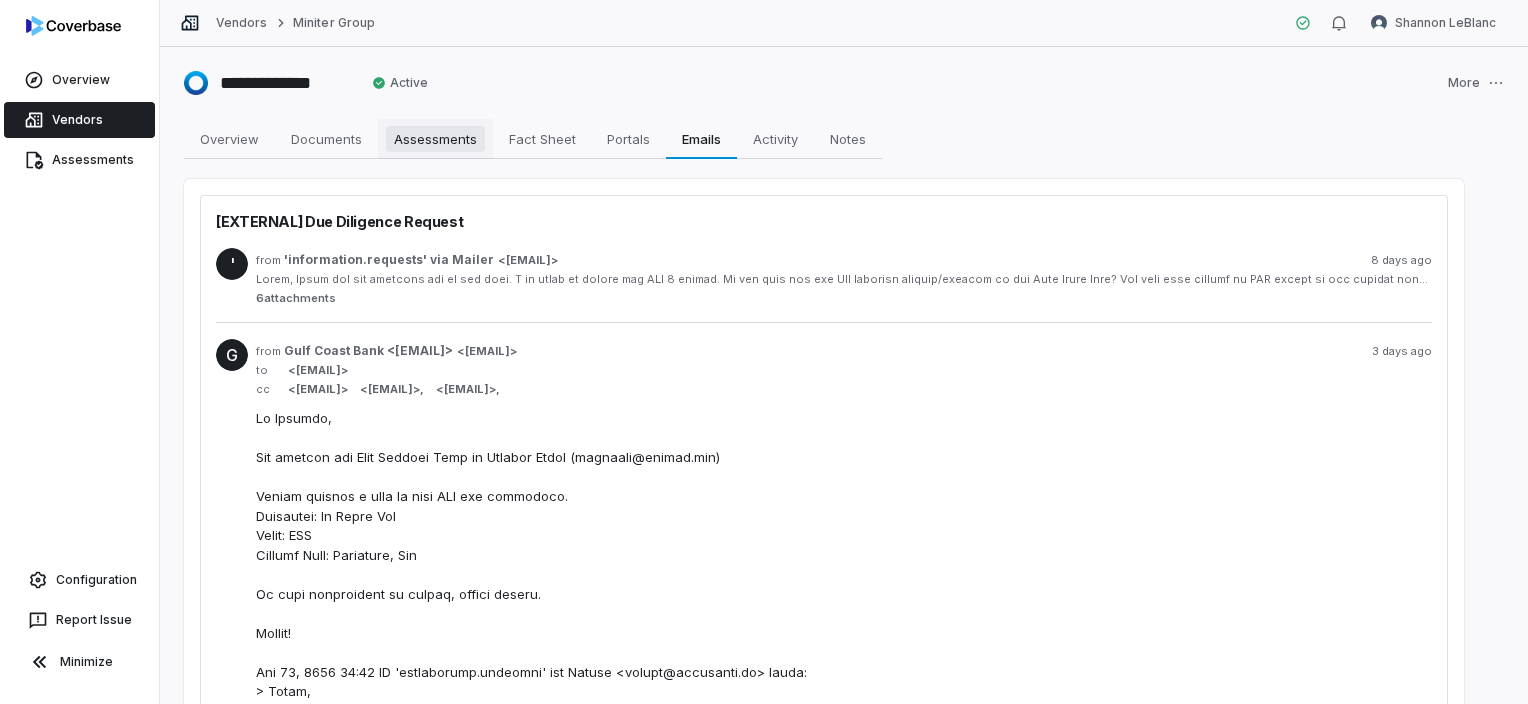 click on "Assessments" at bounding box center (435, 139) 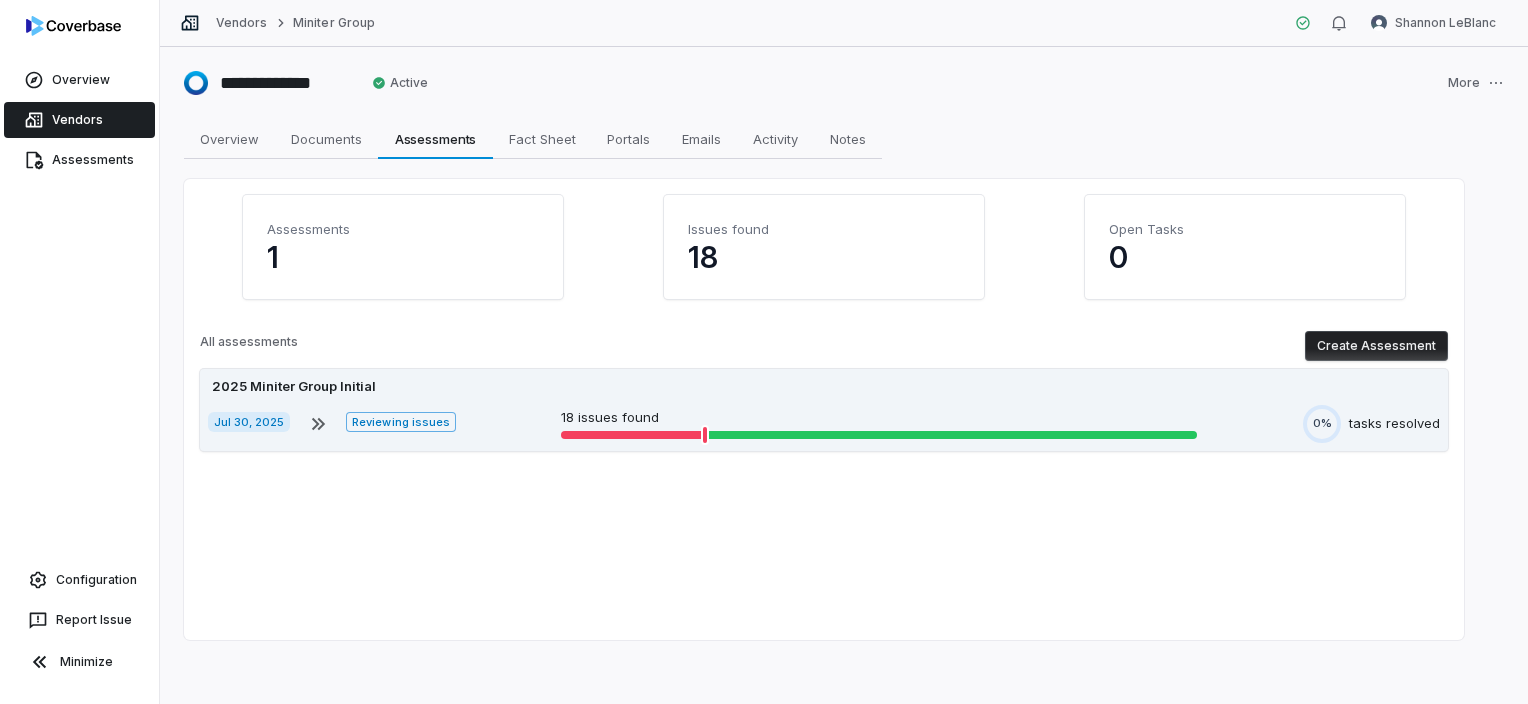 click on "Reviewing issues" at bounding box center [400, 422] 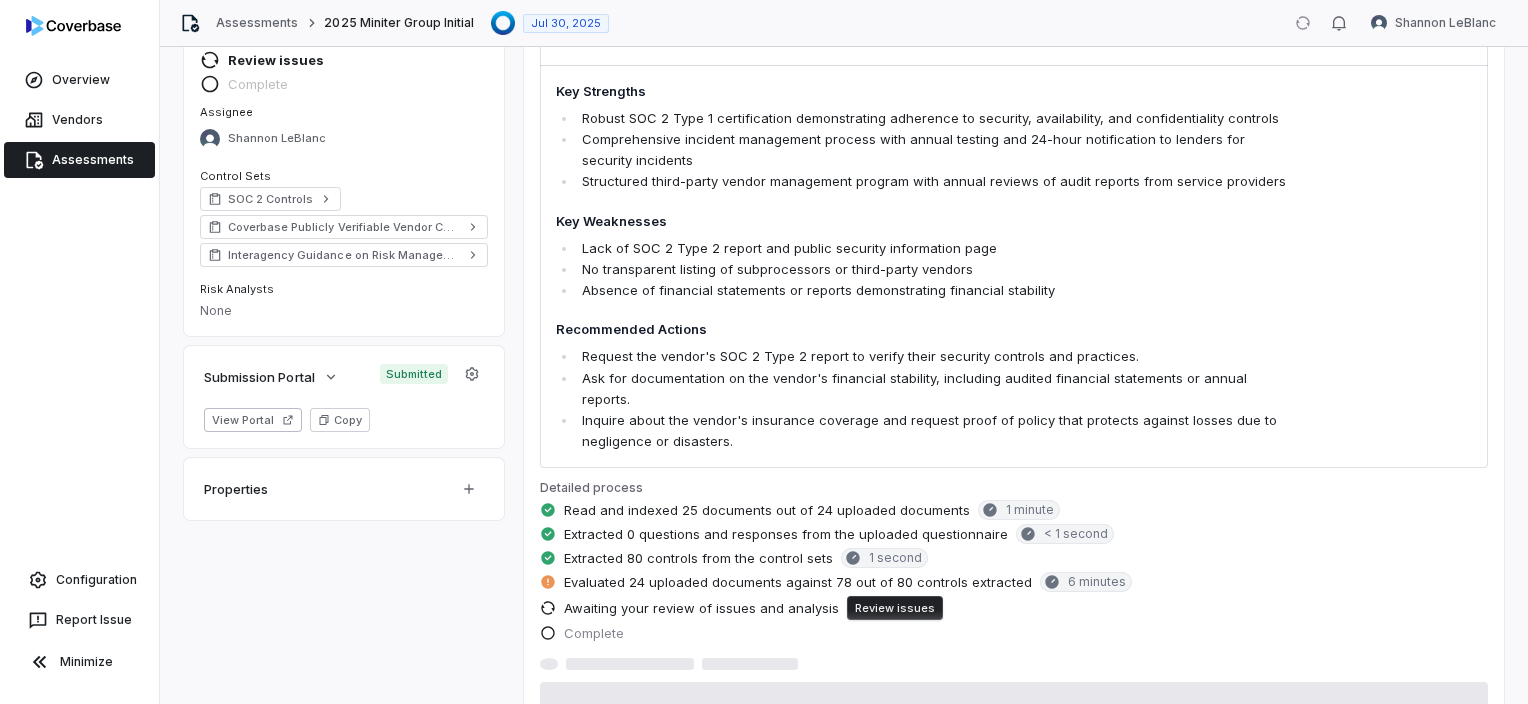 scroll, scrollTop: 400, scrollLeft: 0, axis: vertical 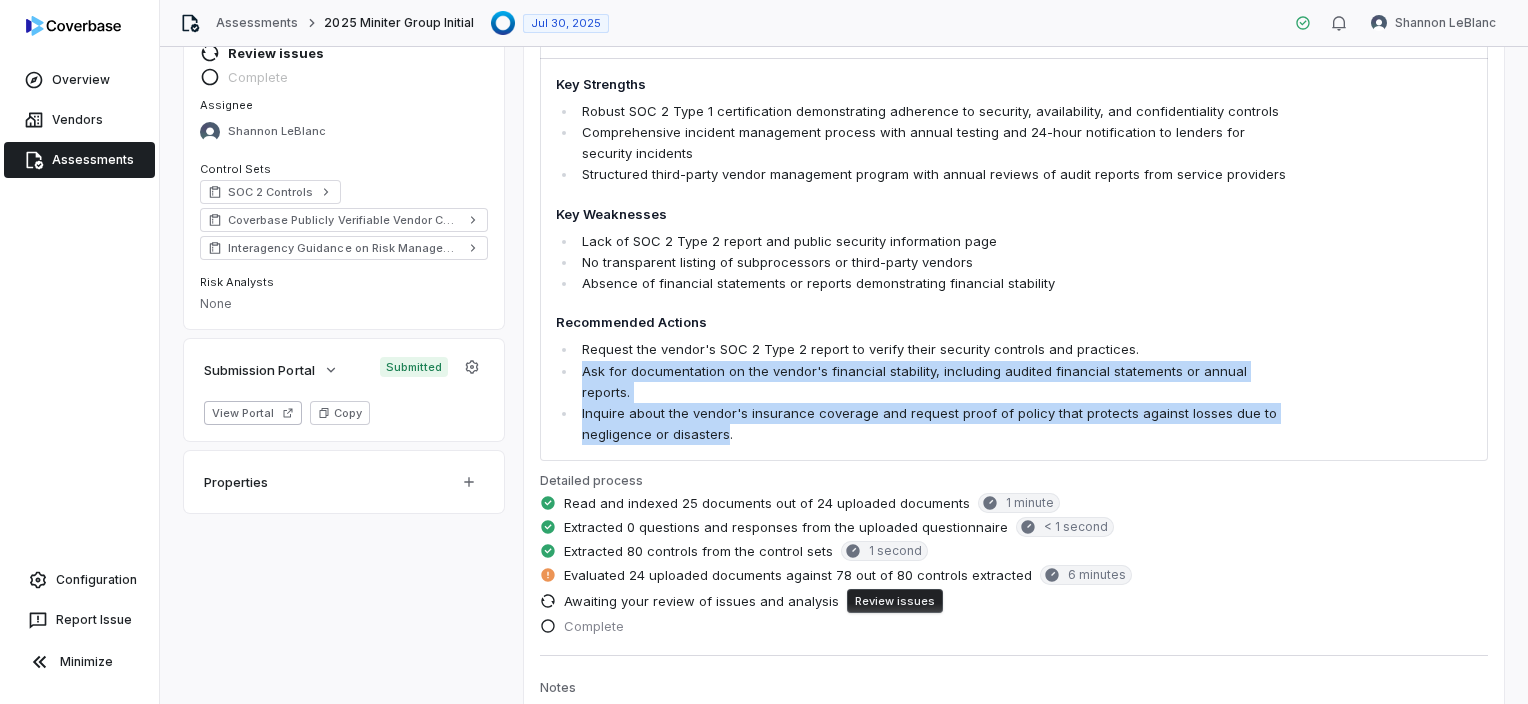 drag, startPoint x: 727, startPoint y: 415, endPoint x: 567, endPoint y: 376, distance: 164.68454 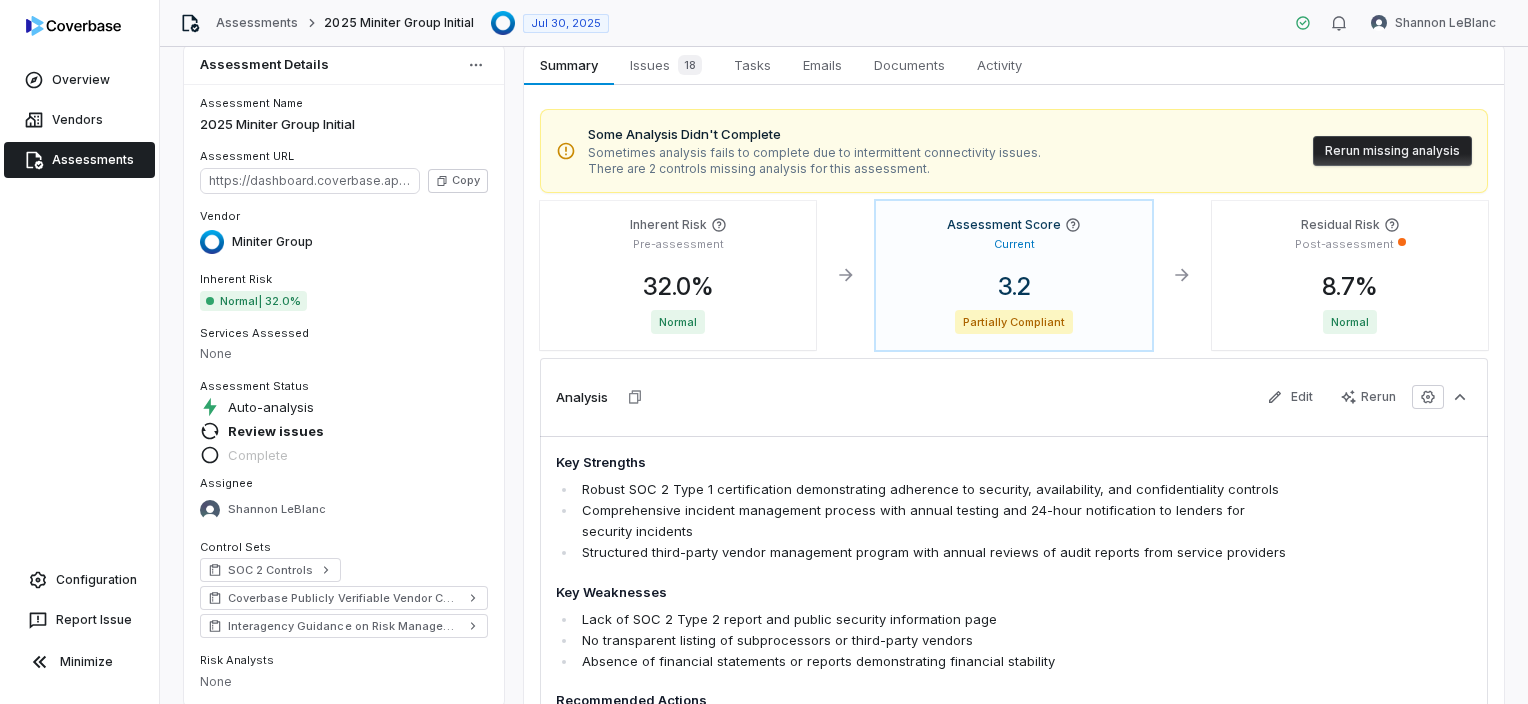 scroll, scrollTop: 0, scrollLeft: 0, axis: both 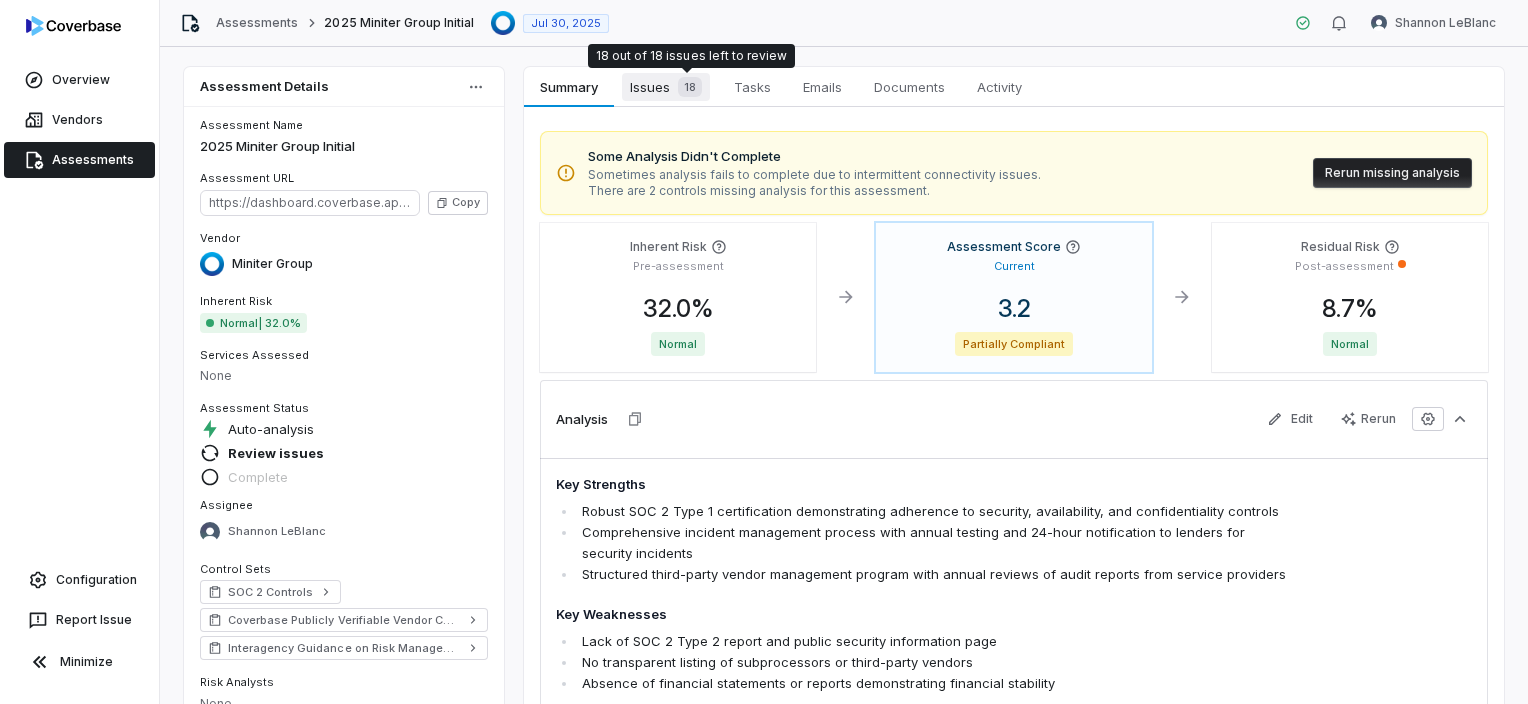 click on "18" at bounding box center [686, 87] 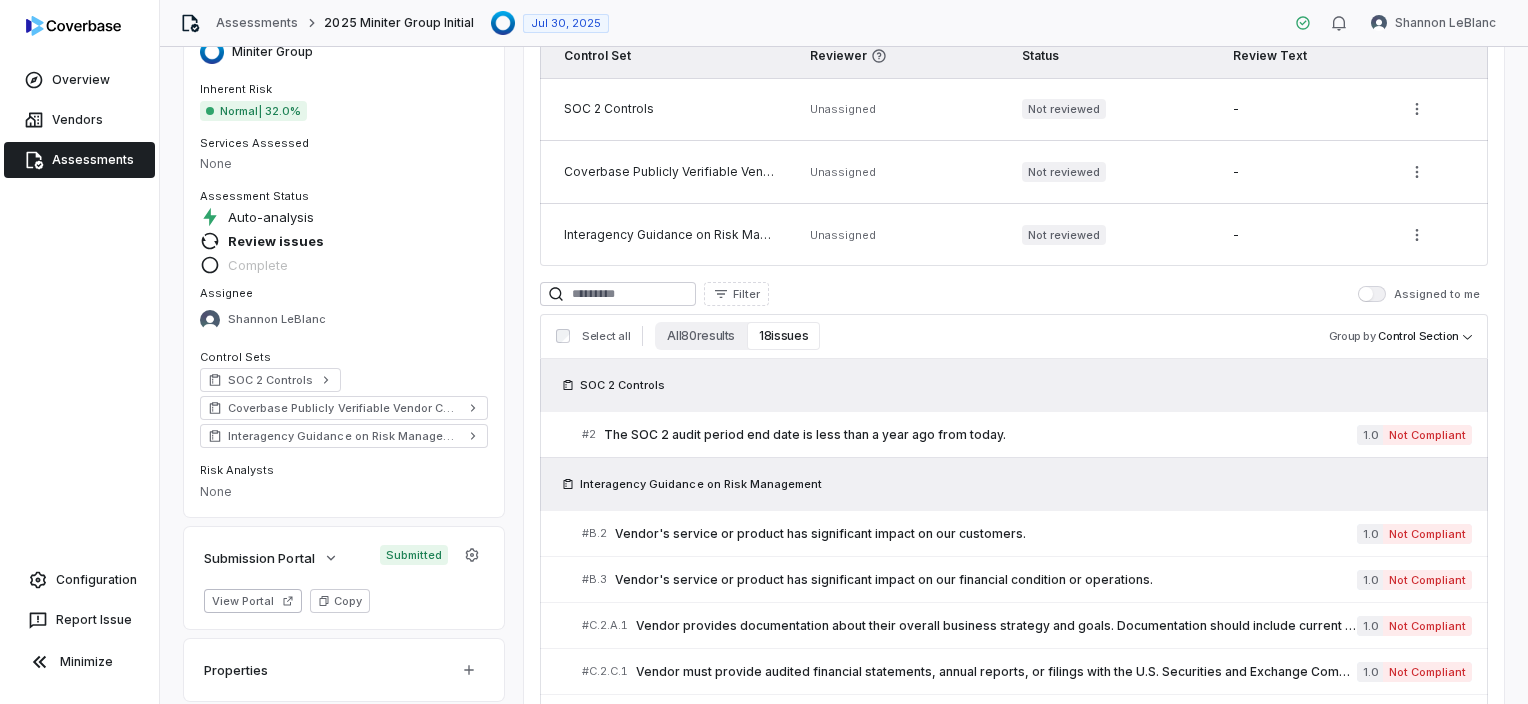 scroll, scrollTop: 197, scrollLeft: 0, axis: vertical 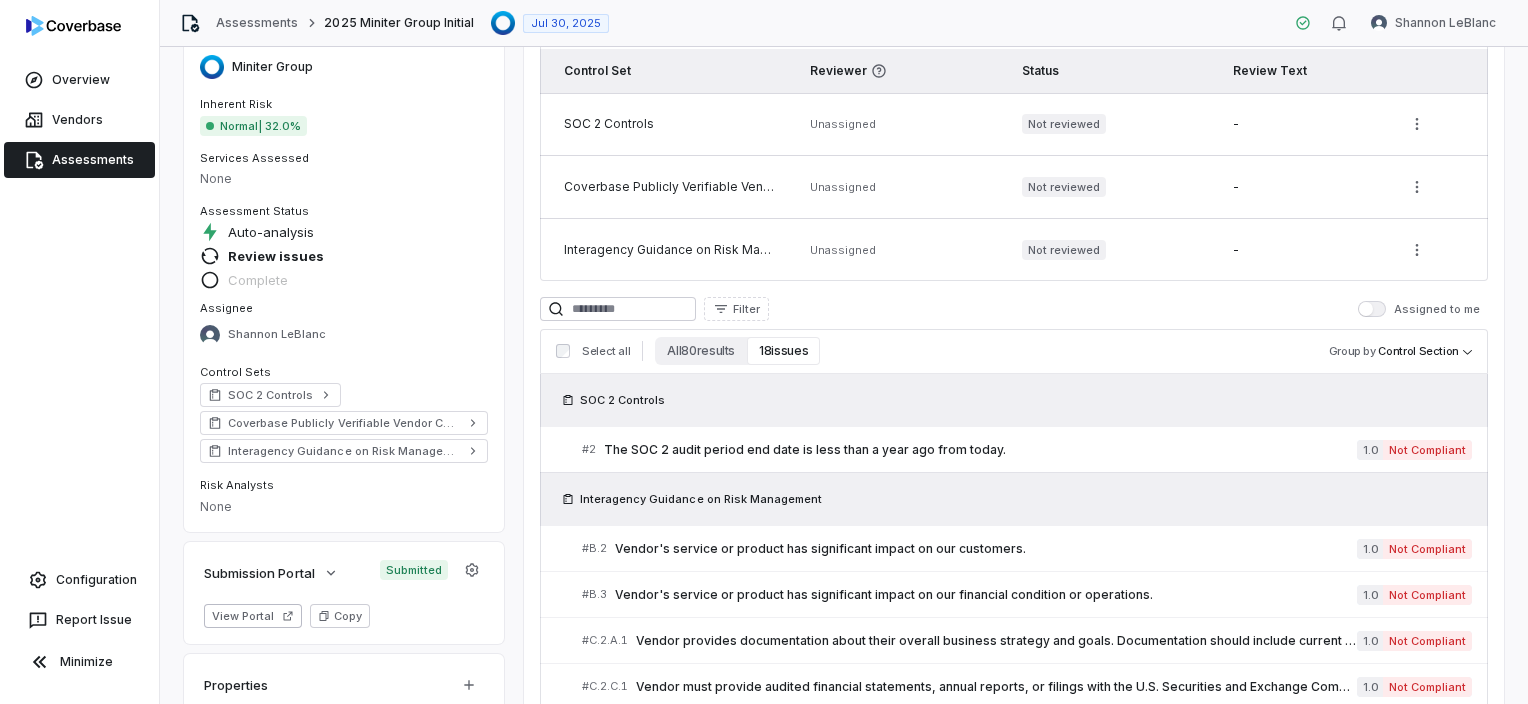 click on "Assessments" at bounding box center (79, 160) 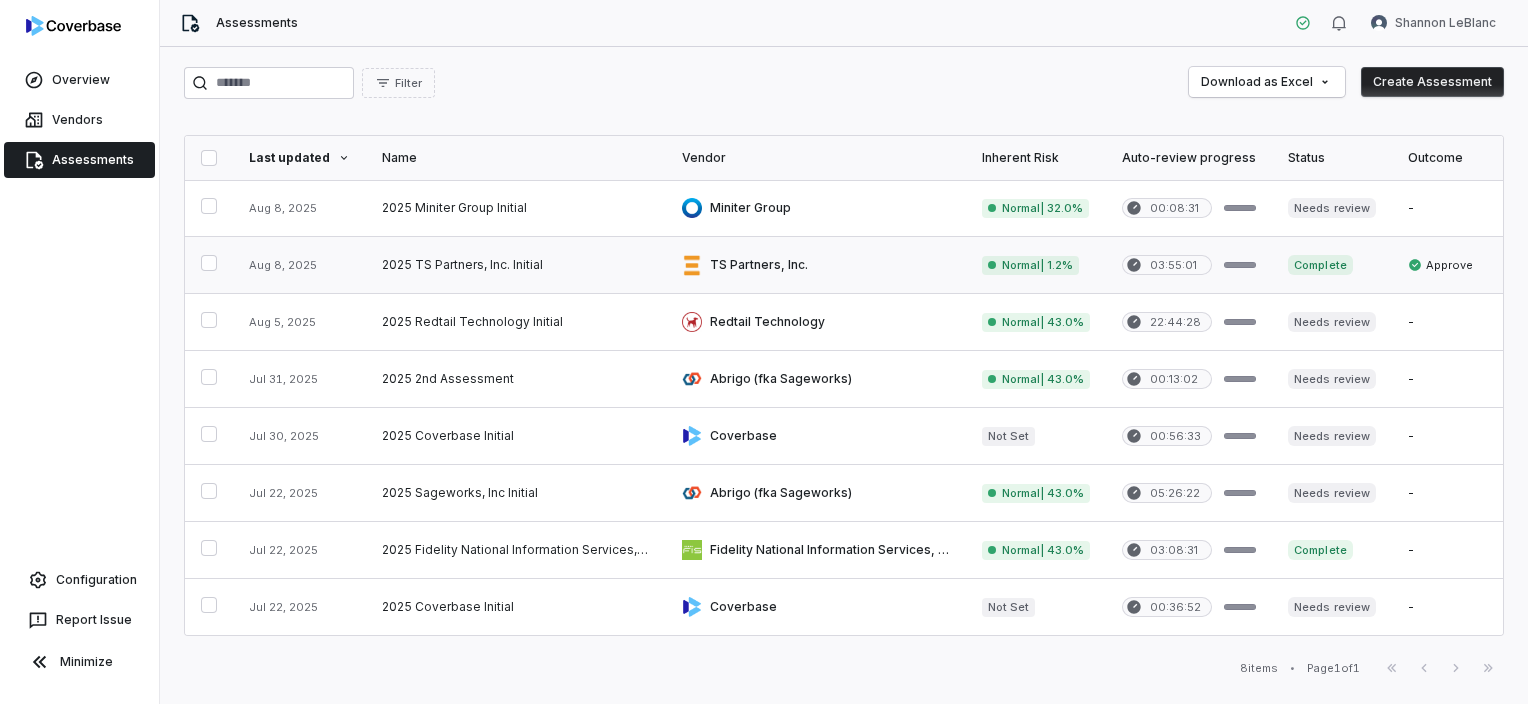click at bounding box center (816, 265) 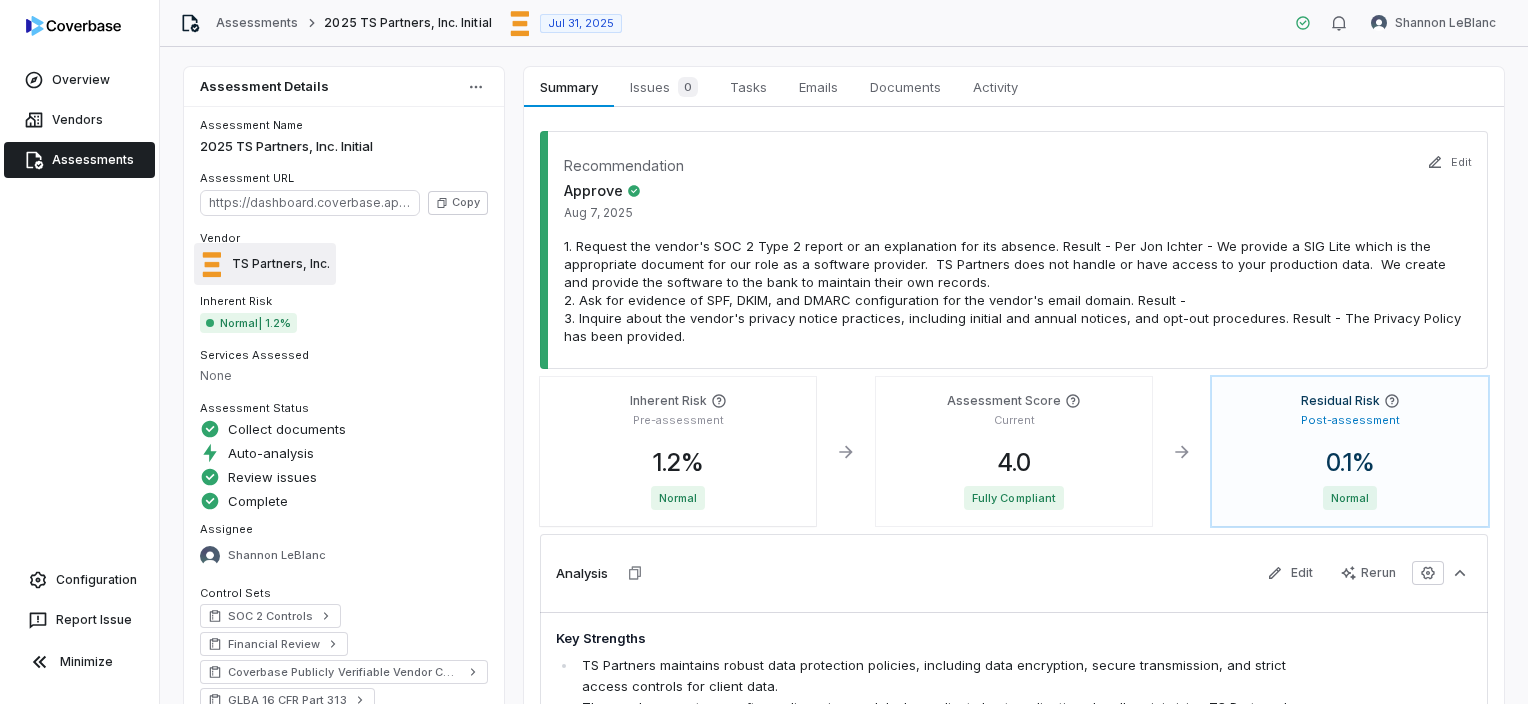 click on "TS Partners, Inc." at bounding box center (281, 264) 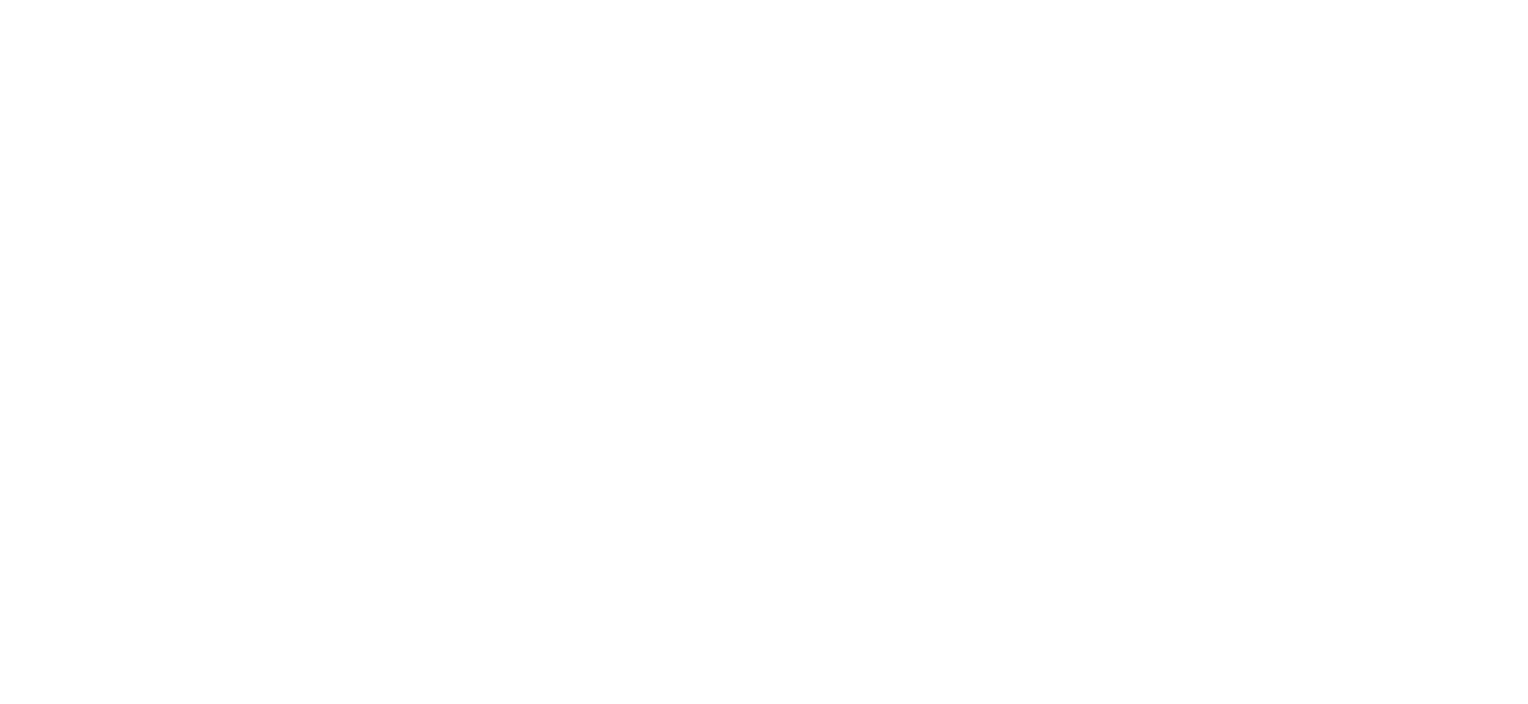 scroll, scrollTop: 0, scrollLeft: 0, axis: both 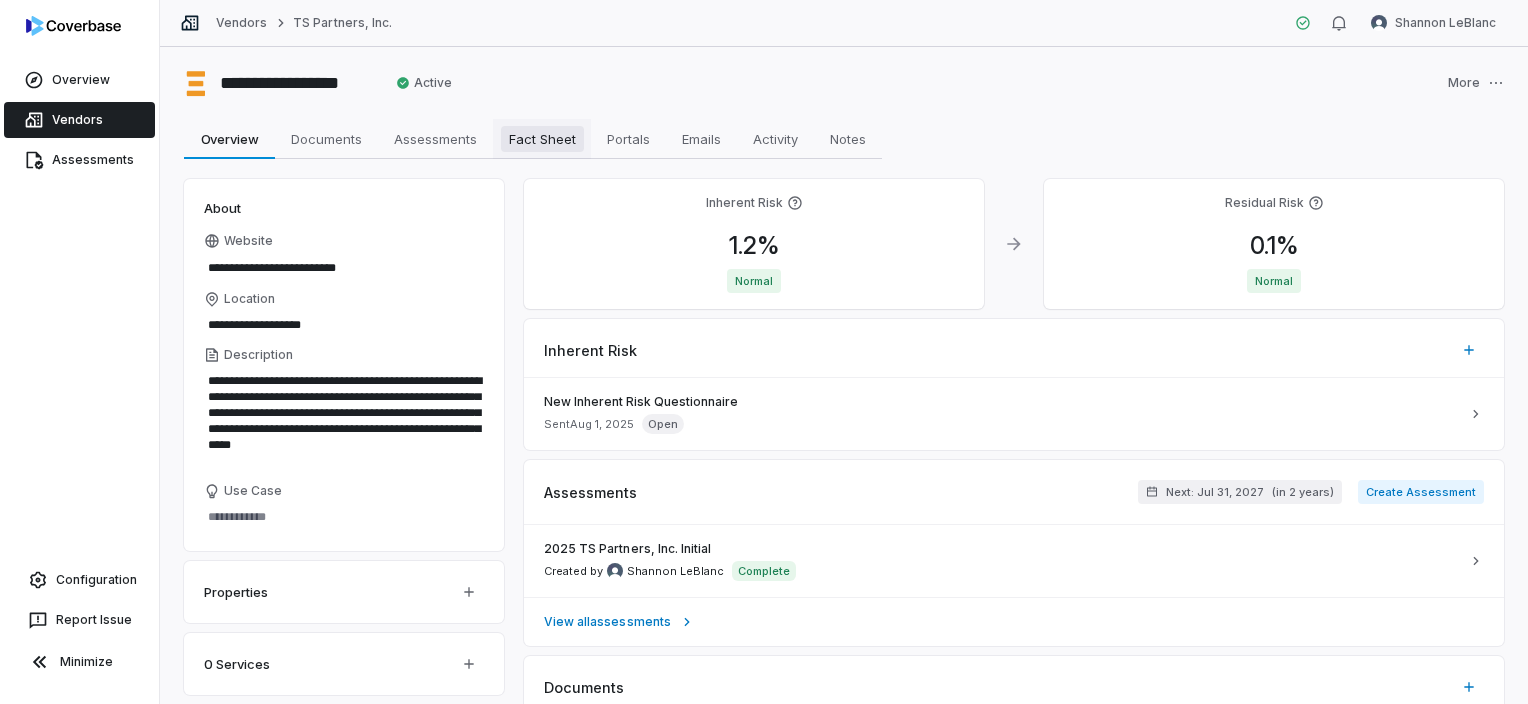 click on "Fact Sheet" at bounding box center [542, 139] 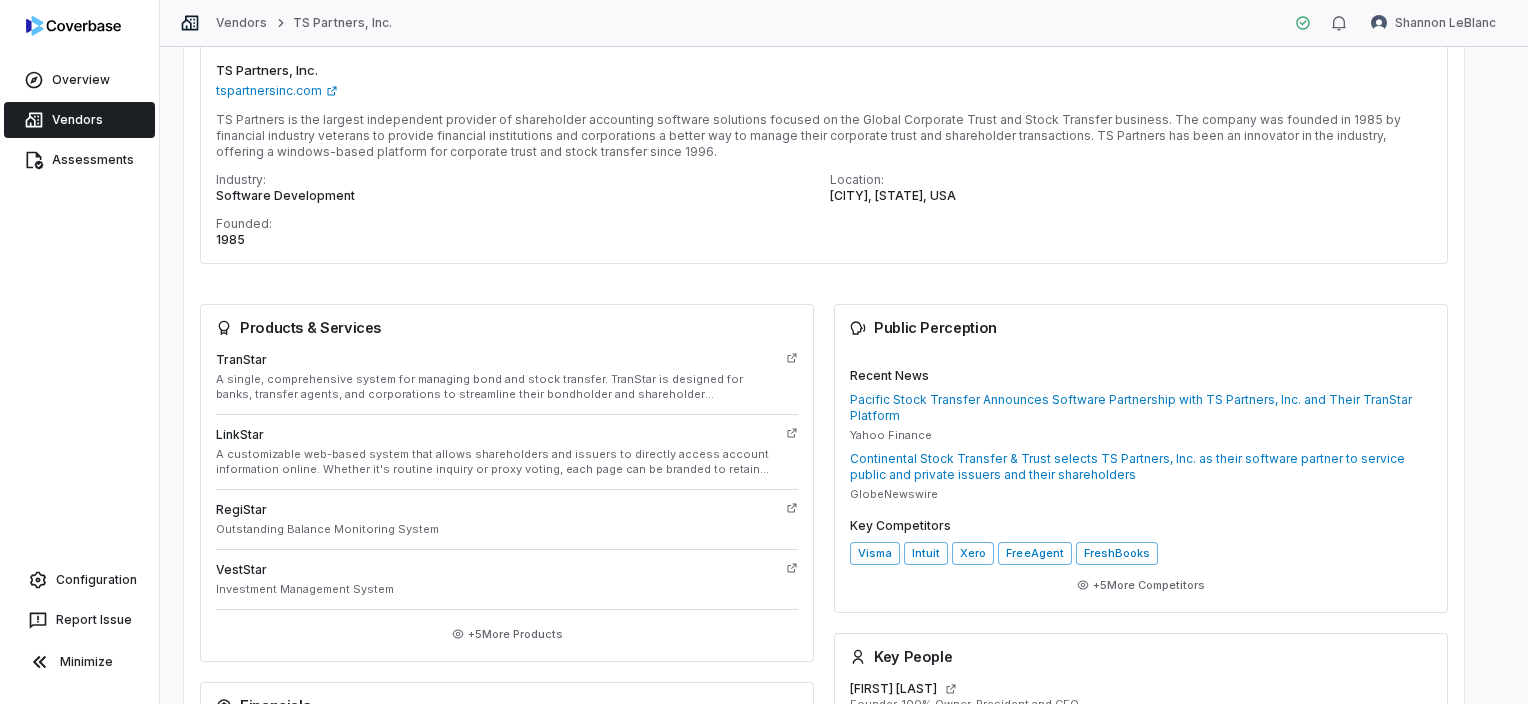 scroll, scrollTop: 0, scrollLeft: 0, axis: both 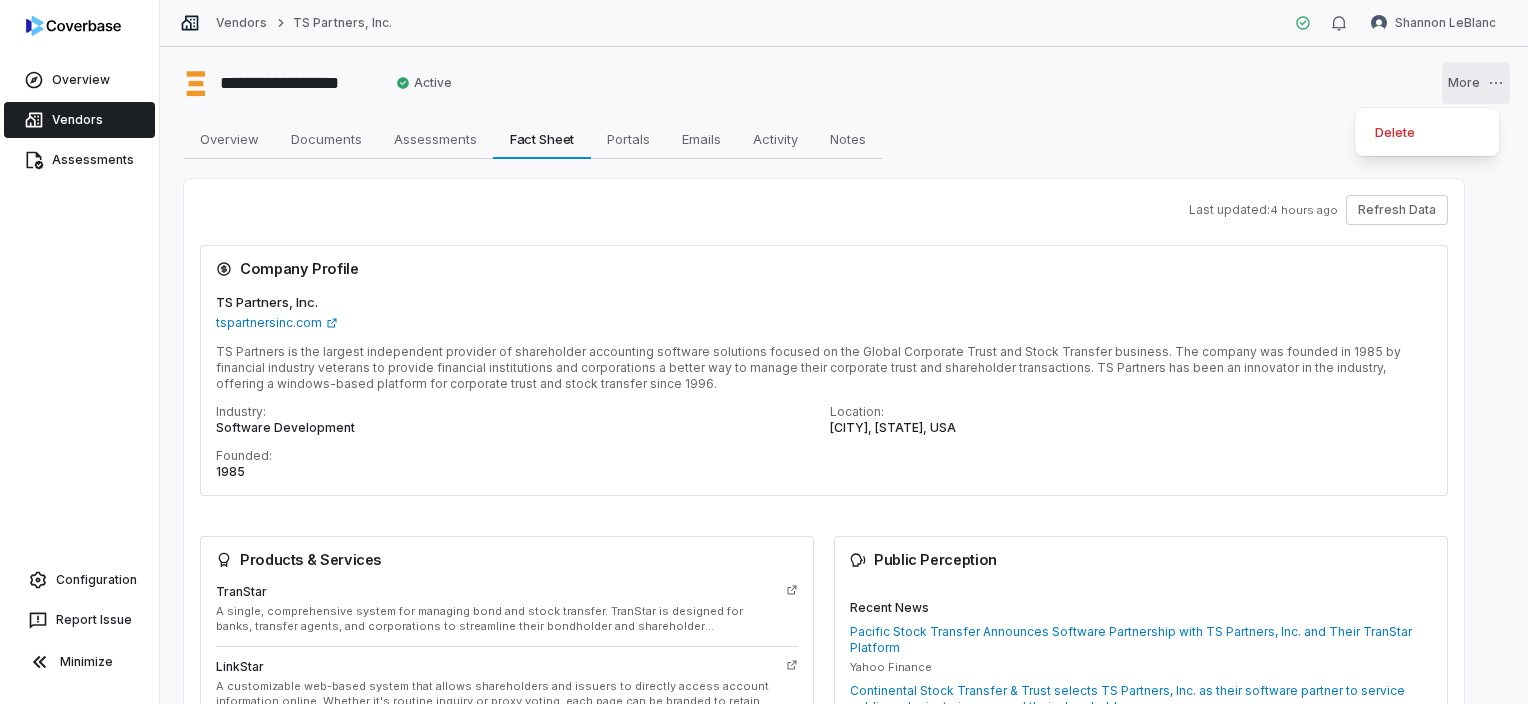 click on "**********" at bounding box center [764, 352] 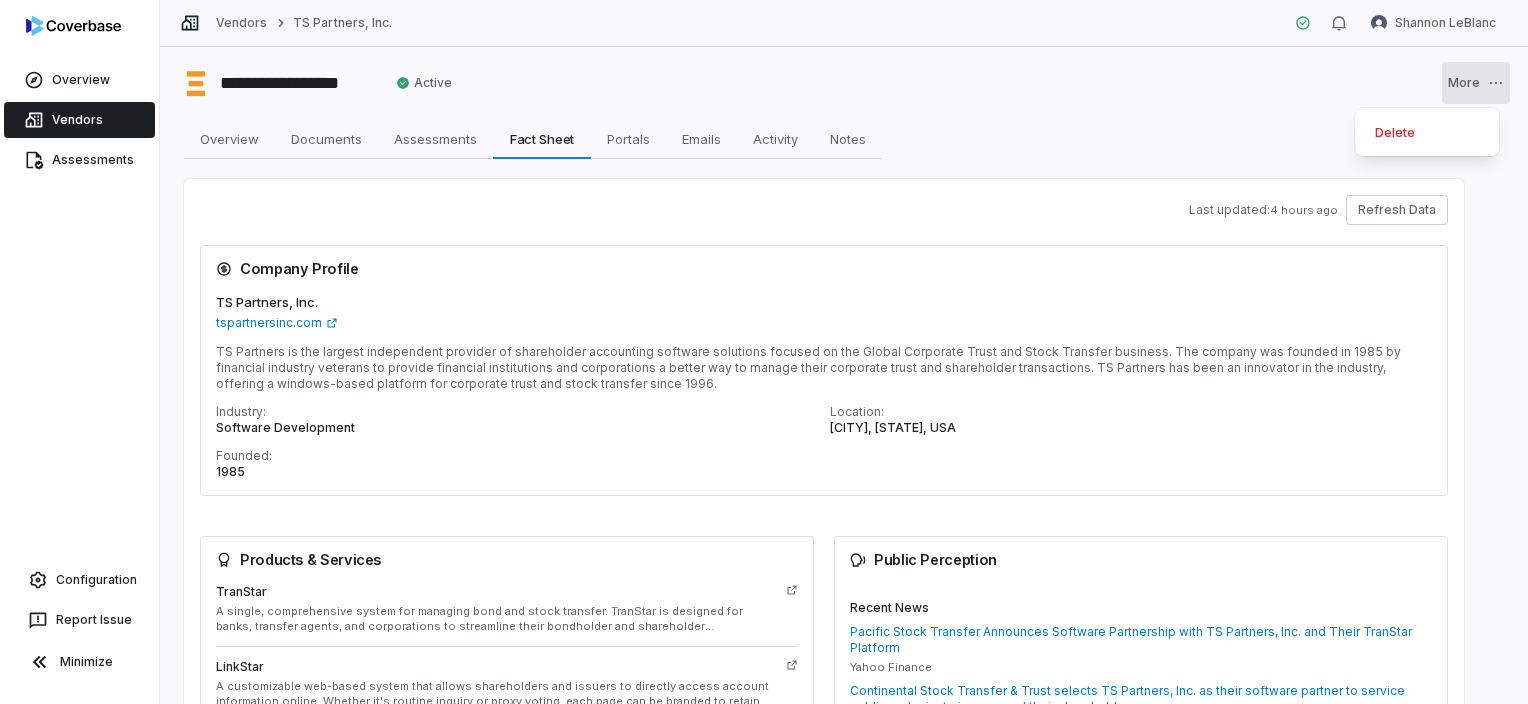 click on "**********" at bounding box center [764, 352] 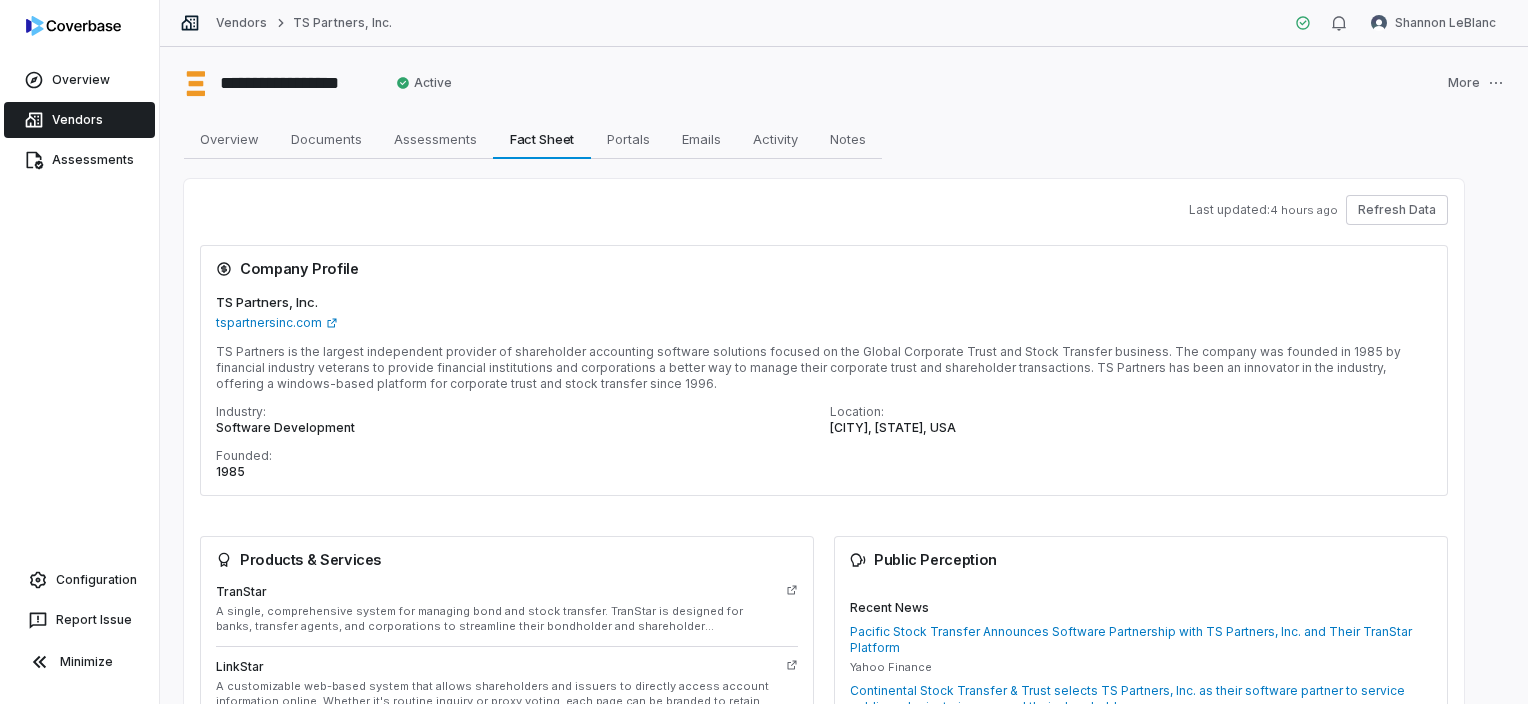 drag, startPoint x: 620, startPoint y: 221, endPoint x: 540, endPoint y: 214, distance: 80.305664 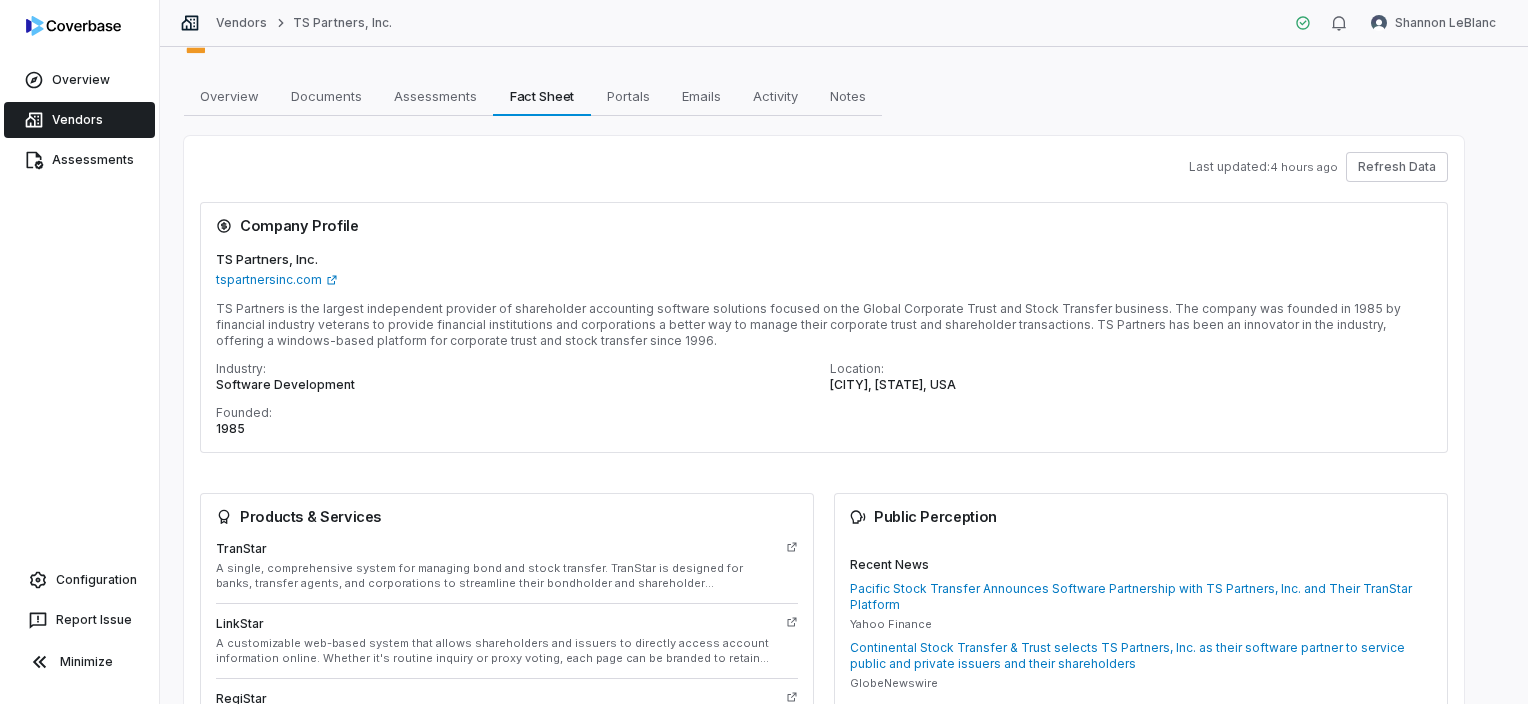 scroll, scrollTop: 0, scrollLeft: 0, axis: both 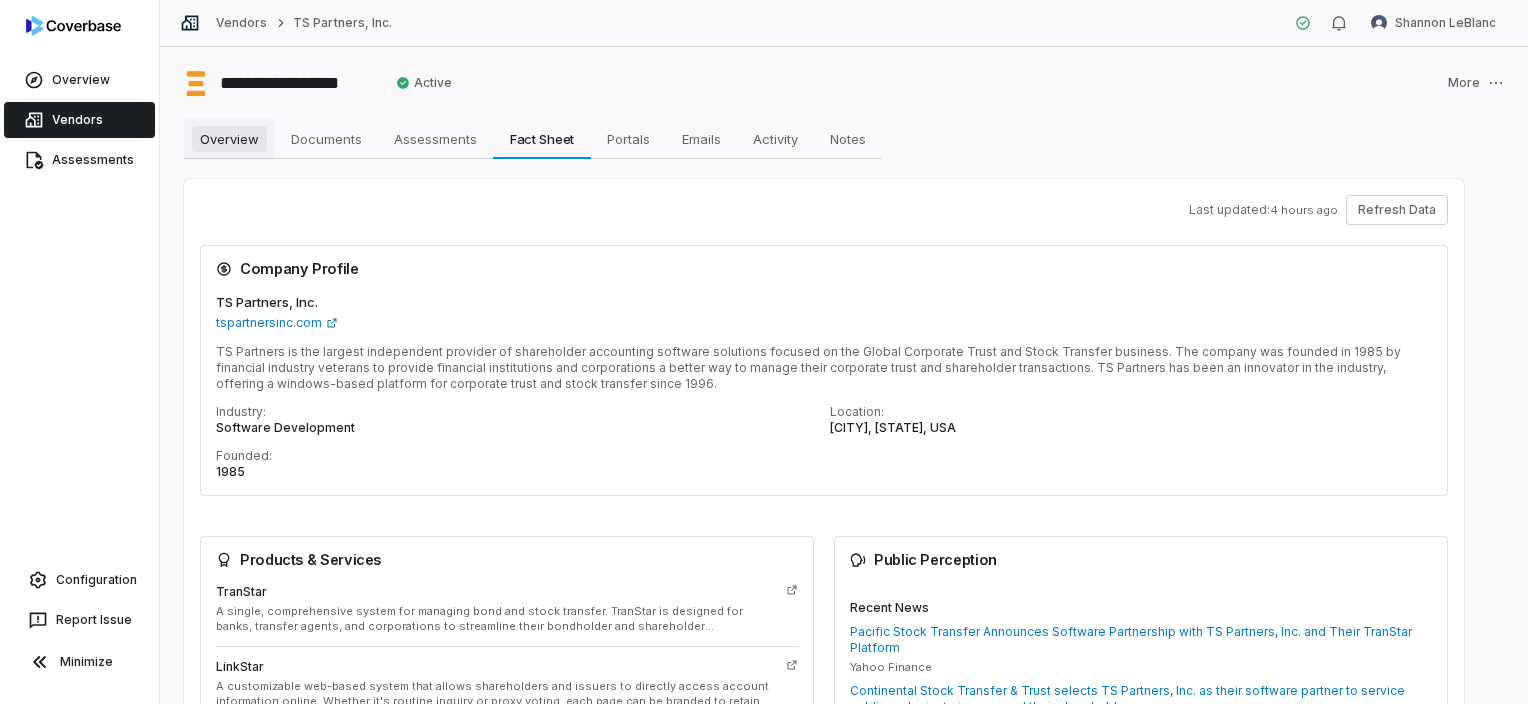 click on "Overview" at bounding box center [229, 139] 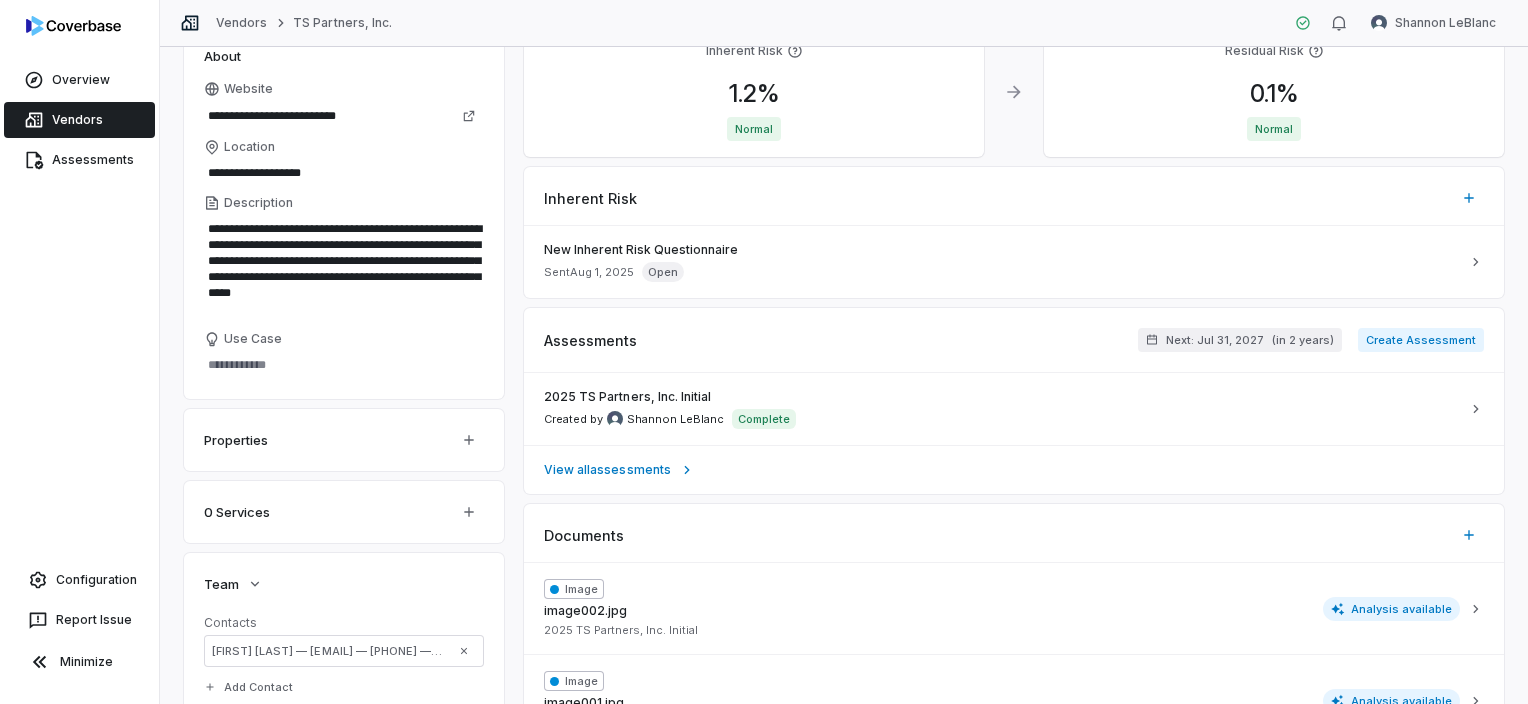 scroll, scrollTop: 0, scrollLeft: 0, axis: both 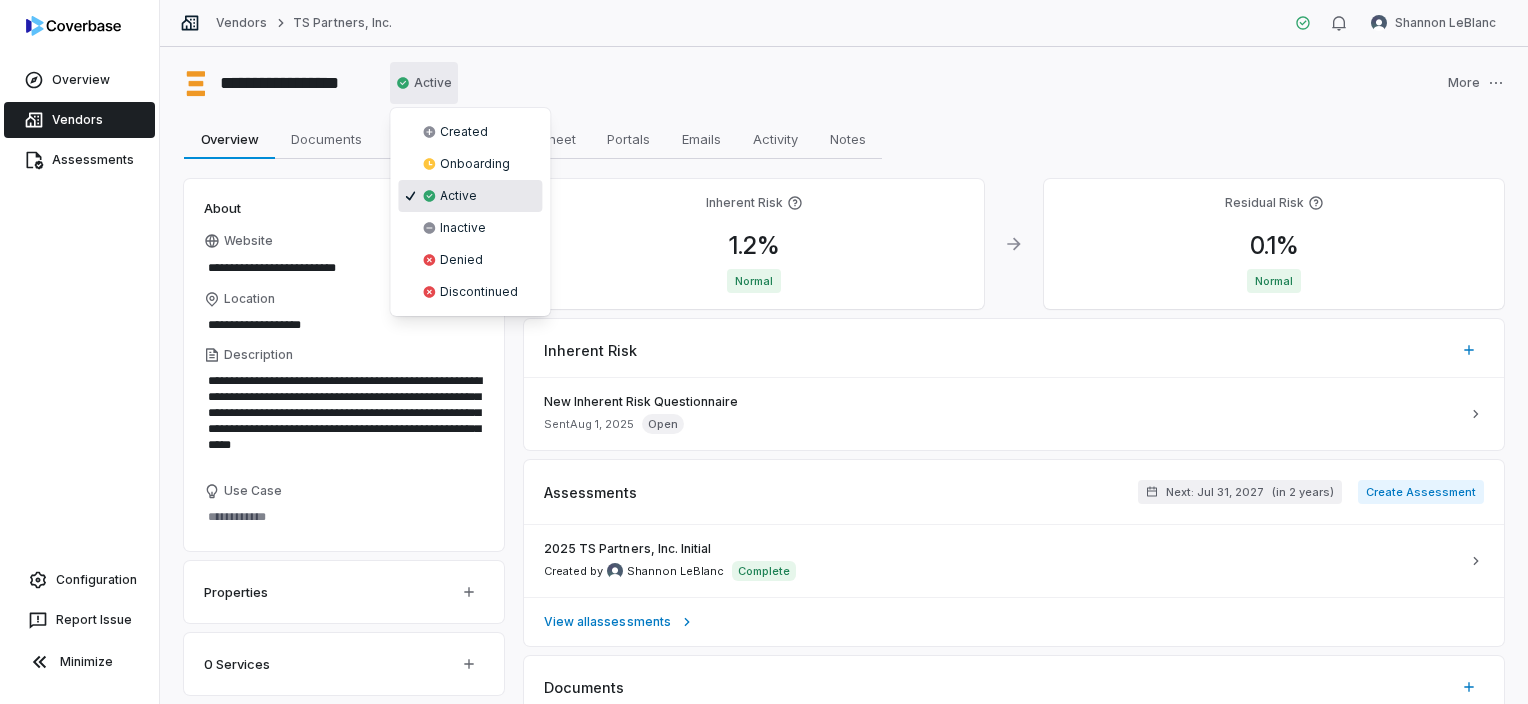 click on "**********" at bounding box center (764, 352) 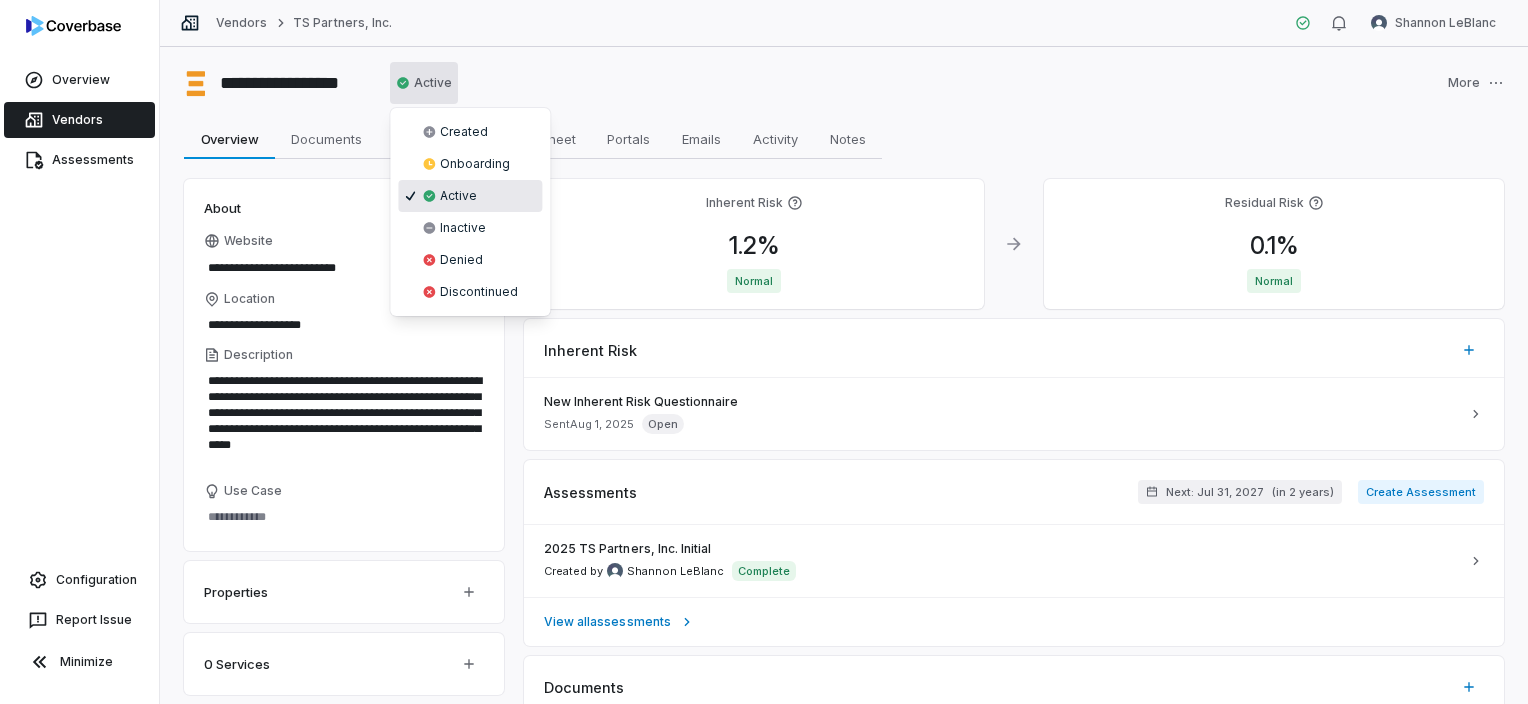click on "**********" at bounding box center [764, 352] 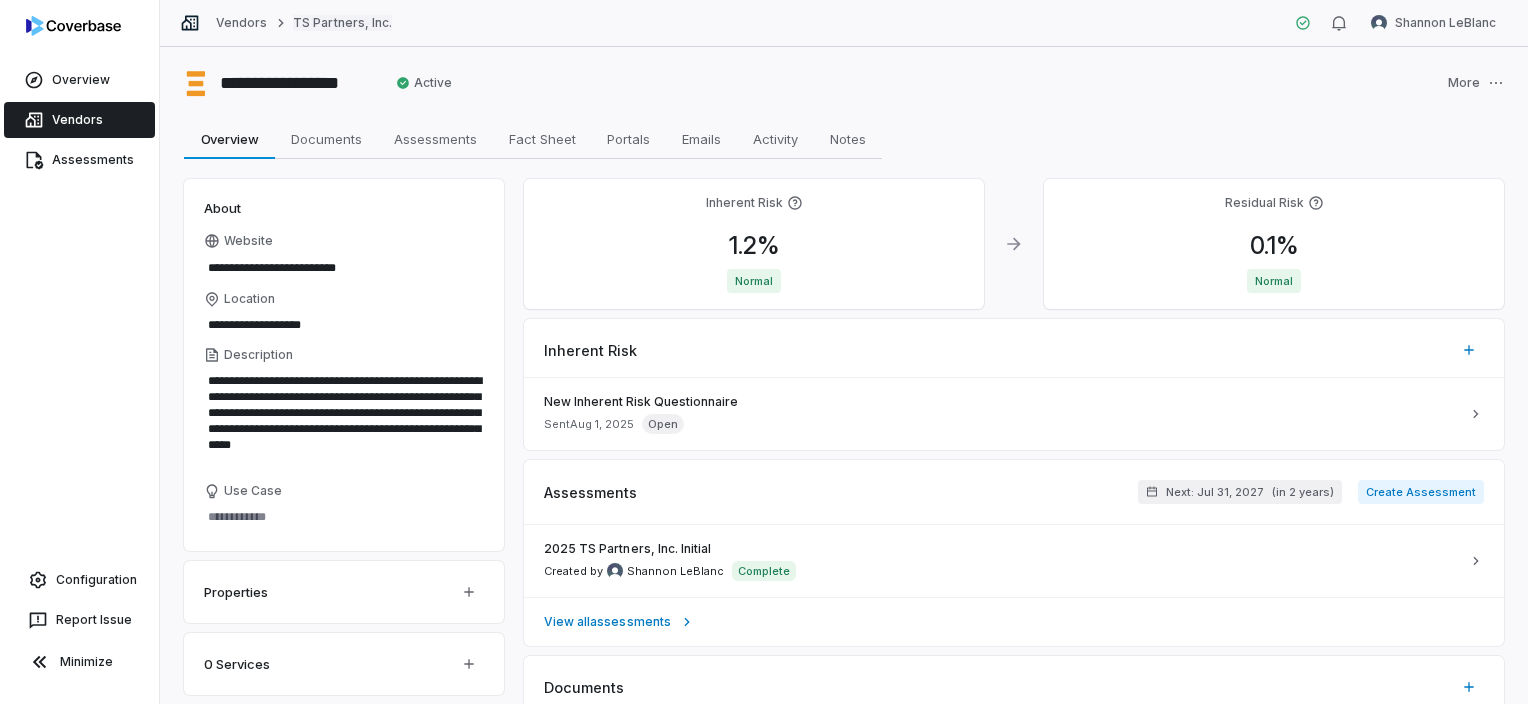 click on "TS Partners, Inc." at bounding box center (342, 23) 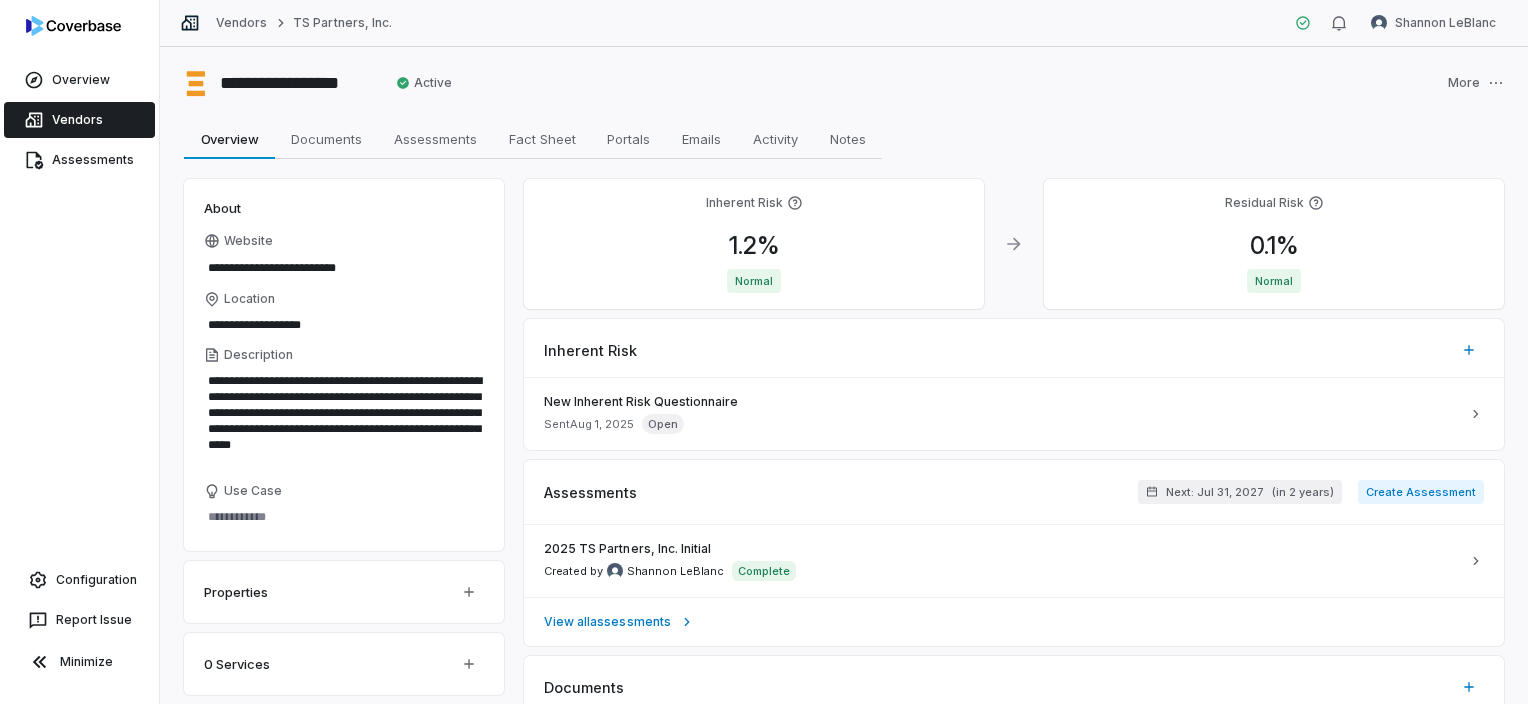 click on "Vendors" at bounding box center (79, 120) 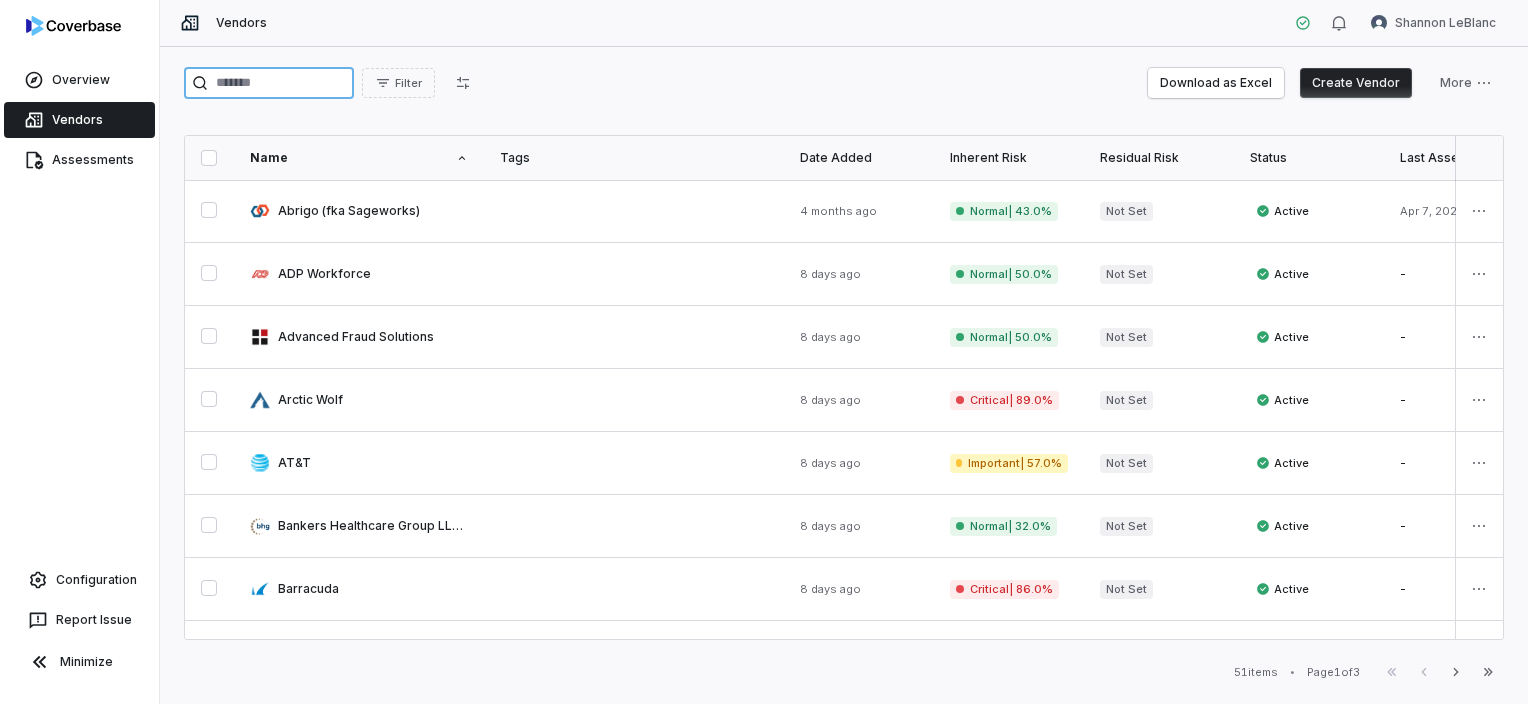 click at bounding box center [269, 83] 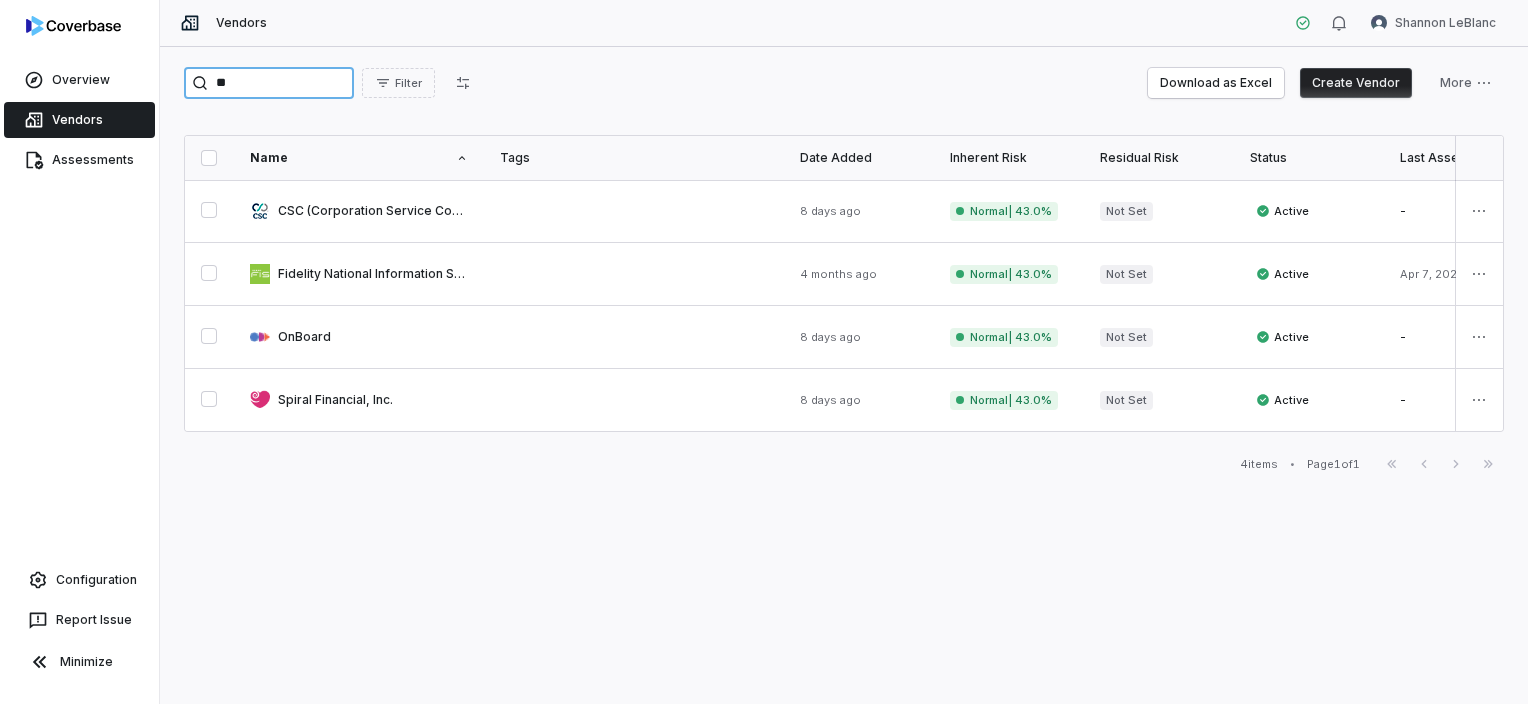 type on "*" 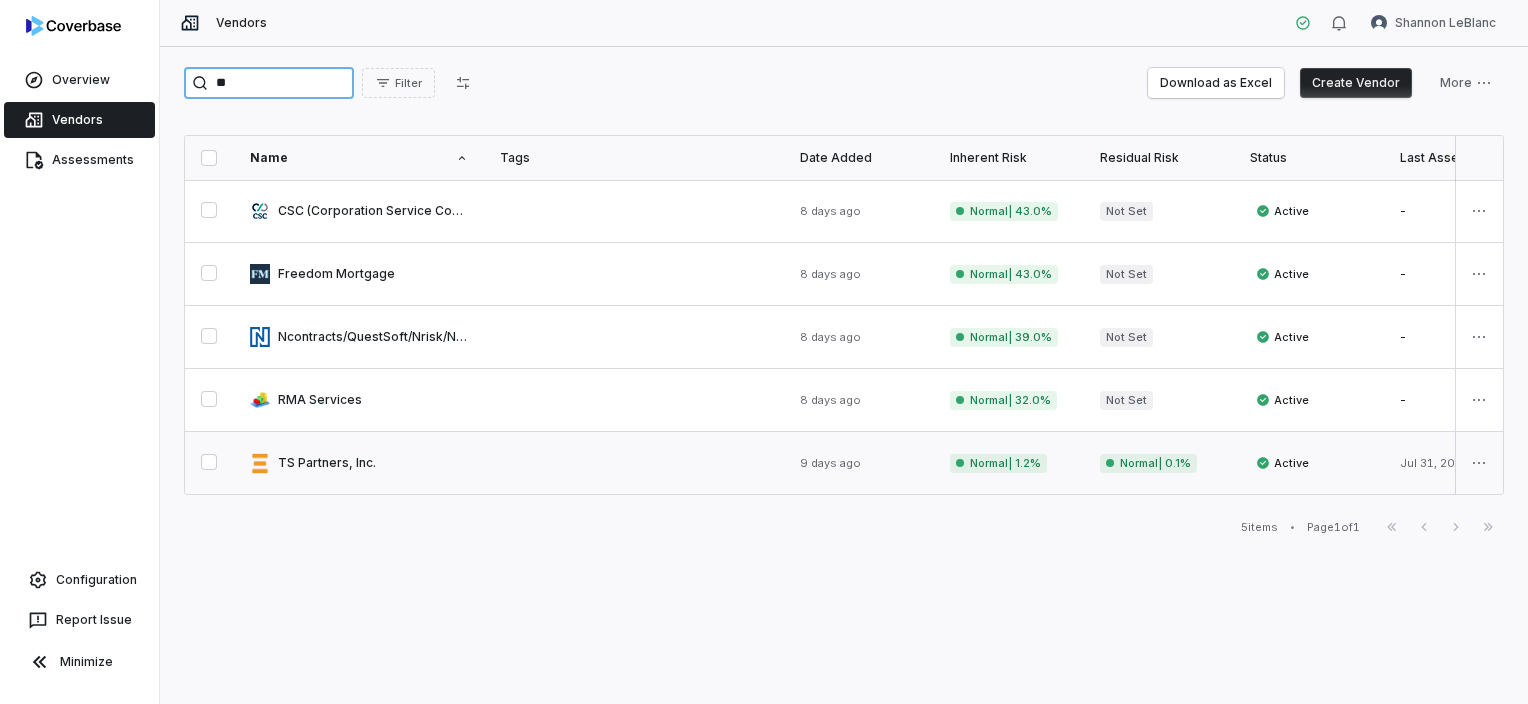 type on "**" 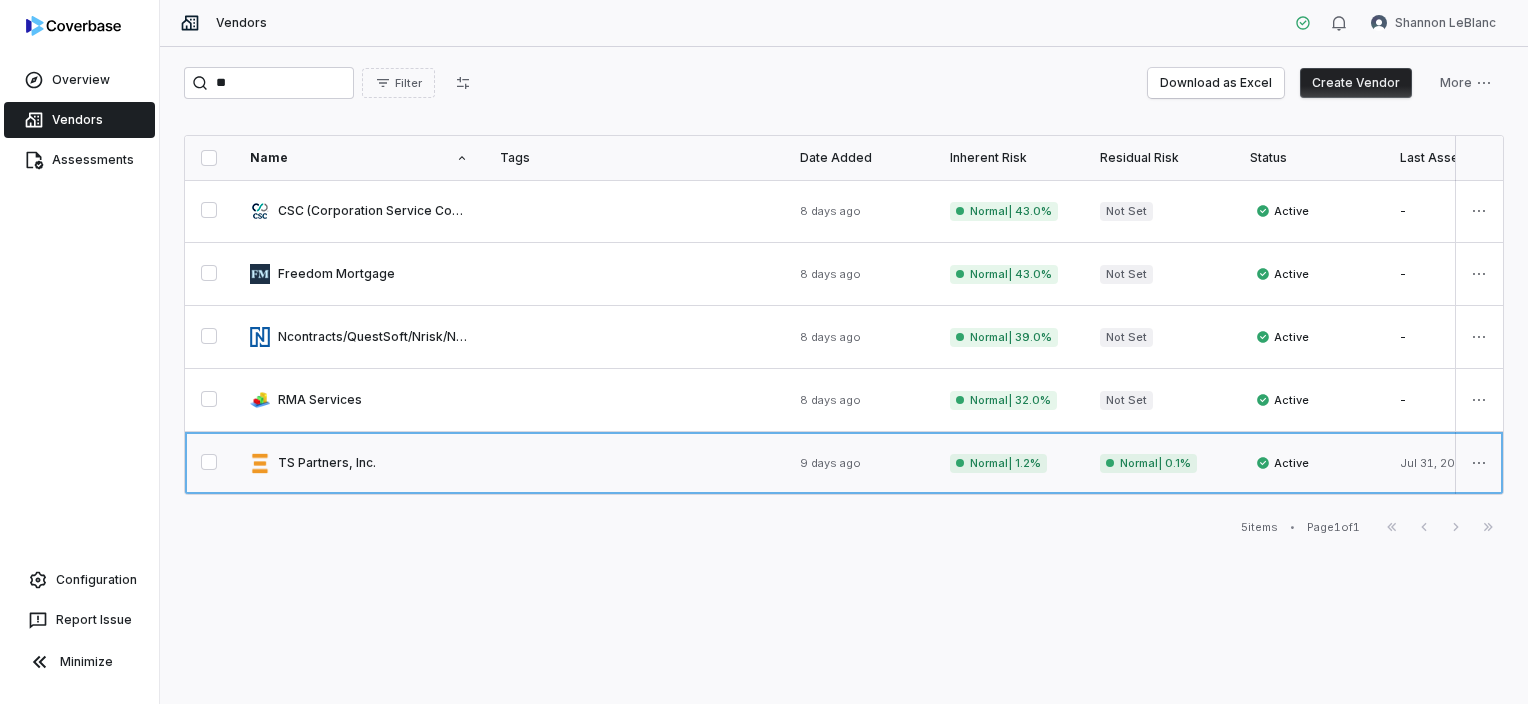 click at bounding box center [359, 463] 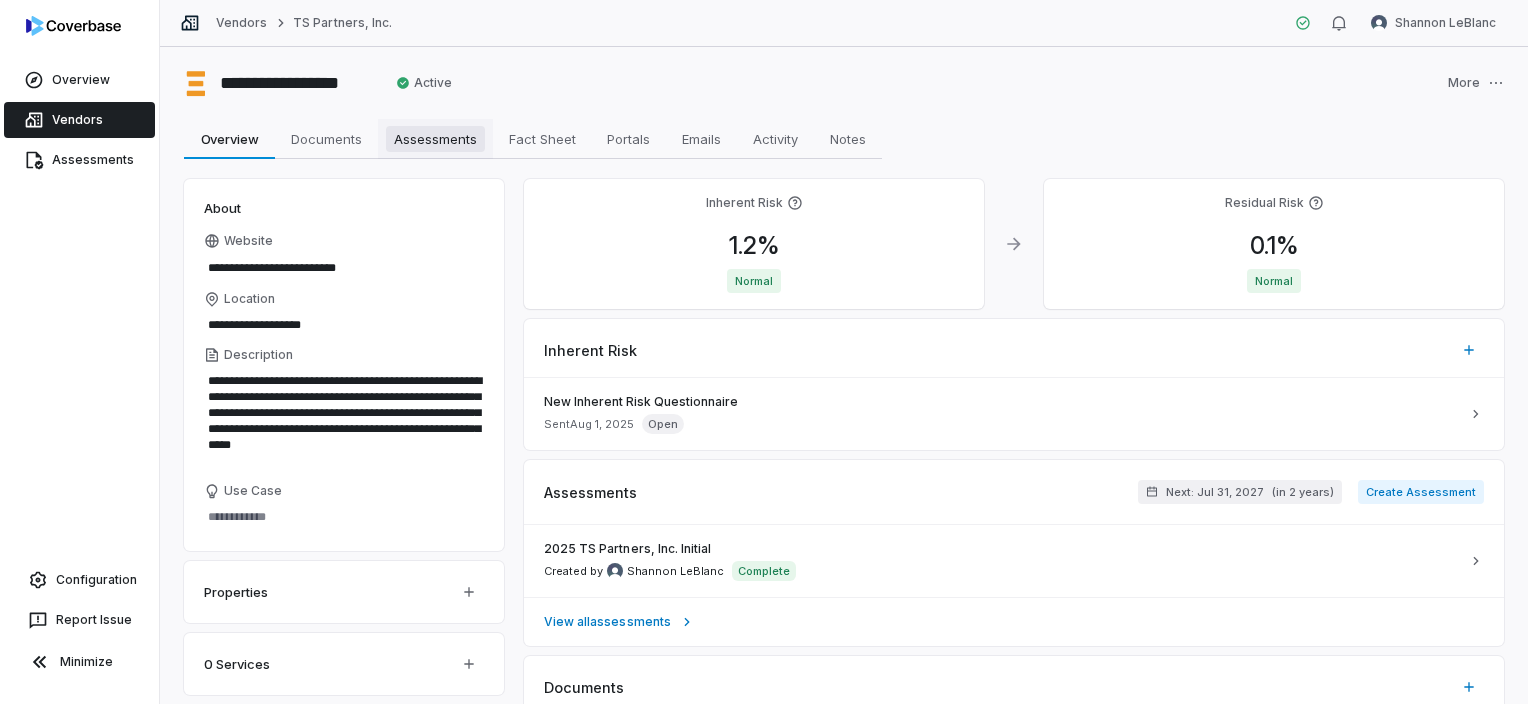 click on "Assessments" at bounding box center [435, 139] 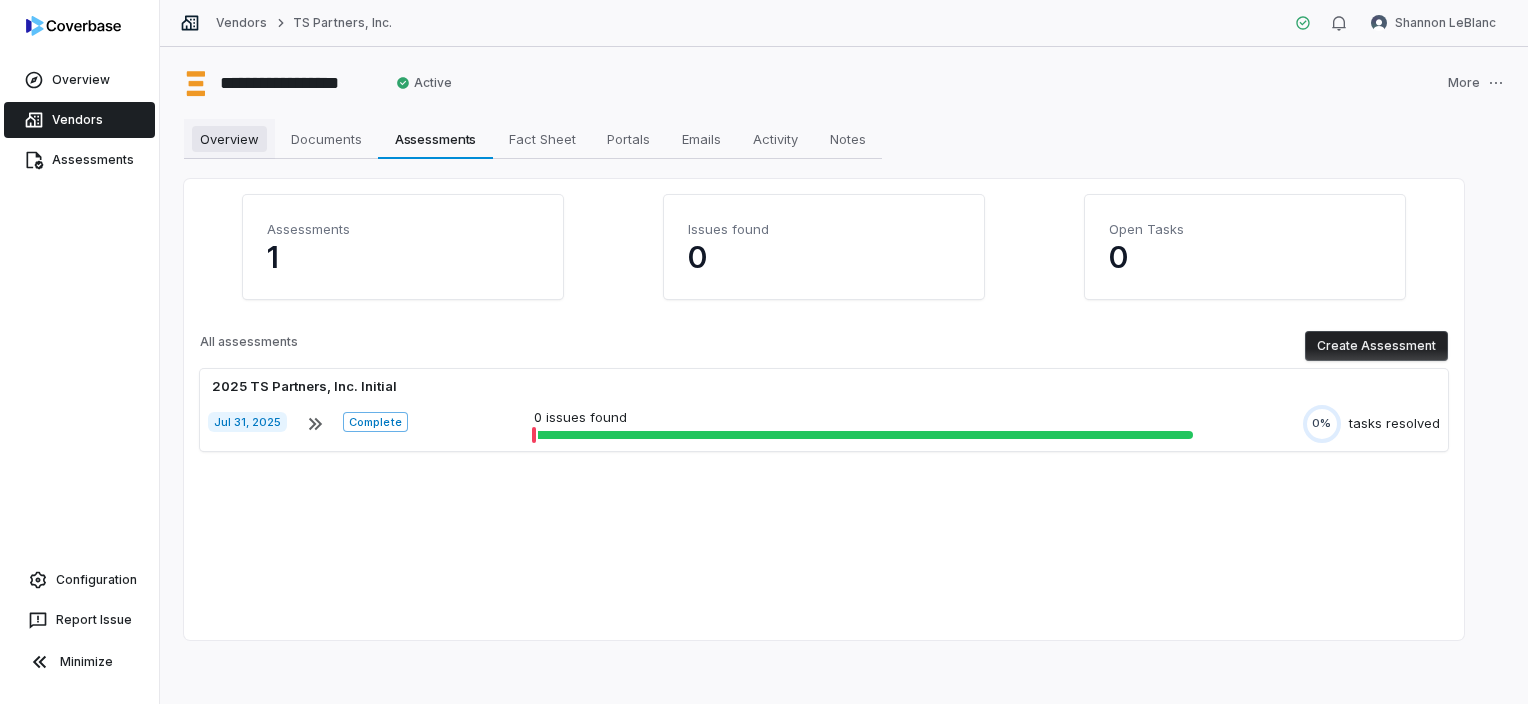 click on "Overview" at bounding box center [229, 139] 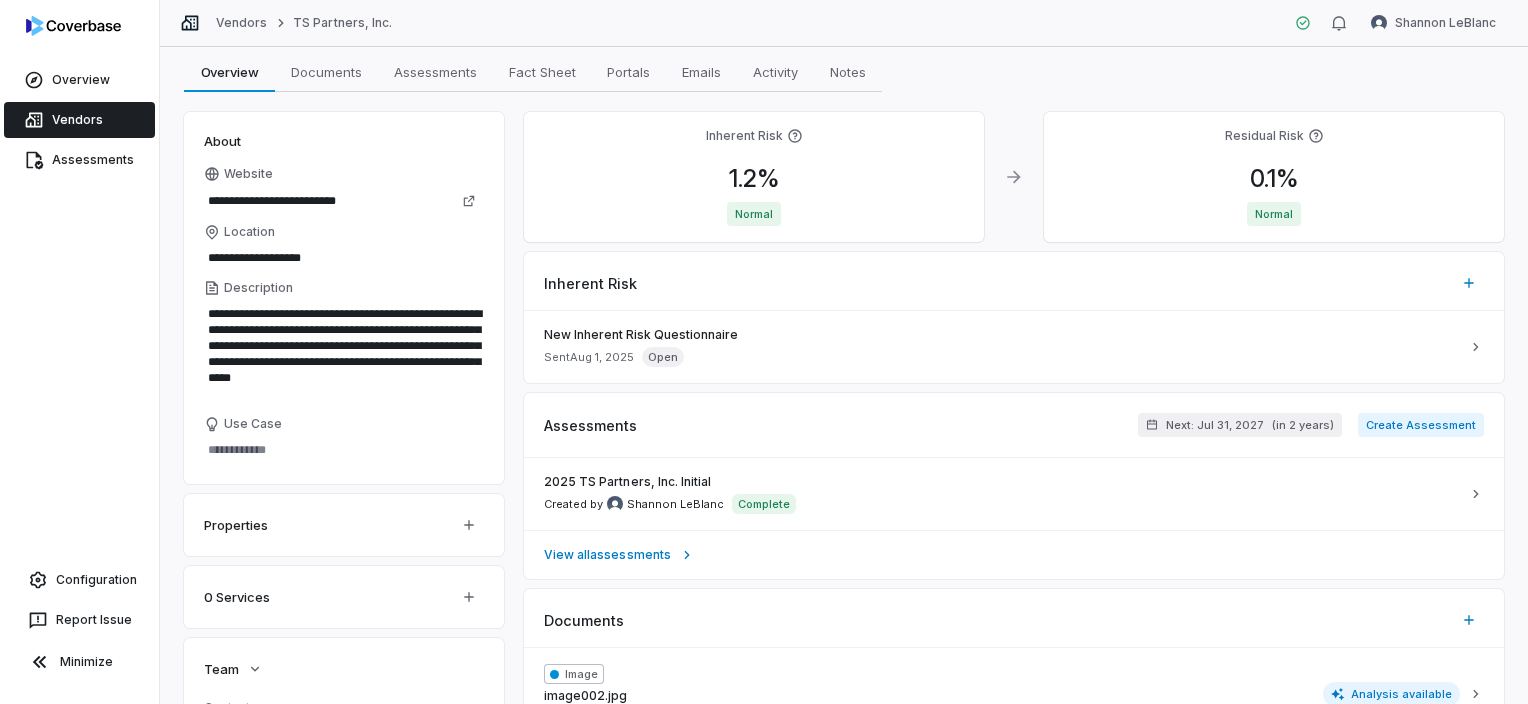scroll, scrollTop: 0, scrollLeft: 0, axis: both 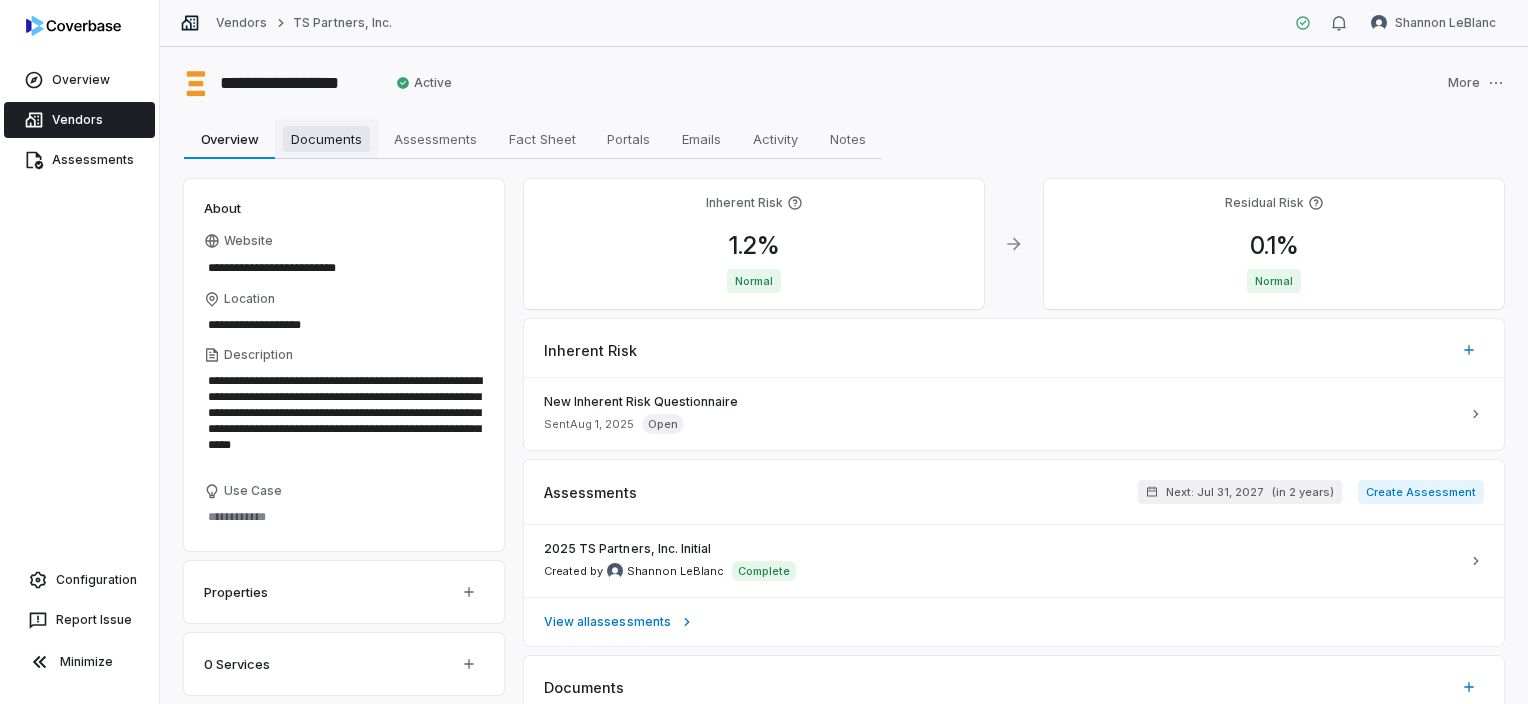 click on "Documents Documents" at bounding box center (326, 139) 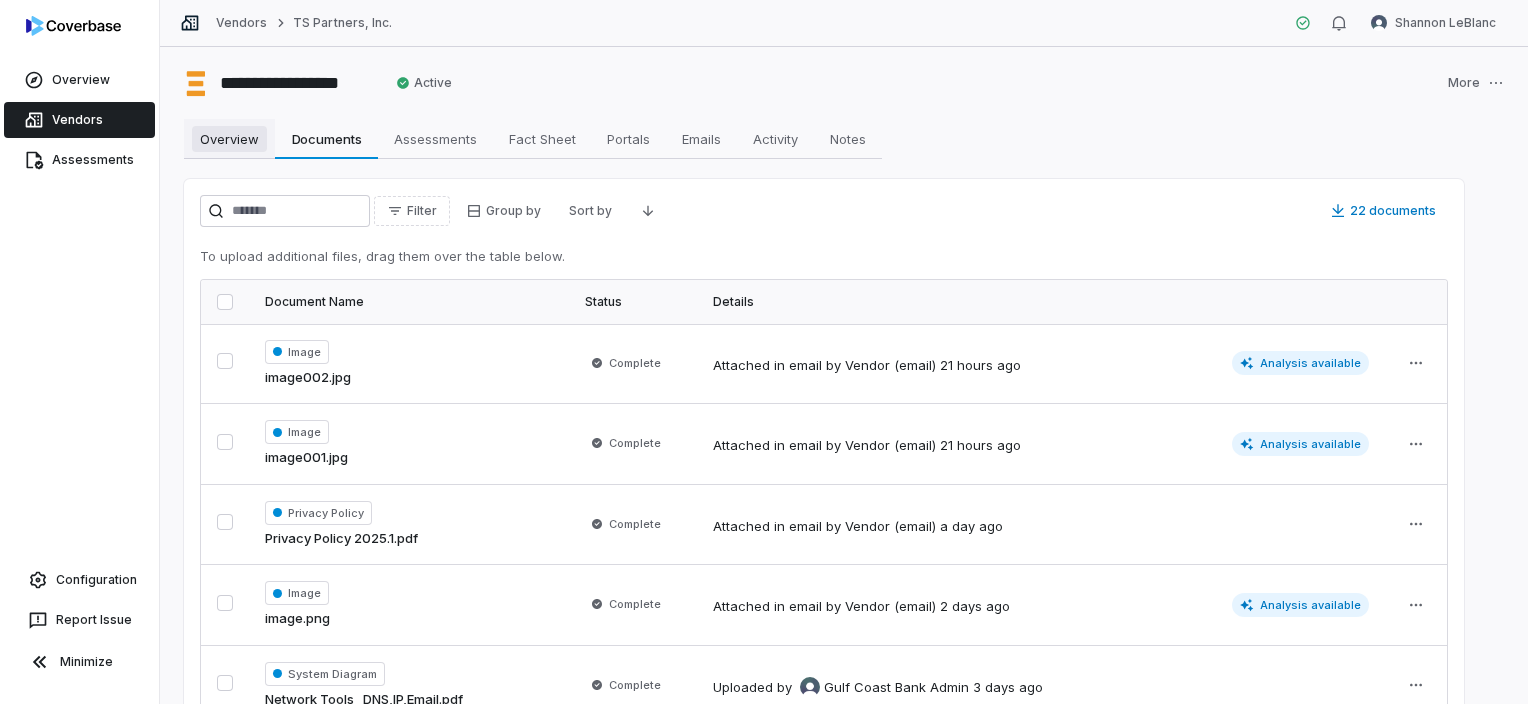 click on "Overview" at bounding box center (229, 139) 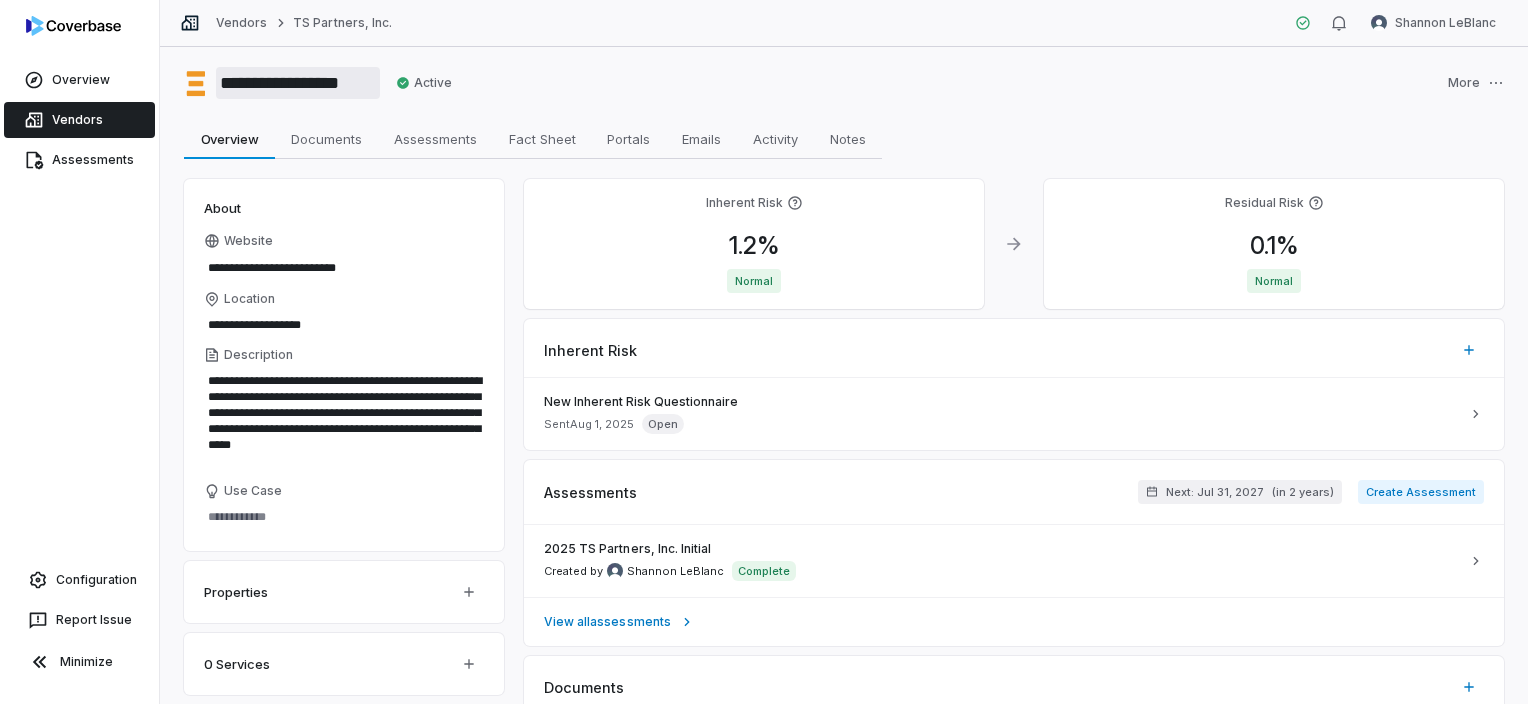 click on "**********" at bounding box center [298, 83] 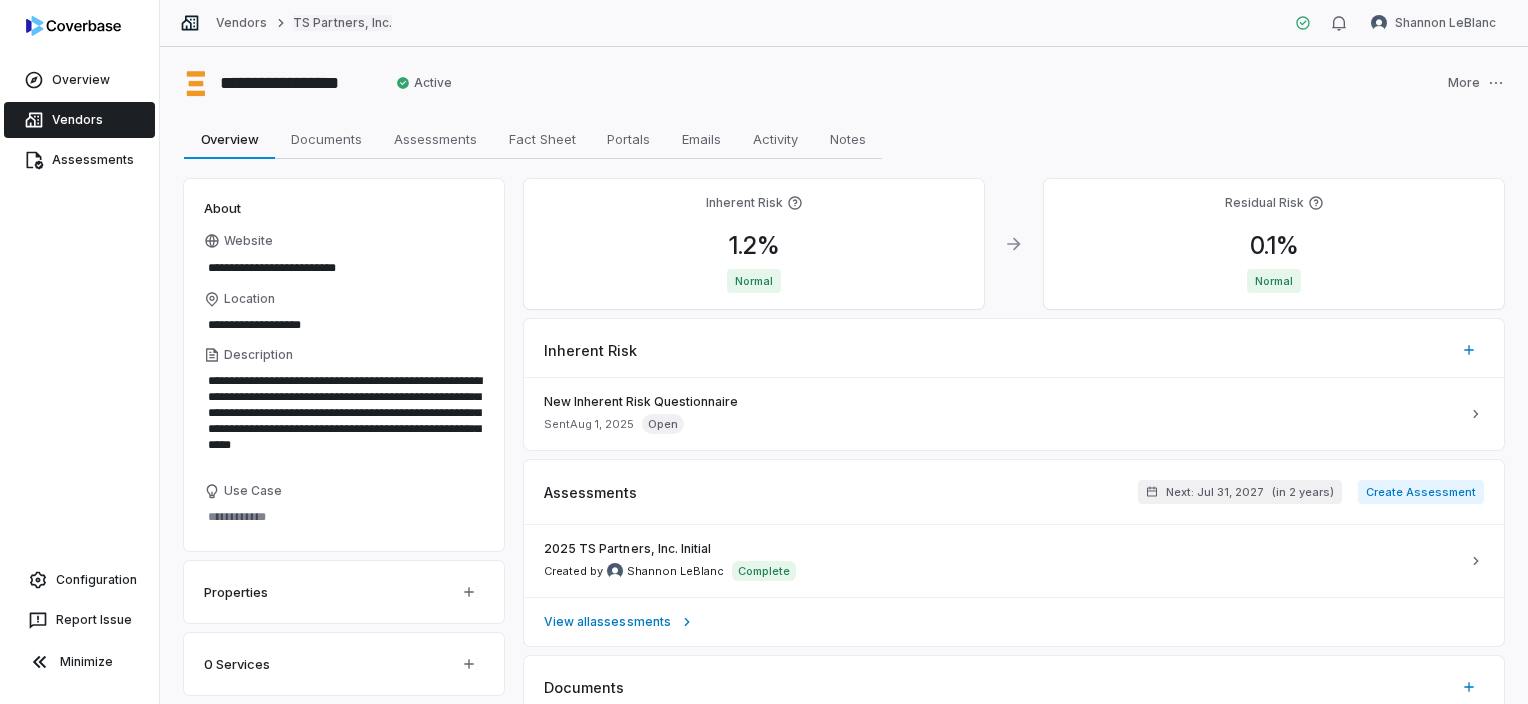 click on "TS Partners, Inc." at bounding box center [342, 23] 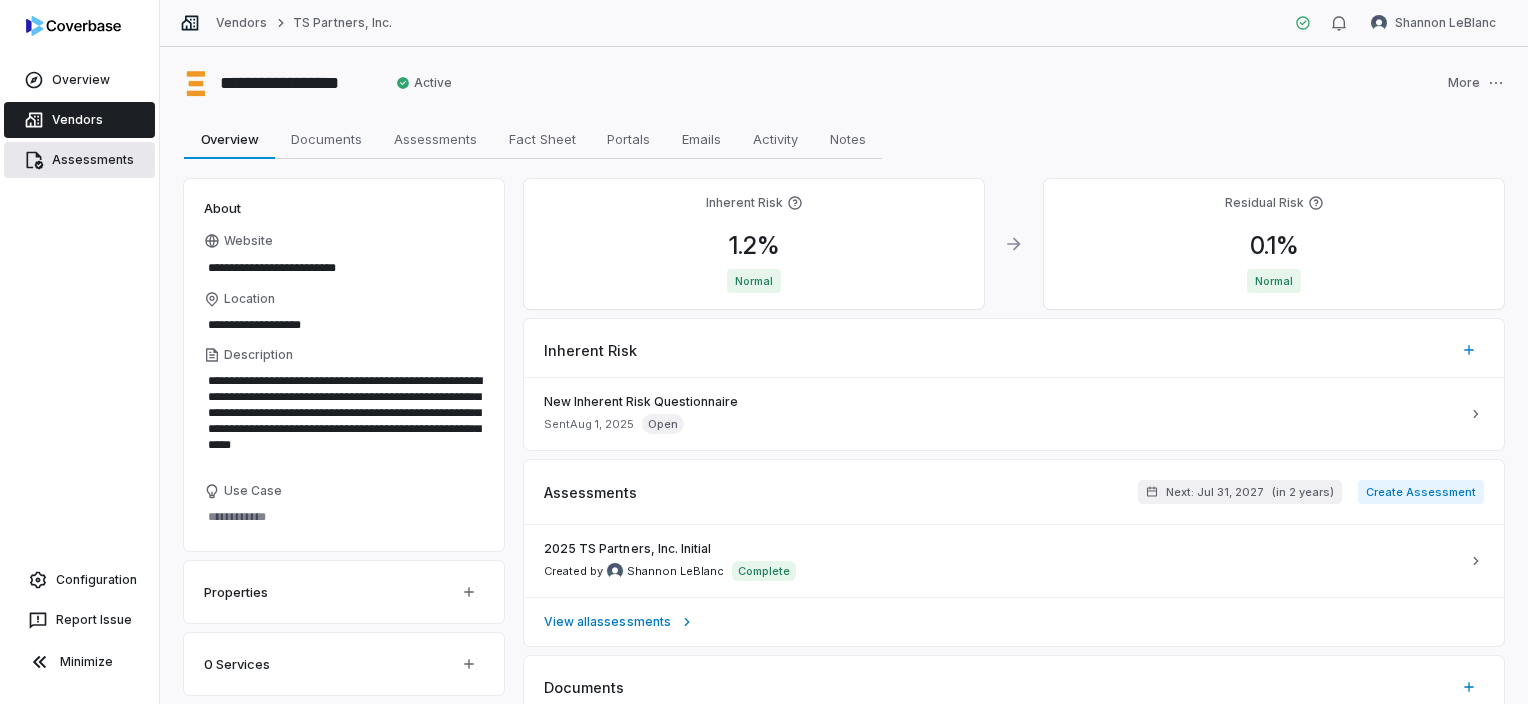 click on "Assessments" at bounding box center (79, 160) 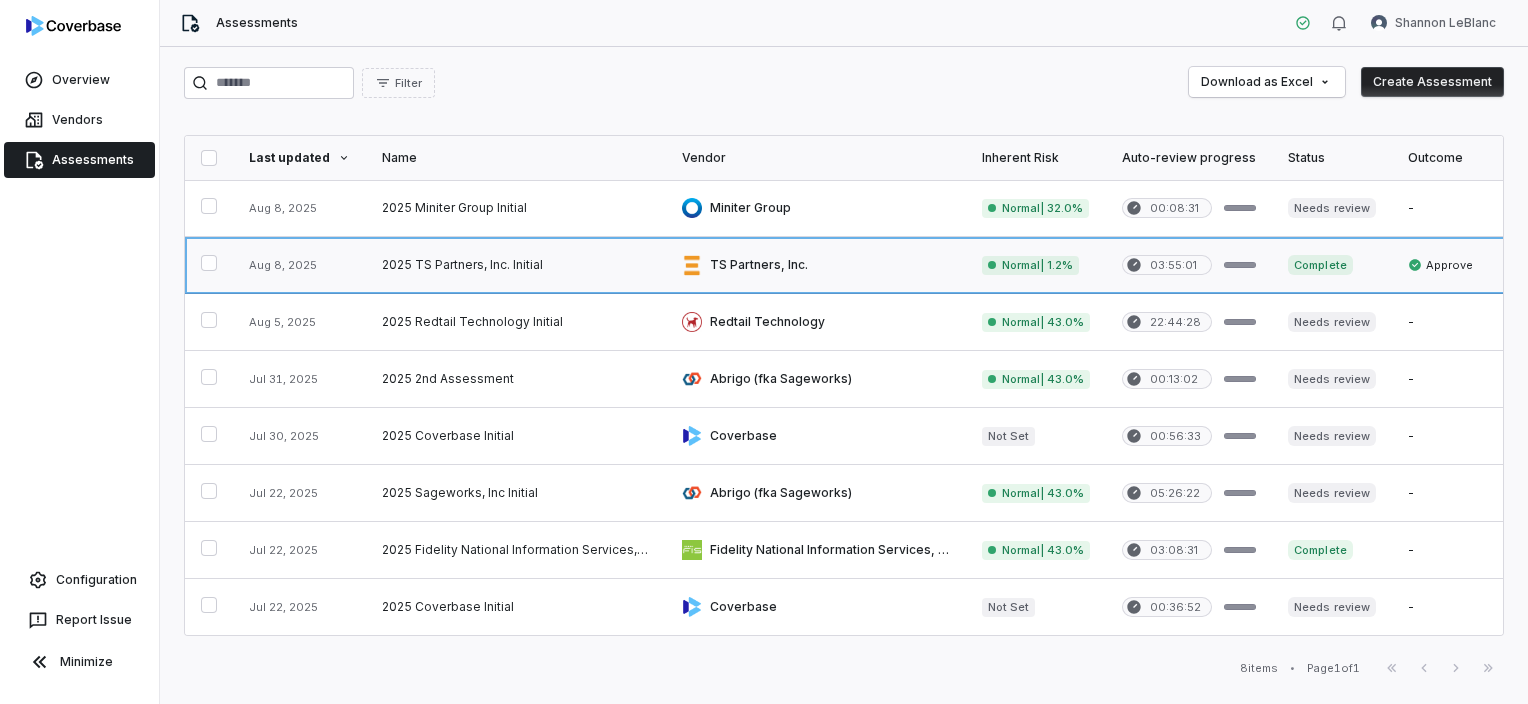 click at bounding box center (516, 265) 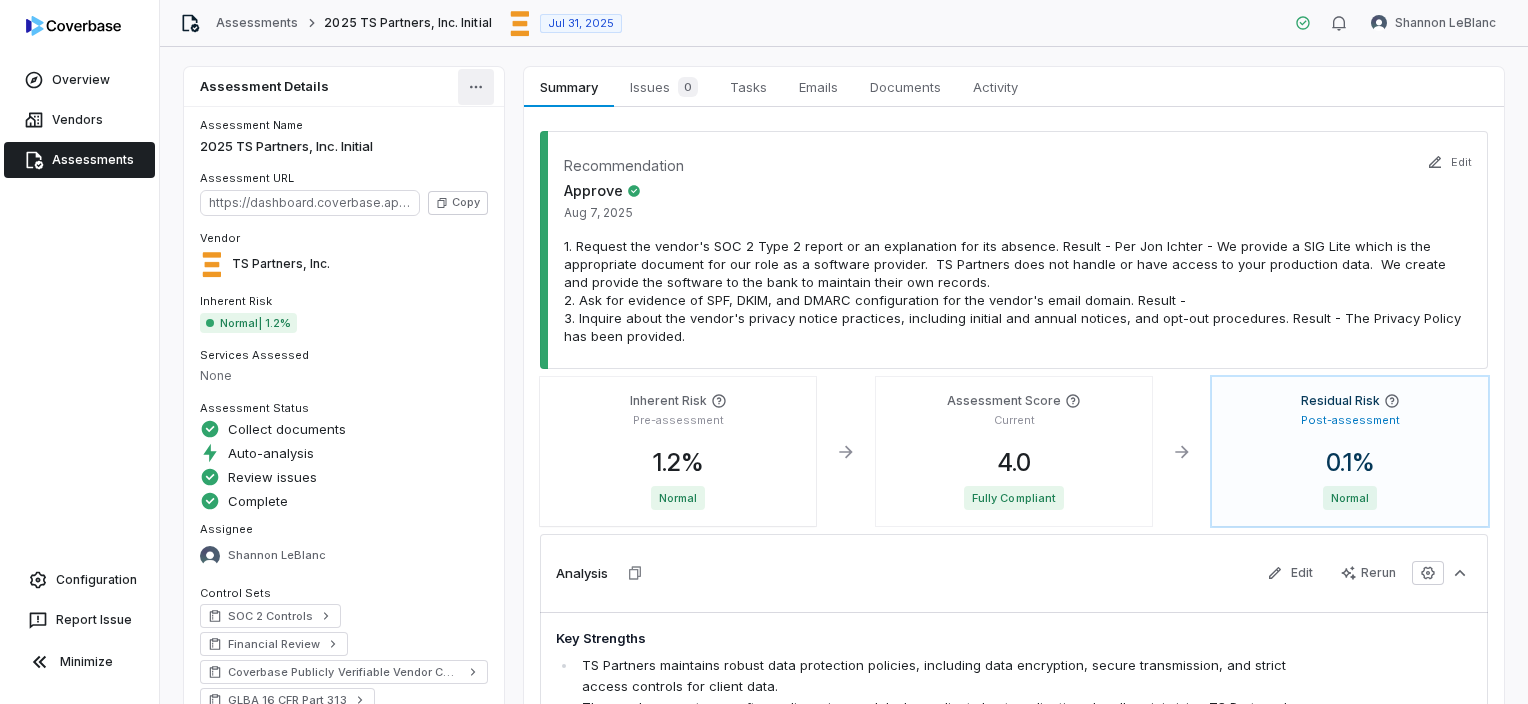 click on "Overview Vendors Assessments Configuration Report Issue Minimize Assessments 2025 TS Partners, Inc. Initial Jul 31, 2025 Shannon LeBlanc Assessment Details Assessment Name 2025 TS Partners, Inc. Initial Assessment URL  https://dashboard.coverbase.app/assessments/cbqsrw_05a73d6f9f404dc2b4329e125d4ed9fa Copy Vendor TS Partners, Inc. Inherent Risk Normal  | 1.2% Services Assessed None Assessment Status Collect documents Auto-analysis Review issues Complete Assignee Shannon LeBlanc Control Sets SOC 2 Controls Financial Review Coverbase Publicly Verifiable Vendor Controls GLBA 16 CFR Part 313 Risk Analysts None Submission Portal Closed View Portal Copy Properties Summary Summary Issues 0 Issues 0 Tasks Tasks Emails Emails Documents Documents Activity Activity Recommendation Approve Aug 7, 2025  Edit Inherent Risk Pre-assessment 1.2 % Normal Assessment Score Current 4.0 Fully Compliant Residual Risk Post-assessment 0.1 % Normal Analysis Edit Rerun Key Strengths
Key Weaknesses" at bounding box center (764, 352) 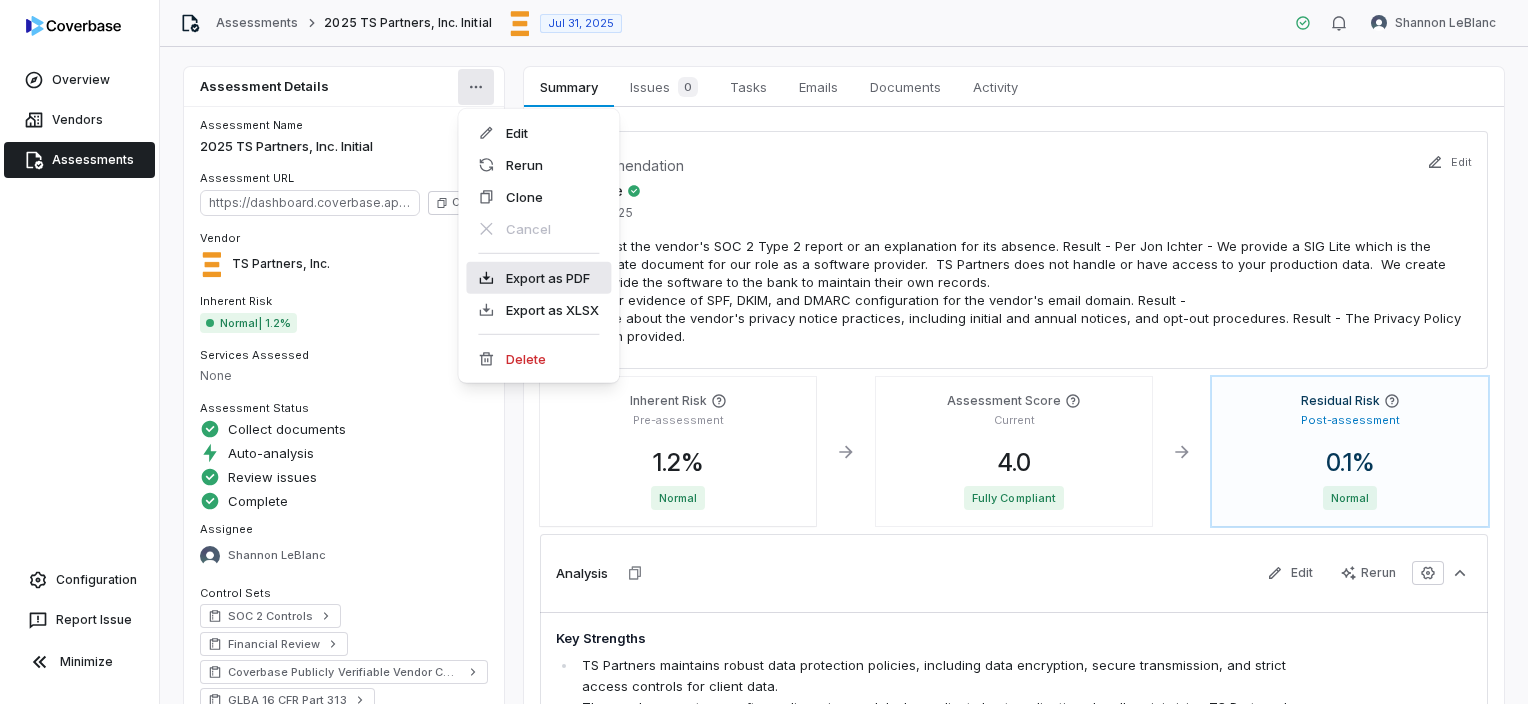 click on "Export as PDF" at bounding box center (538, 278) 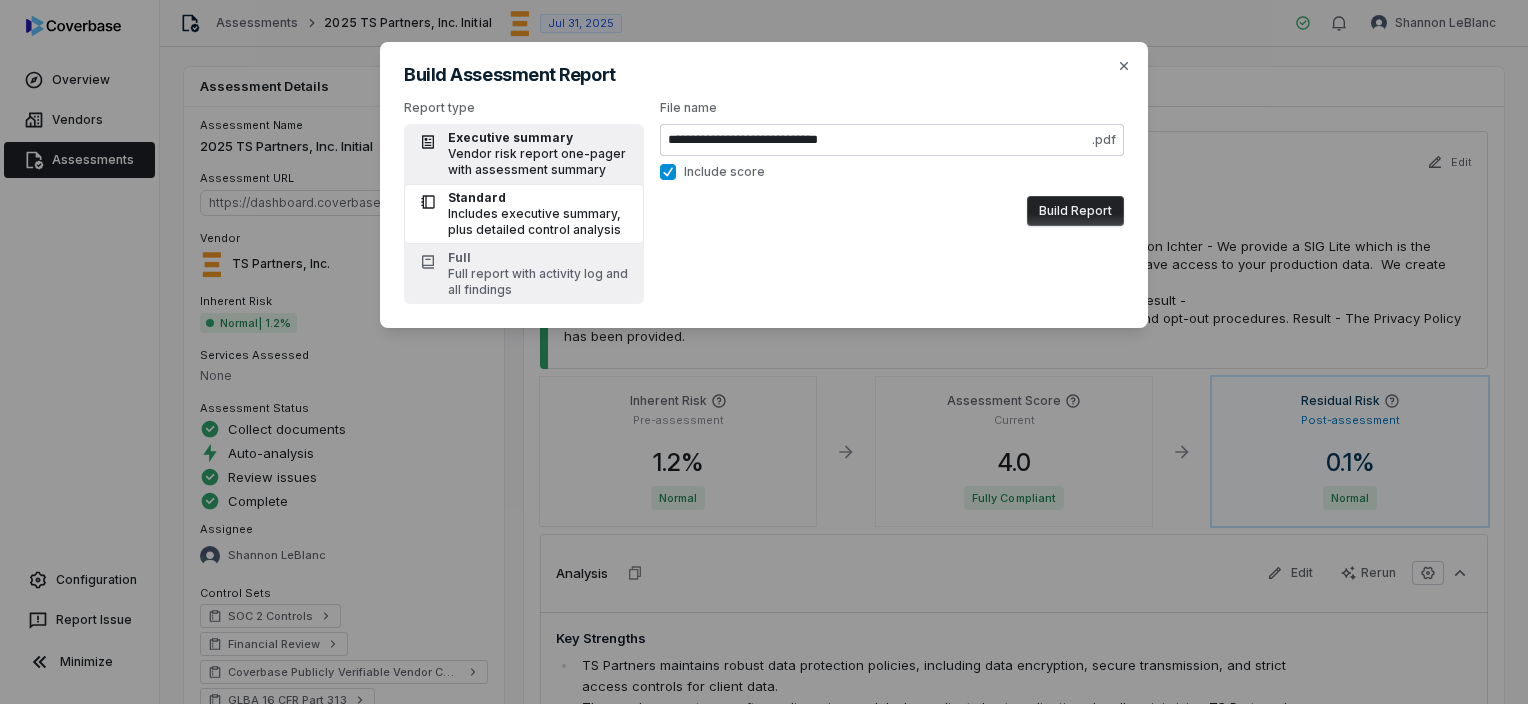click on "Vendor risk report one-pager with assessment summary" at bounding box center [540, 162] 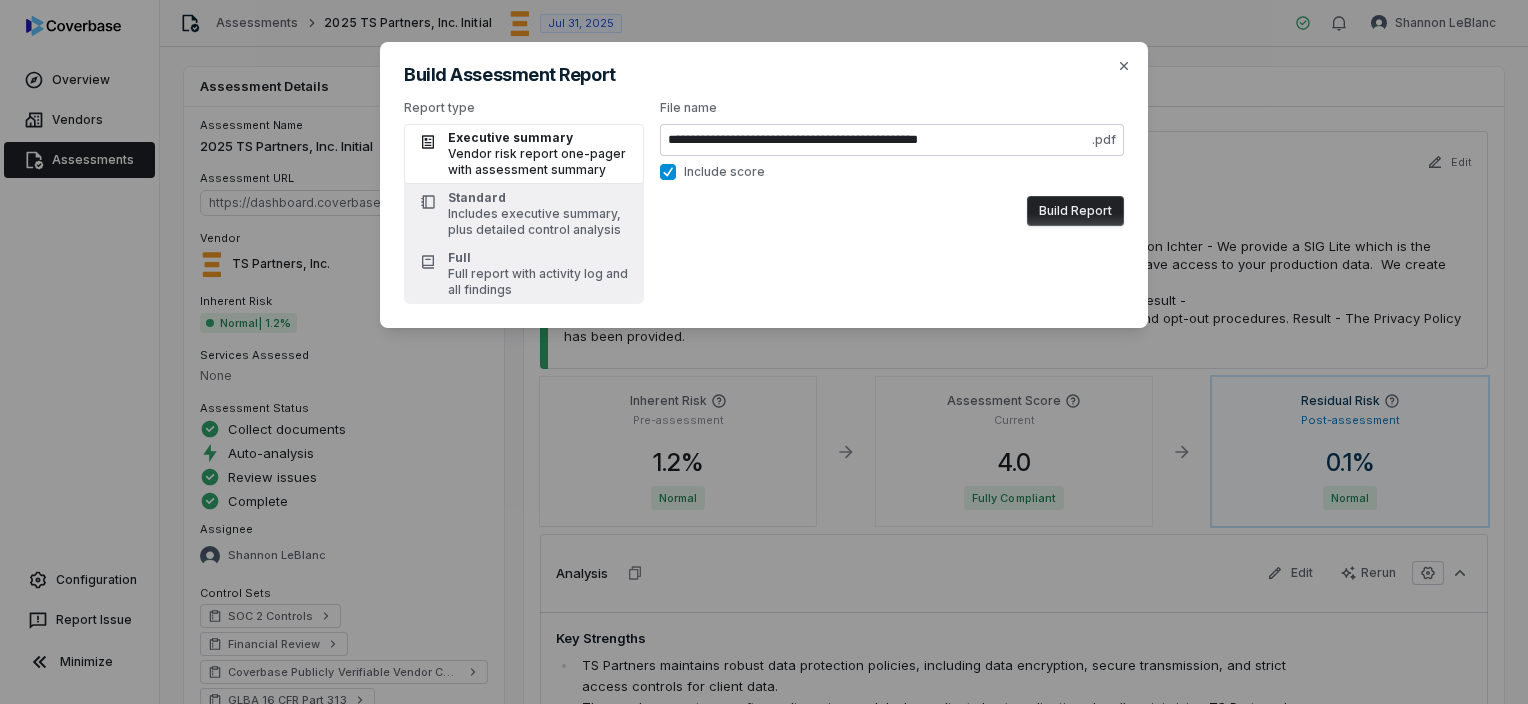 click on "Build Report" at bounding box center (1075, 211) 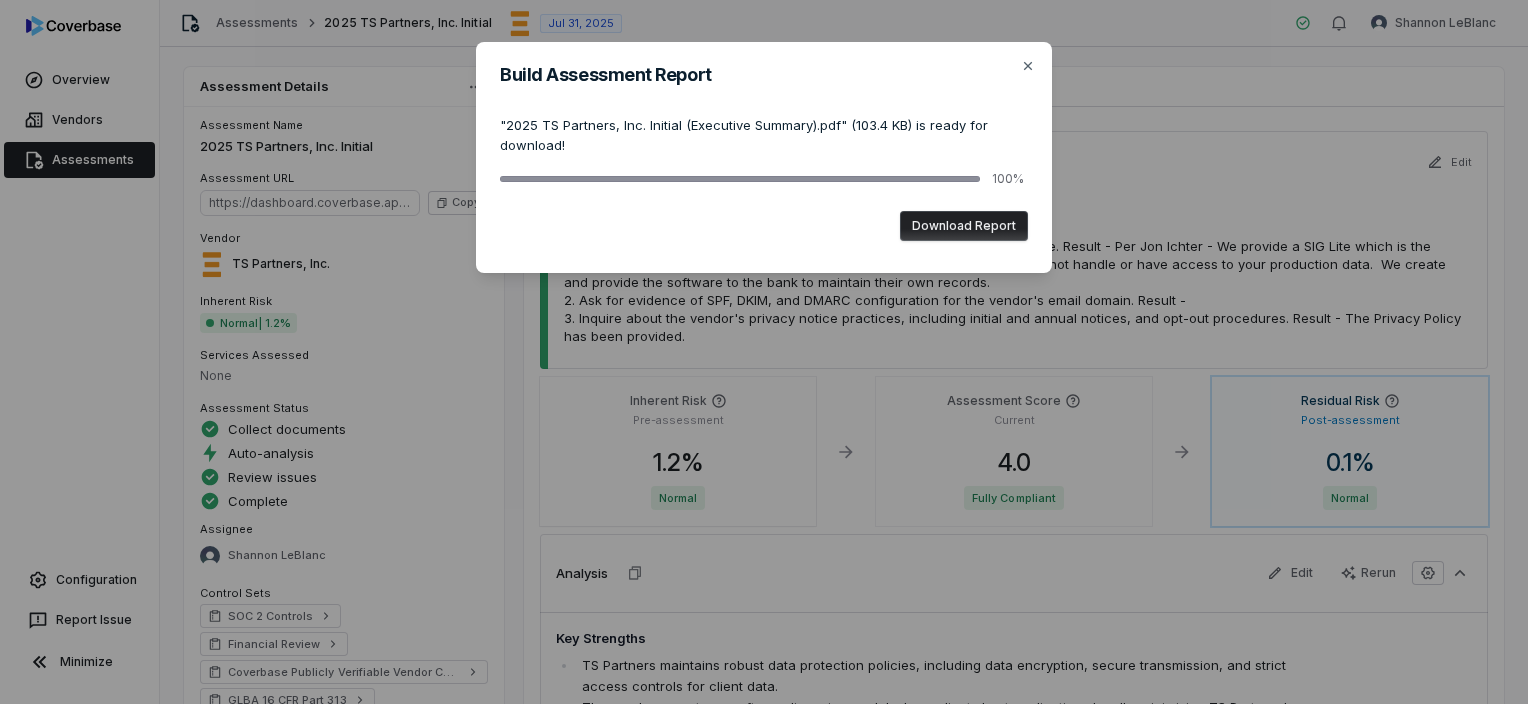 click on "Download Report" at bounding box center (964, 226) 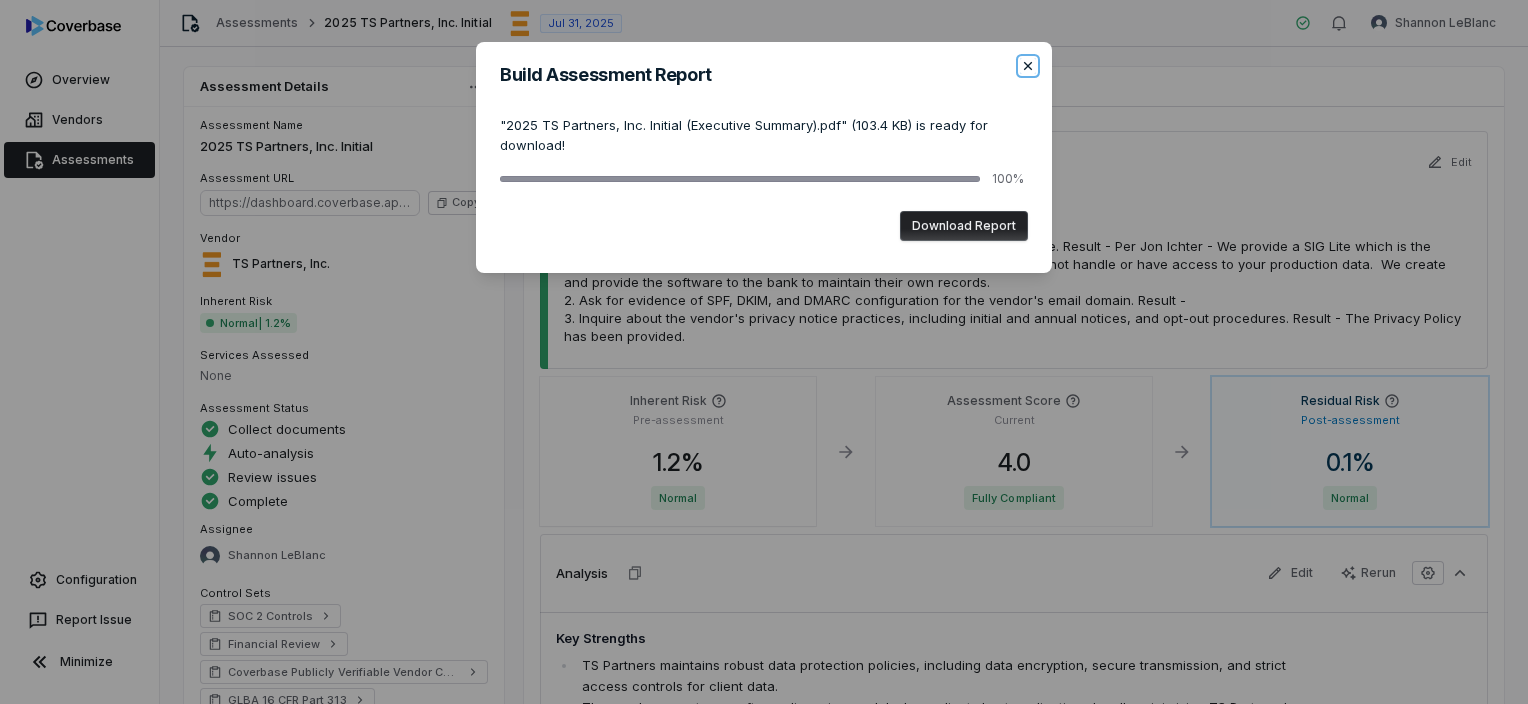 click 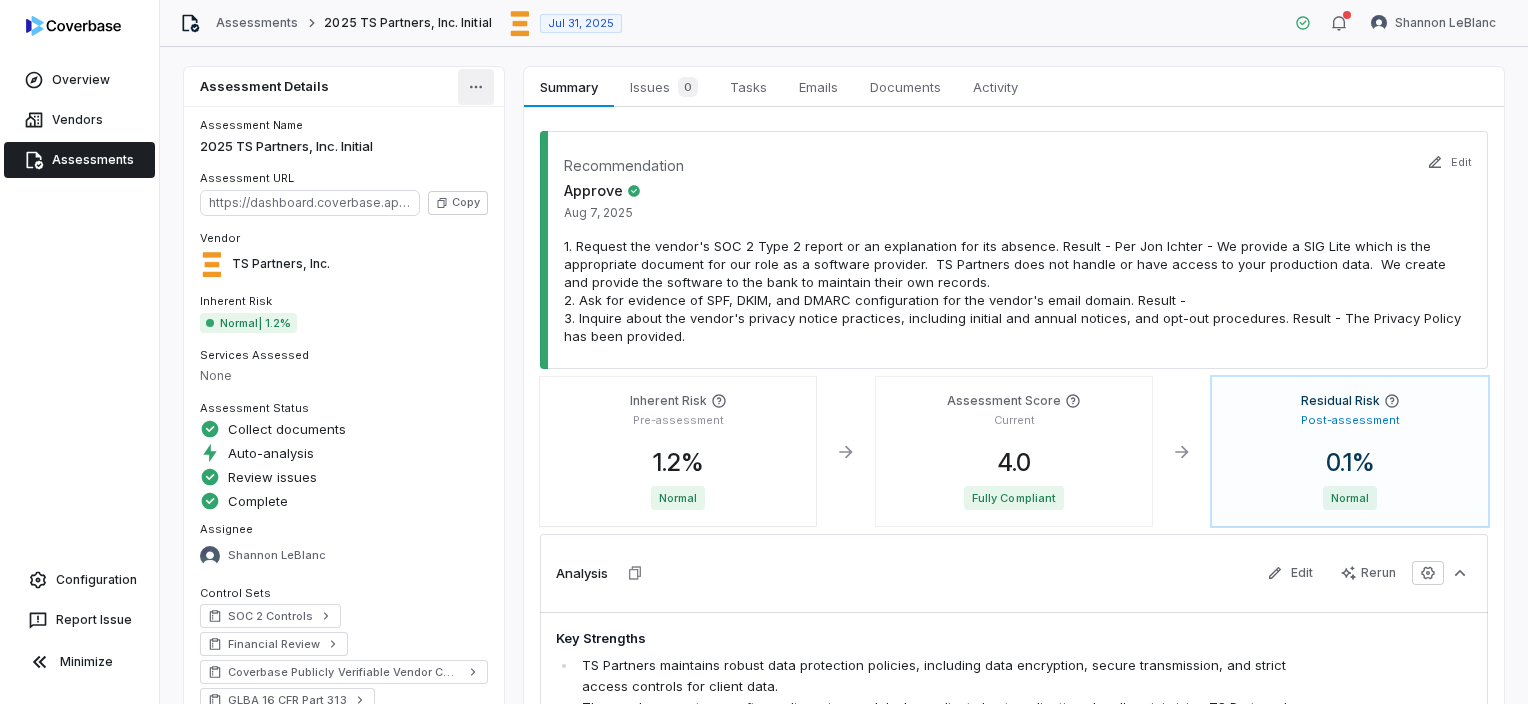 click on "Overview Vendors Assessments Configuration Report Issue Minimize Assessments 2025 TS Partners, Inc. Initial Jul 31, 2025 Shannon LeBlanc Assessment Details Assessment Name 2025 TS Partners, Inc. Initial Assessment URL  https://dashboard.coverbase.app/assessments/cbqsrw_05a73d6f9f404dc2b4329e125d4ed9fa Copy Vendor TS Partners, Inc. Inherent Risk Normal  | 1.2% Services Assessed None Assessment Status Collect documents Auto-analysis Review issues Complete Assignee Shannon LeBlanc Control Sets SOC 2 Controls Financial Review Coverbase Publicly Verifiable Vendor Controls GLBA 16 CFR Part 313 Risk Analysts None Submission Portal Closed View Portal Copy Properties Summary Summary Issues 0 Issues 0 Tasks Tasks Emails Emails Documents Documents Activity Activity Recommendation Approve Aug 7, 2025  Edit Inherent Risk Pre-assessment 1.2 % Normal Assessment Score Current 4.0 Fully Compliant Residual Risk Post-assessment 0.1 % Normal Analysis Edit Rerun Key Strengths
Key Weaknesses" at bounding box center [764, 352] 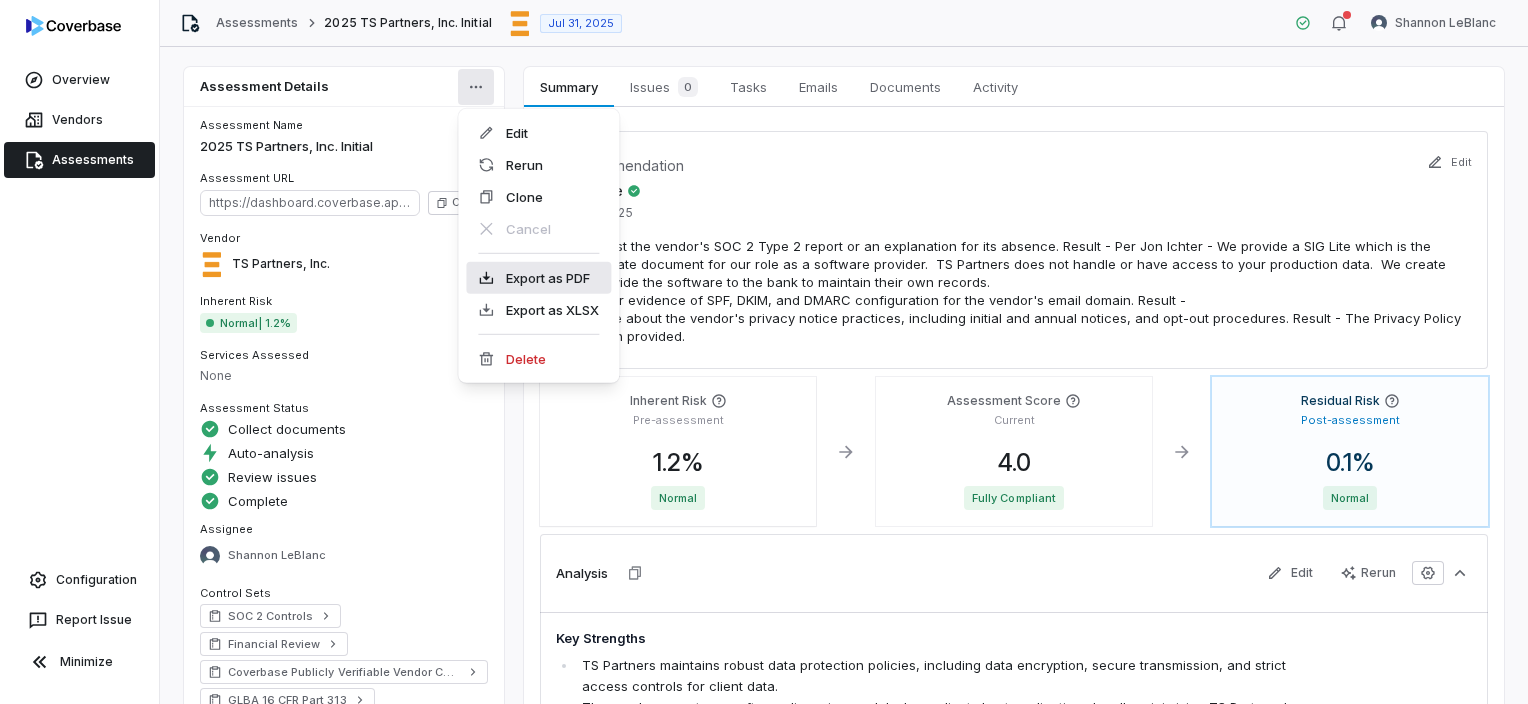 click on "Export as PDF" at bounding box center (538, 278) 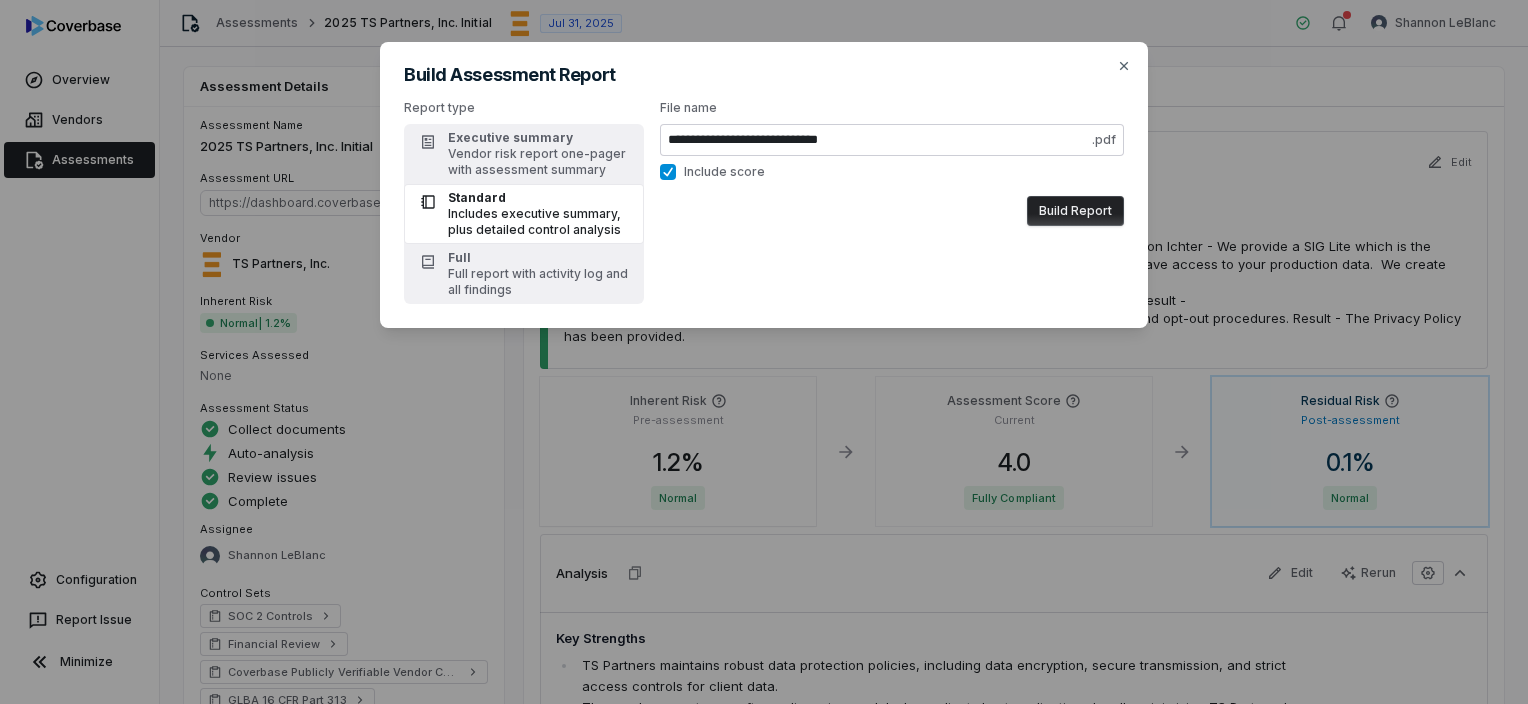 click on "Includes executive summary, plus detailed control analysis" at bounding box center (540, 222) 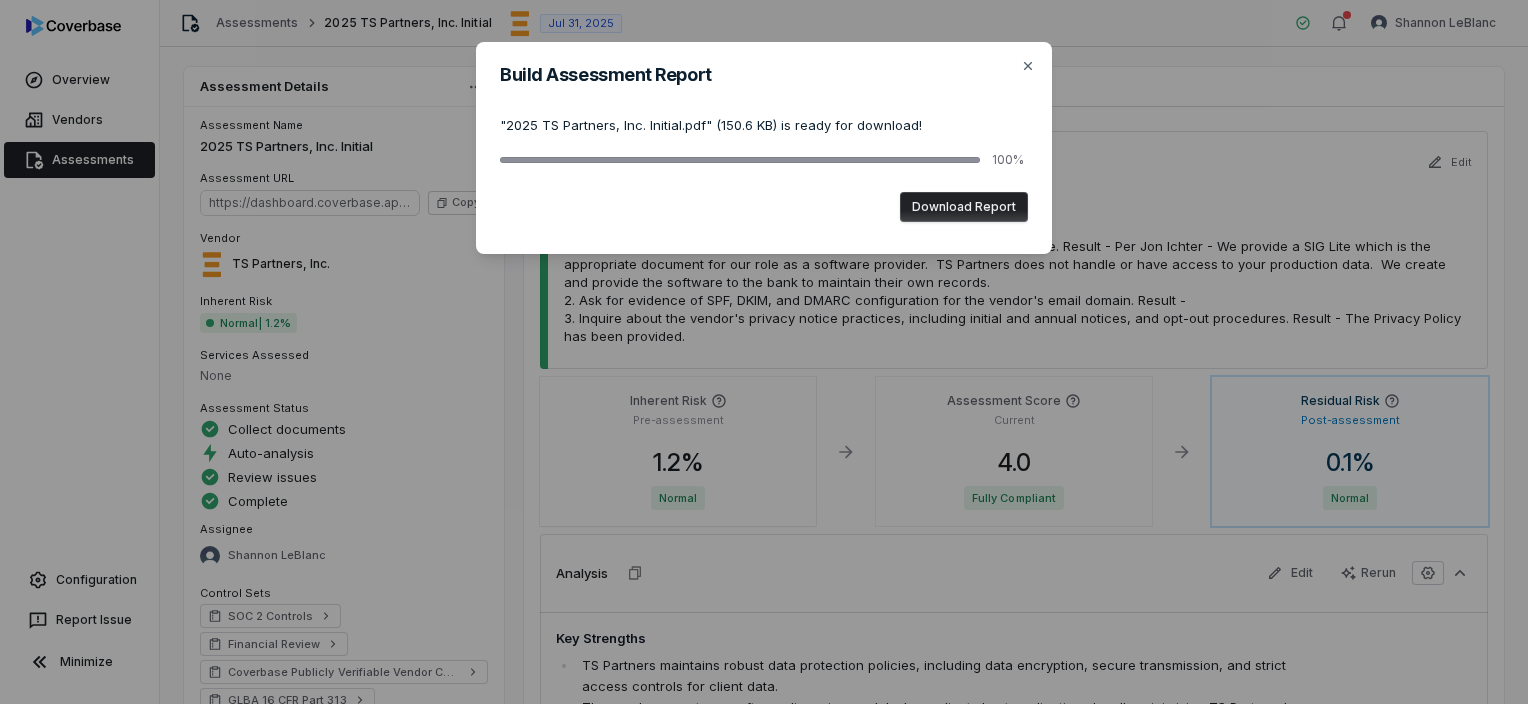 click on "Download Report" at bounding box center [964, 207] 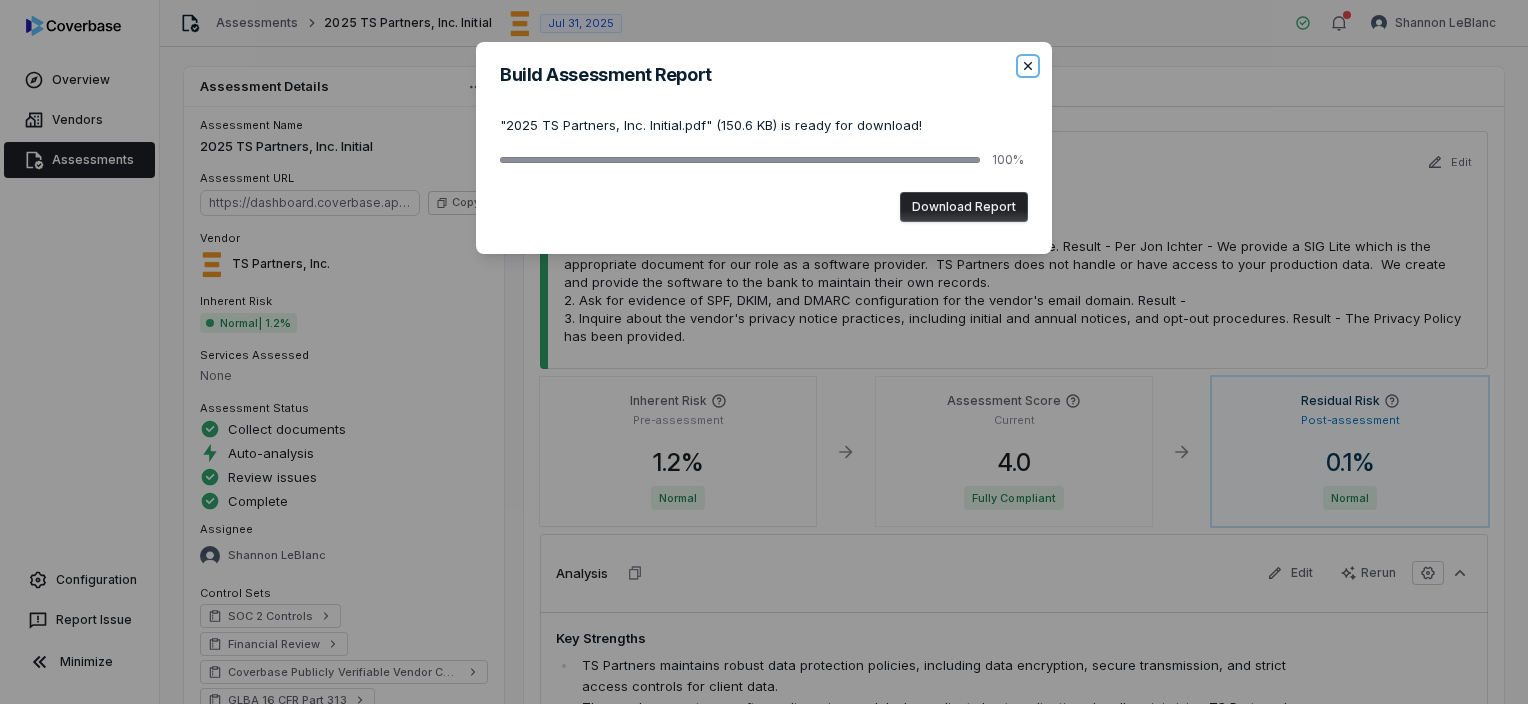 click 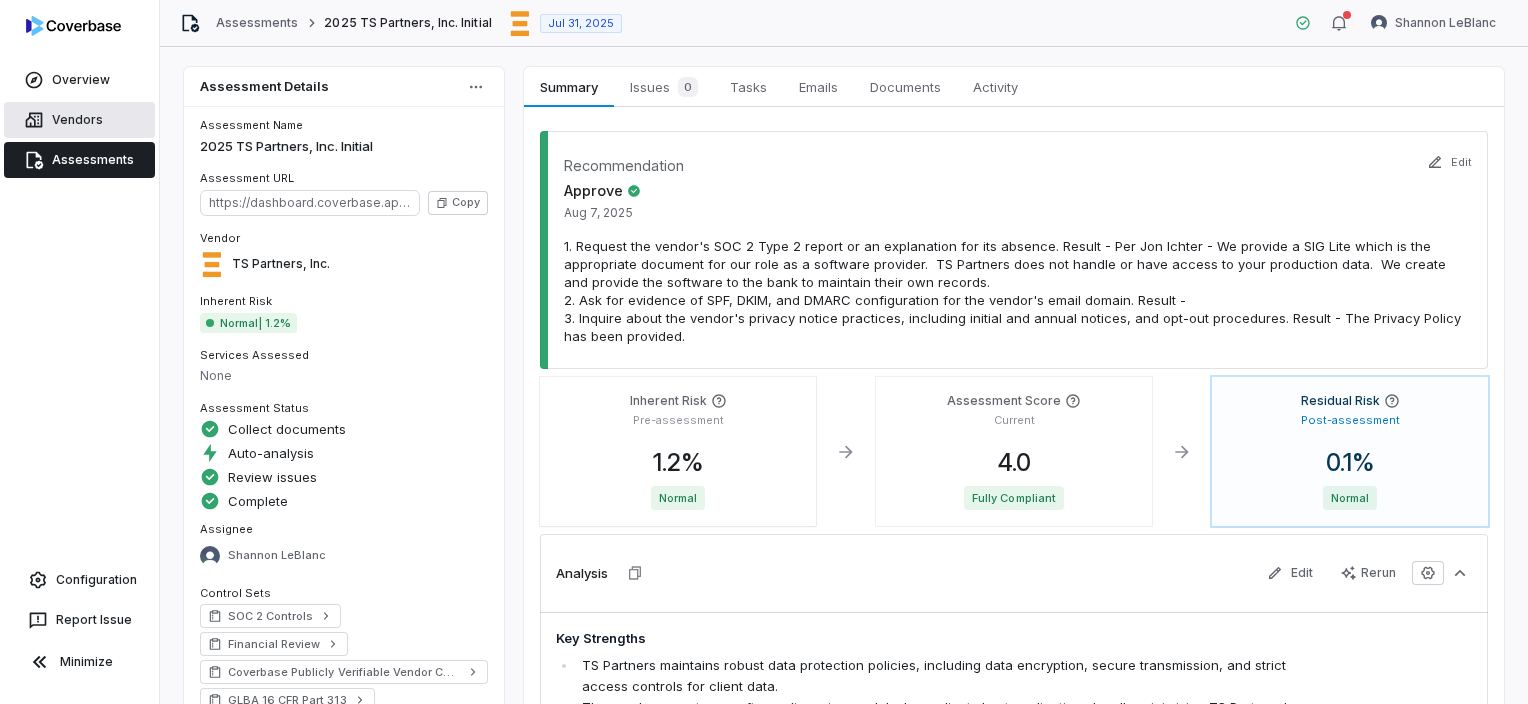 click on "Vendors" at bounding box center (79, 120) 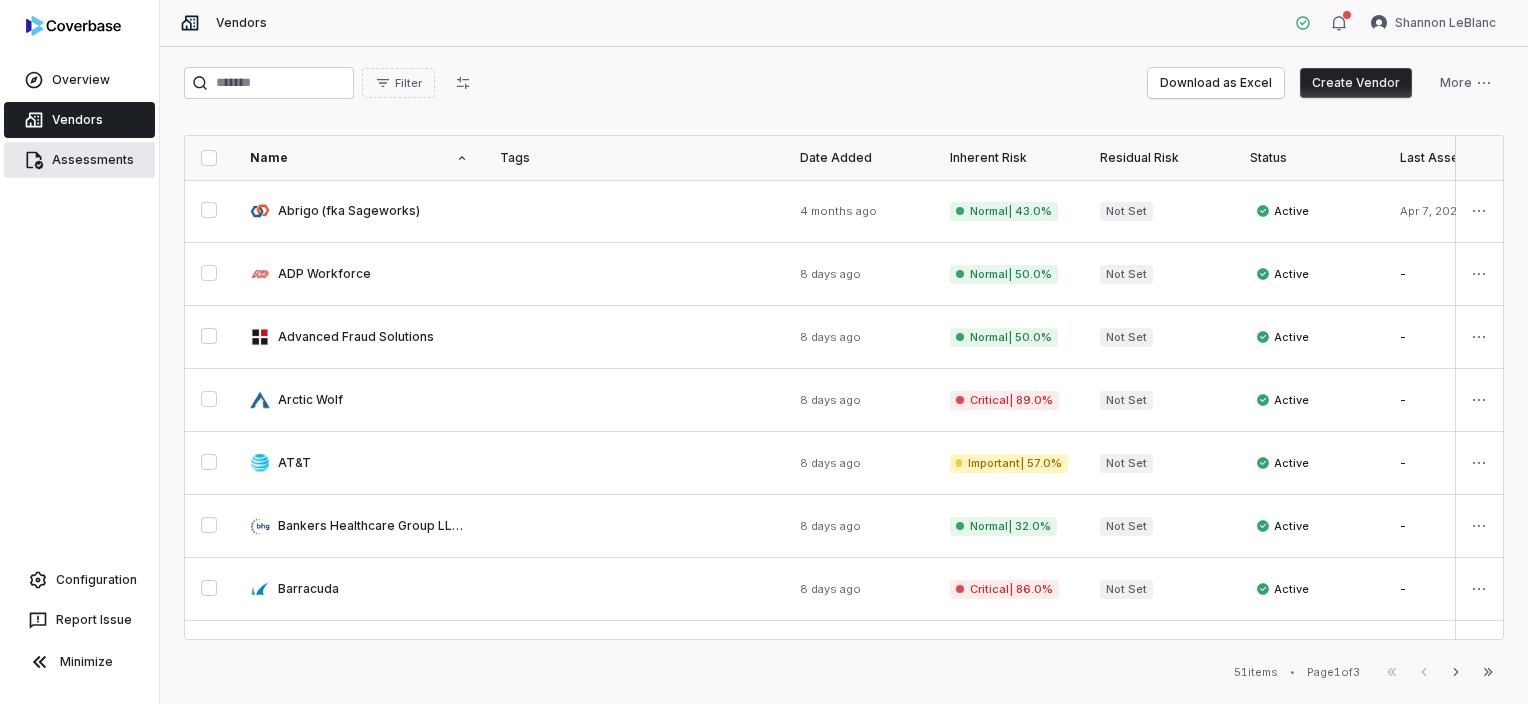 click on "Assessments" at bounding box center (79, 160) 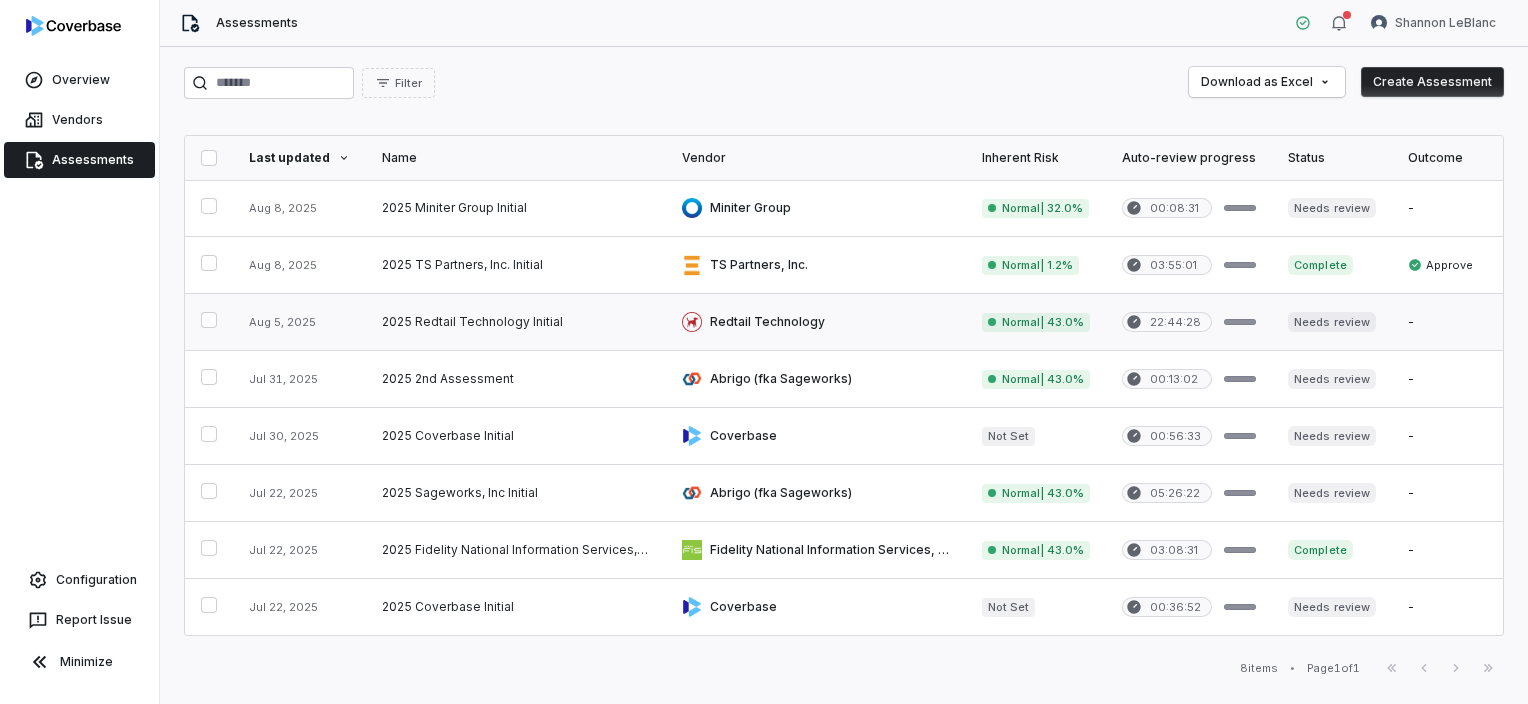 click at bounding box center (816, 322) 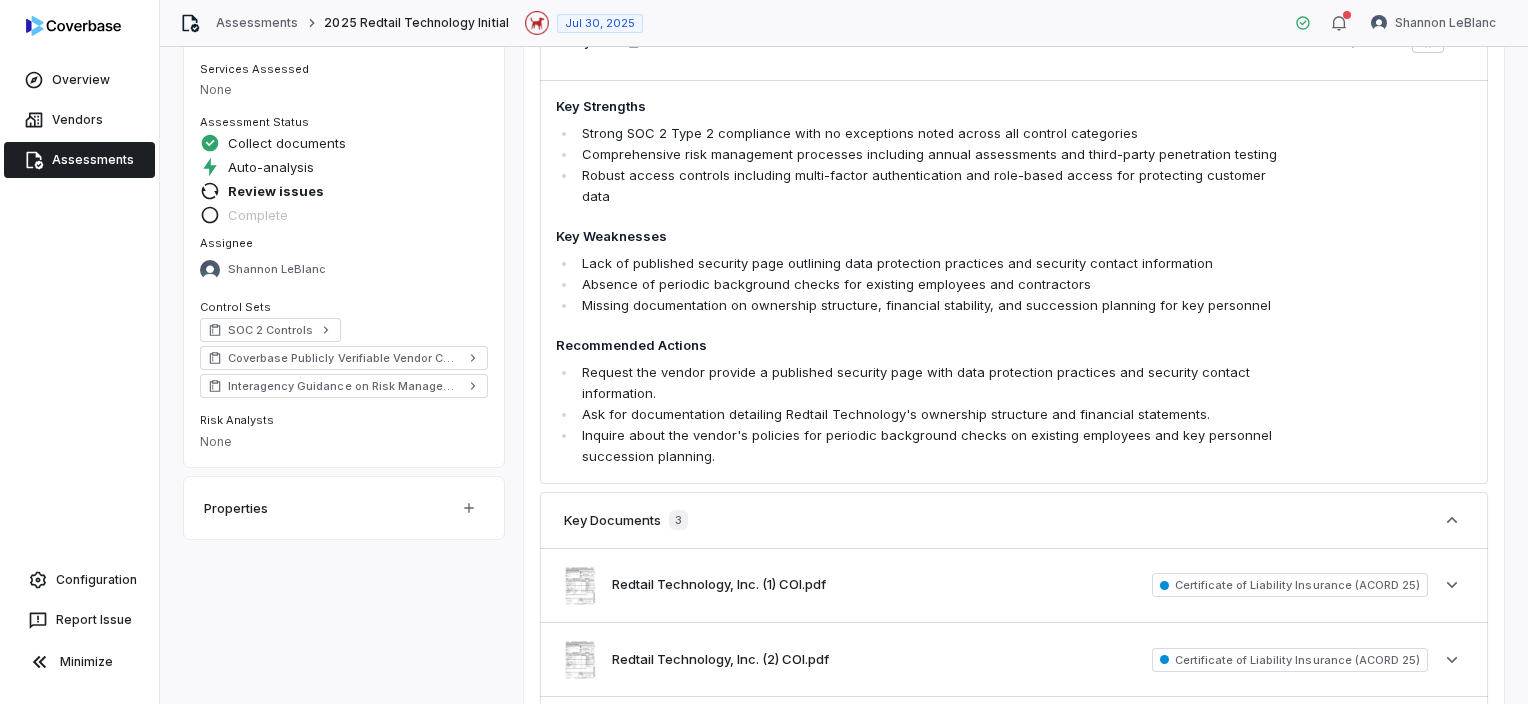scroll, scrollTop: 300, scrollLeft: 0, axis: vertical 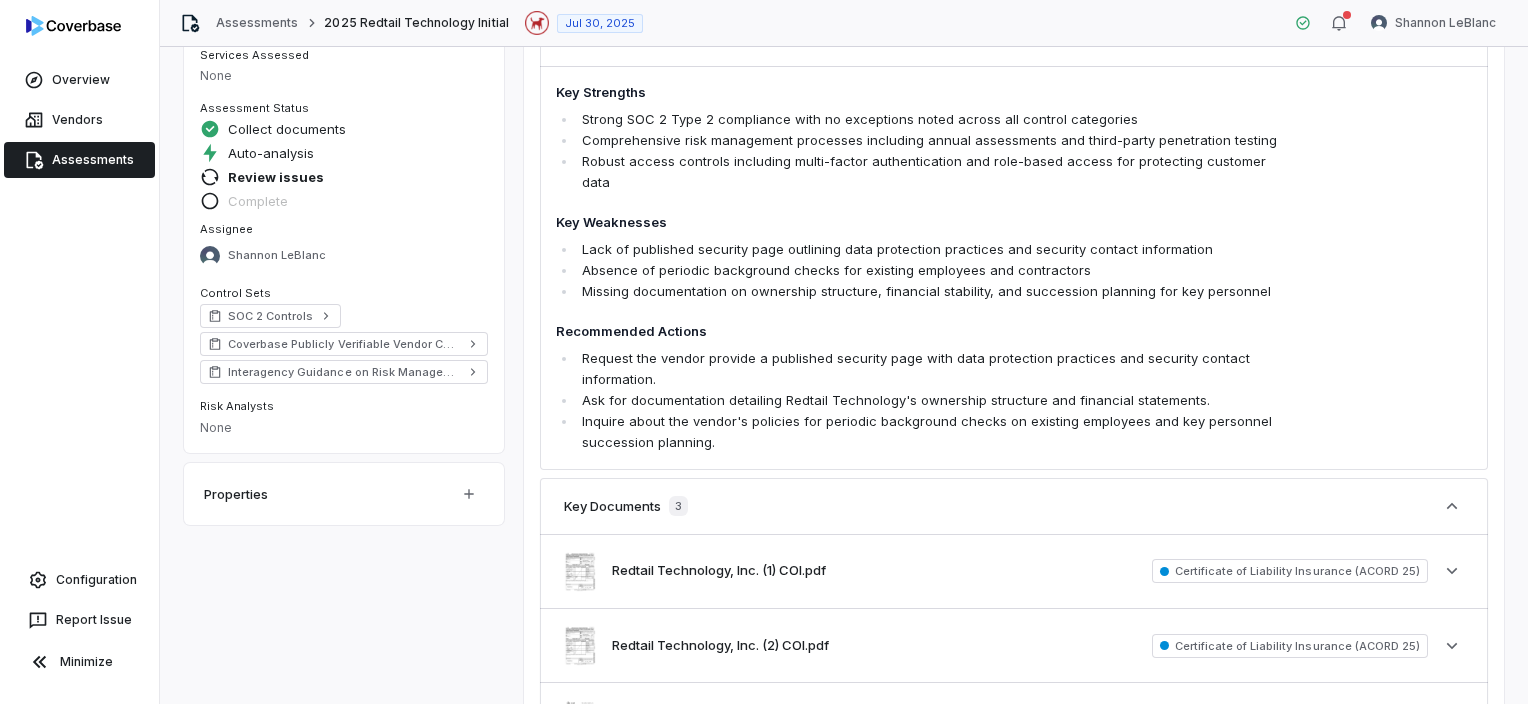 click on "Assessments" at bounding box center [79, 160] 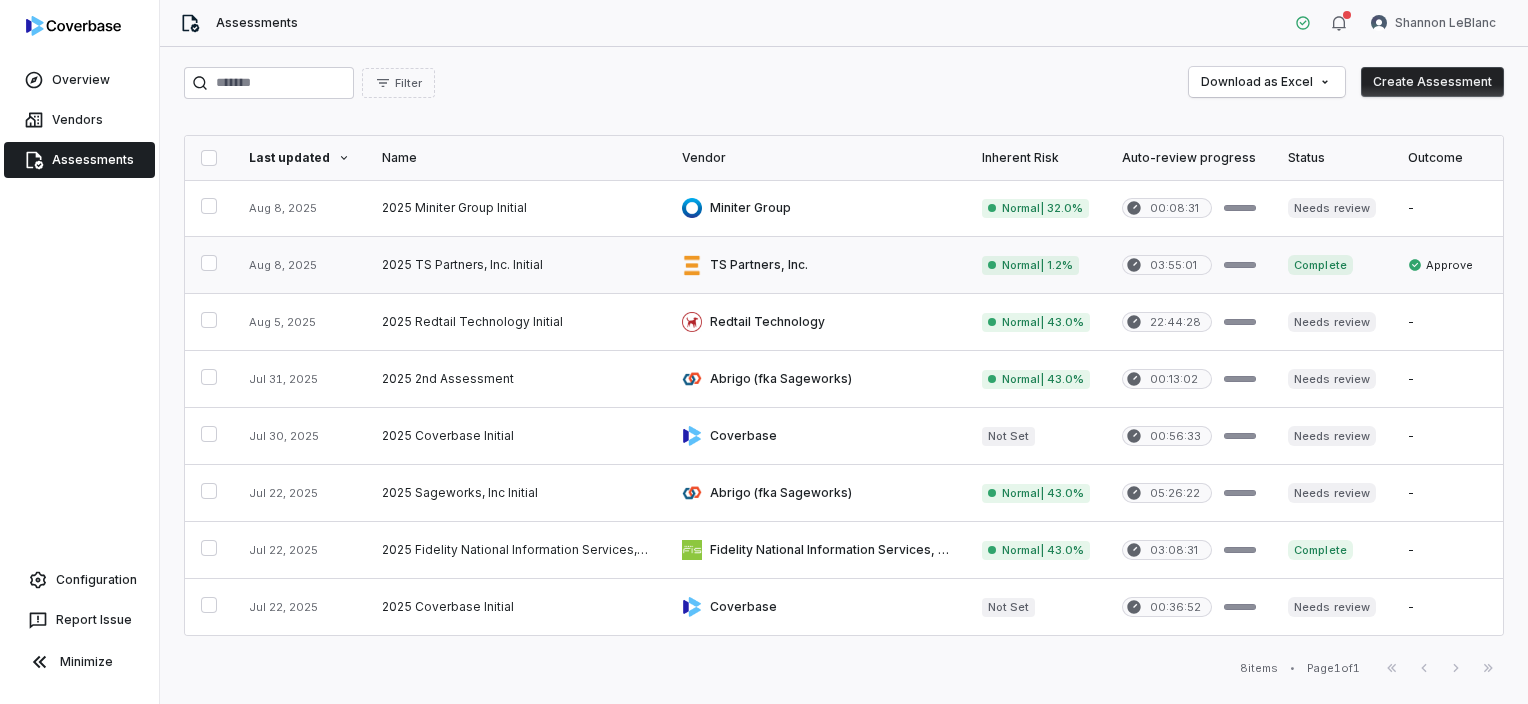 click at bounding box center [816, 265] 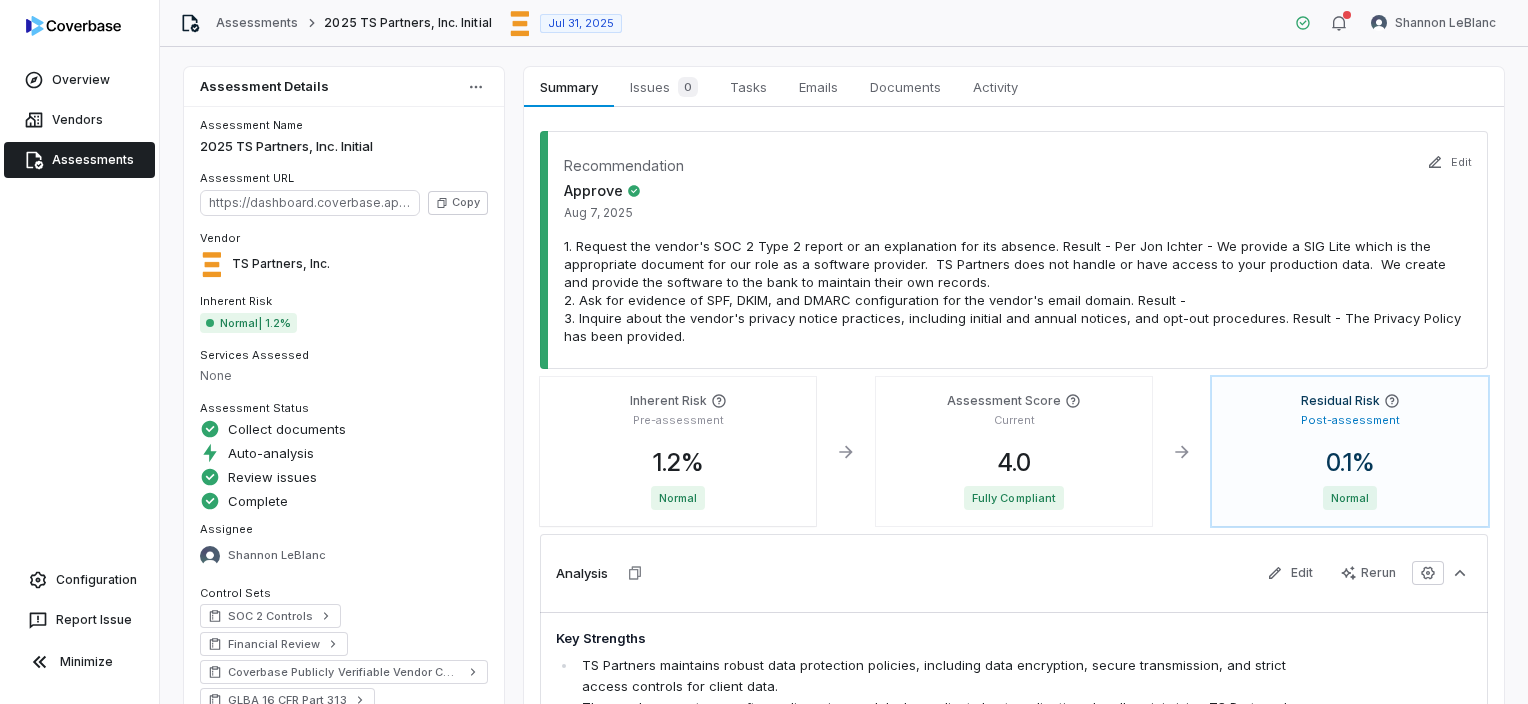 click on "Assessments" at bounding box center [79, 160] 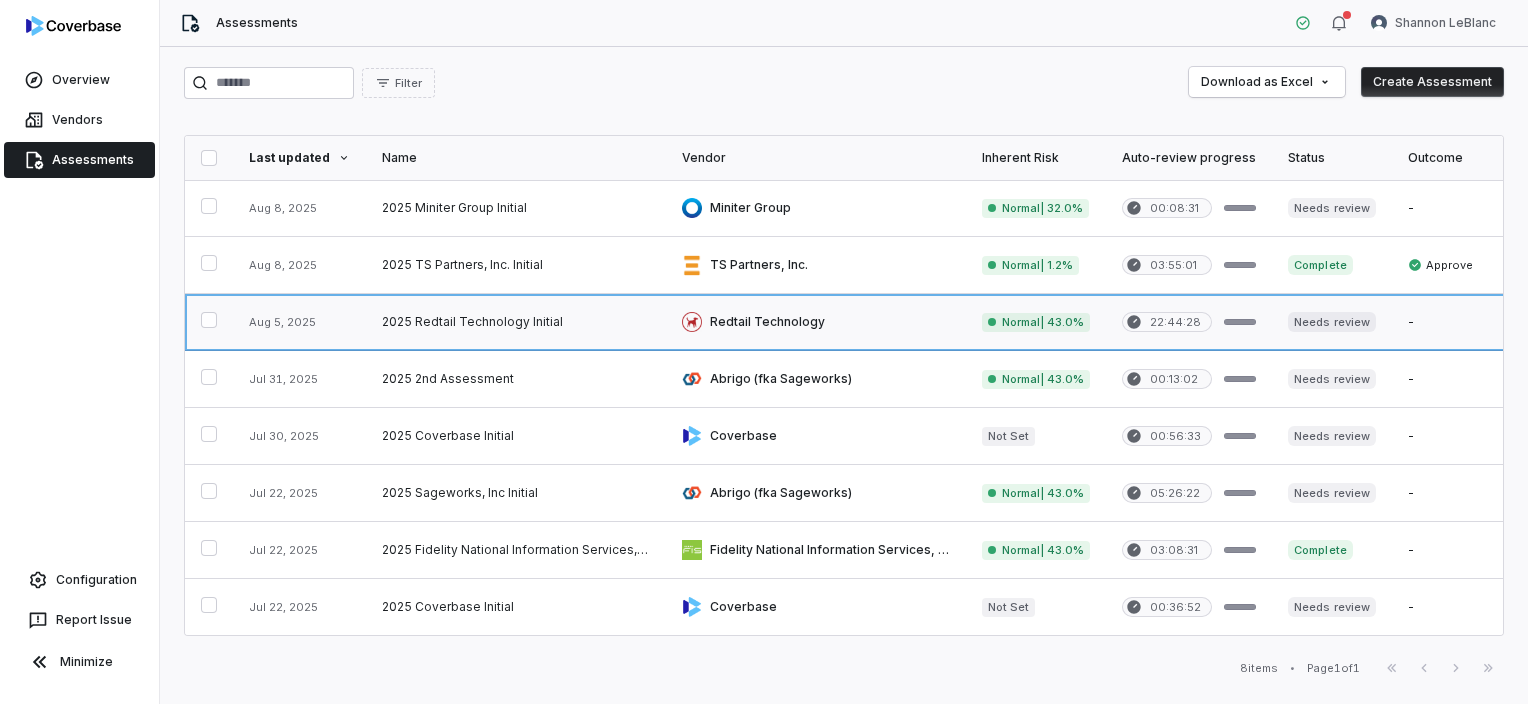 click at bounding box center (816, 322) 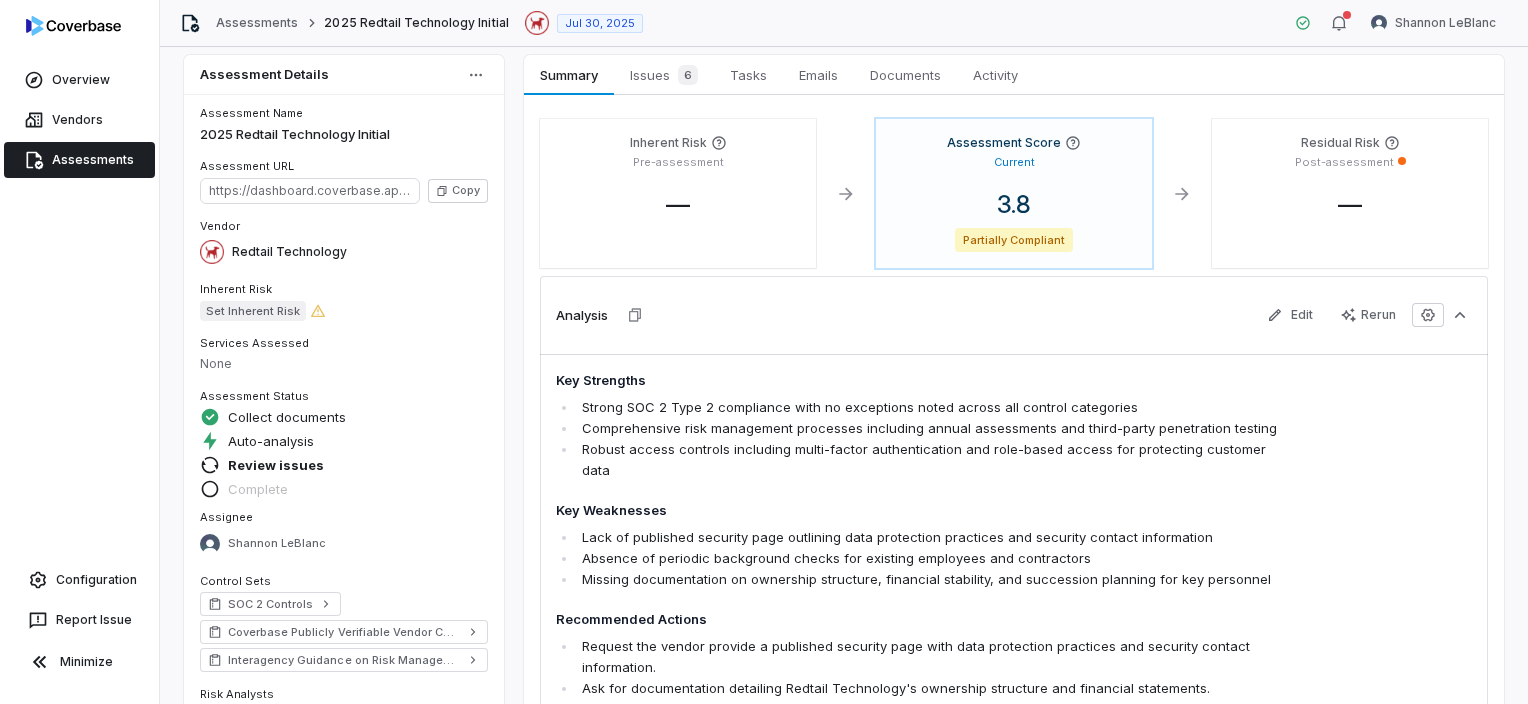 scroll, scrollTop: 0, scrollLeft: 0, axis: both 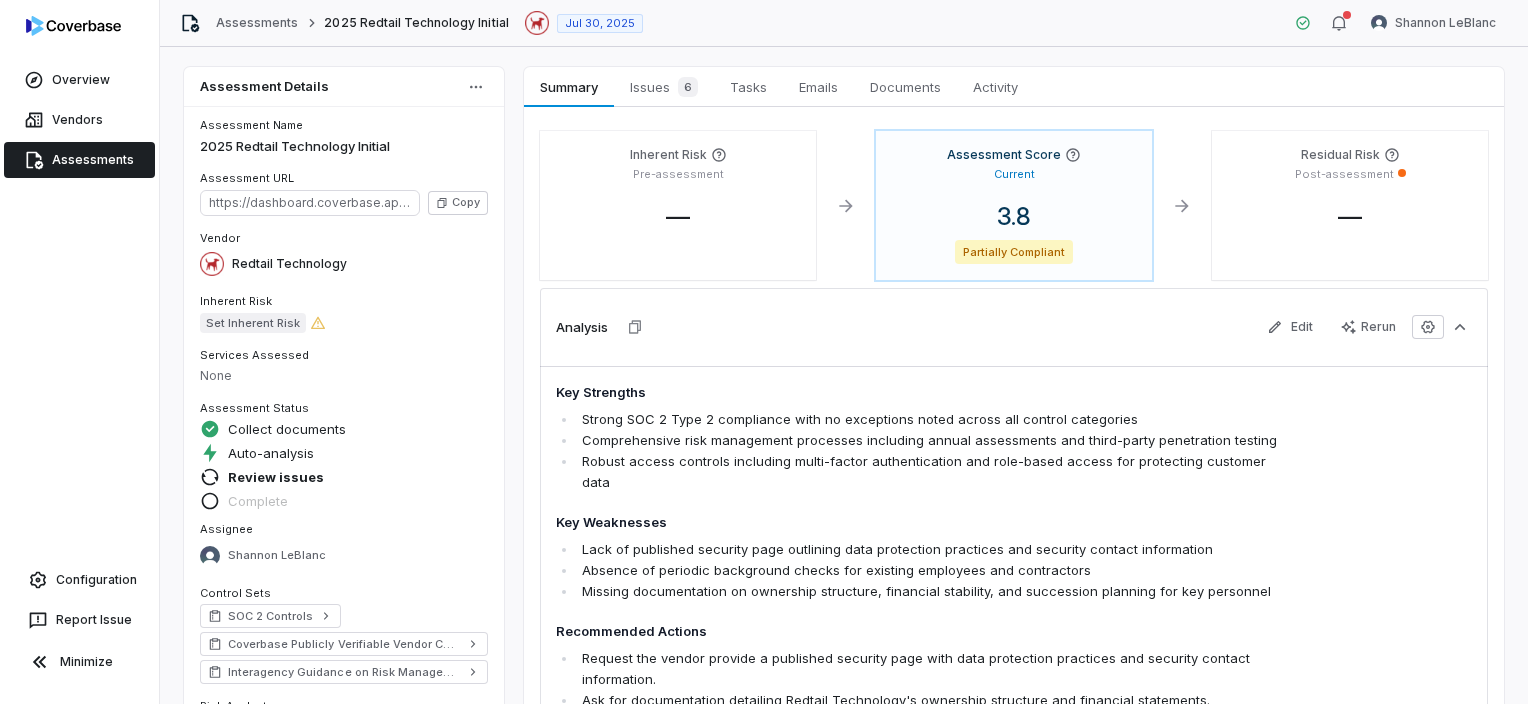 click 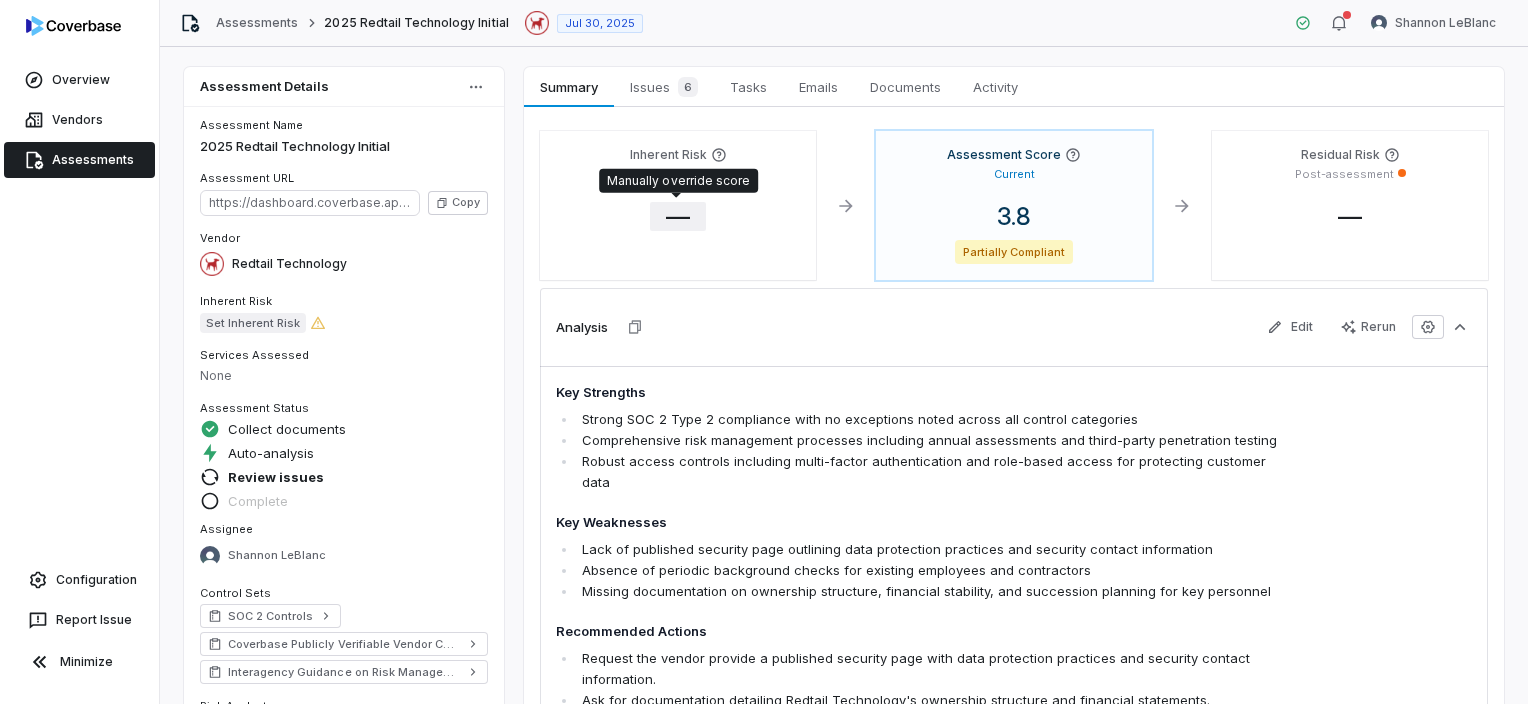 click on "—" at bounding box center (678, 216) 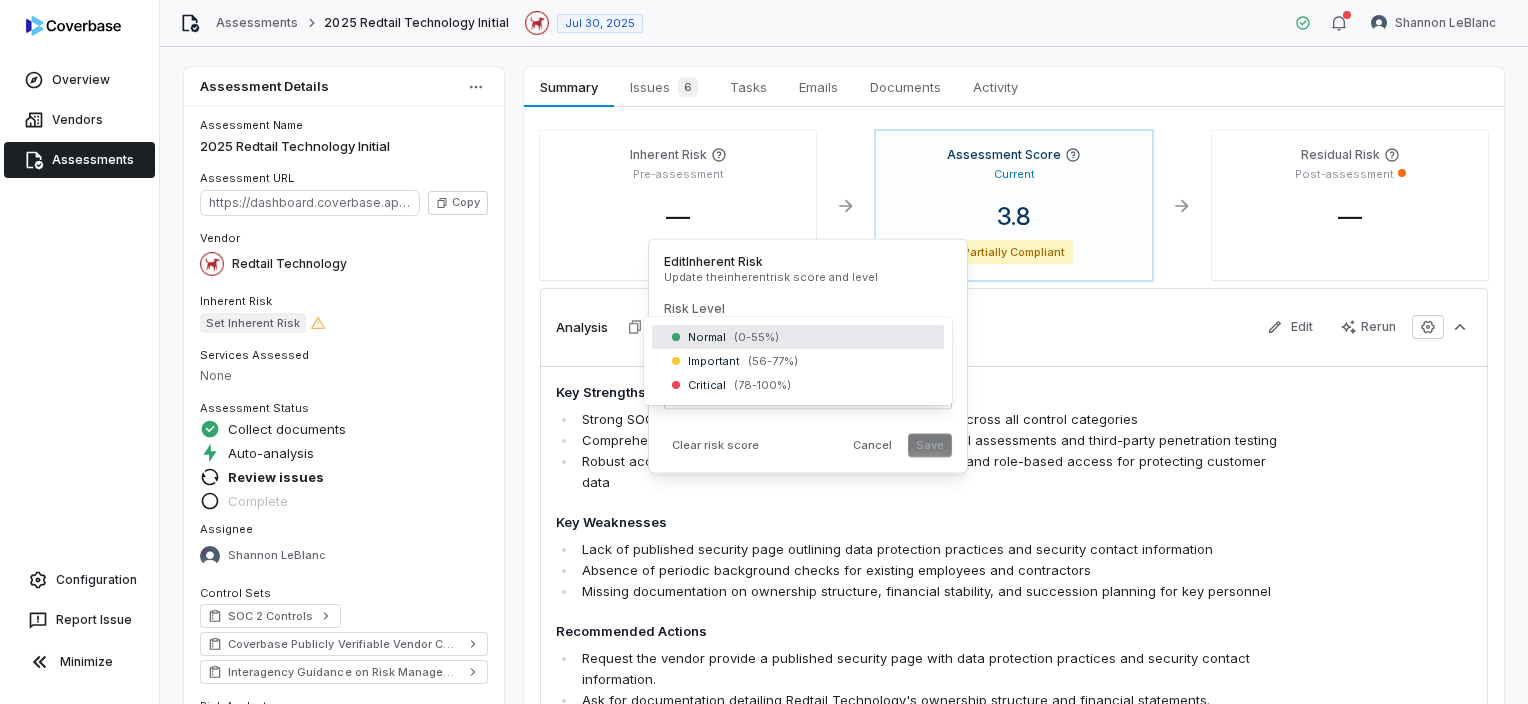 click on "Overview Vendors Assessments Configuration Report Issue Minimize Assessments 2025 Redtail Technology Initial Jul 30, 2025 Shannon LeBlanc Assessment Details Assessment Name 2025 Redtail Technology Initial Assessment URL  https://dashboard.coverbase.app/assessments/cbqsrw_2811f168094f47c8a37811191f7d2fdc Copy Vendor Redtail Technology Inherent Risk Set Inherent Risk Services Assessed None Assessment Status Collect documents Auto-analysis Review issues Complete Assignee Shannon LeBlanc Control Sets SOC 2 Controls Coverbase Publicly Verifiable Vendor Controls Interagency Guidance on Risk Management Risk Analysts None Properties Summary Summary Issues 6 Issues 6 Tasks Tasks Emails Emails Documents Documents Activity Activity Inherent Risk Pre-assessment — Assessment Score Current 3.8 Partially Compliant Residual Risk Post-assessment — Analysis Edit Rerun Key Strengths
Strong SOC 2 Type 2 compliance with no exceptions noted across all control categories
Key Weaknesses" at bounding box center (764, 352) 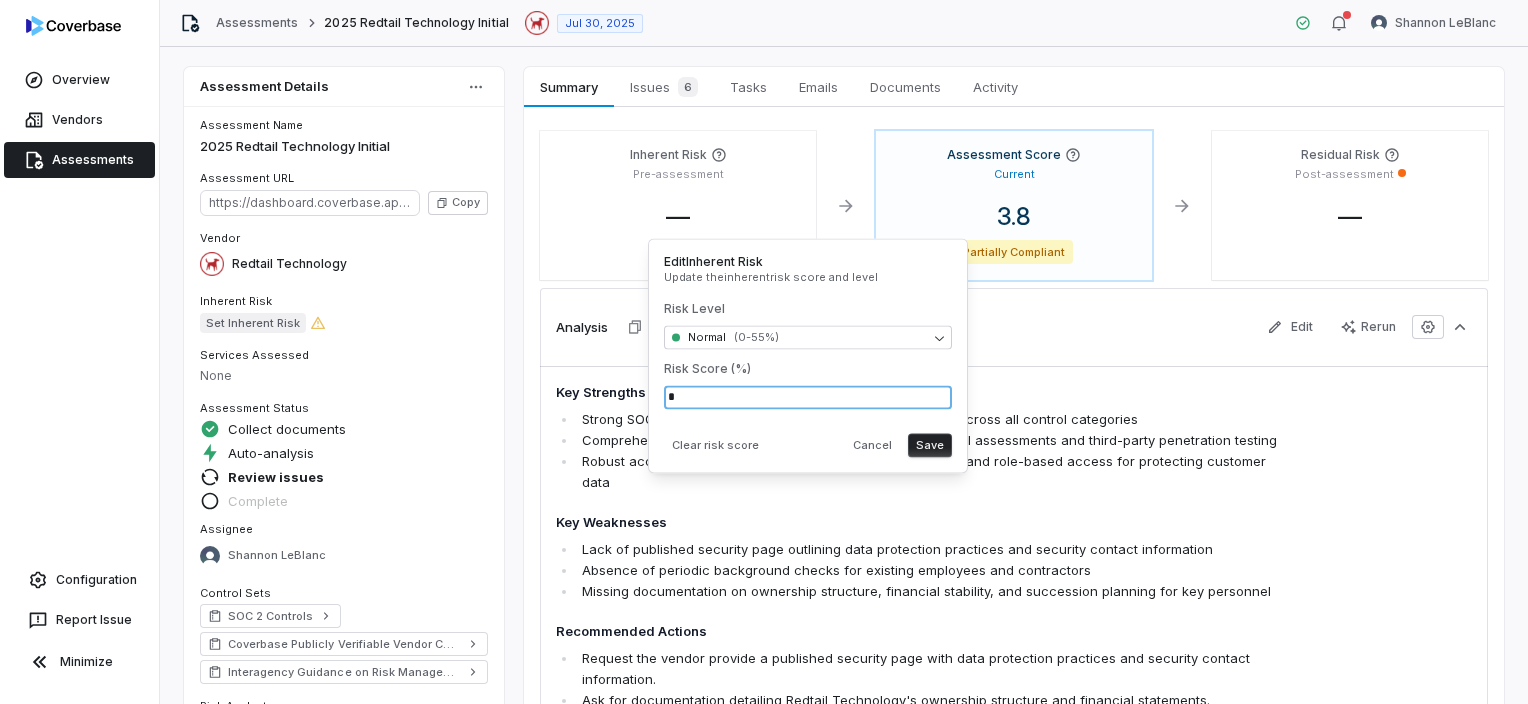 click on "*" at bounding box center (808, 397) 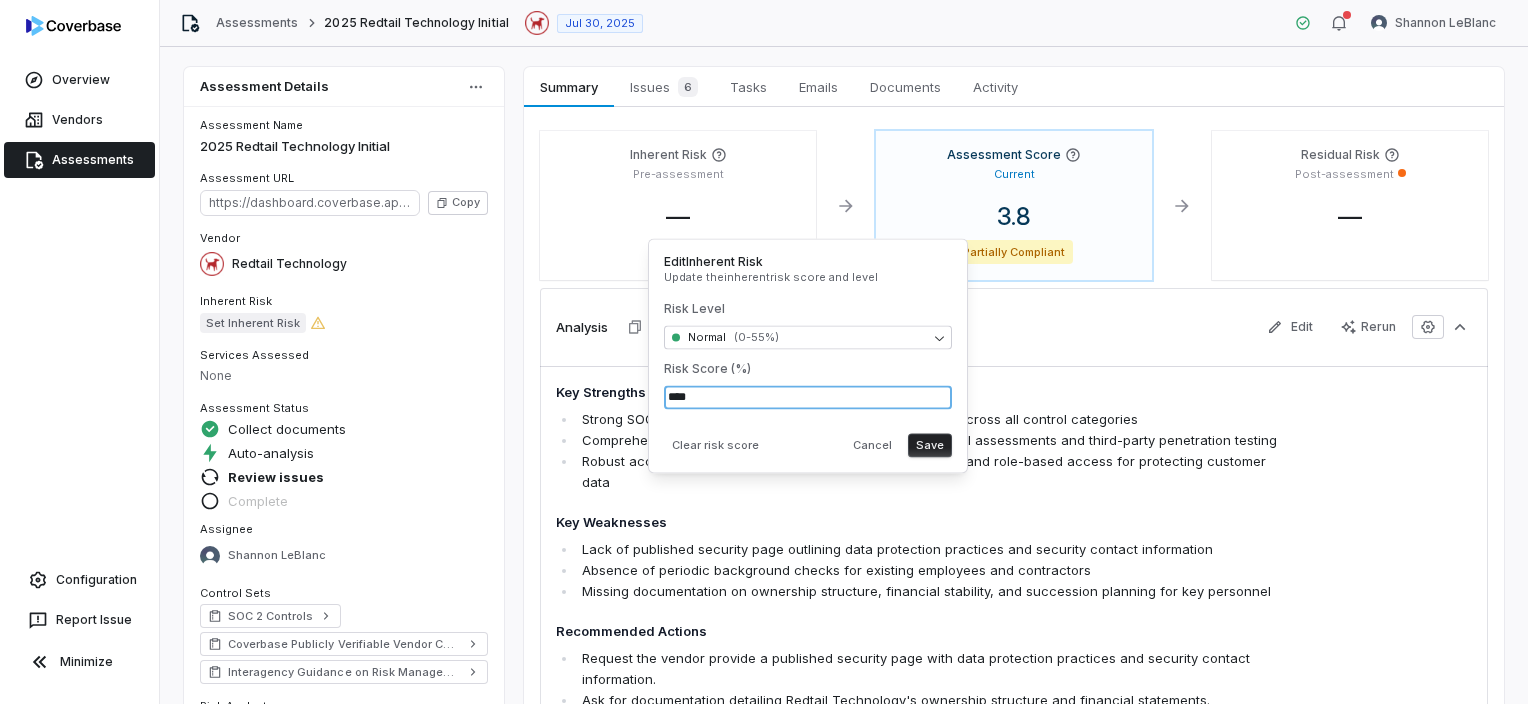 type on "****" 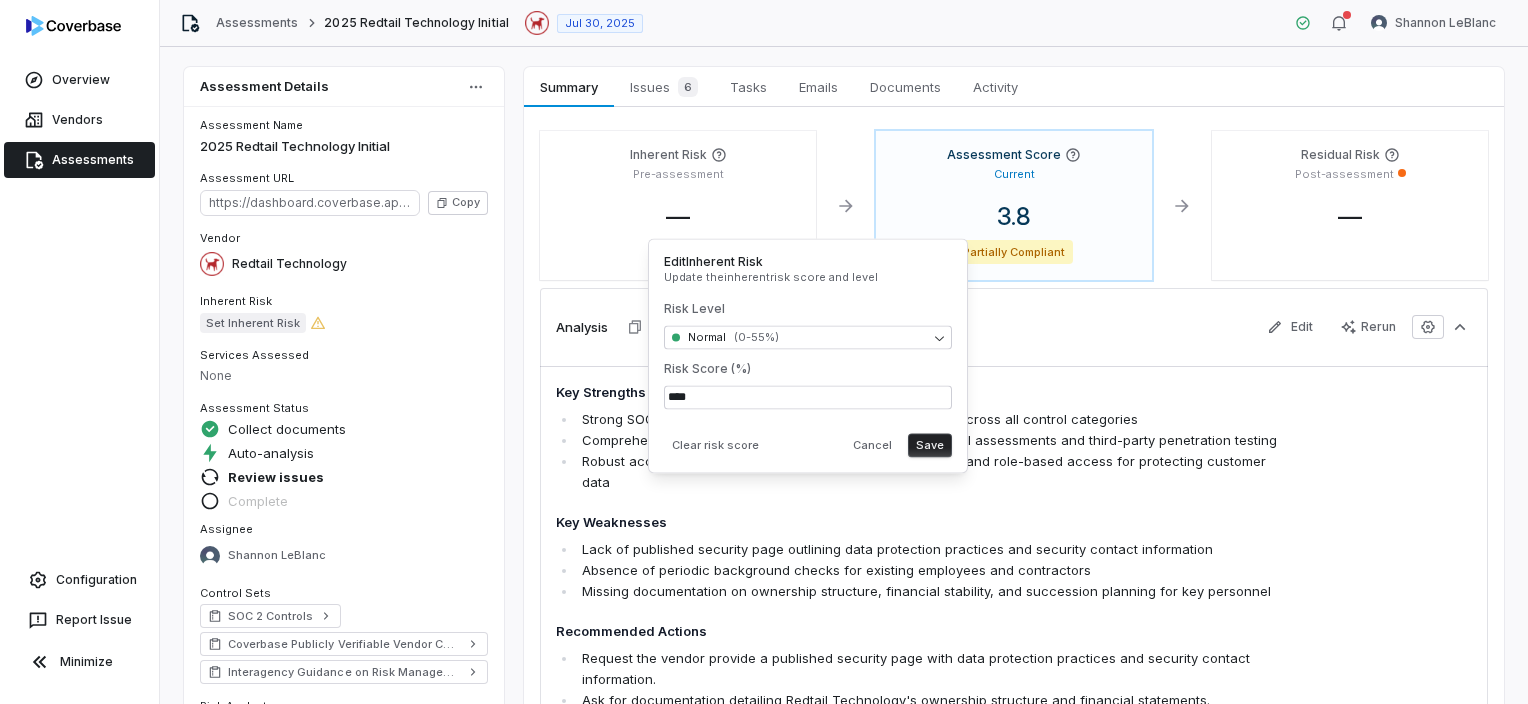 click on "Save" at bounding box center (930, 445) 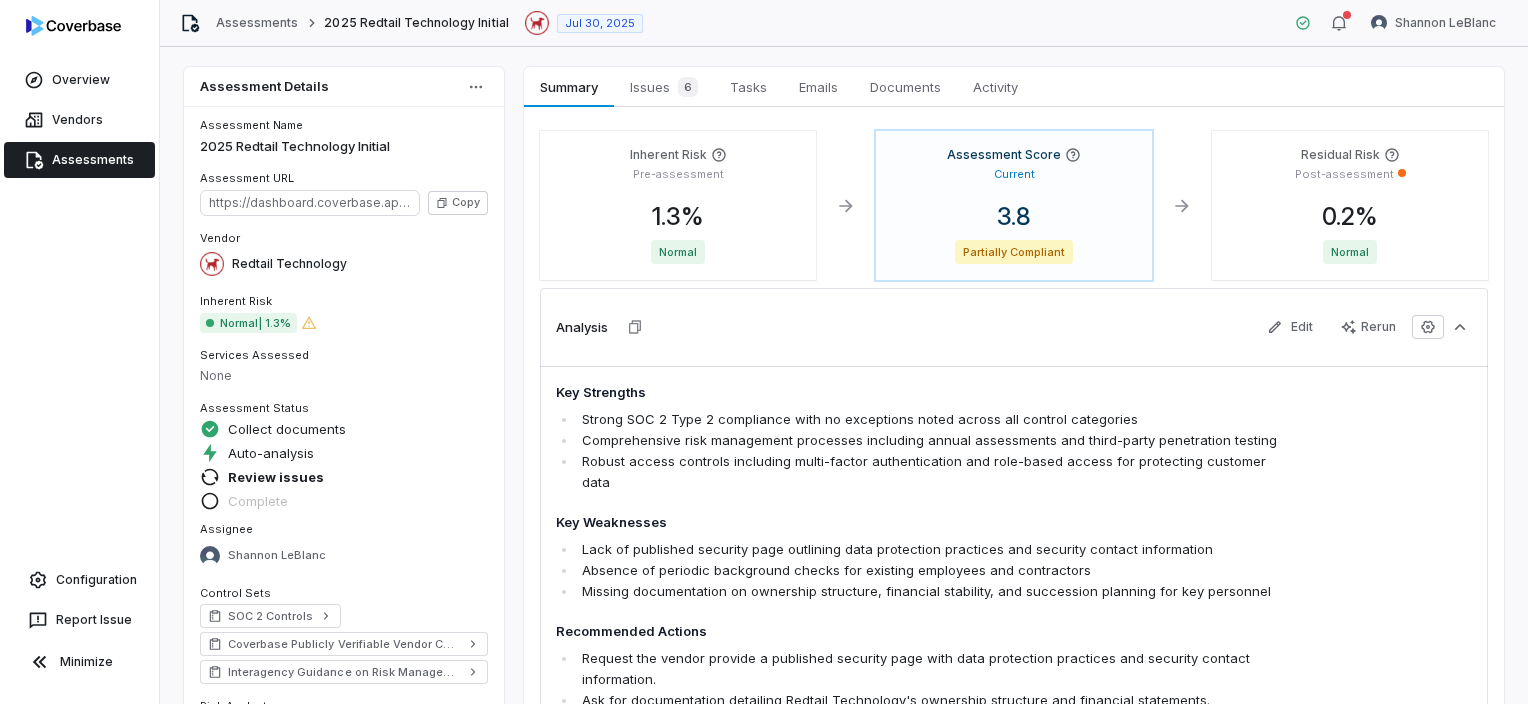 click on "Assessments" at bounding box center [79, 160] 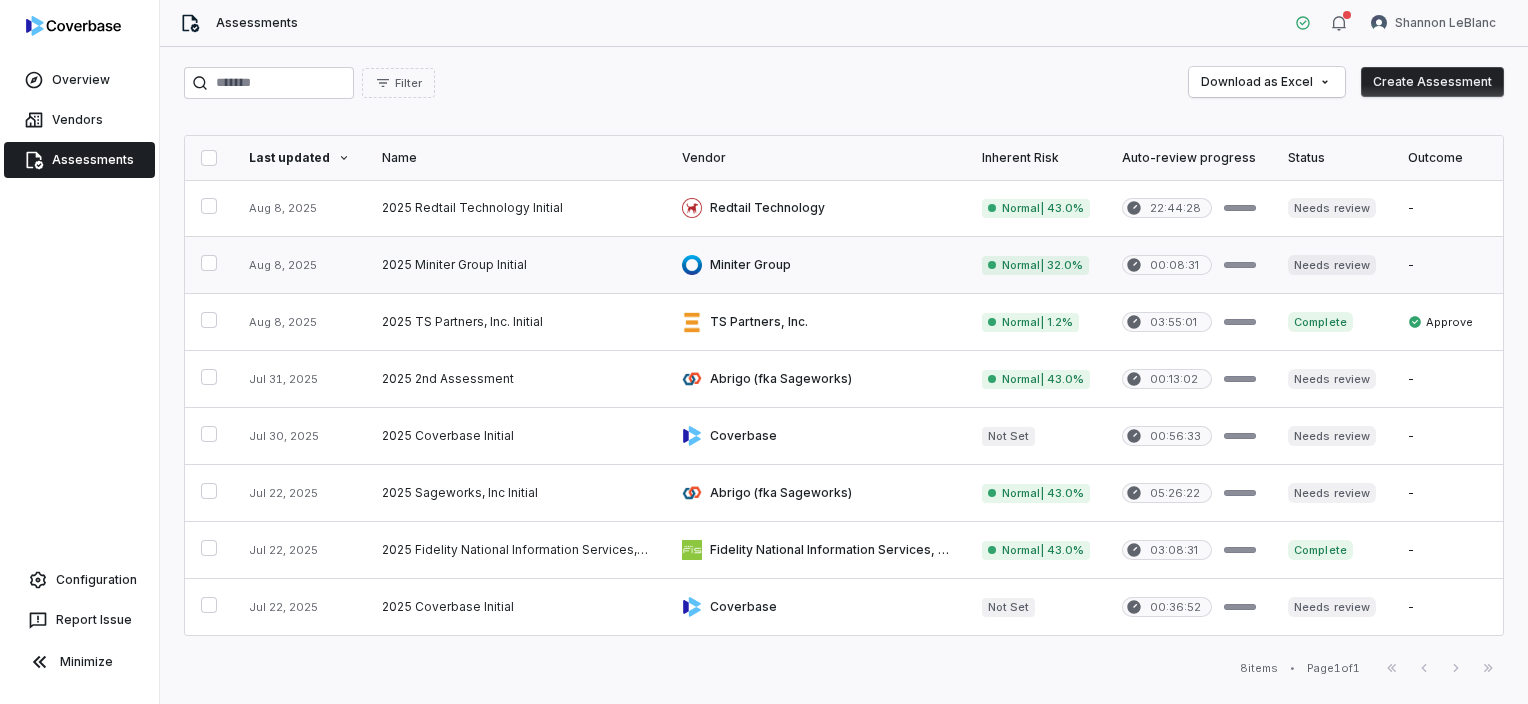 click at bounding box center [816, 265] 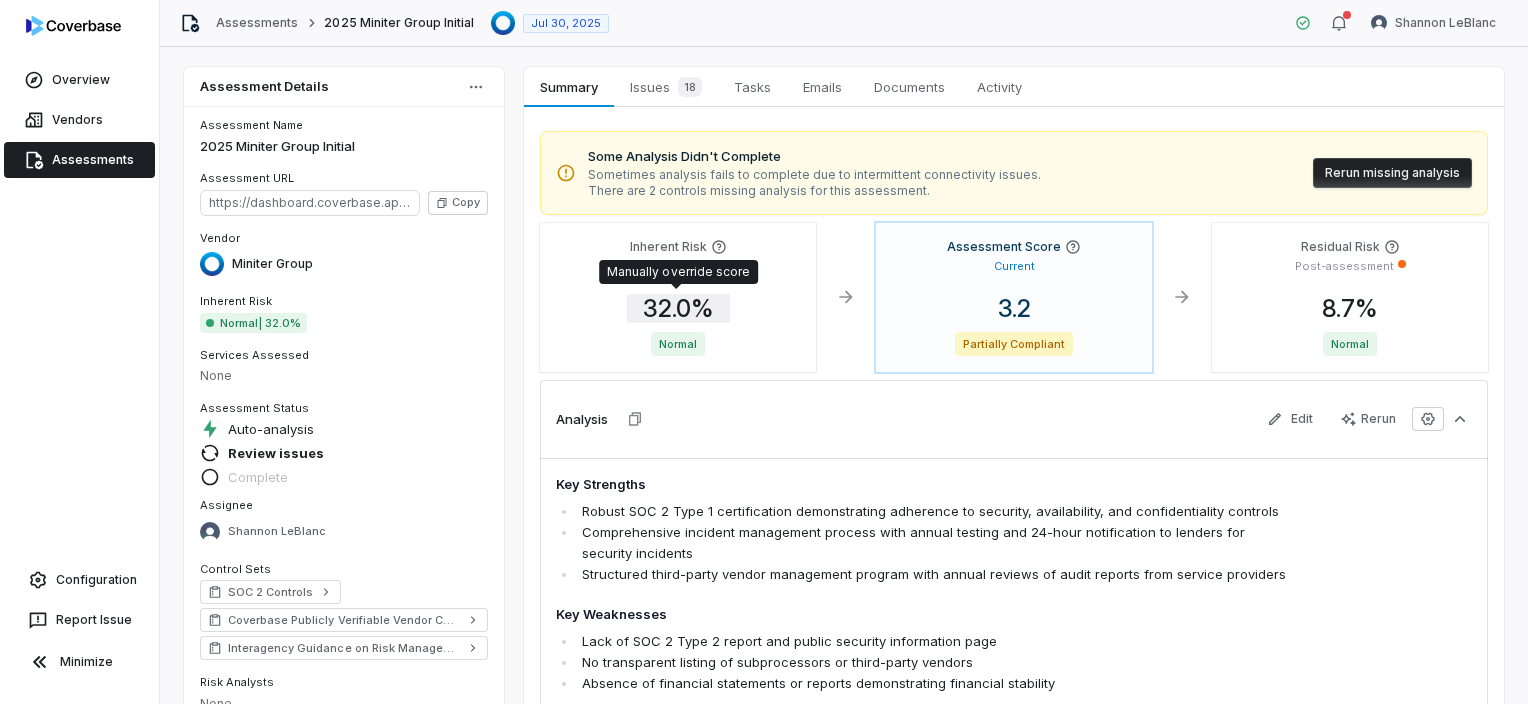 click on "32.0 %" at bounding box center (678, 308) 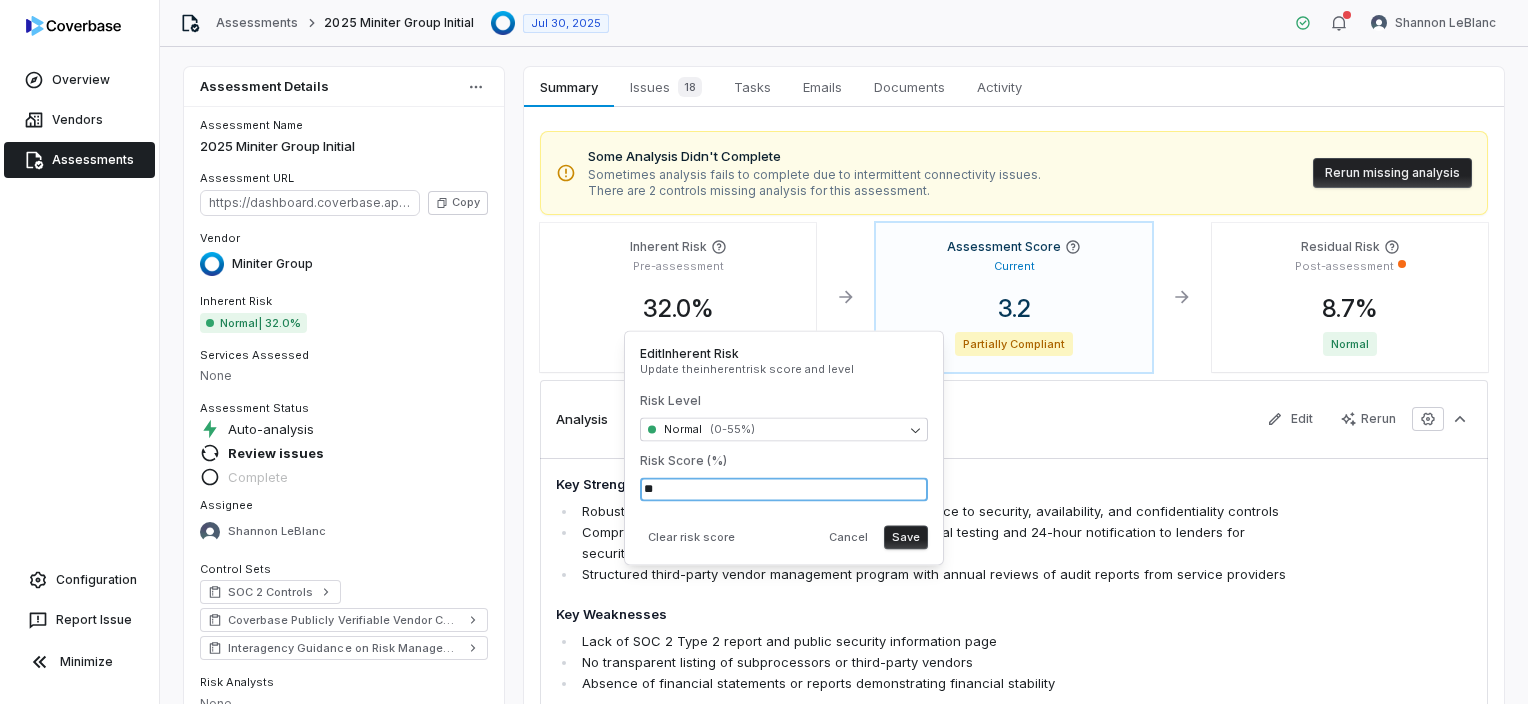 drag, startPoint x: 741, startPoint y: 489, endPoint x: 628, endPoint y: 486, distance: 113.03982 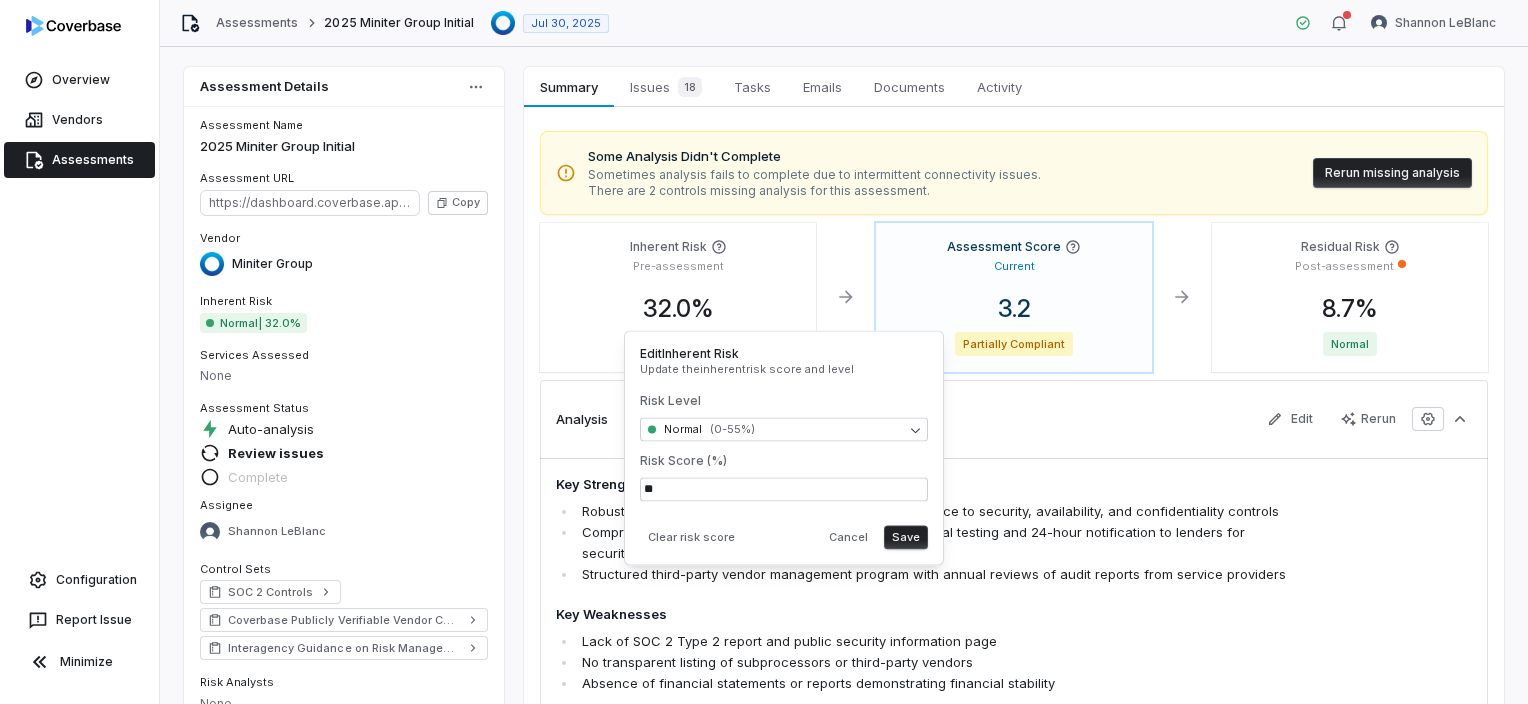 click on "Edit  Inherent Risk Update the  inherent  risk score and level Risk Level Normal ( 0-55 %) Risk Score (%) ** Clear risk score Cancel Save" at bounding box center [784, 447] 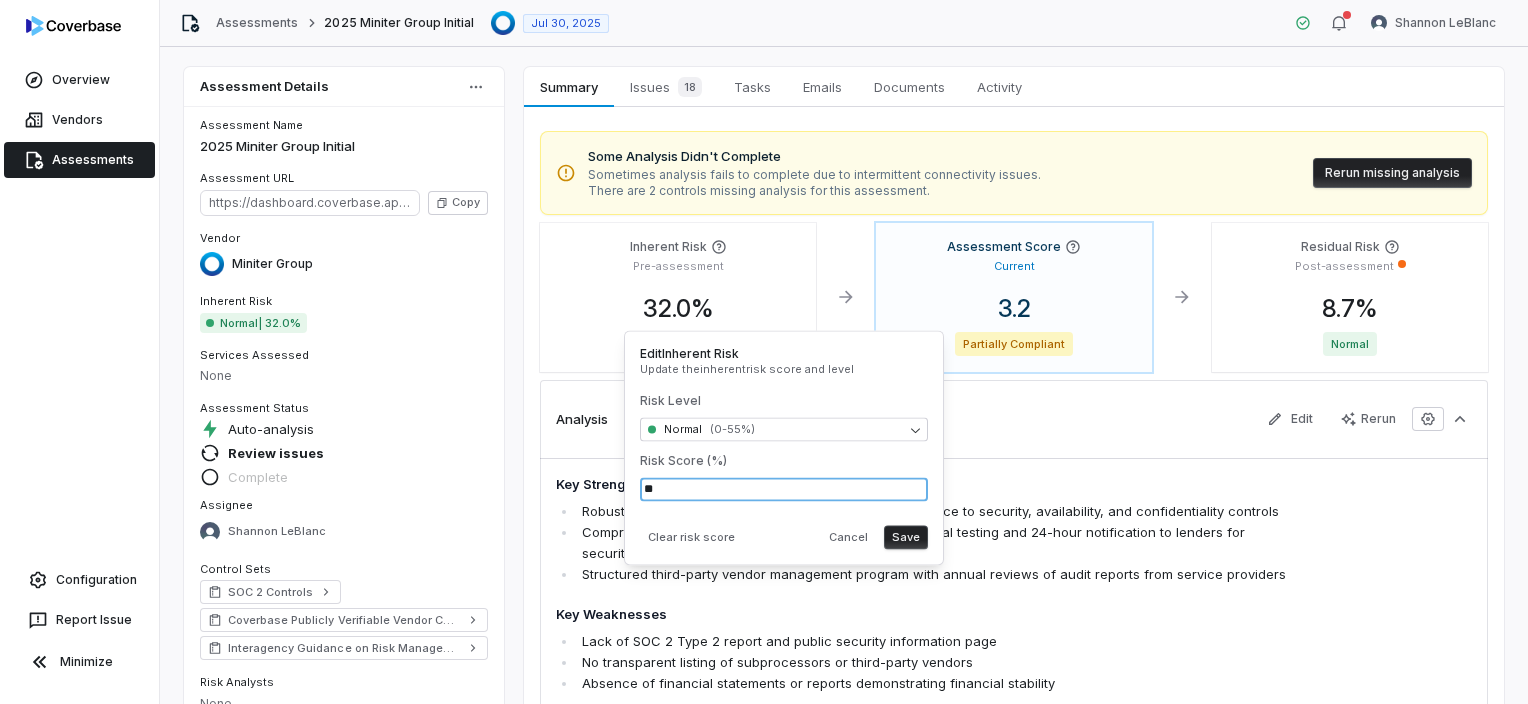 drag, startPoint x: 663, startPoint y: 488, endPoint x: 628, endPoint y: 487, distance: 35.014282 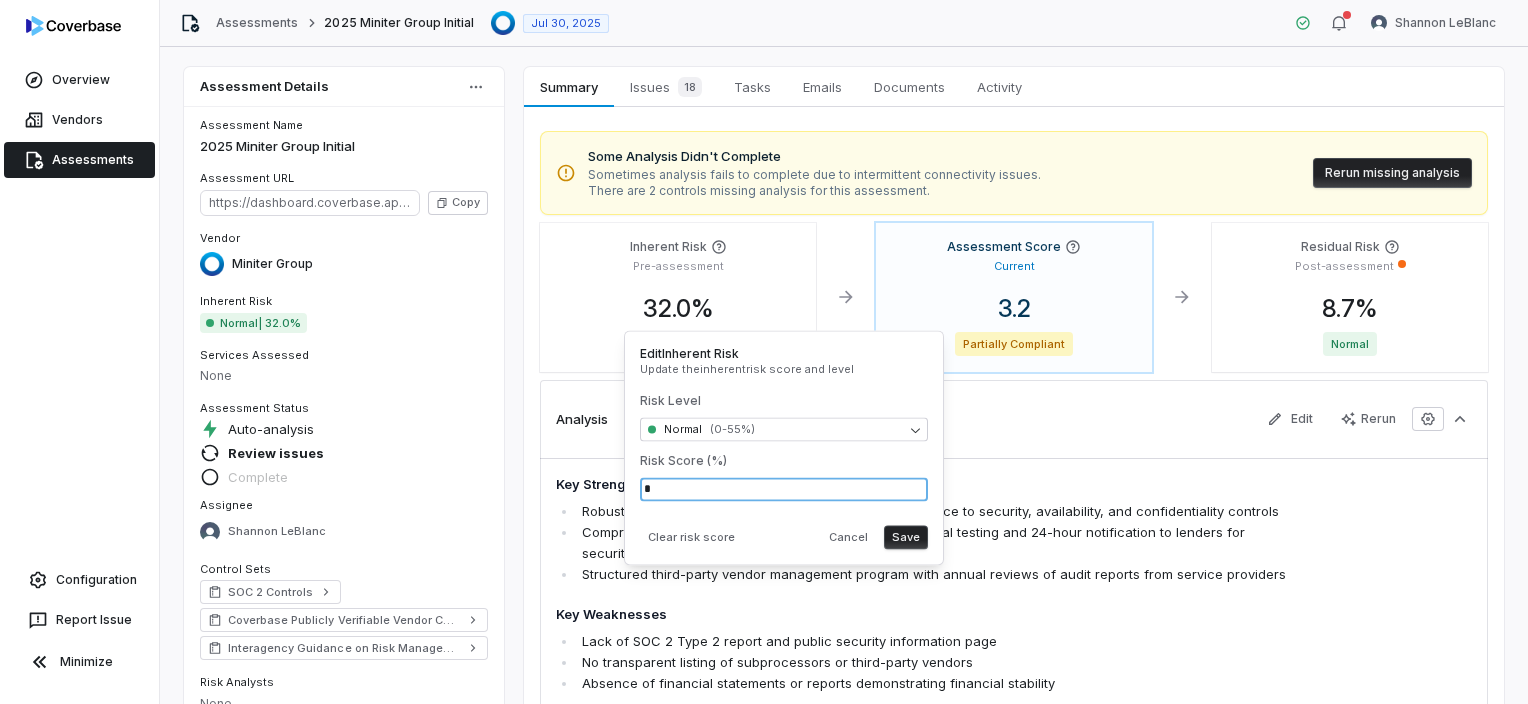 type on "*" 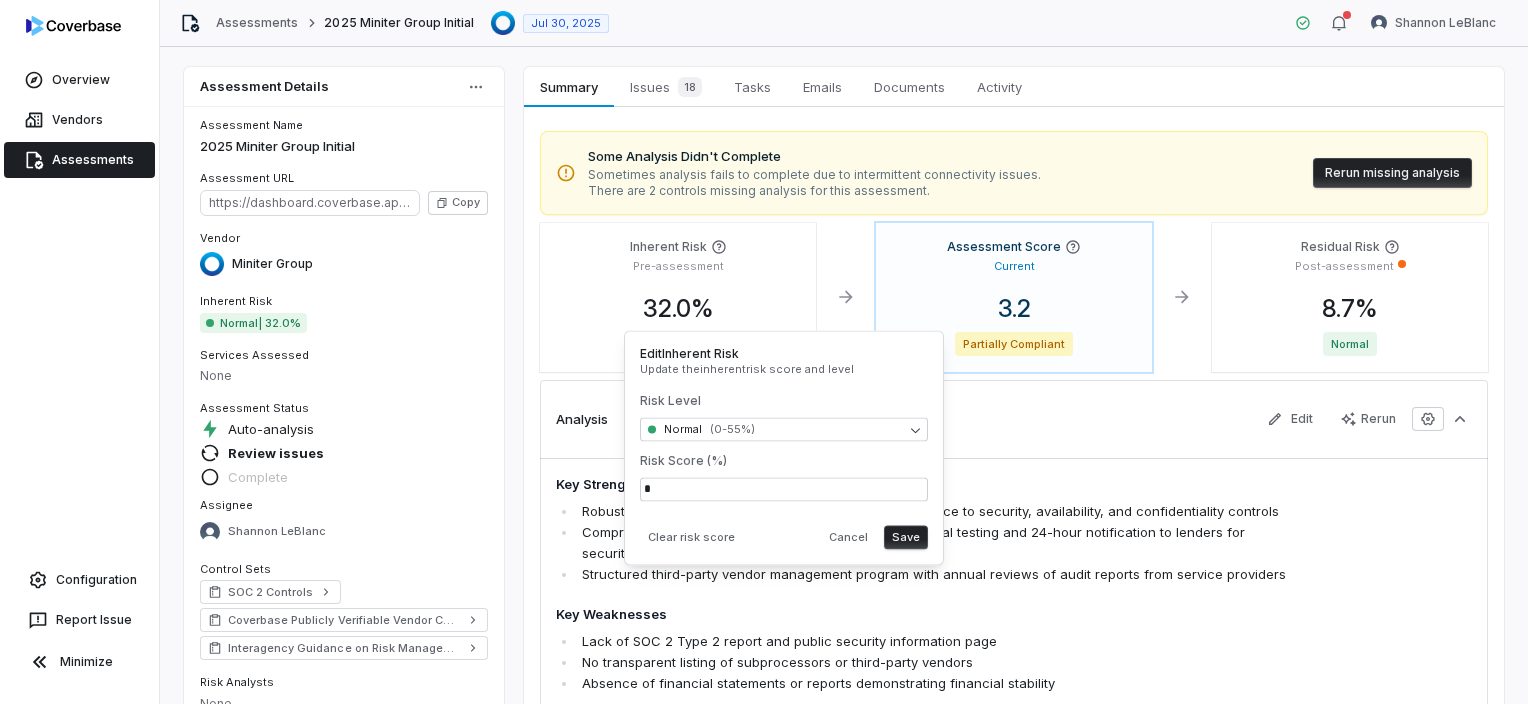 click on "Save" at bounding box center (906, 537) 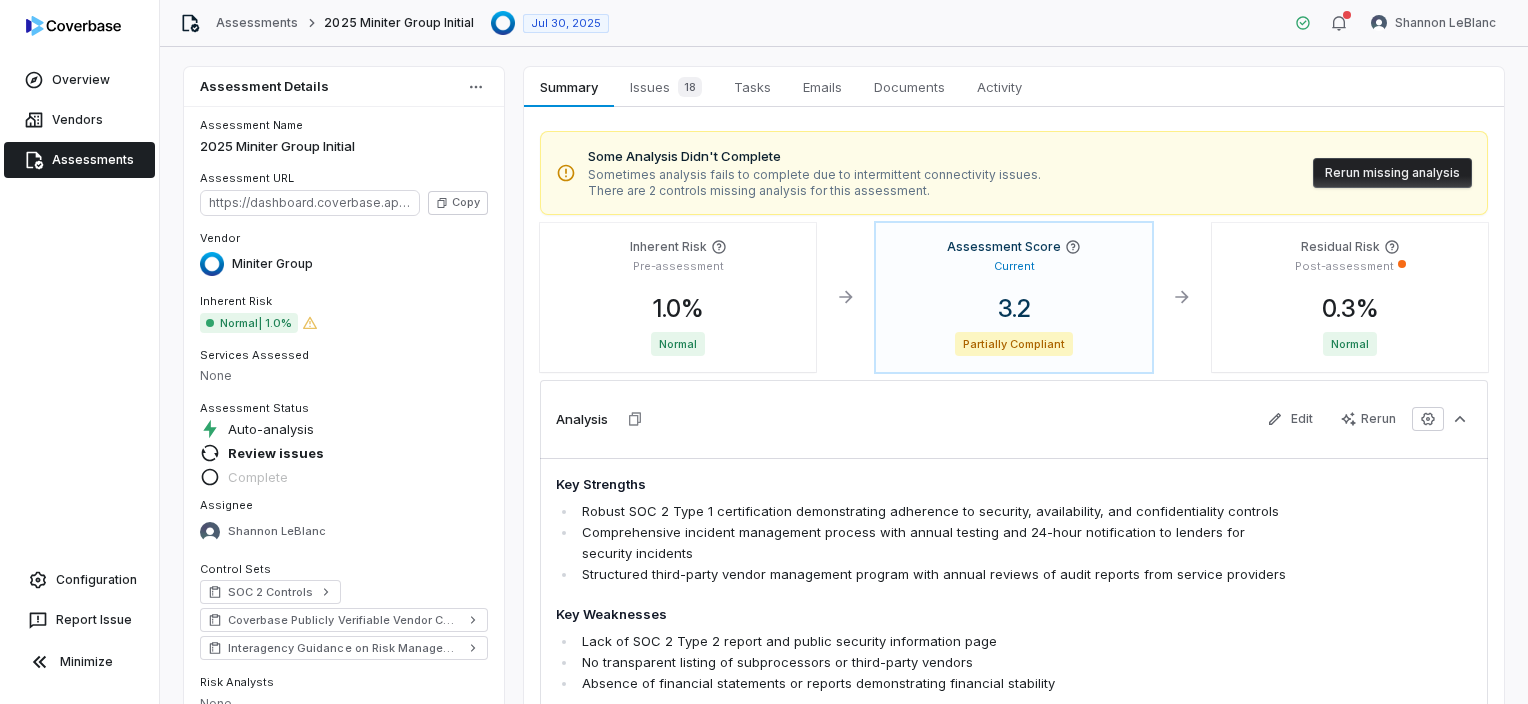 click on "Structured third-party vendor management program with annual reviews of audit reports from service providers" at bounding box center (933, 574) 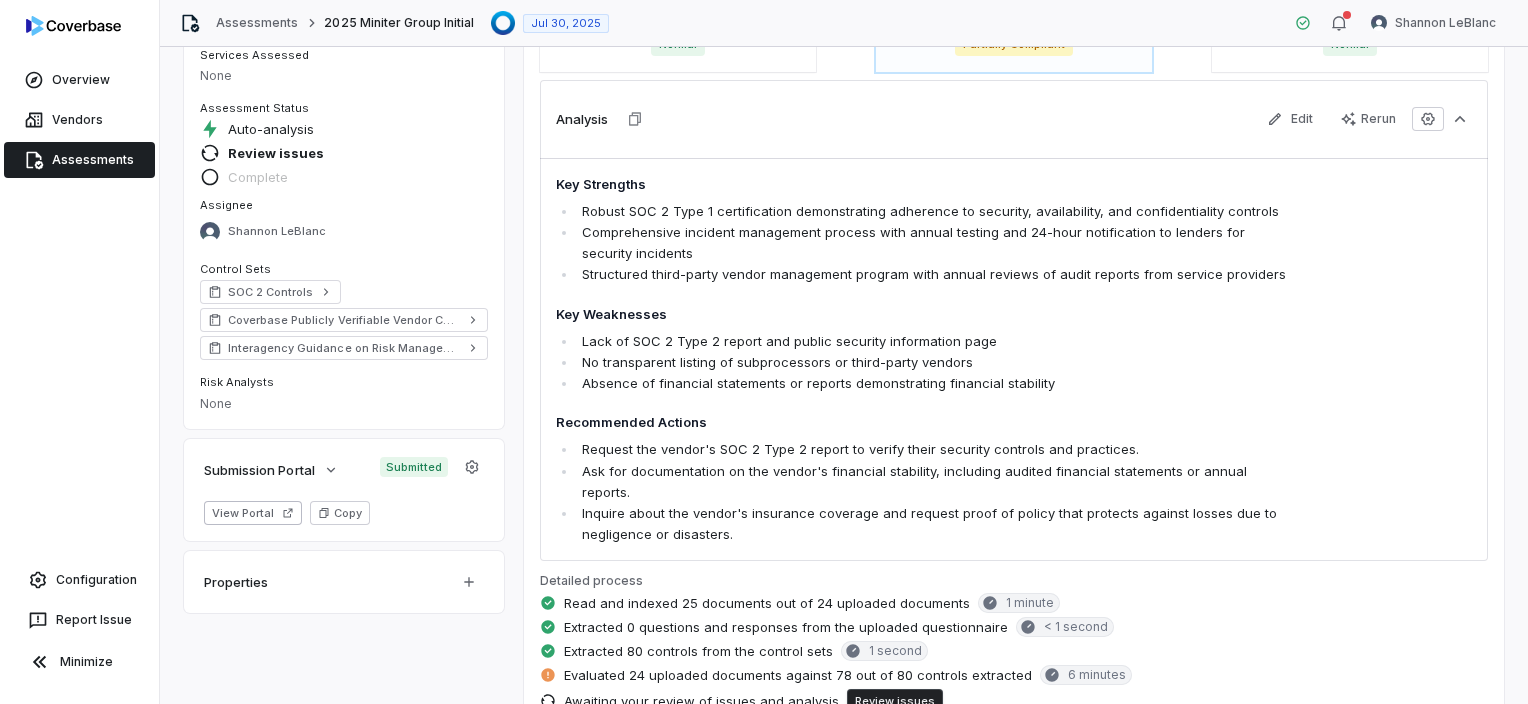 scroll, scrollTop: 0, scrollLeft: 0, axis: both 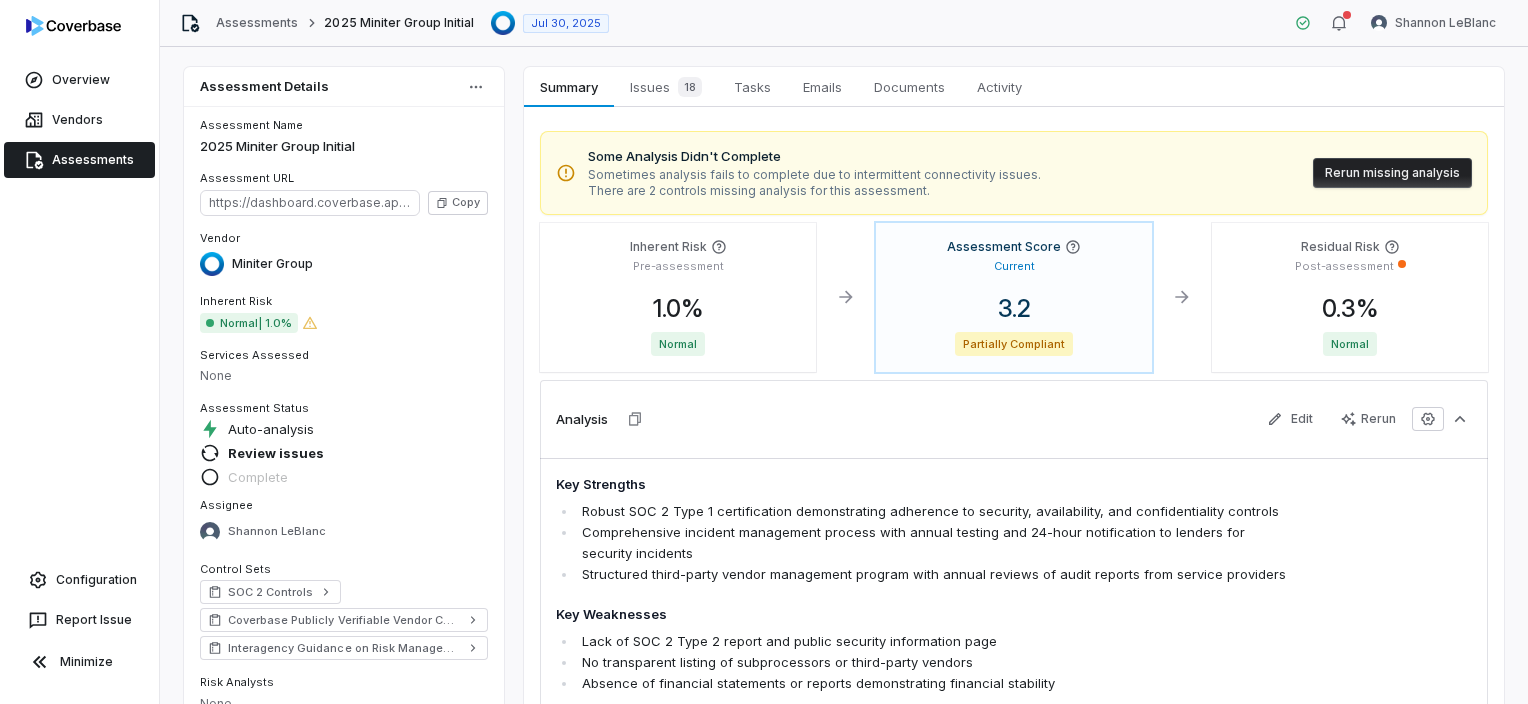 click on "Rerun missing analysis" at bounding box center (1392, 173) 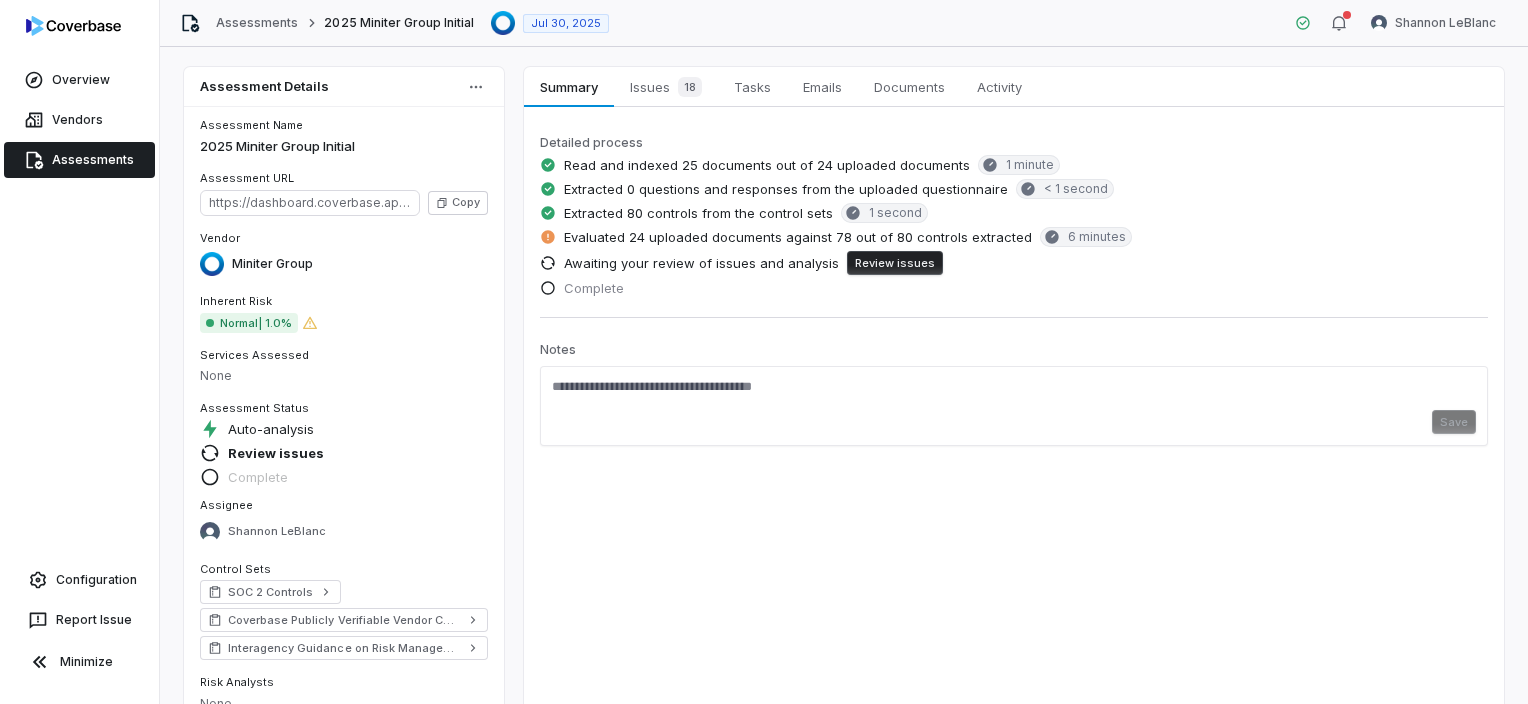 click on "Review issues" at bounding box center (895, 263) 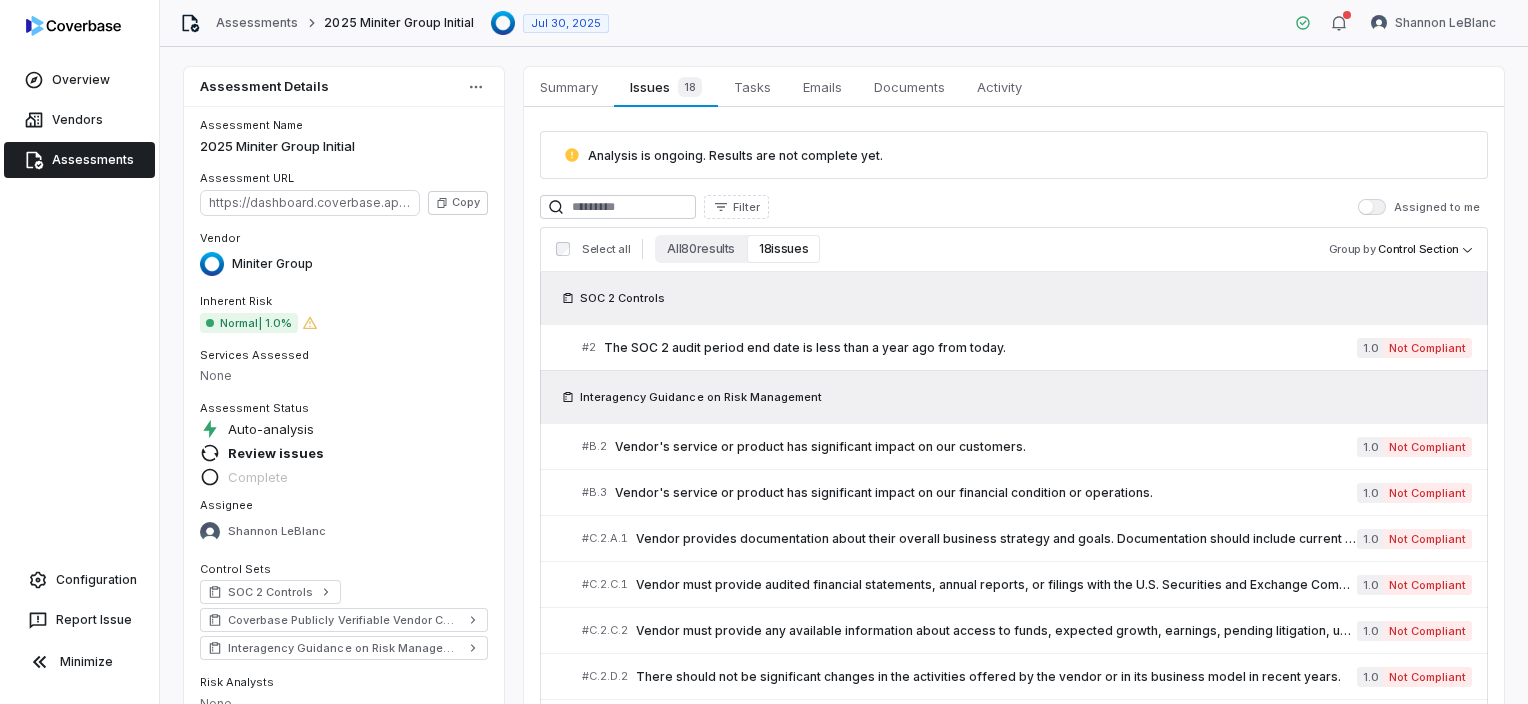 click on "18  issues" at bounding box center [783, 249] 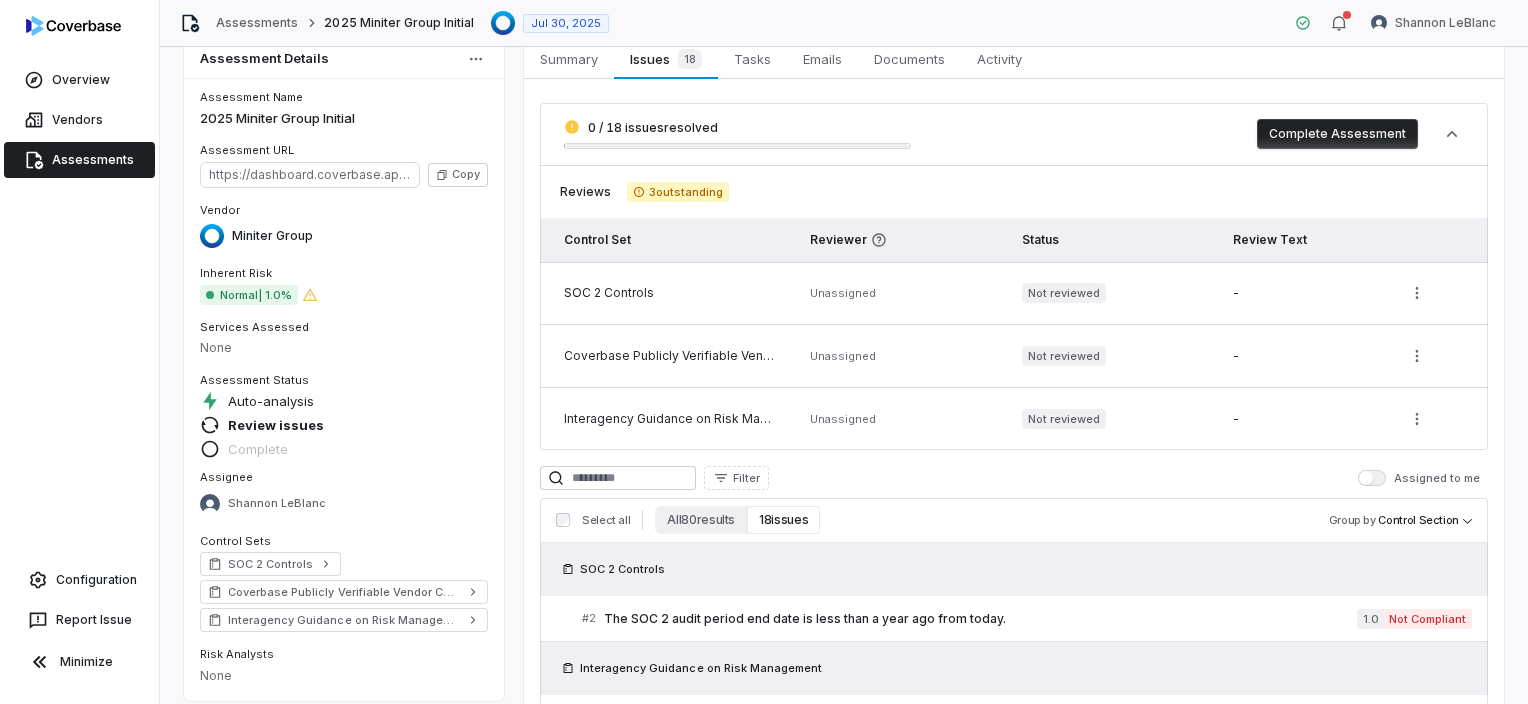 scroll, scrollTop: 0, scrollLeft: 0, axis: both 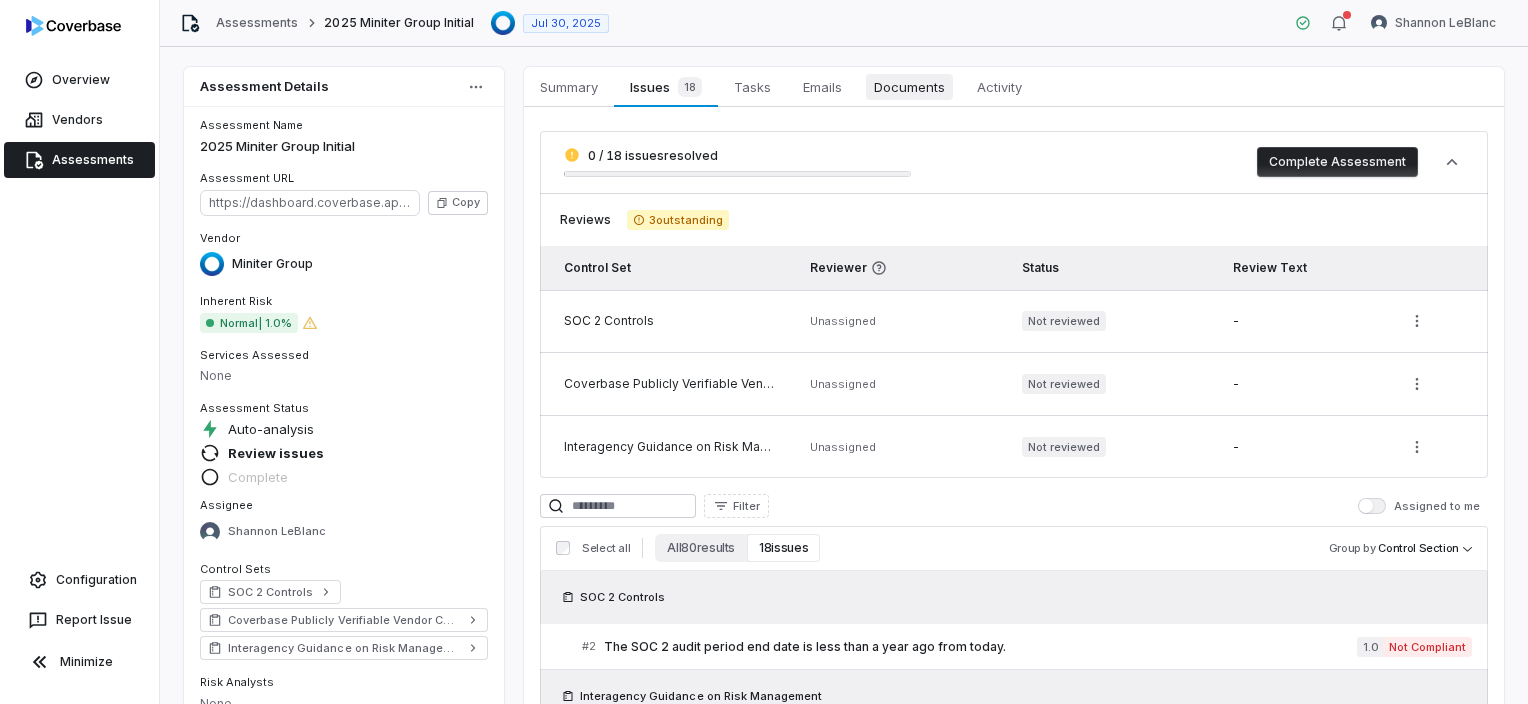 click on "Documents" at bounding box center (909, 87) 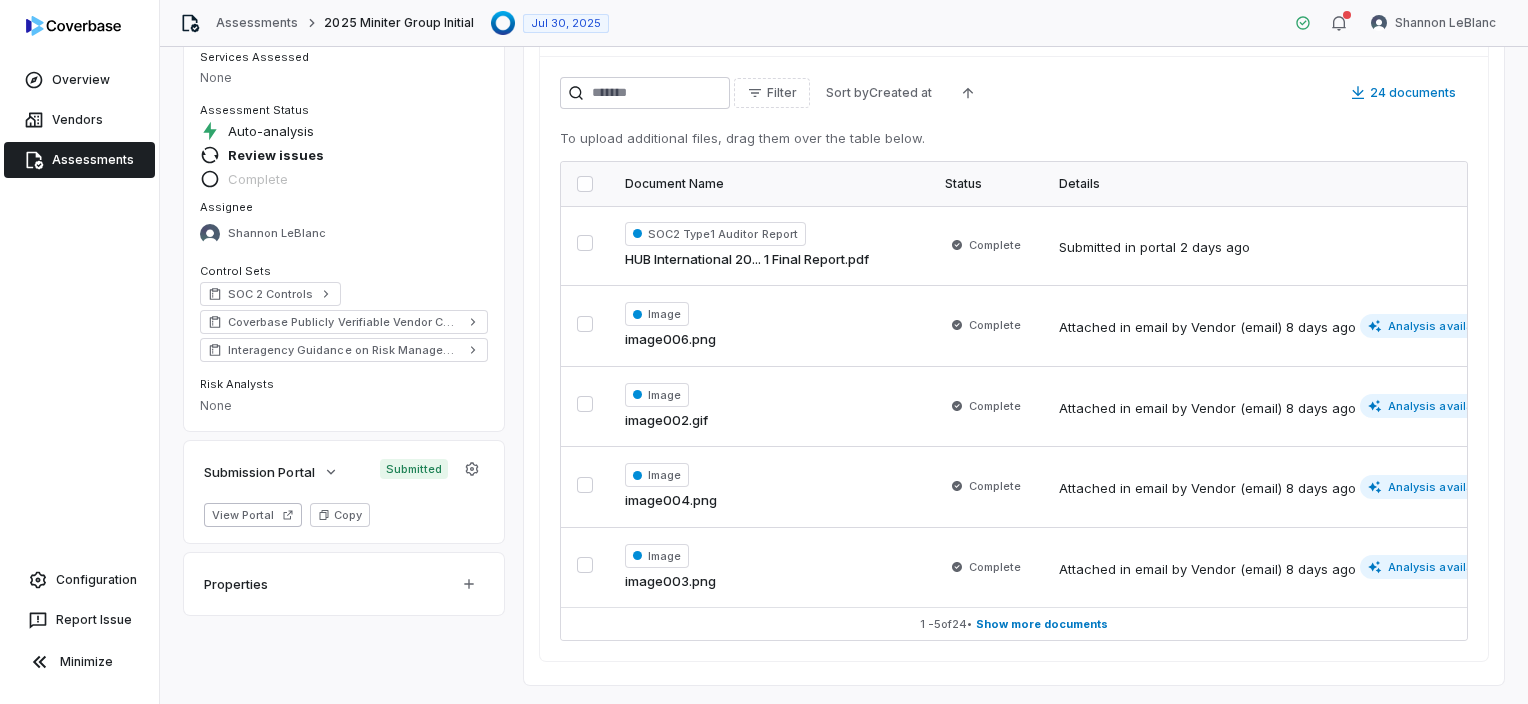 scroll, scrollTop: 307, scrollLeft: 0, axis: vertical 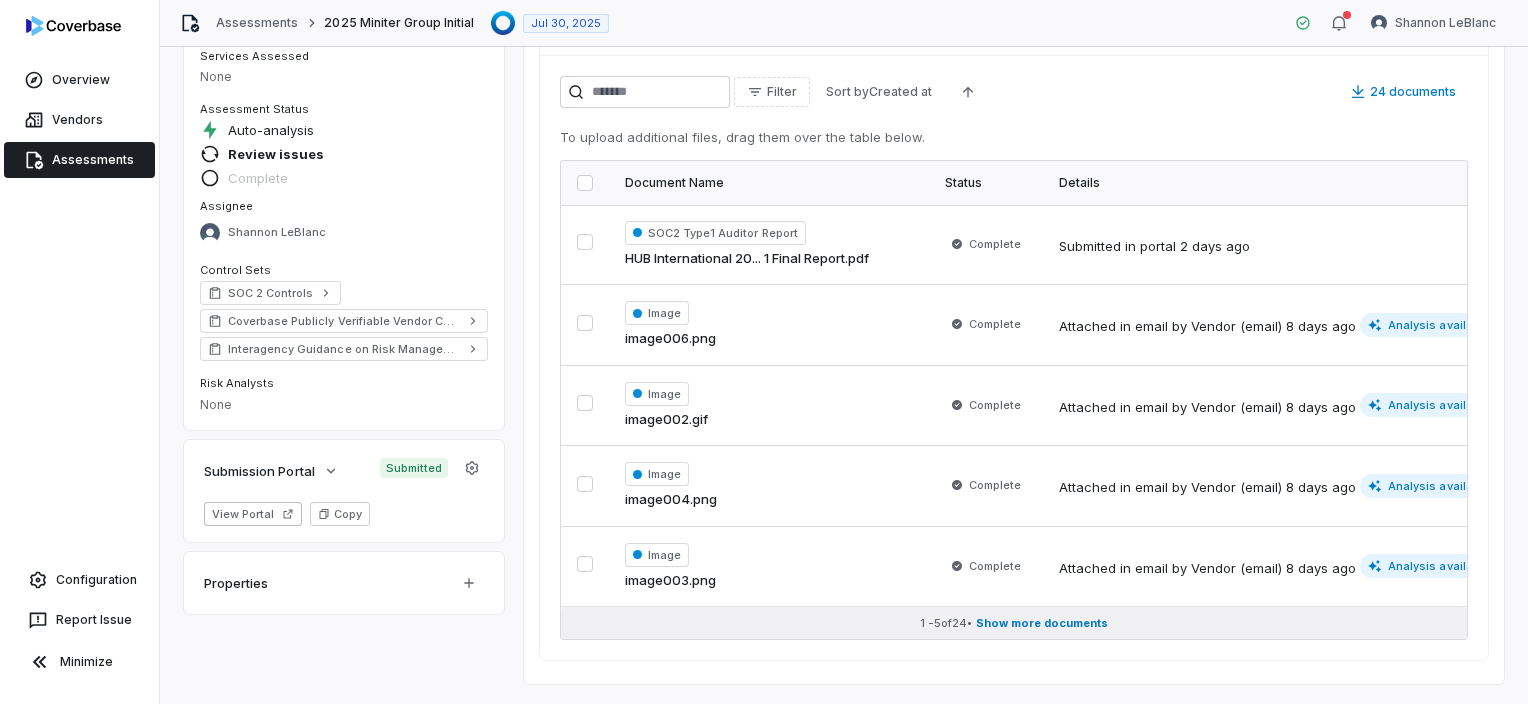 click on "Show more documents" at bounding box center [1042, 623] 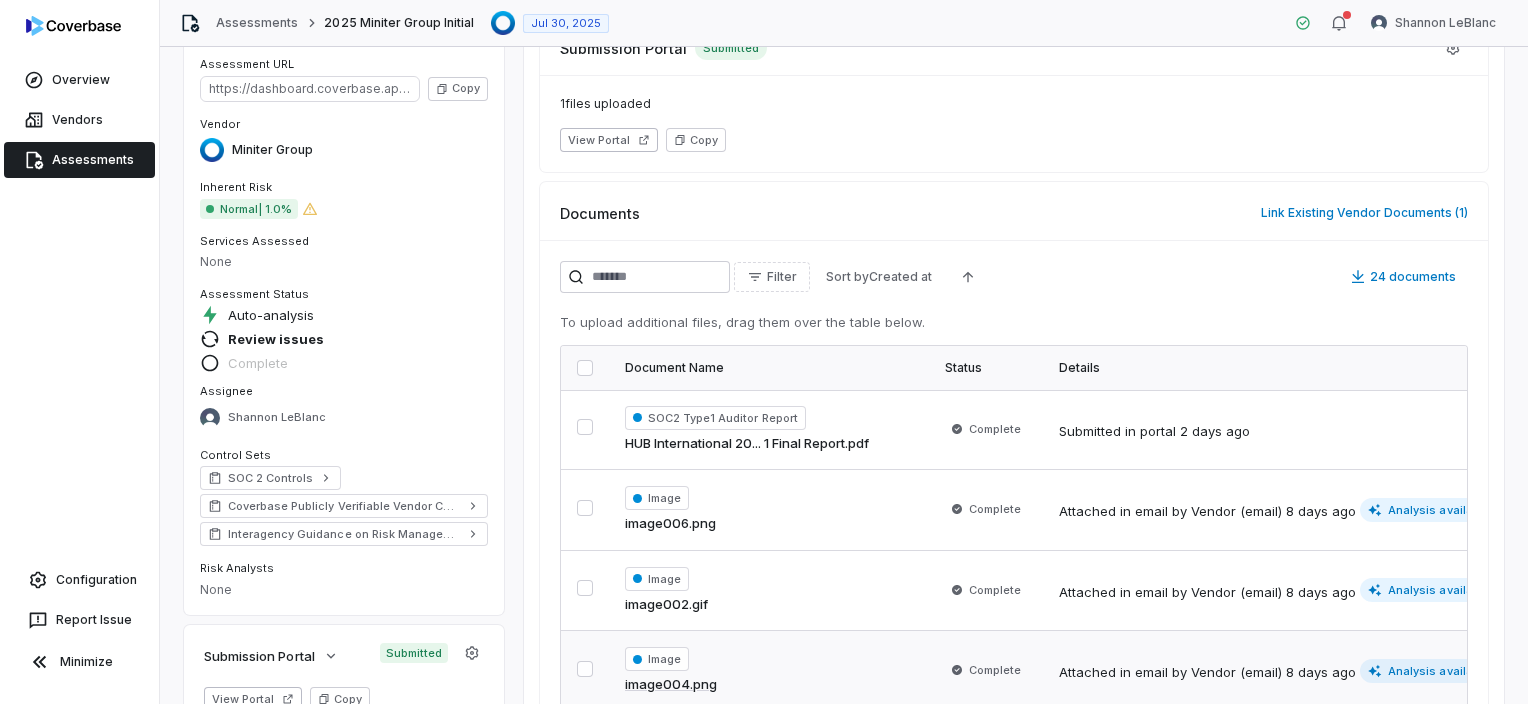 scroll, scrollTop: 32, scrollLeft: 0, axis: vertical 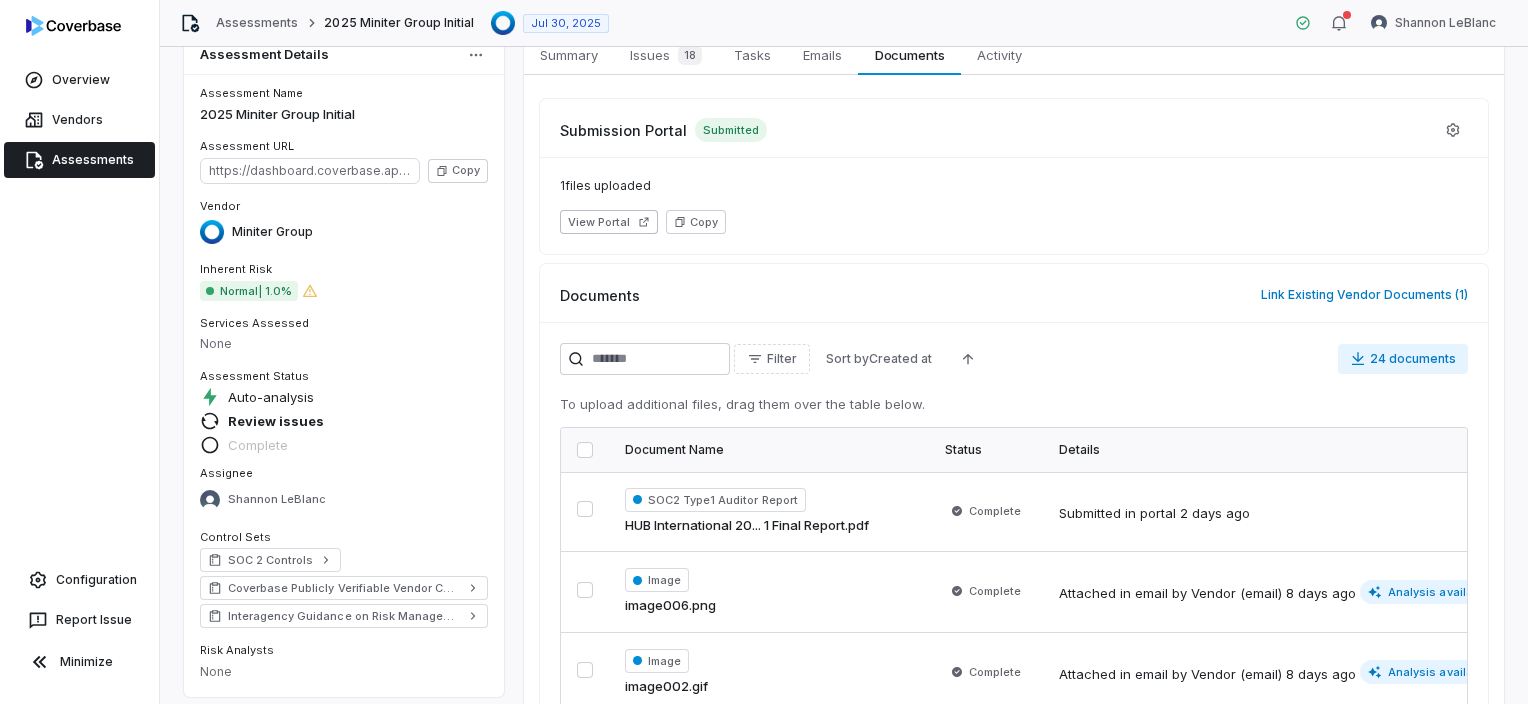 click on "24 documents" at bounding box center [1403, 359] 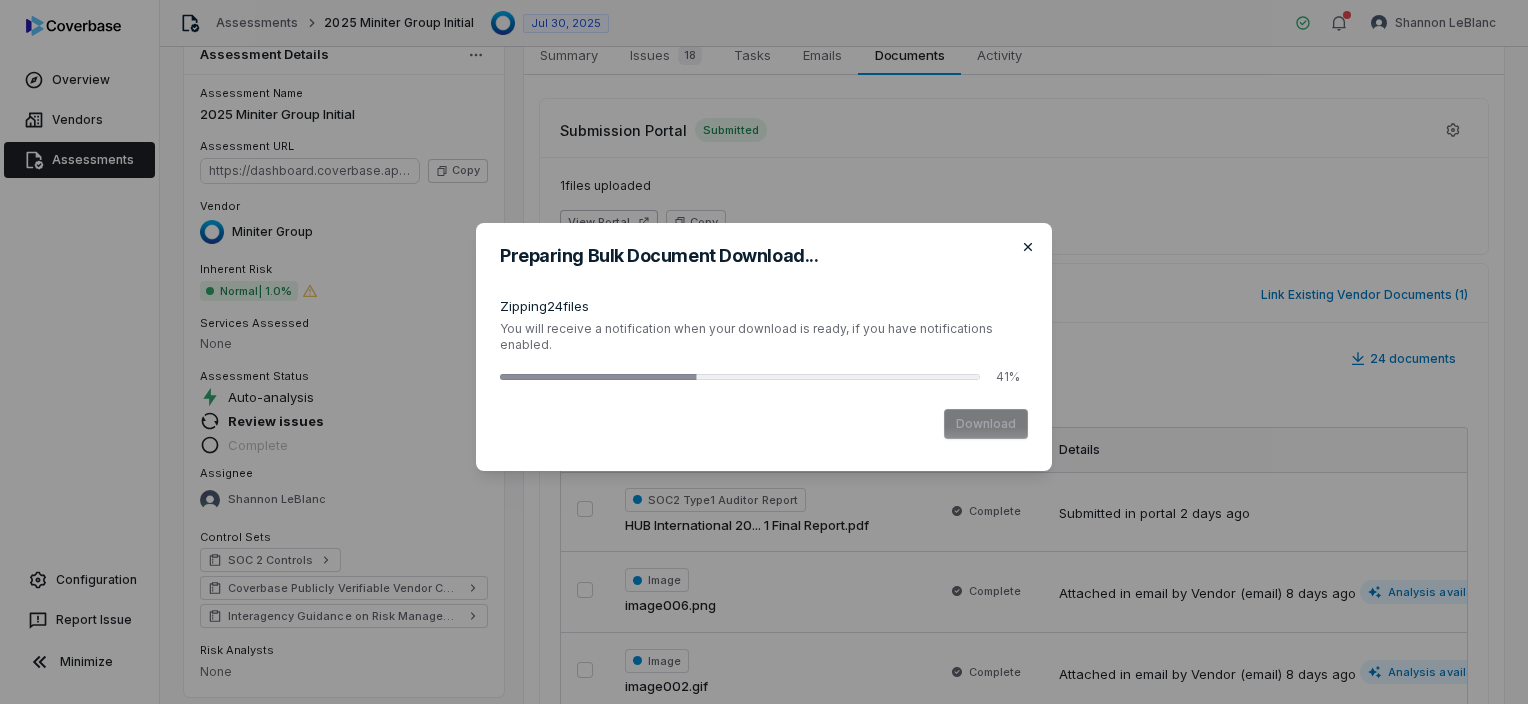 click 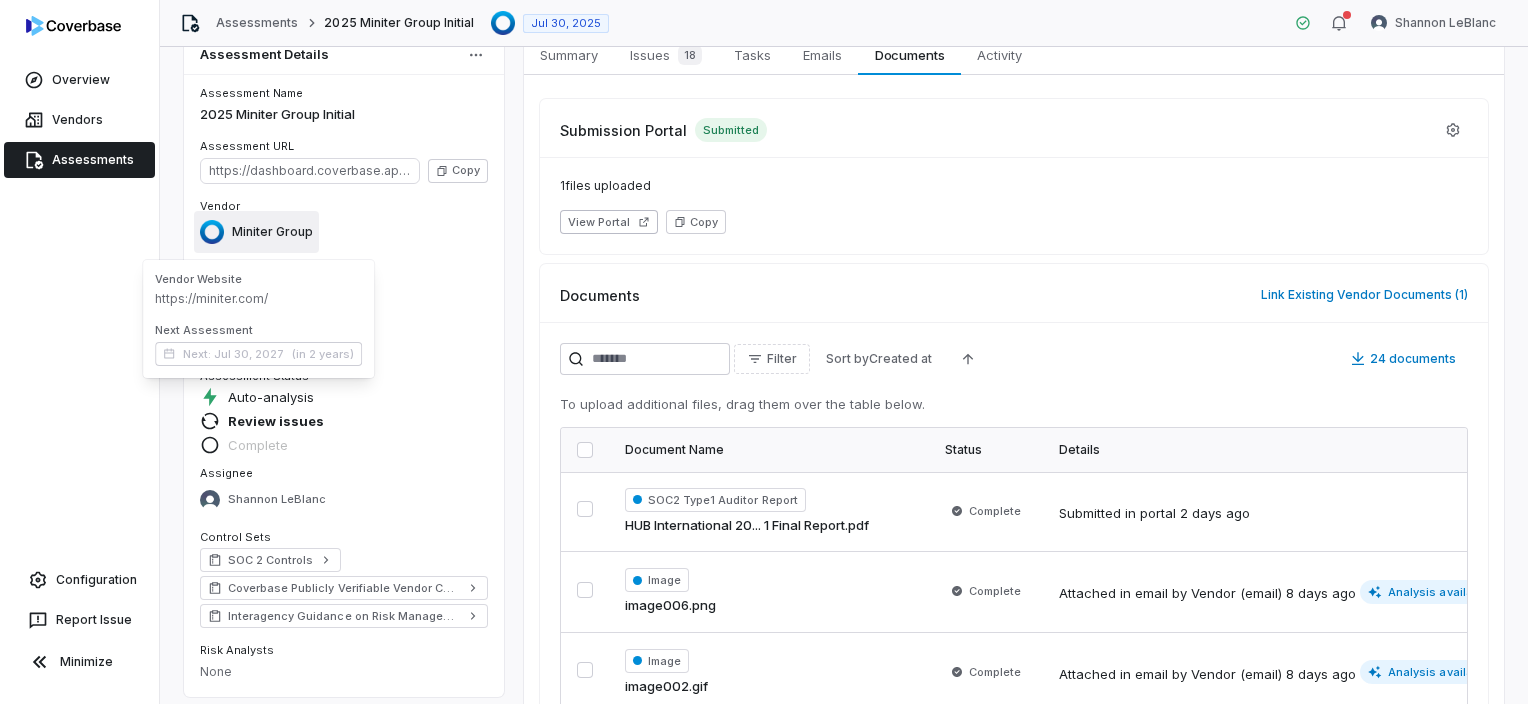 click on "Miniter Group" at bounding box center [272, 232] 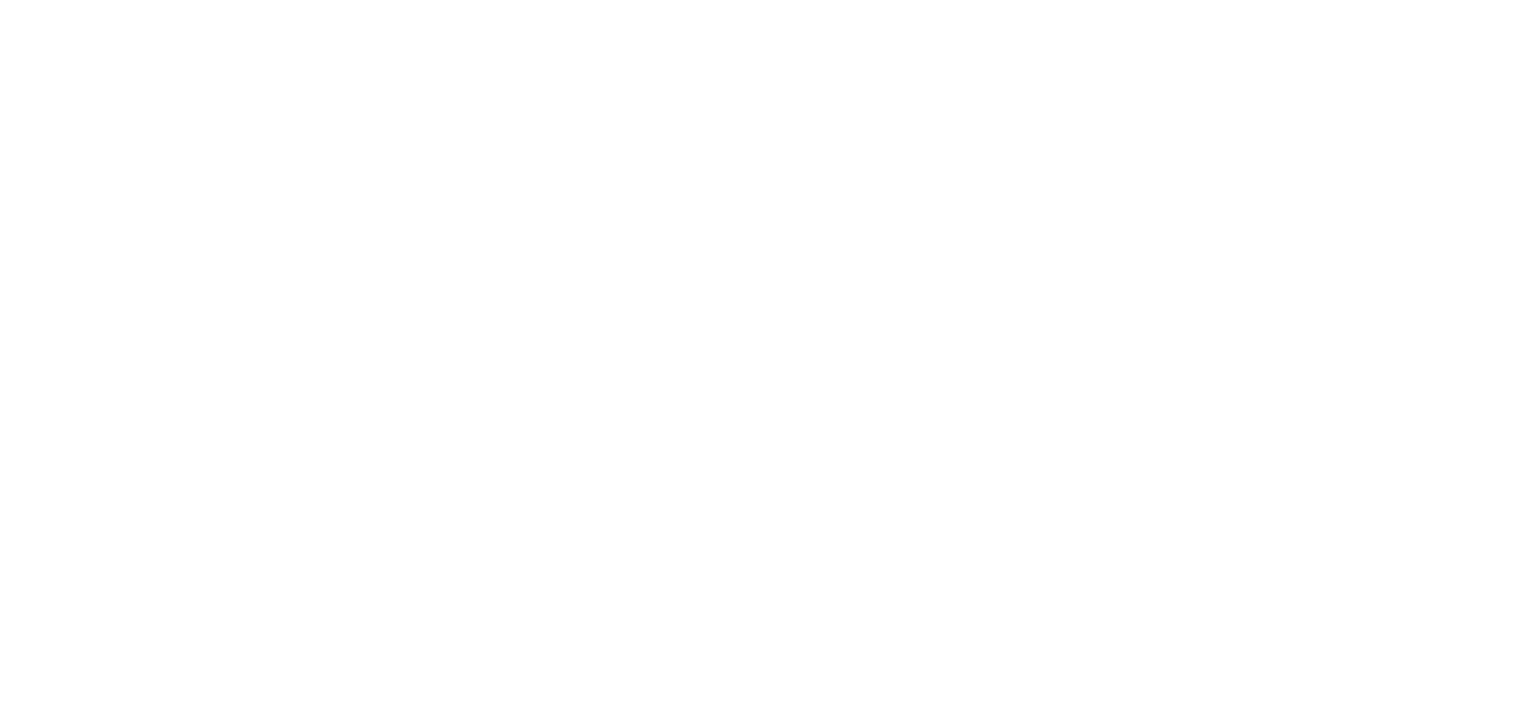 scroll, scrollTop: 0, scrollLeft: 0, axis: both 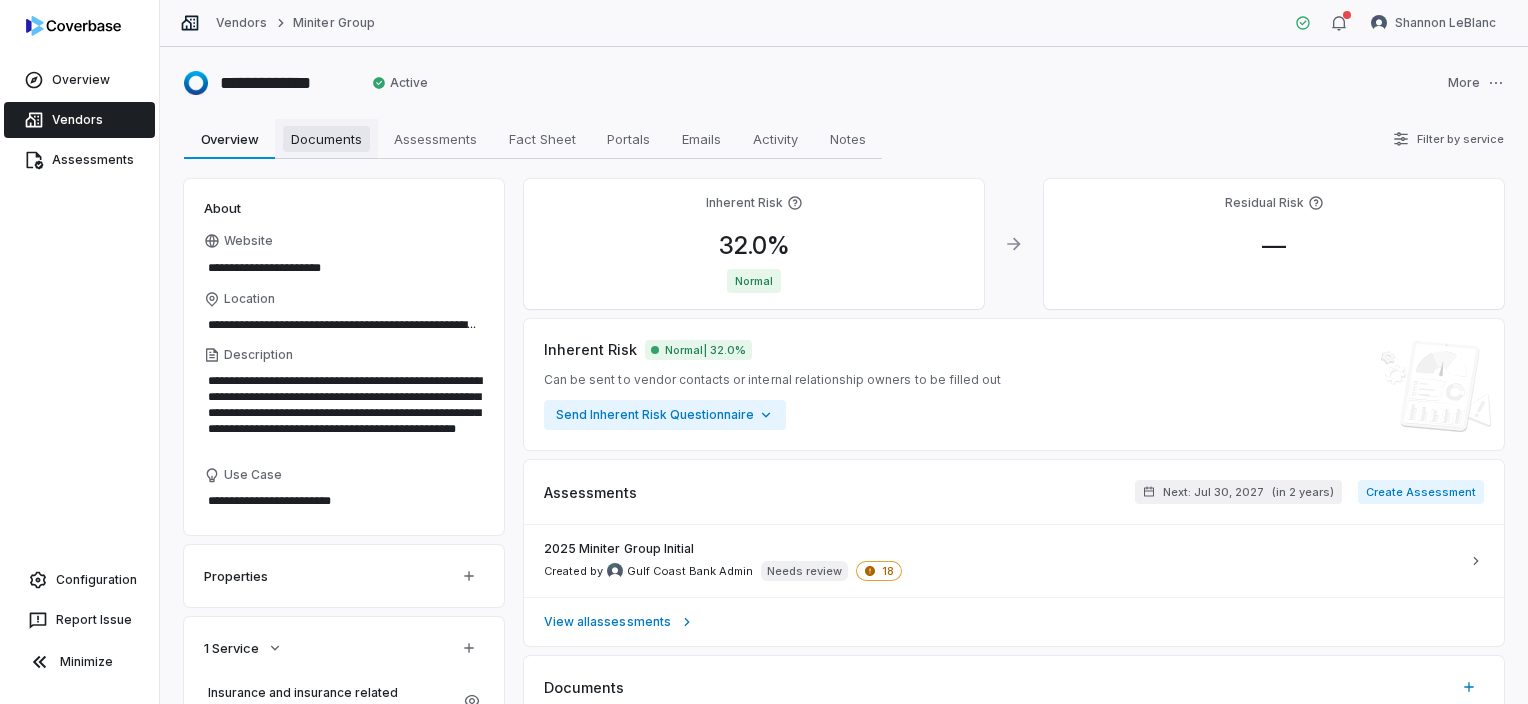 click on "Documents" at bounding box center [326, 139] 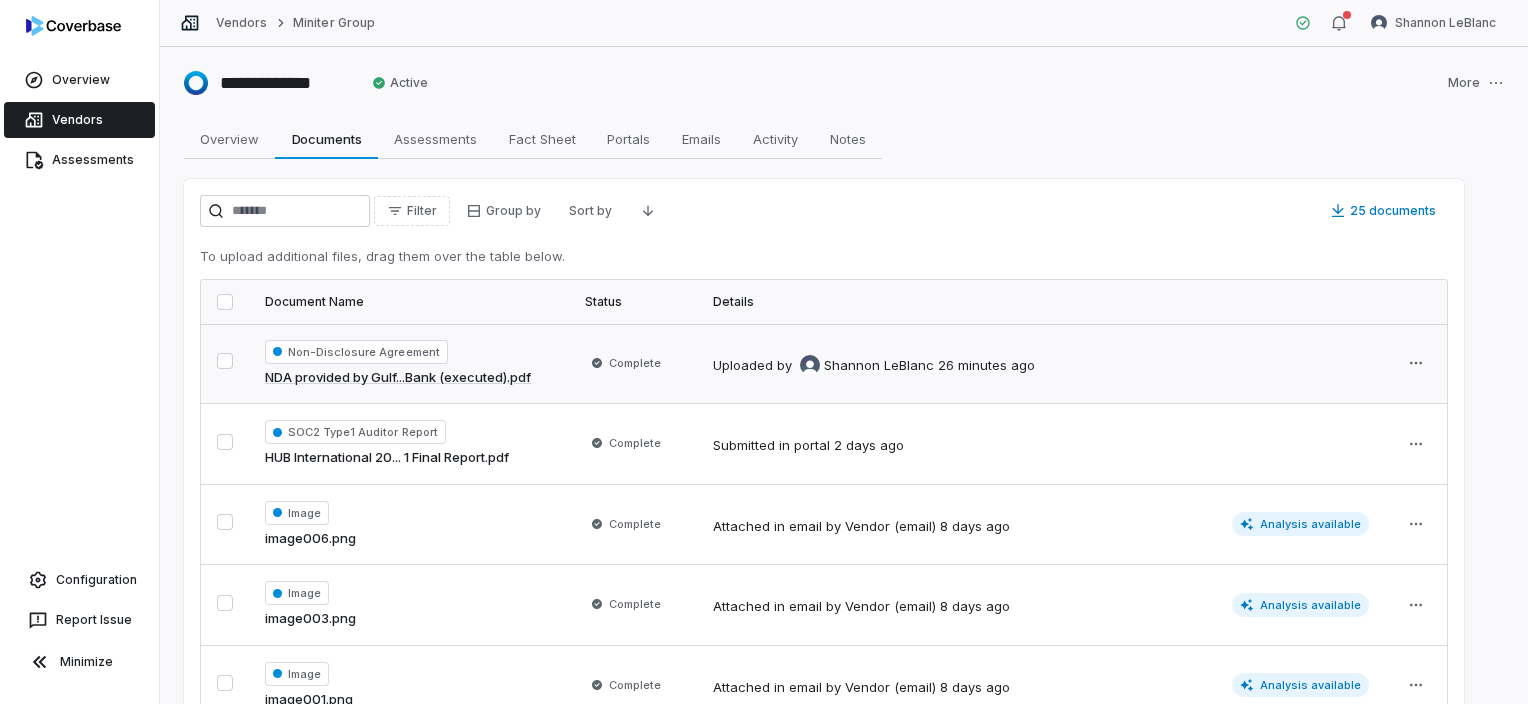 click at bounding box center [225, 361] 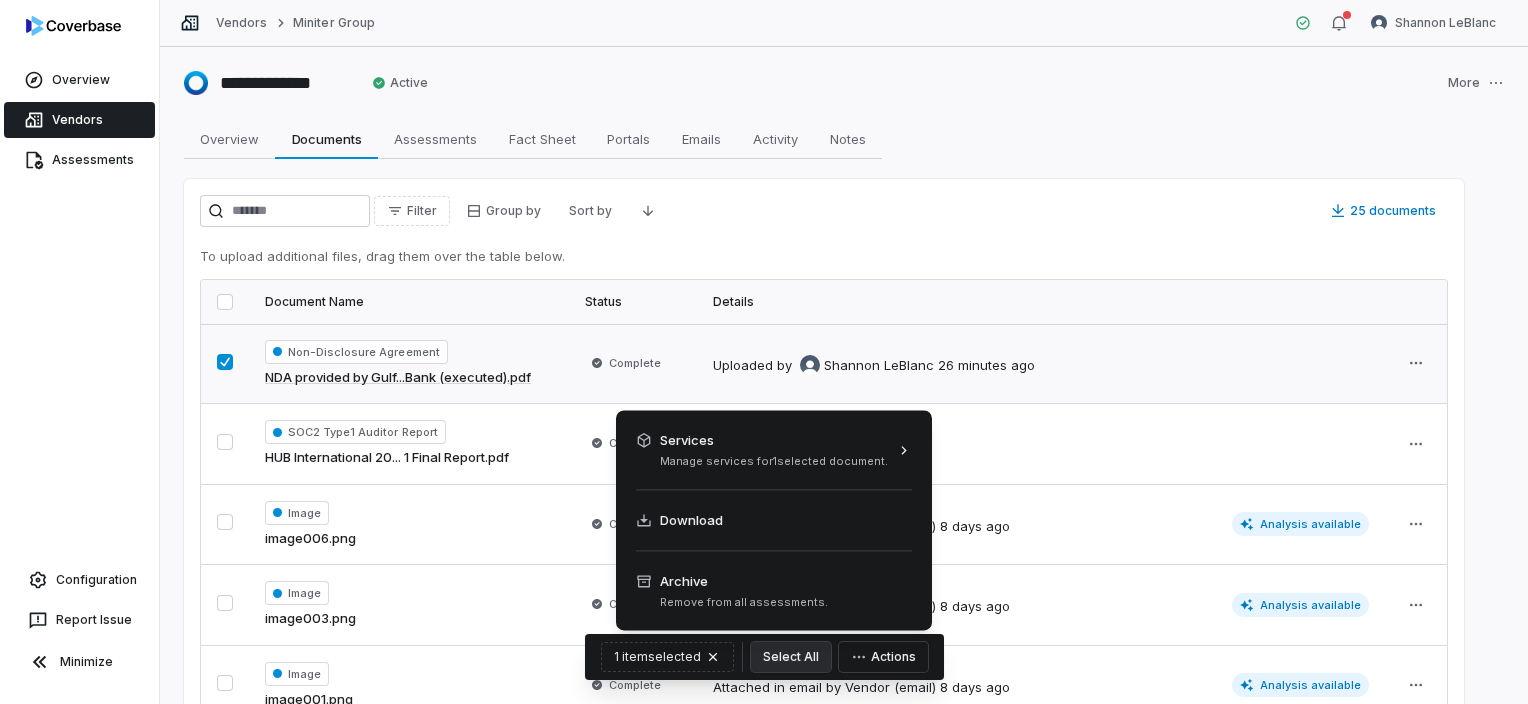 click on "Actions" at bounding box center (883, 657) 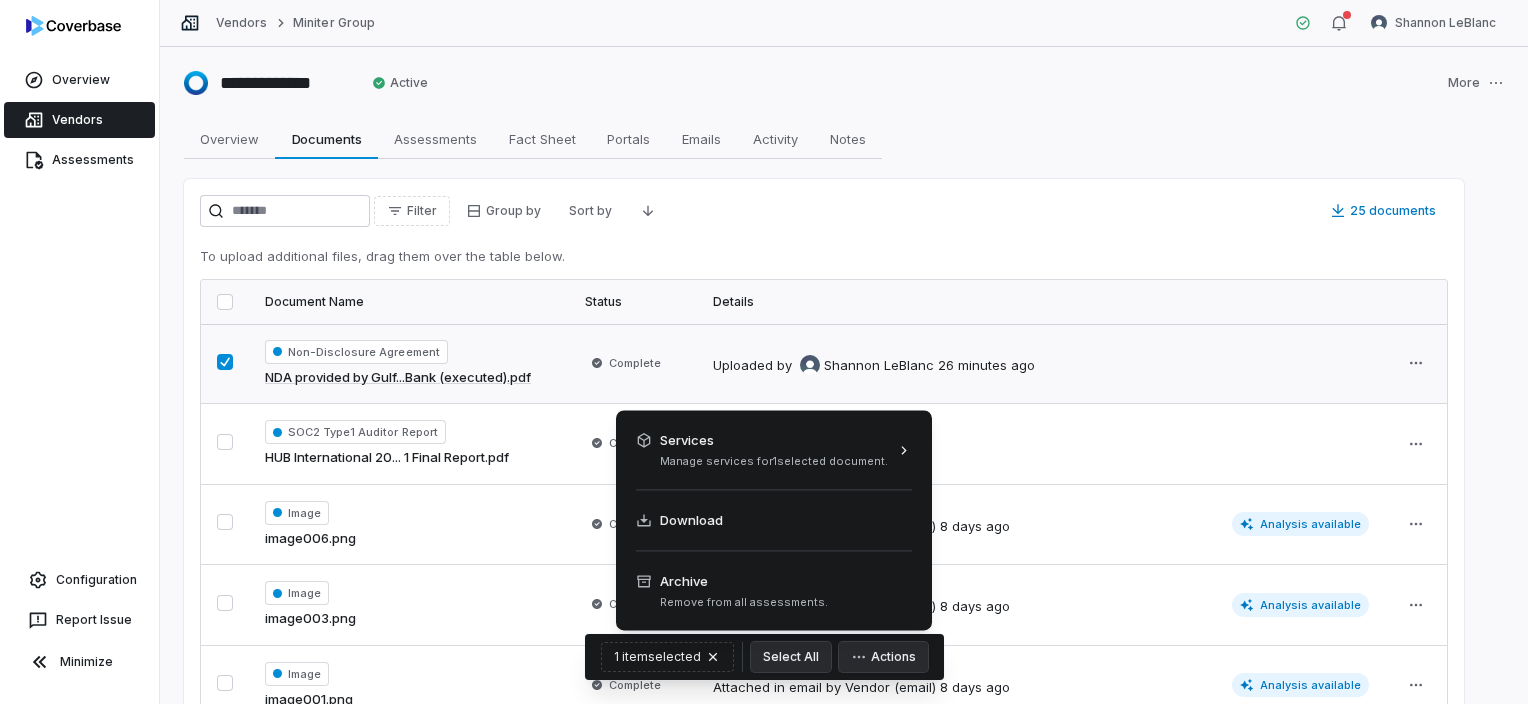click on "**********" at bounding box center (764, 352) 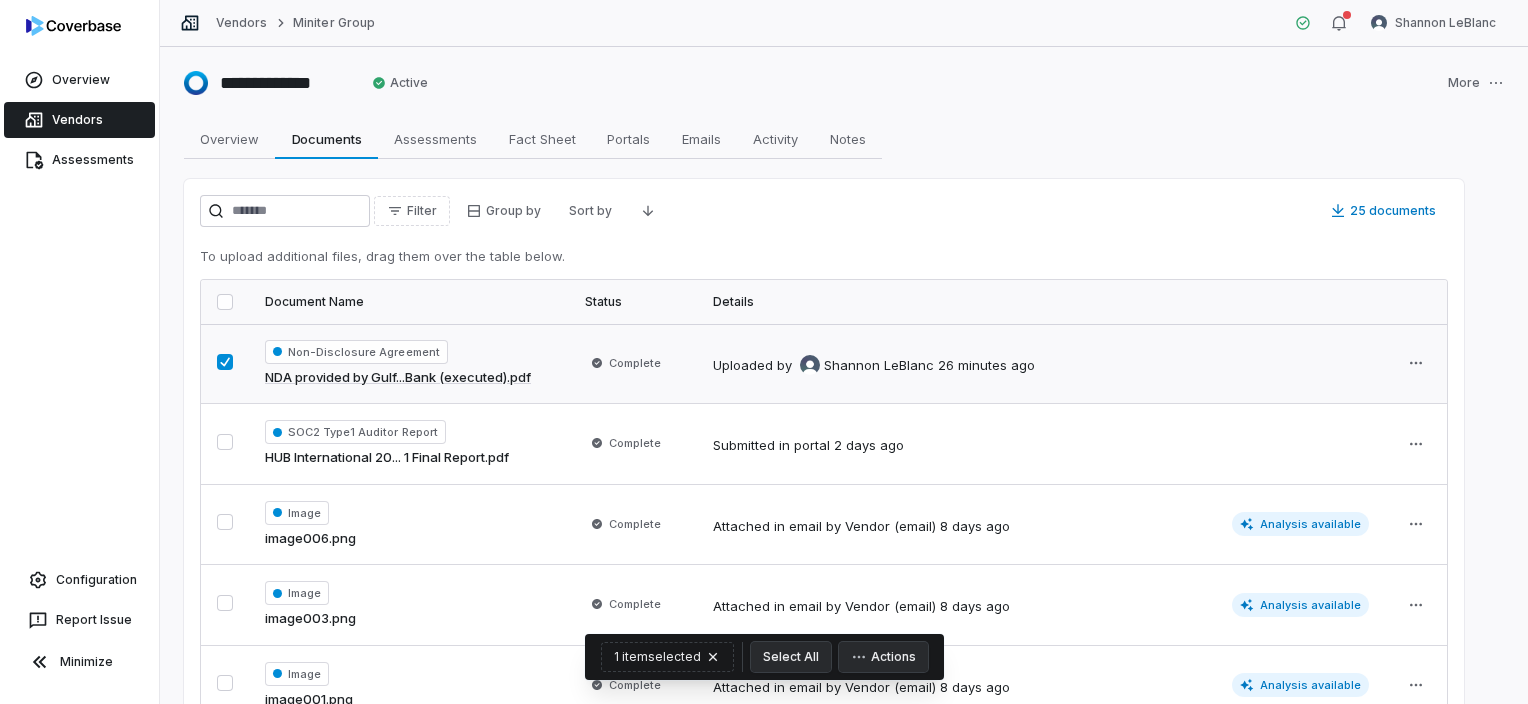 click at bounding box center (225, 362) 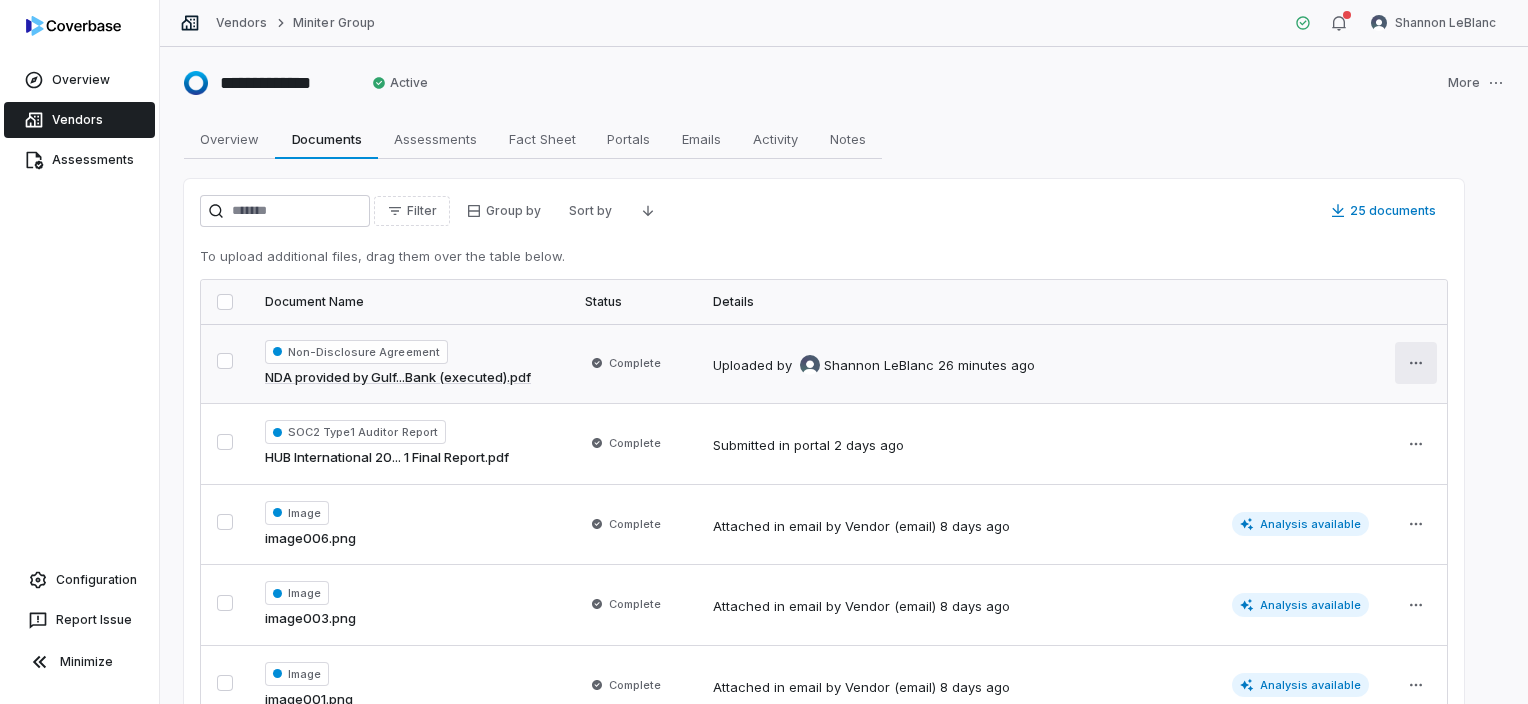 click on "**********" at bounding box center [764, 352] 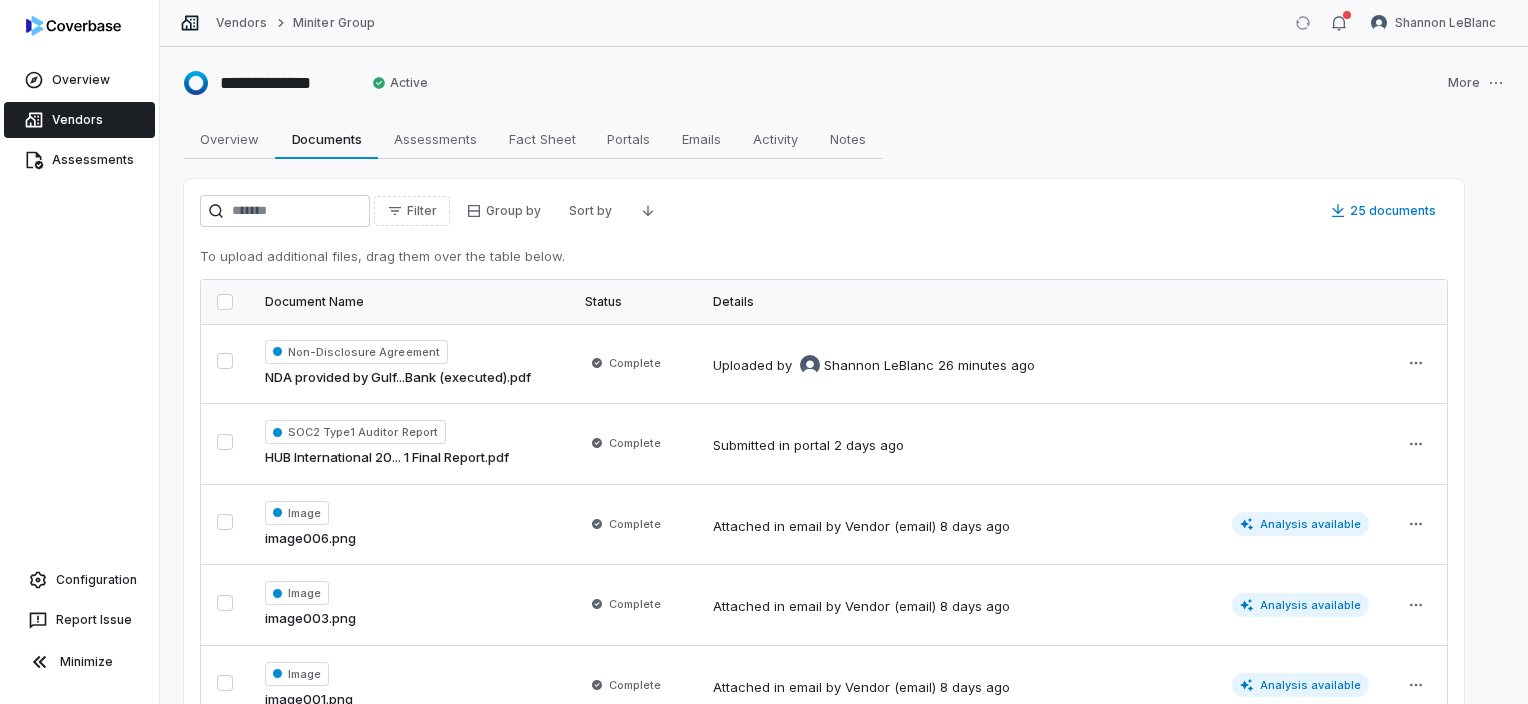 click on "**********" at bounding box center [764, 352] 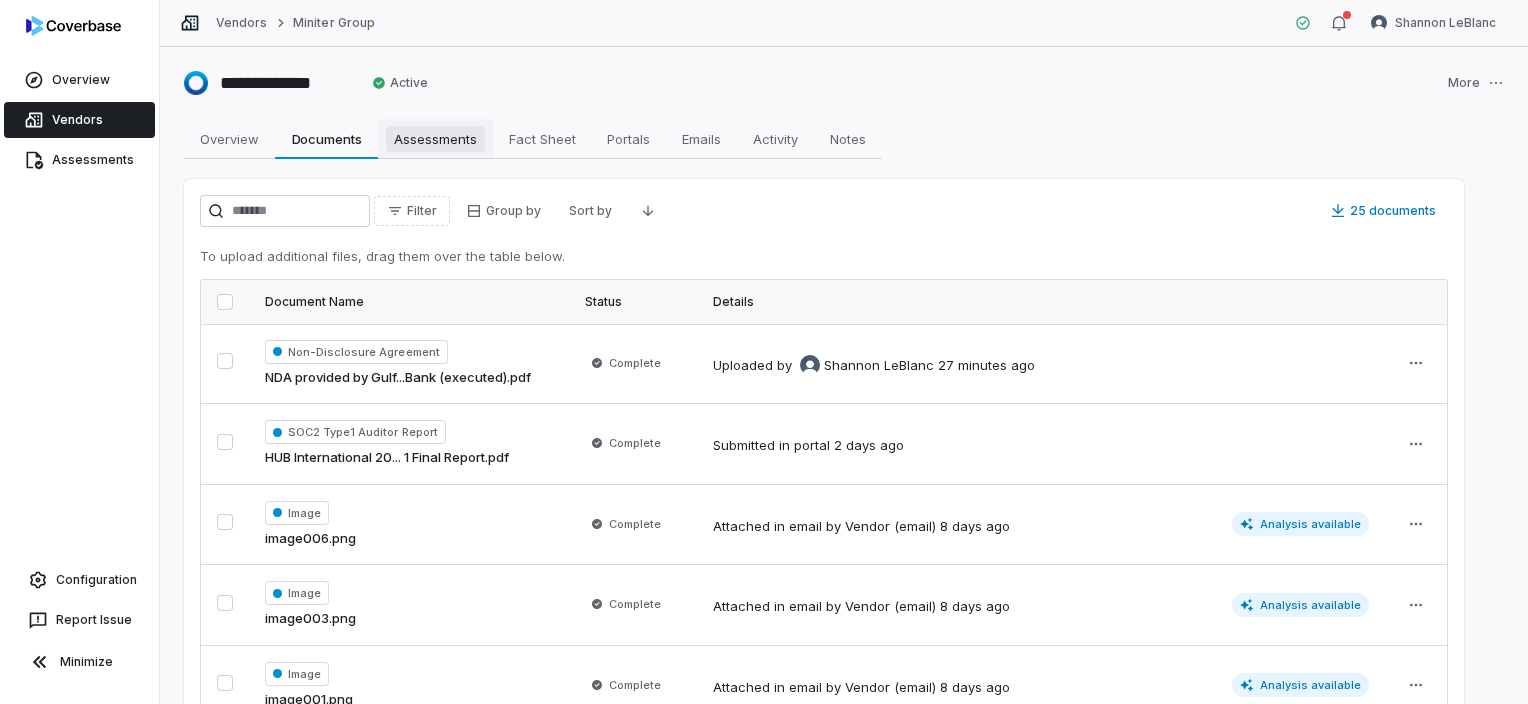 click on "Assessments" at bounding box center (435, 139) 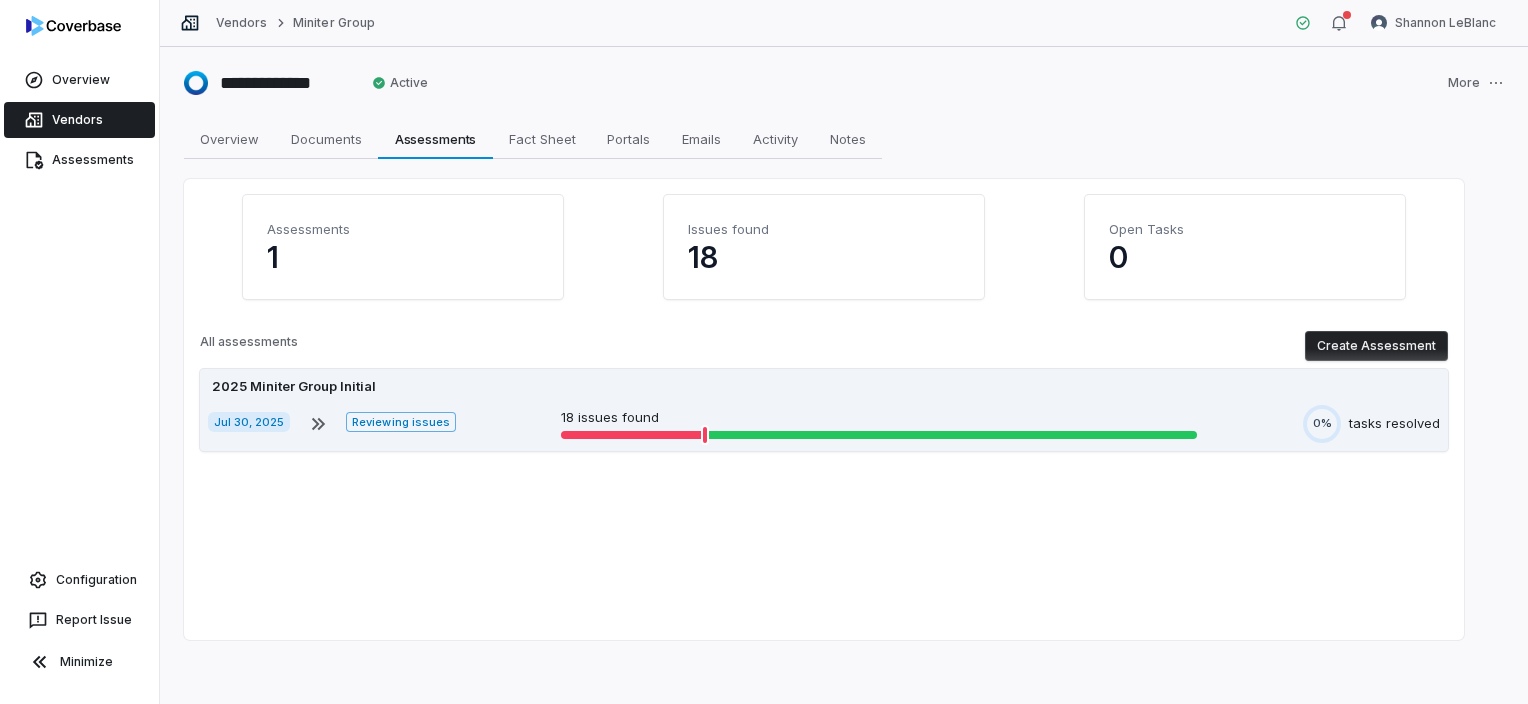 click on "Reviewing issues" at bounding box center (400, 422) 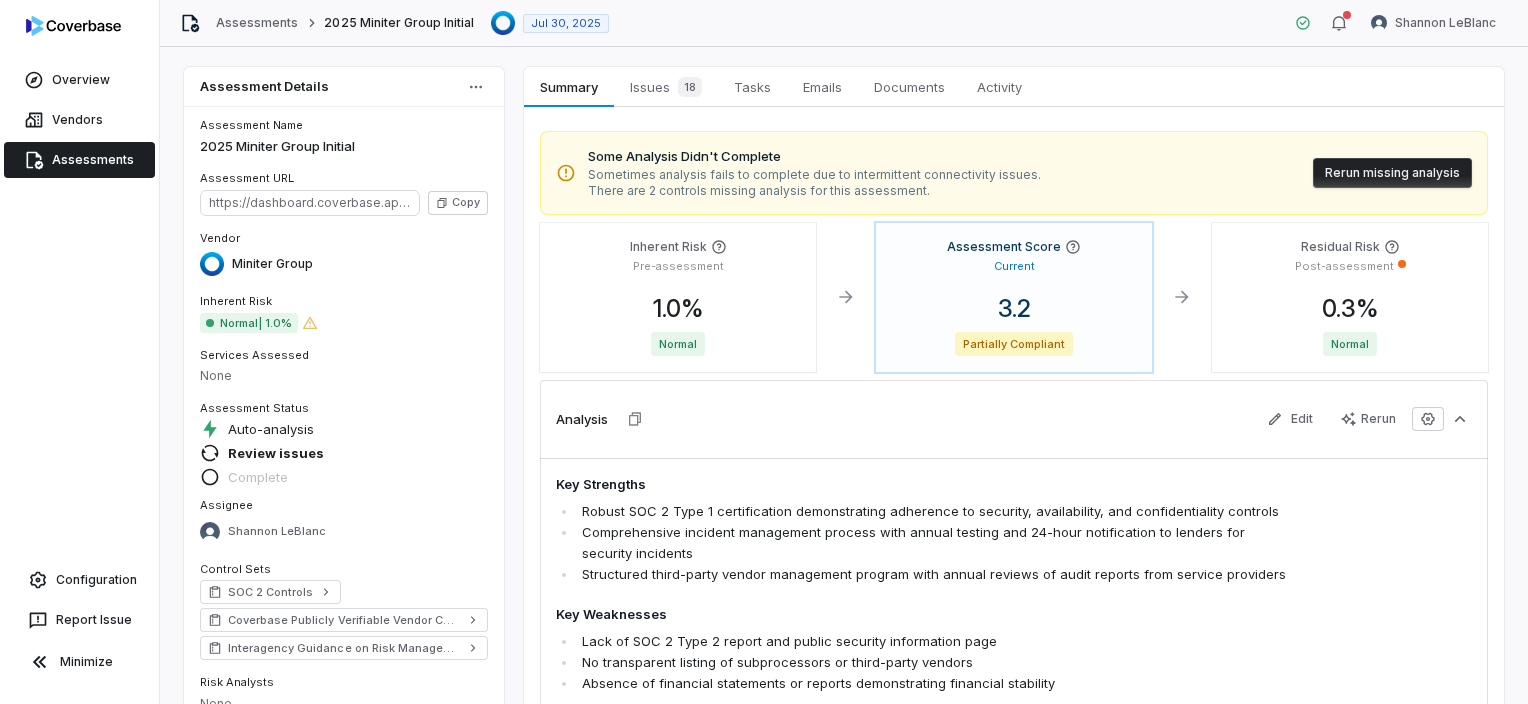 scroll, scrollTop: 0, scrollLeft: 0, axis: both 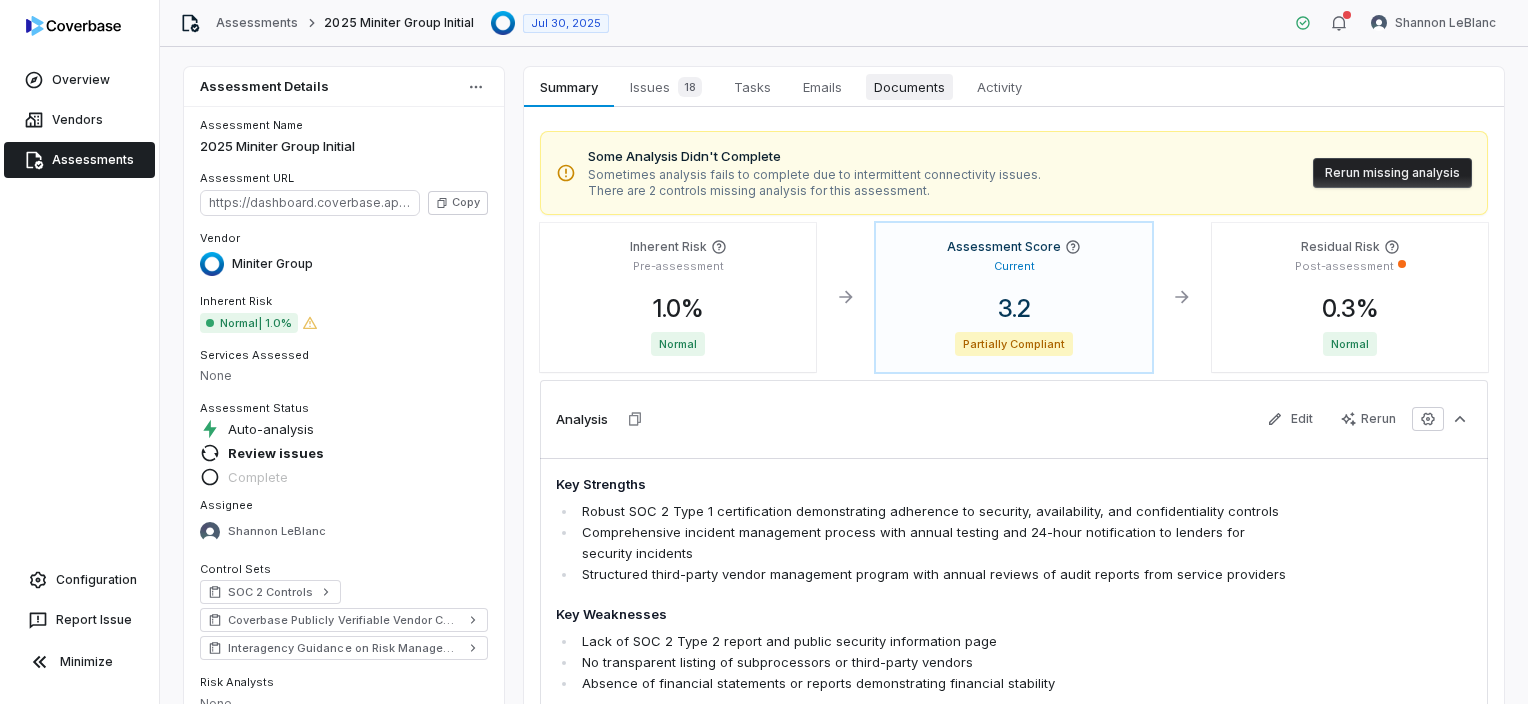 click on "Documents" at bounding box center [909, 87] 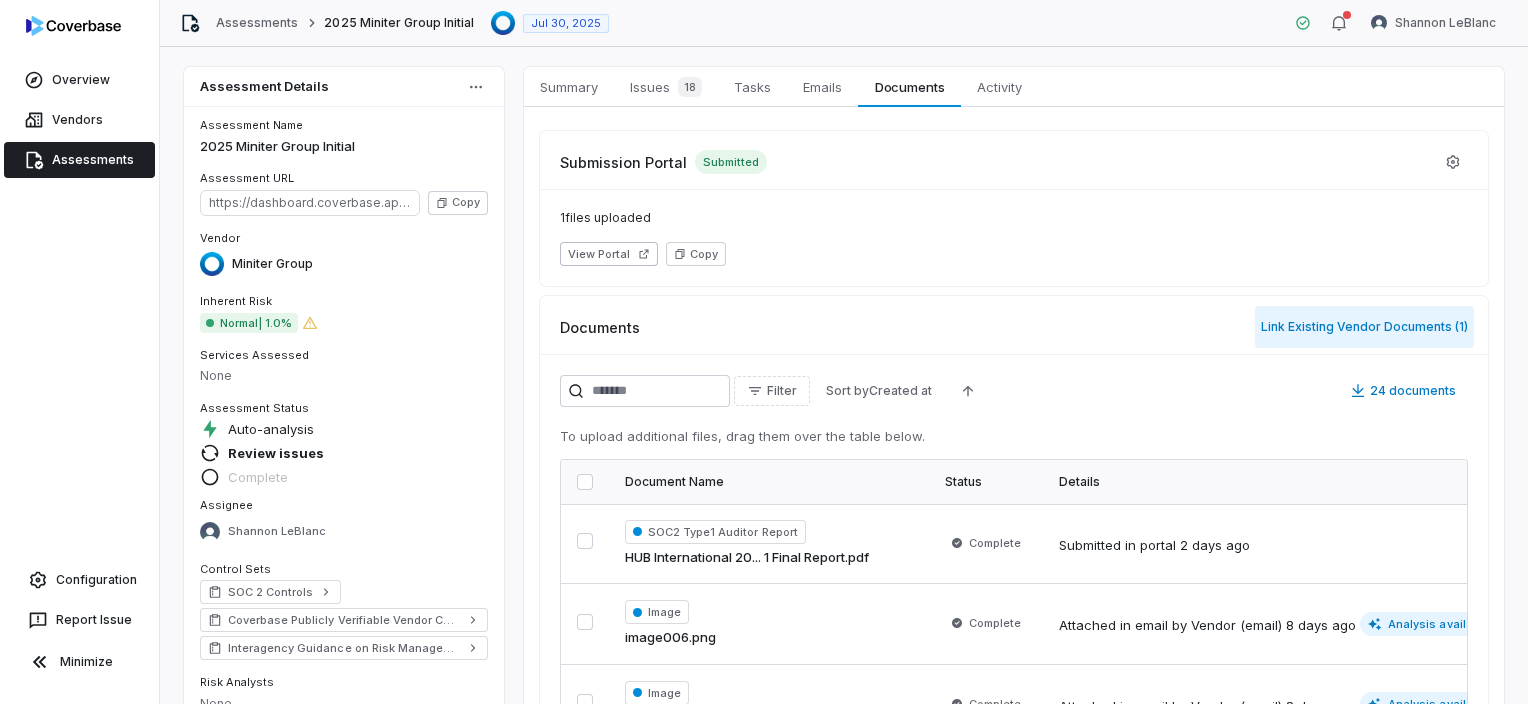 click on "Link Existing Vendor Documents ( 1 )" at bounding box center [1364, 327] 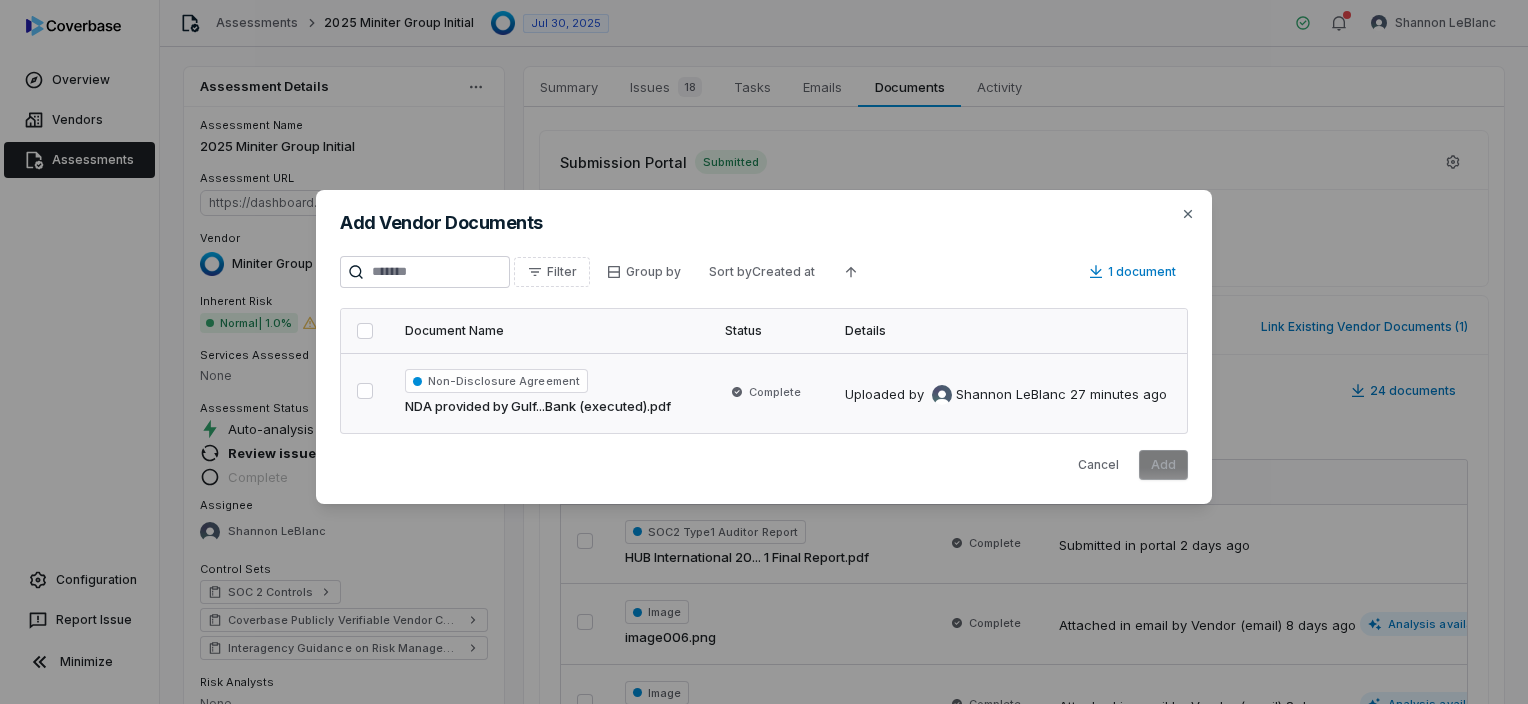 click at bounding box center [365, 391] 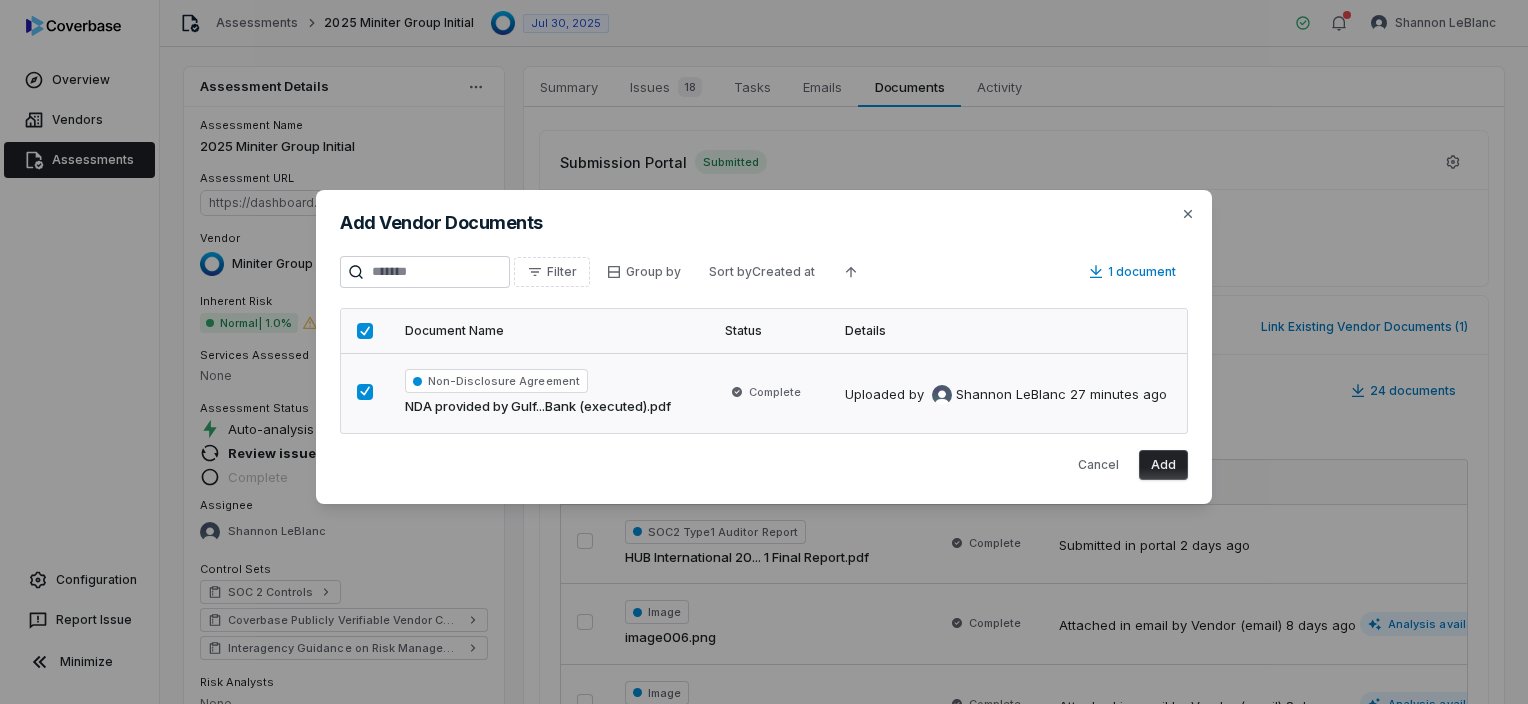 click on "Add" at bounding box center [1163, 465] 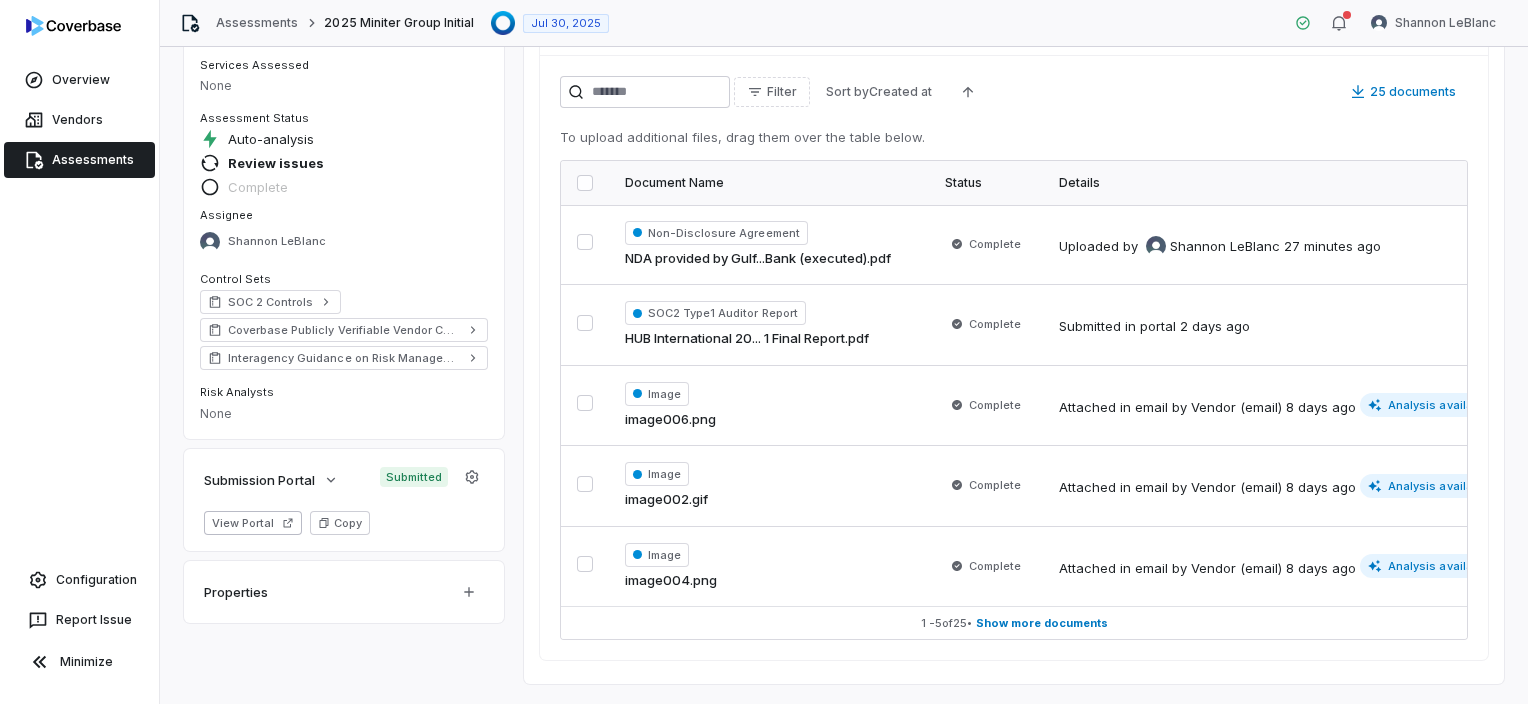 scroll, scrollTop: 0, scrollLeft: 0, axis: both 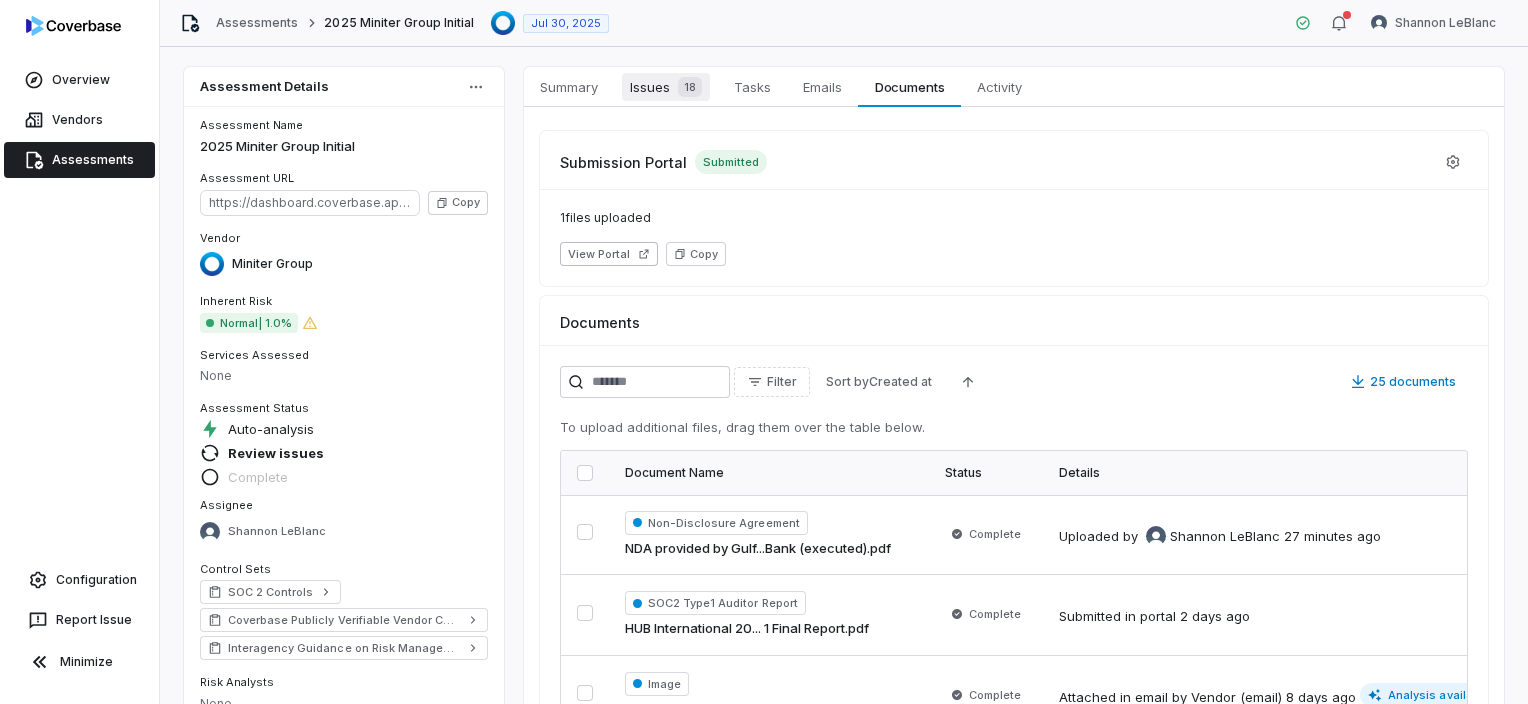 click on "Issues 18" at bounding box center [666, 87] 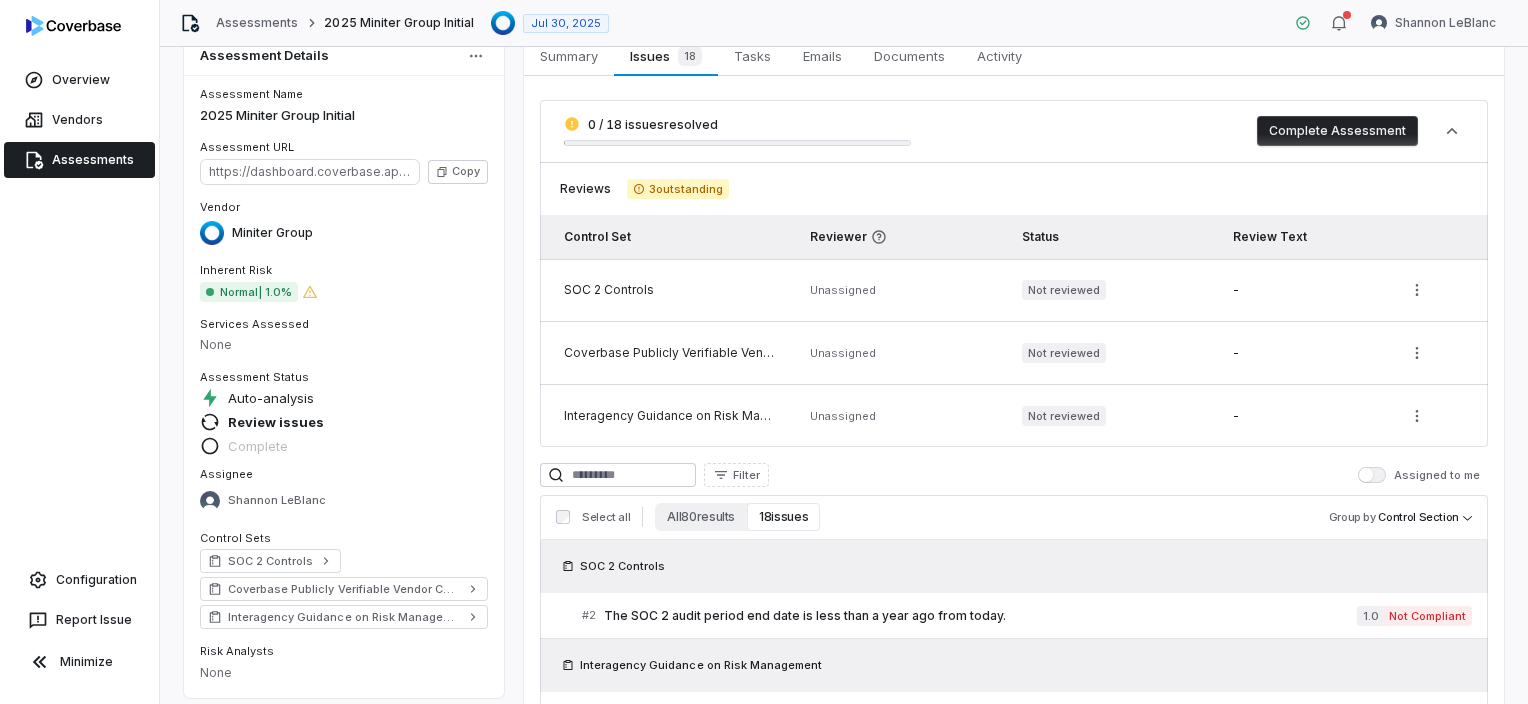 scroll, scrollTop: 0, scrollLeft: 0, axis: both 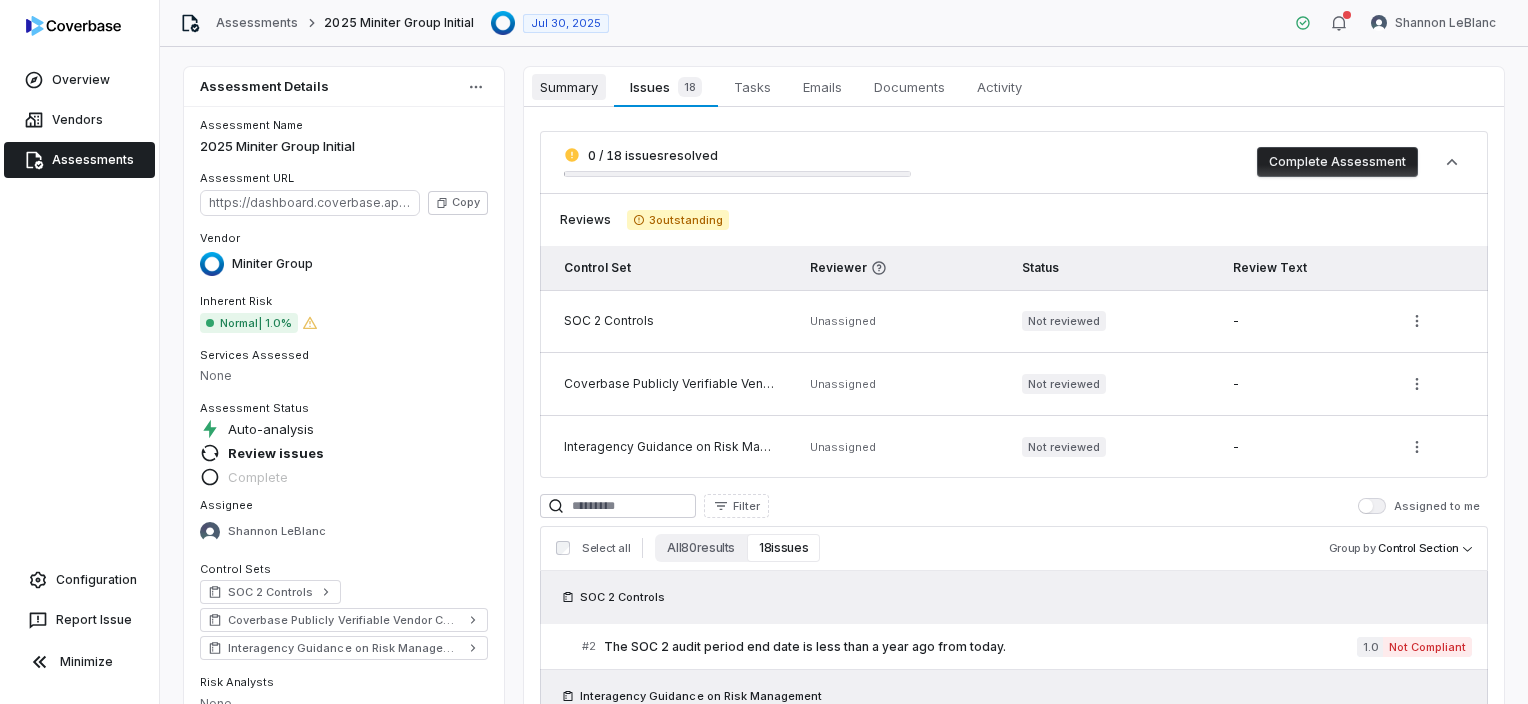 click on "Summary Summary" at bounding box center [569, 87] 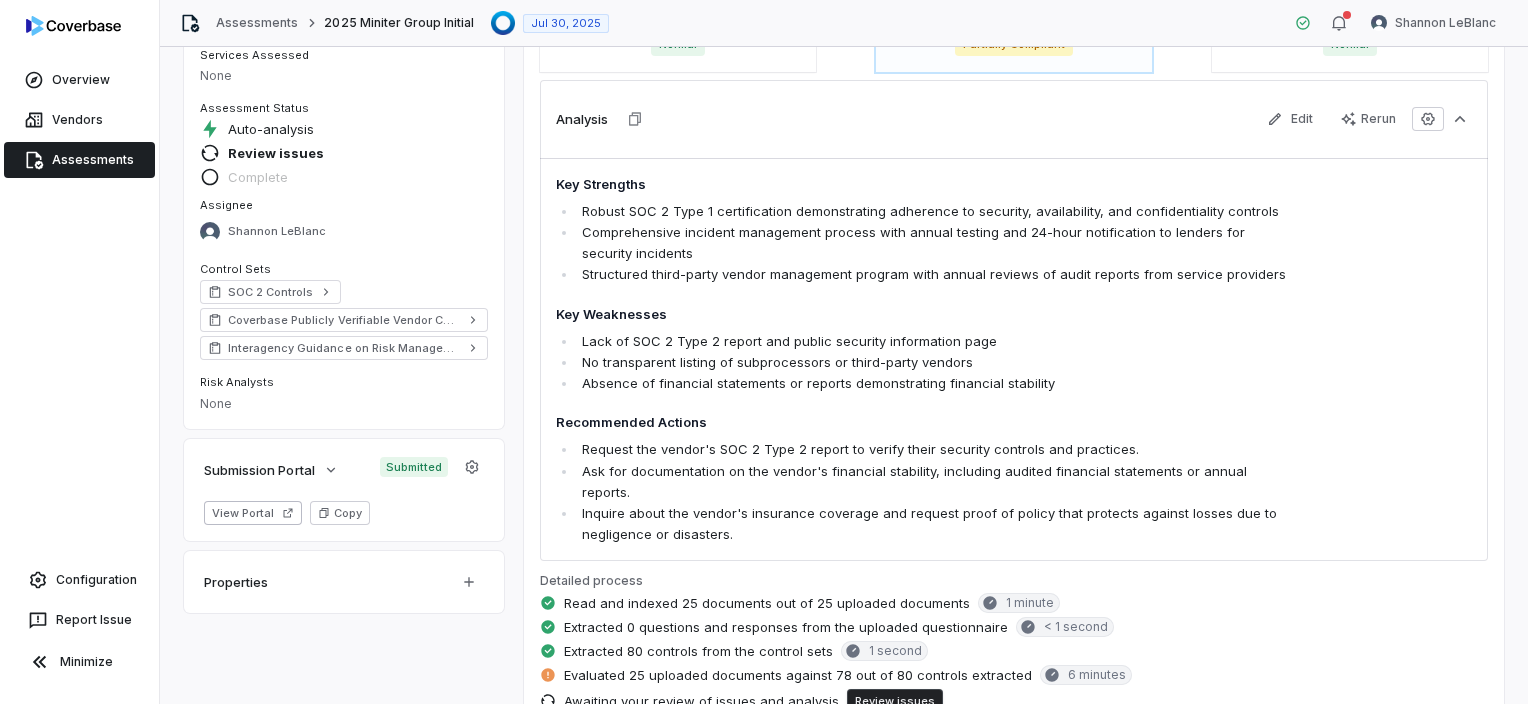 scroll, scrollTop: 400, scrollLeft: 0, axis: vertical 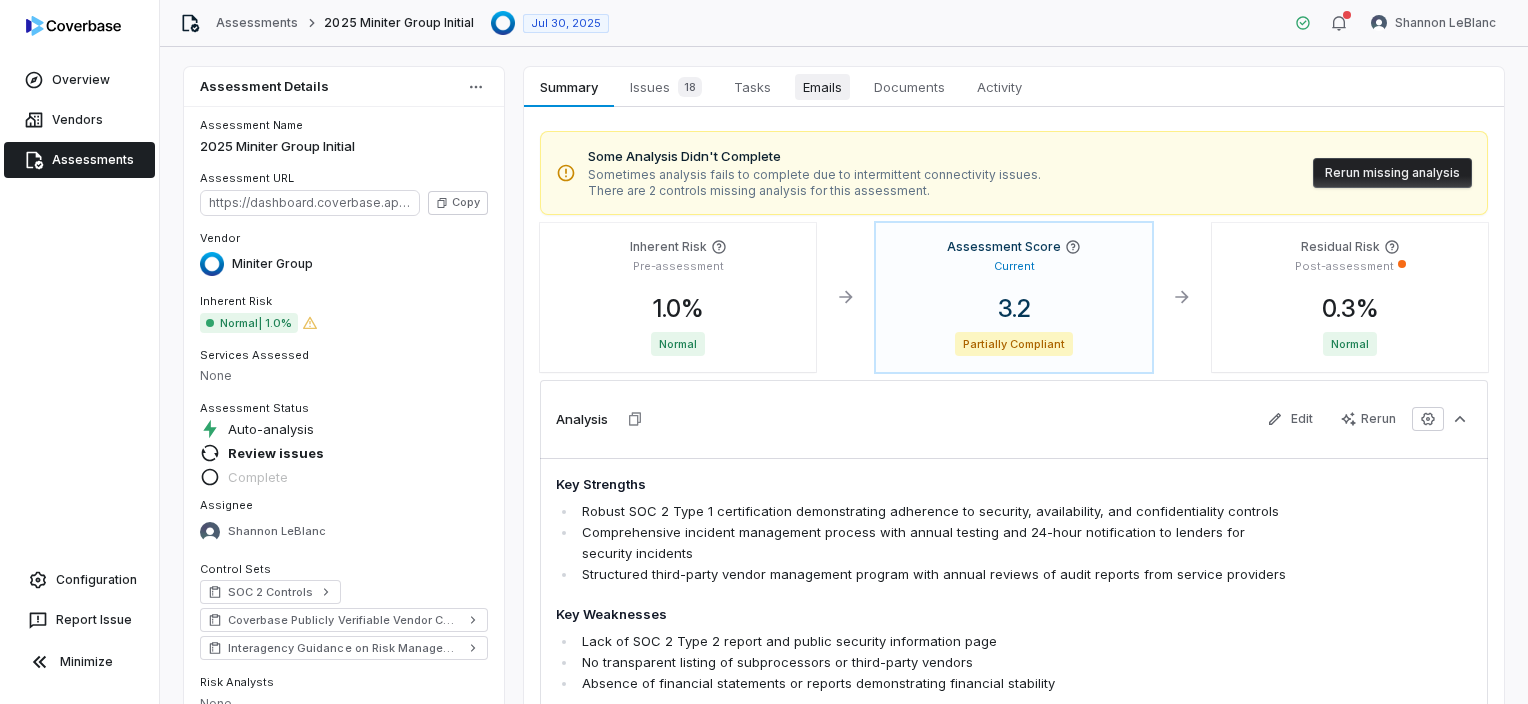 click on "Emails" at bounding box center (822, 87) 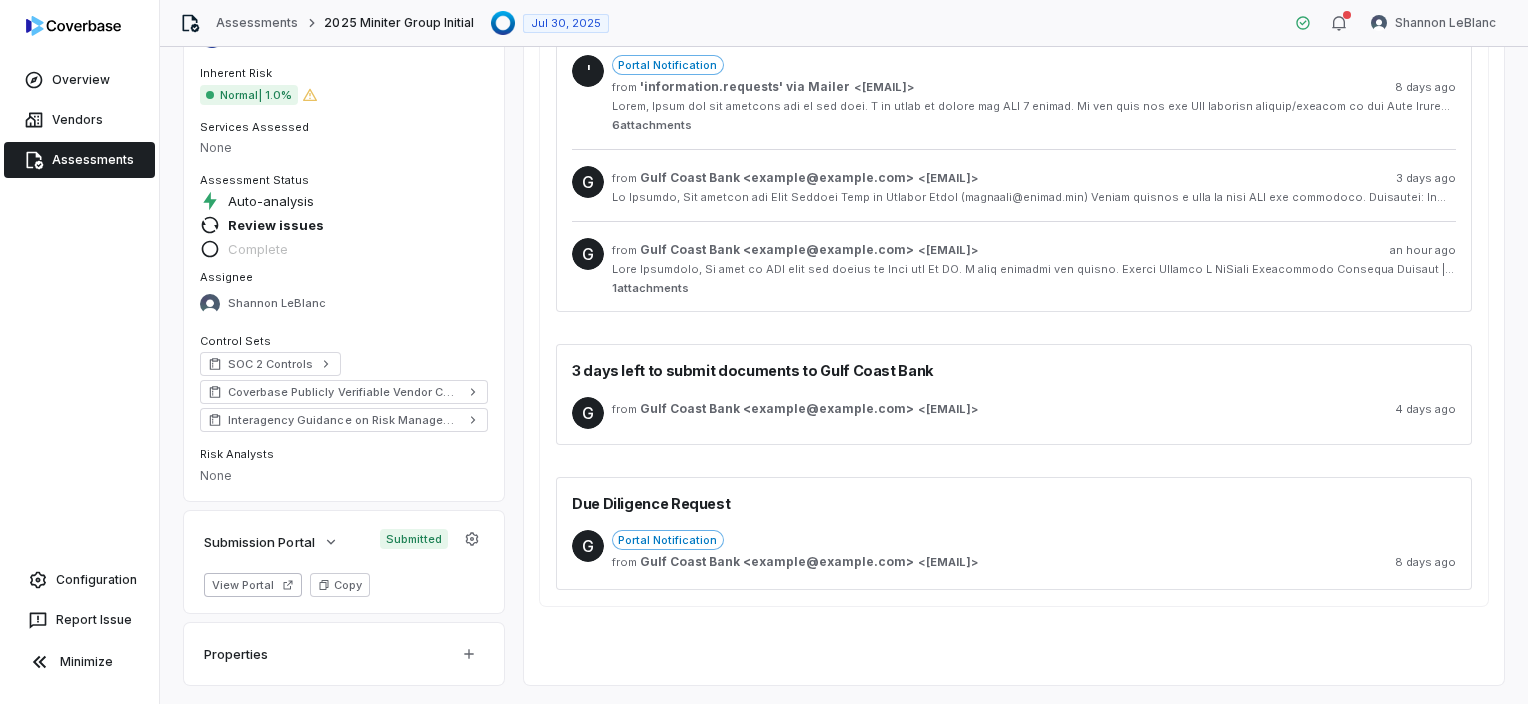 scroll, scrollTop: 0, scrollLeft: 0, axis: both 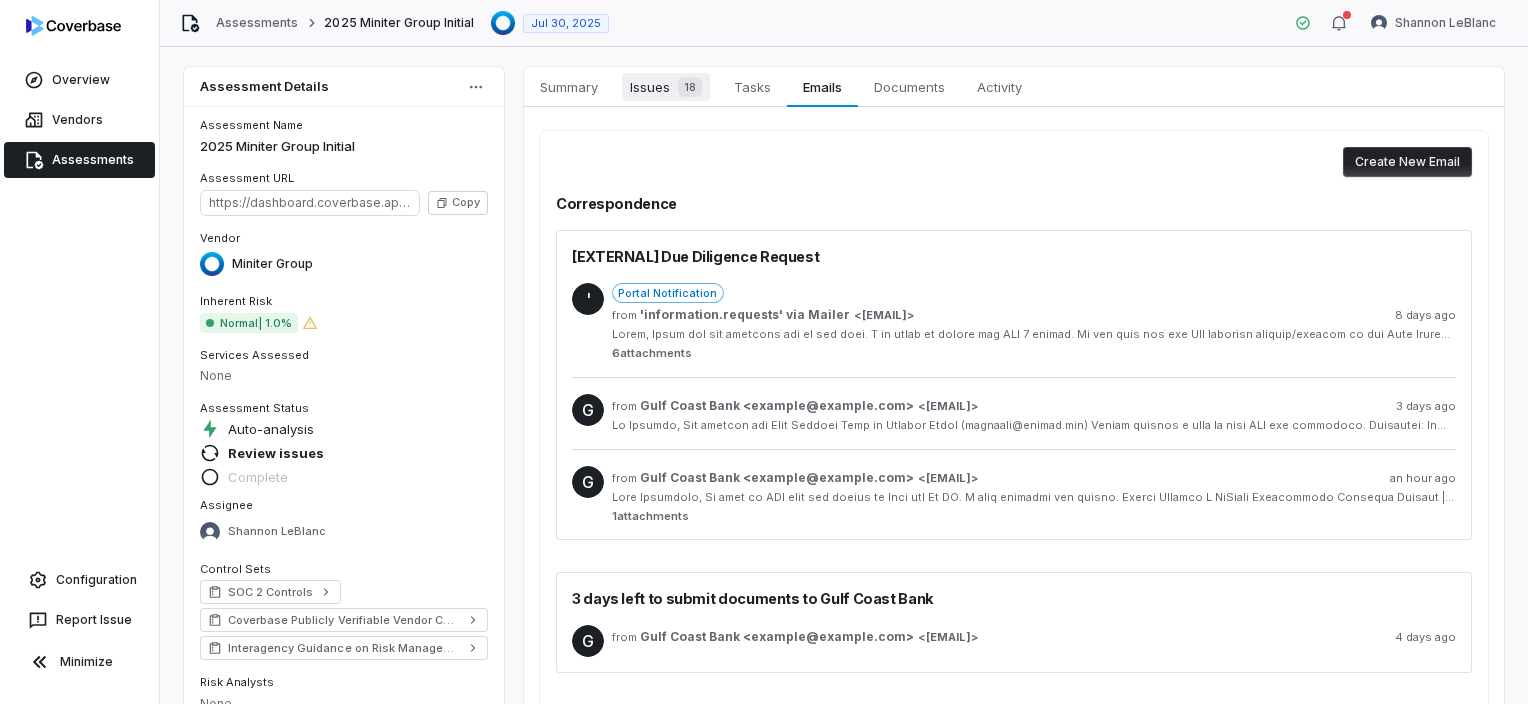click on "Issues 18" at bounding box center [666, 87] 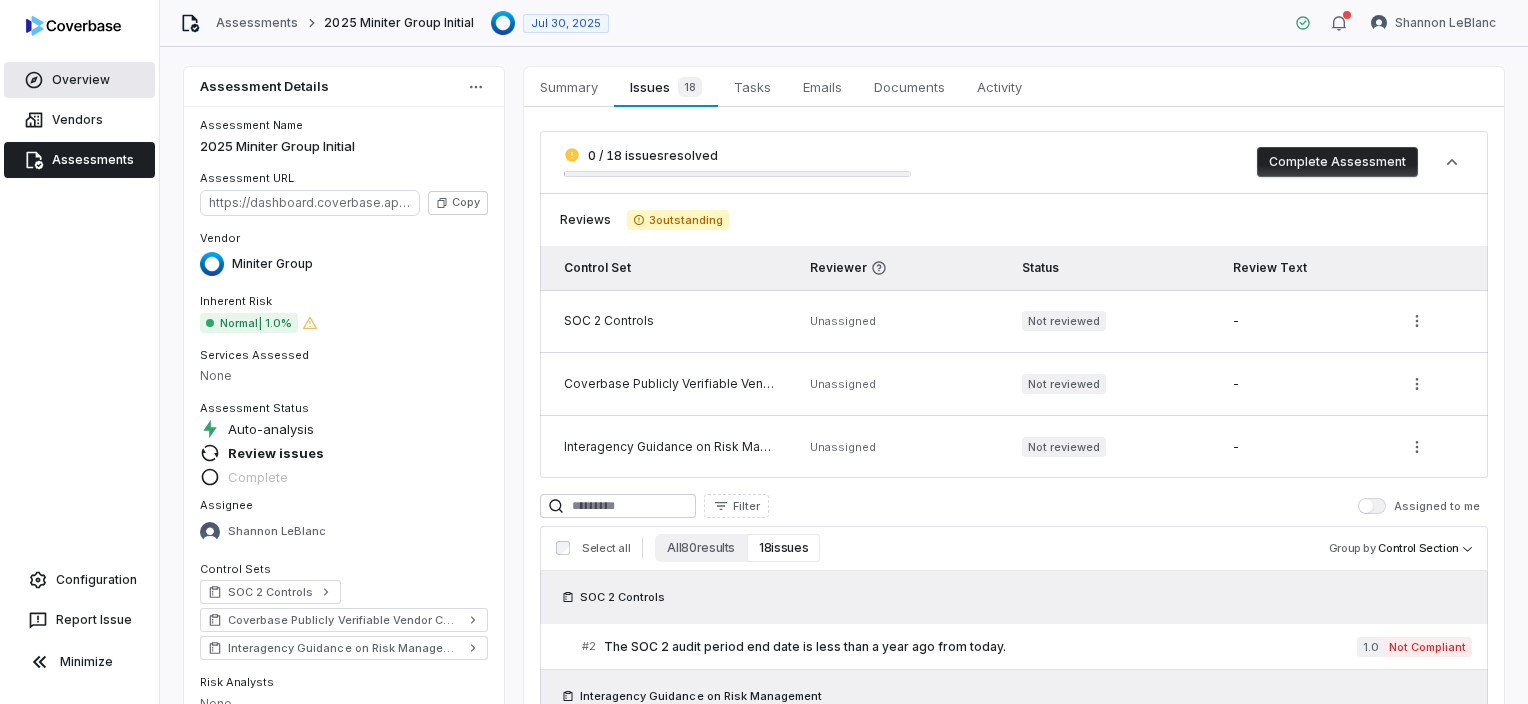 click on "Overview" at bounding box center [79, 80] 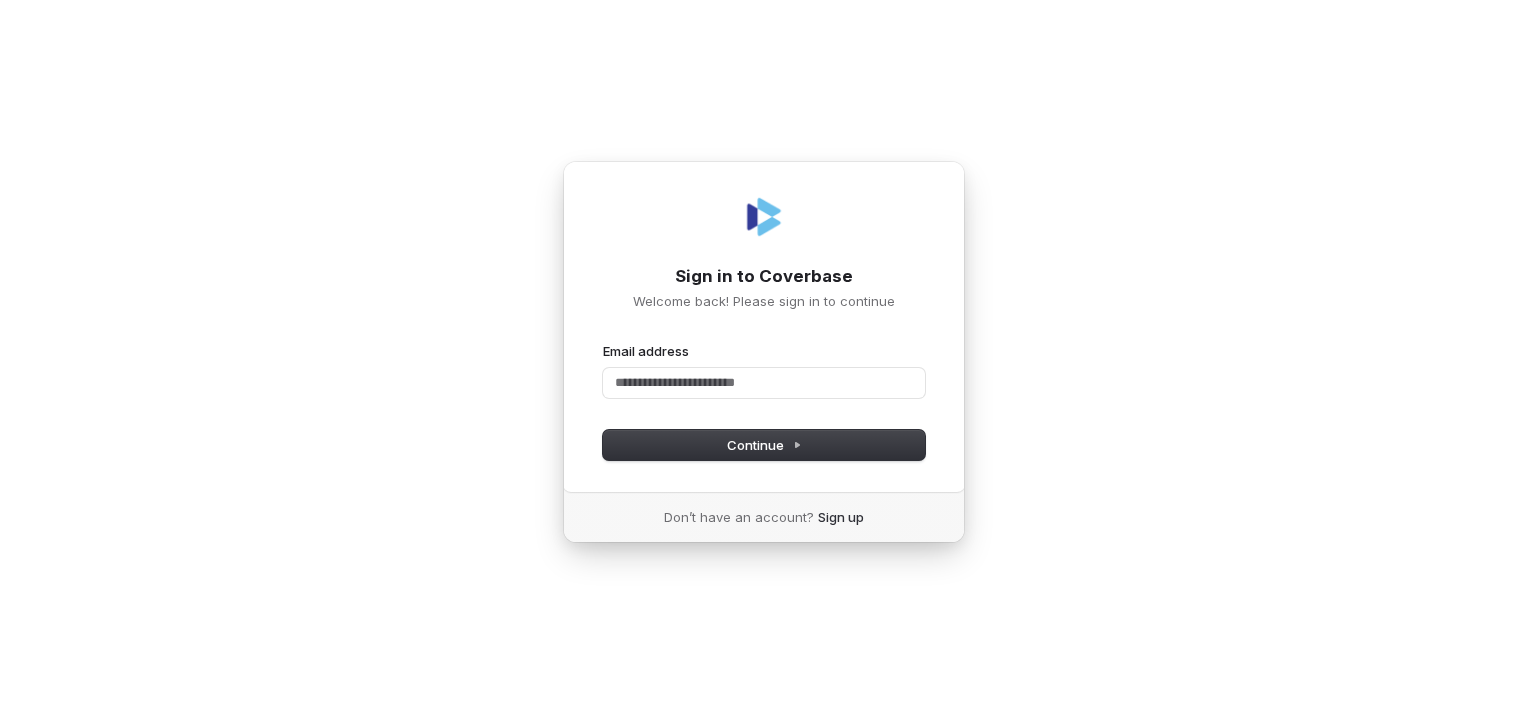 type 